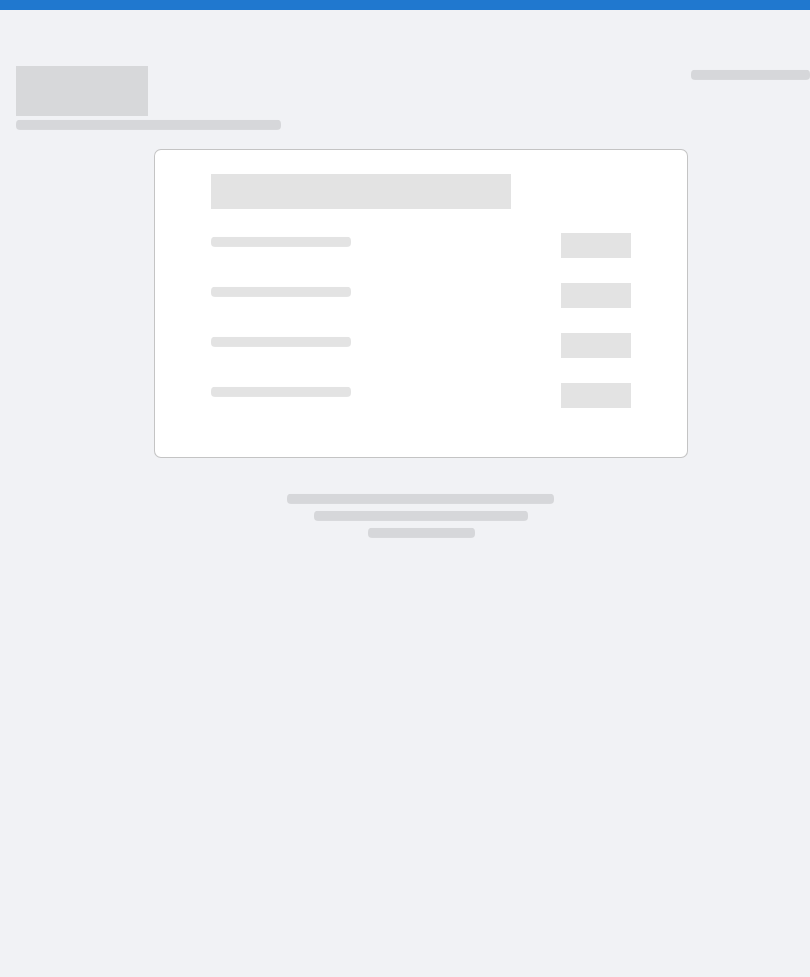 scroll, scrollTop: 0, scrollLeft: 0, axis: both 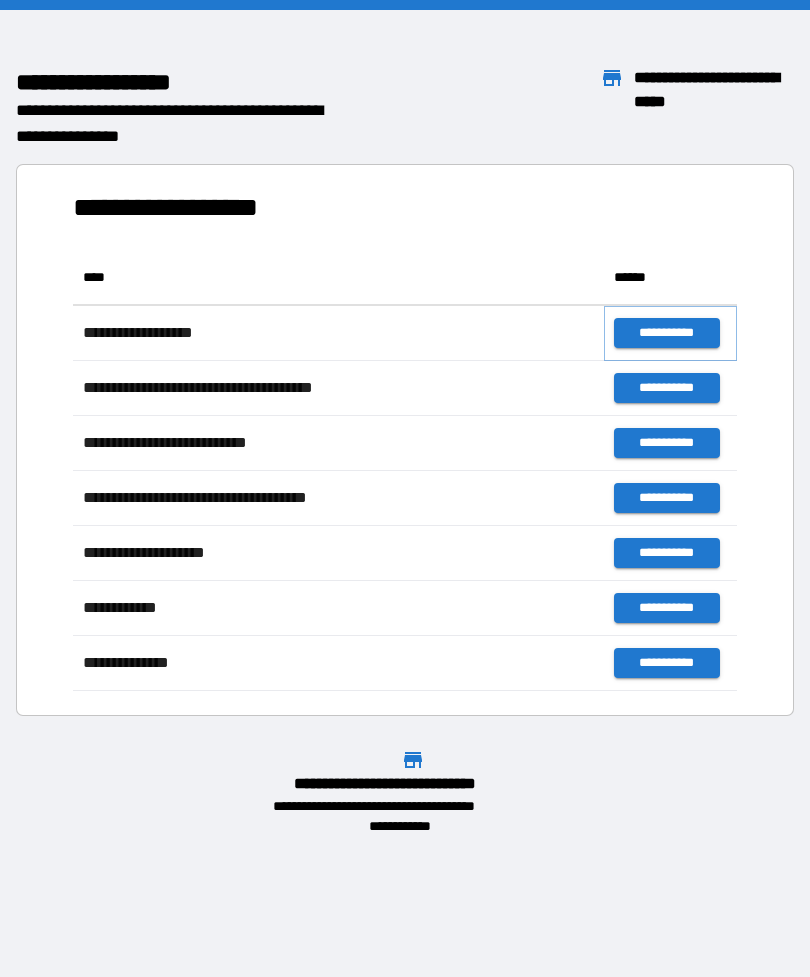 click on "**********" at bounding box center (666, 333) 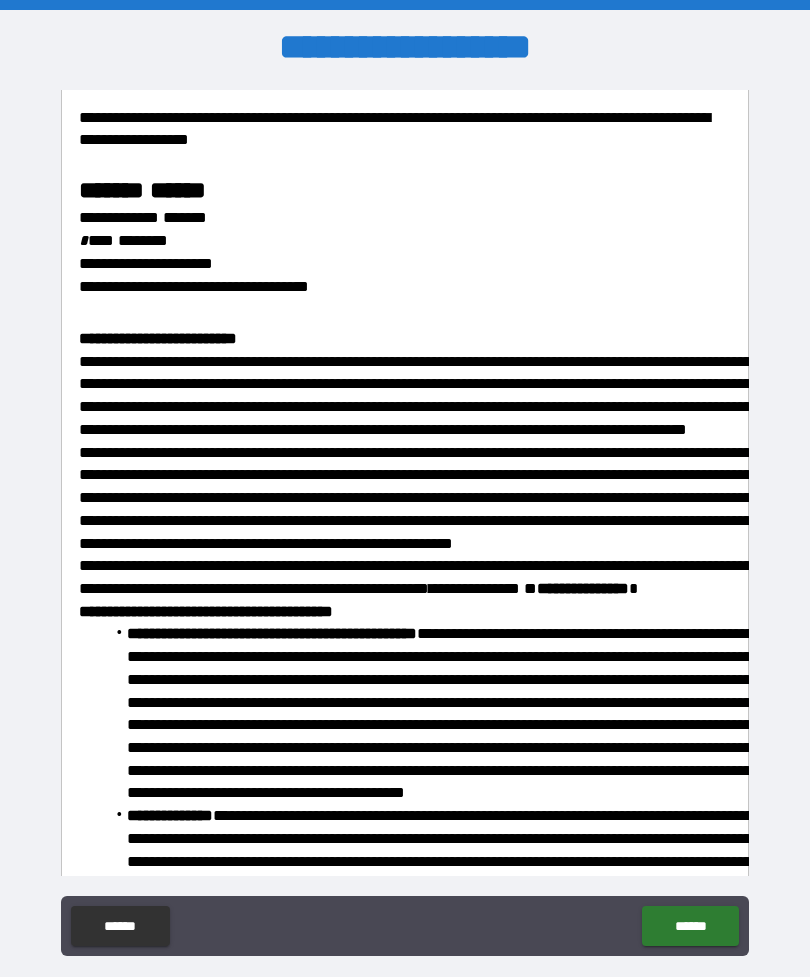 scroll, scrollTop: 613, scrollLeft: 0, axis: vertical 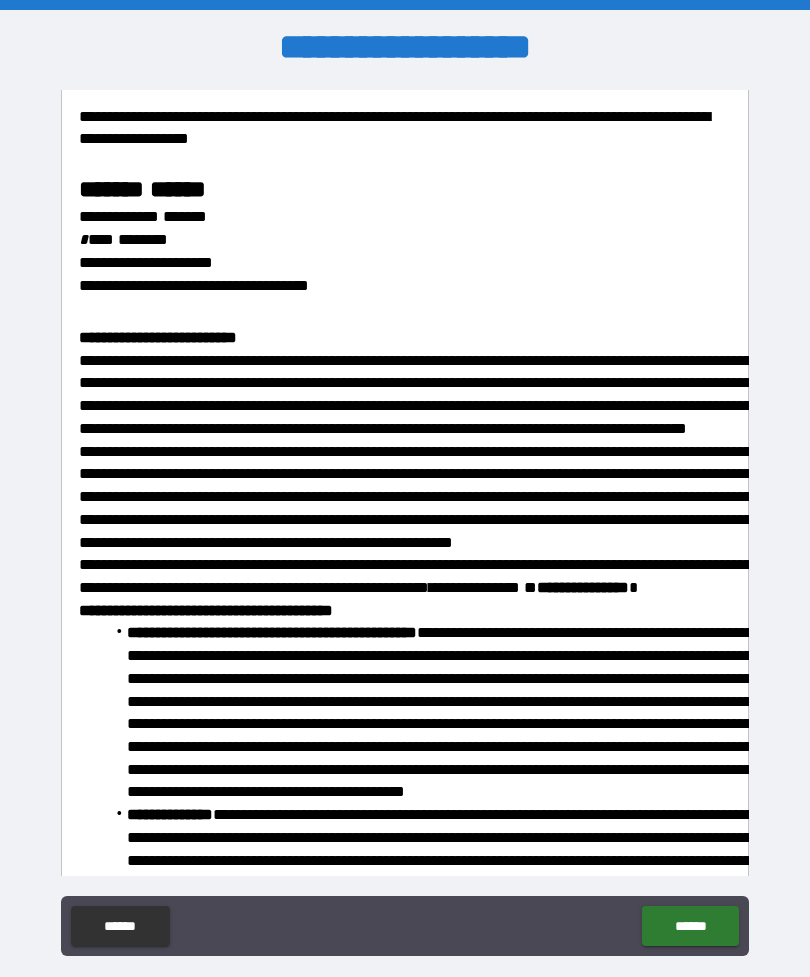 click on "******" at bounding box center (690, 926) 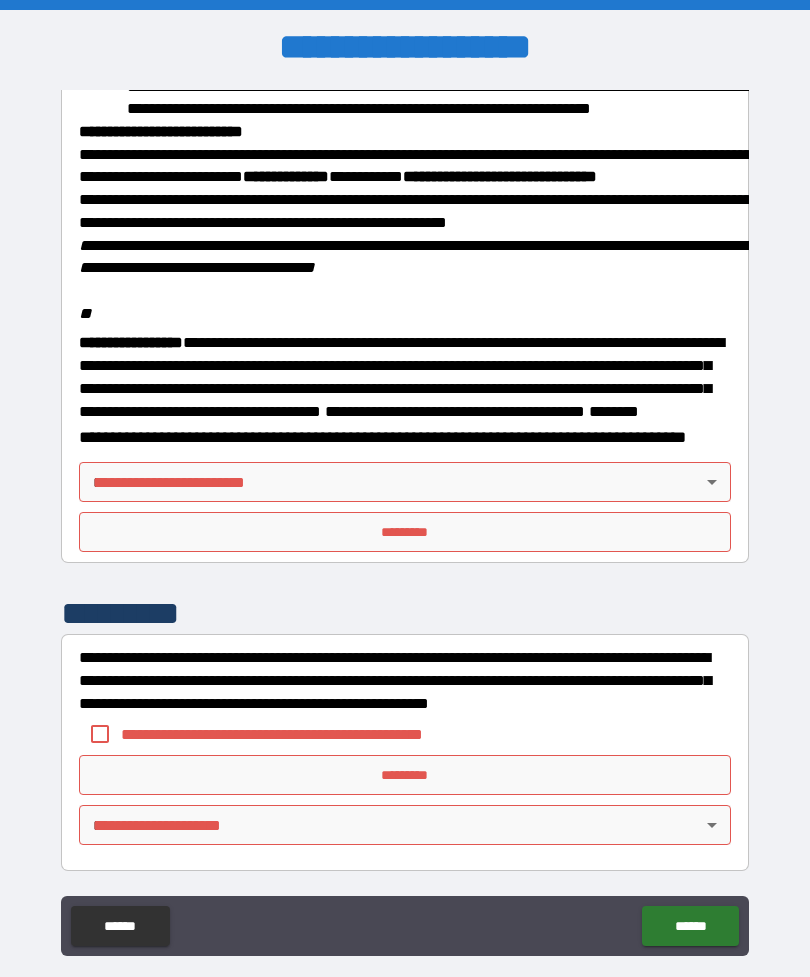 scroll, scrollTop: 2257, scrollLeft: 0, axis: vertical 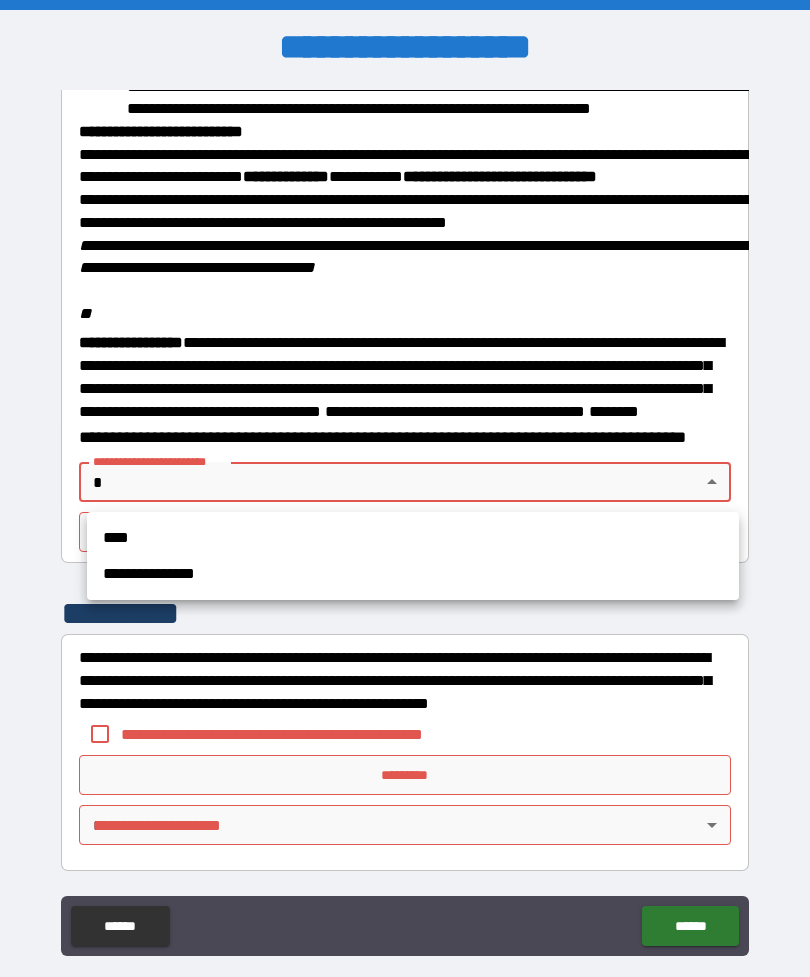 click at bounding box center [405, 488] 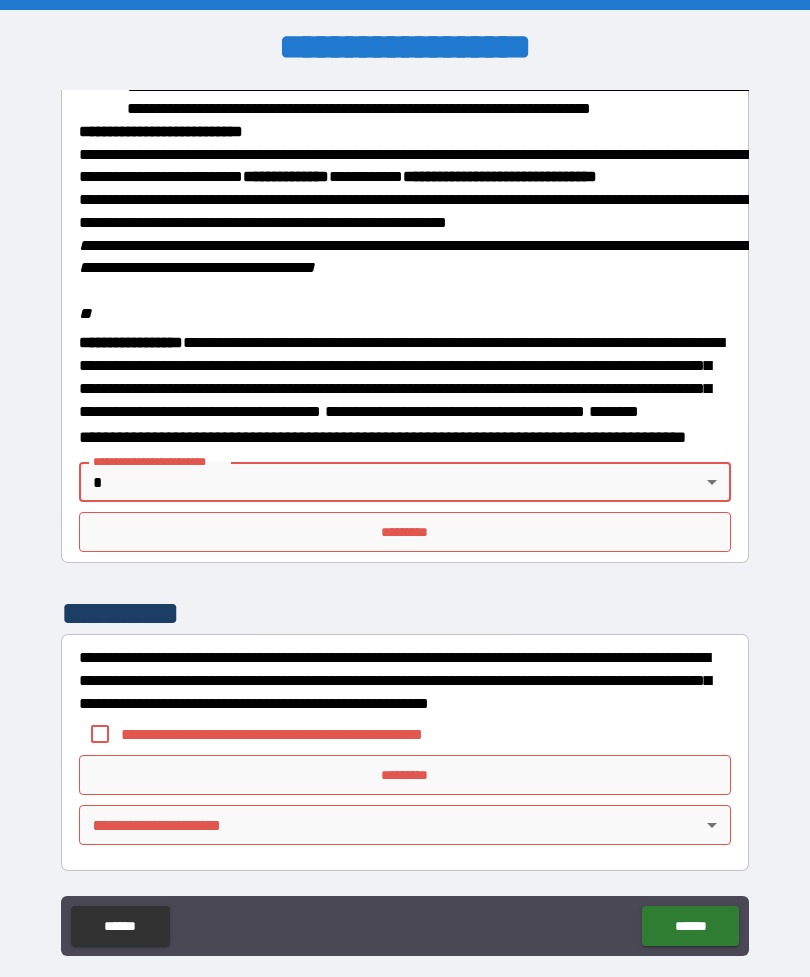 click on "**********" at bounding box center [405, 520] 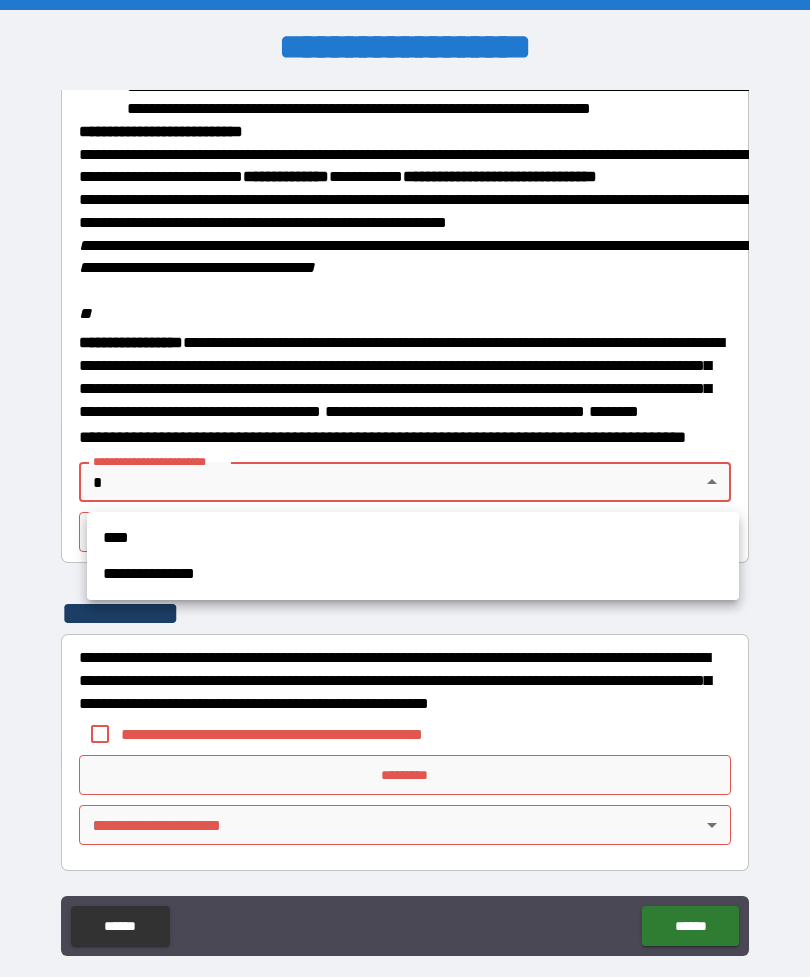 click on "****" at bounding box center [413, 538] 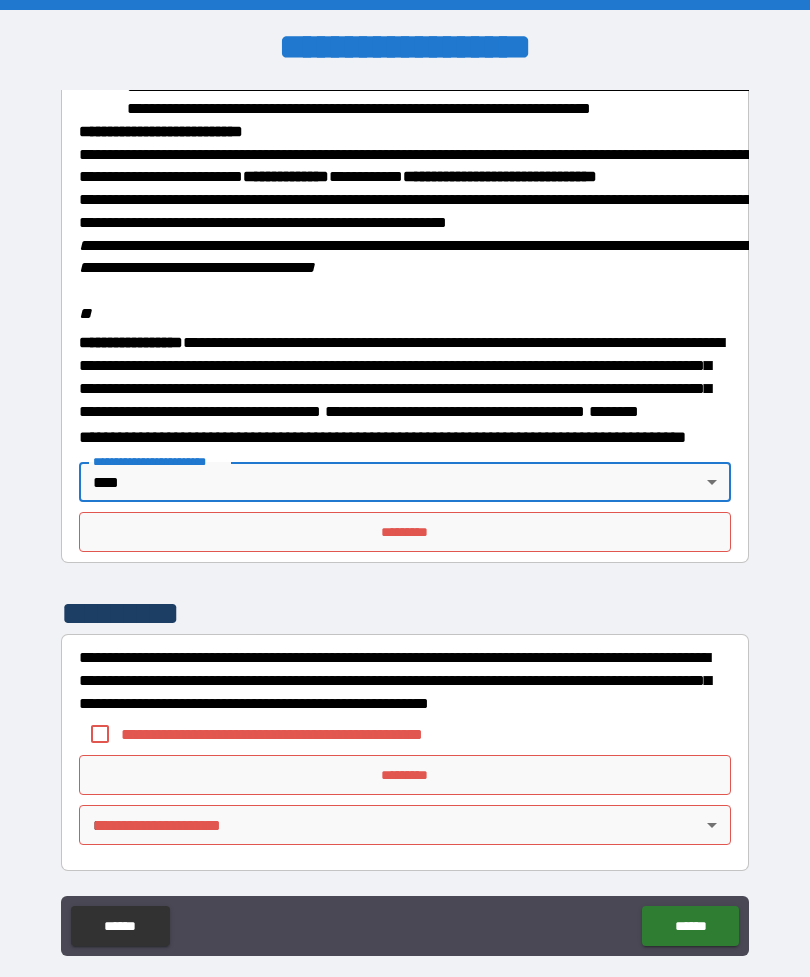 type on "****" 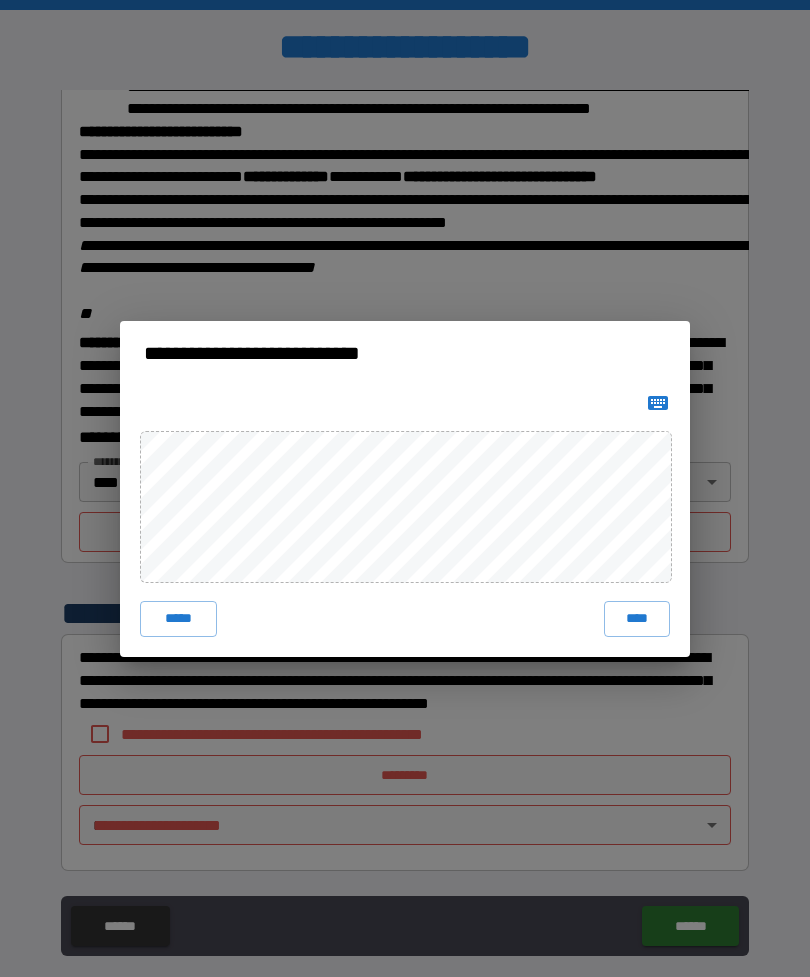 click on "****" at bounding box center [637, 619] 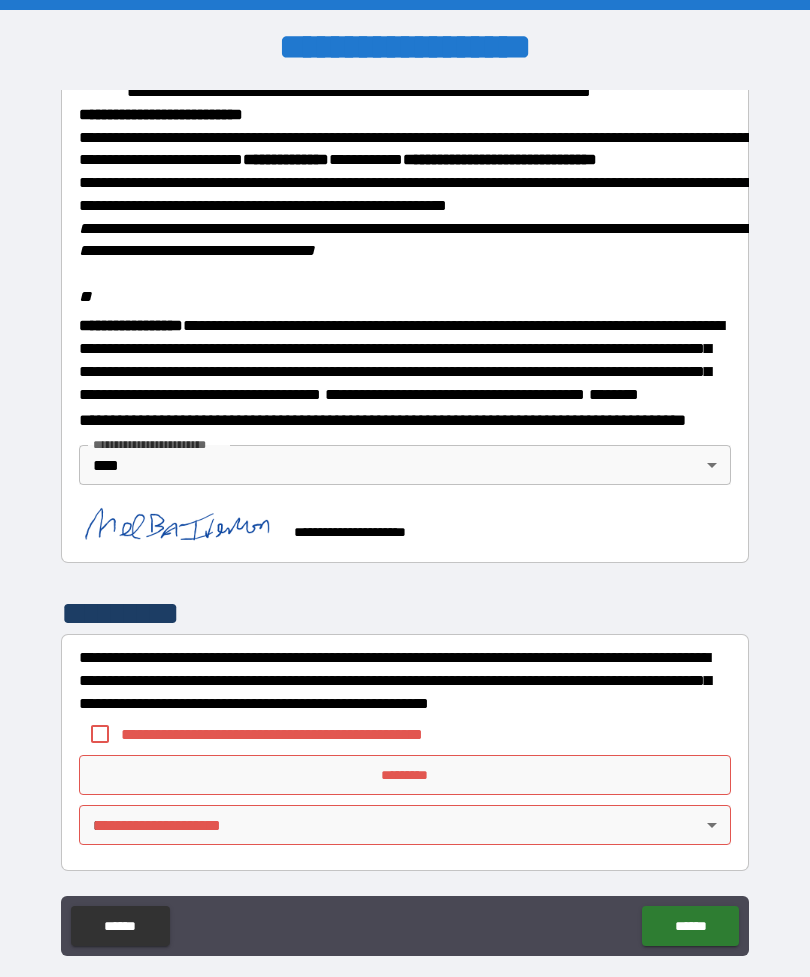 scroll, scrollTop: 2274, scrollLeft: 0, axis: vertical 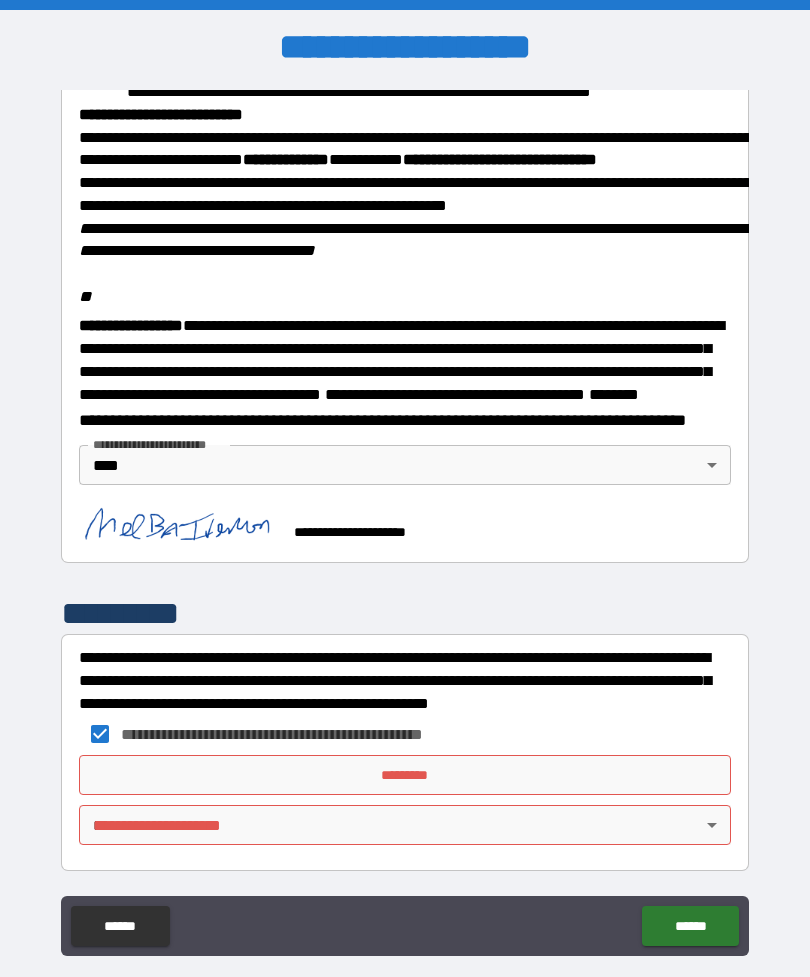click on "******" at bounding box center (690, 926) 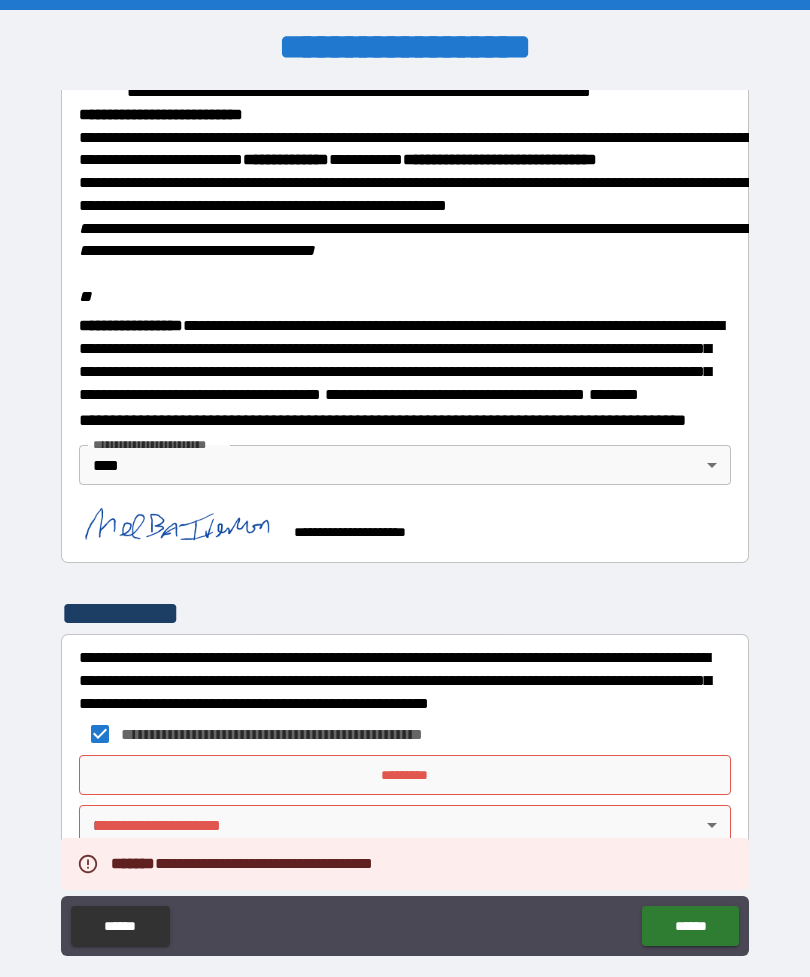 scroll, scrollTop: 2274, scrollLeft: 0, axis: vertical 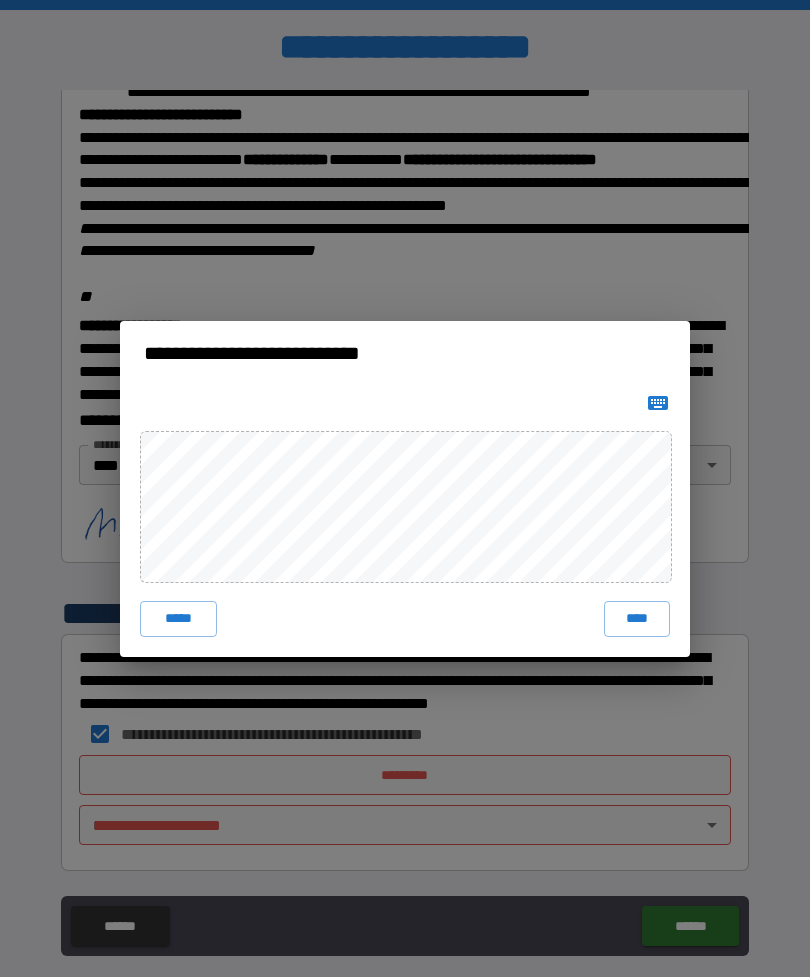 click on "****" at bounding box center (637, 619) 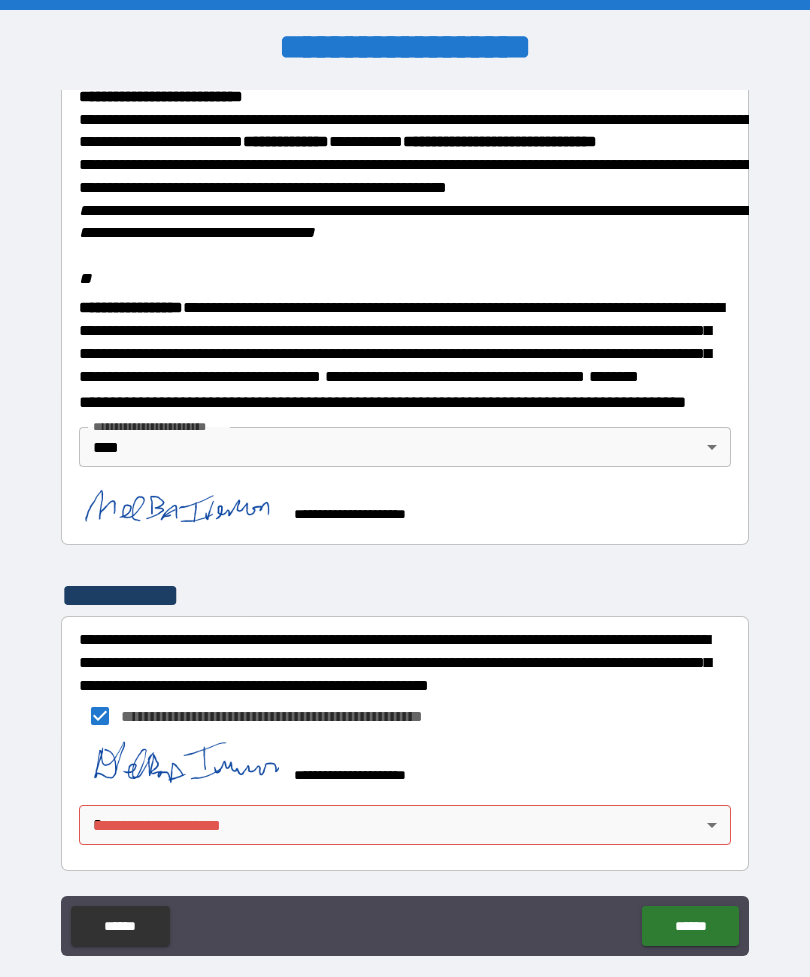 scroll, scrollTop: 2264, scrollLeft: 0, axis: vertical 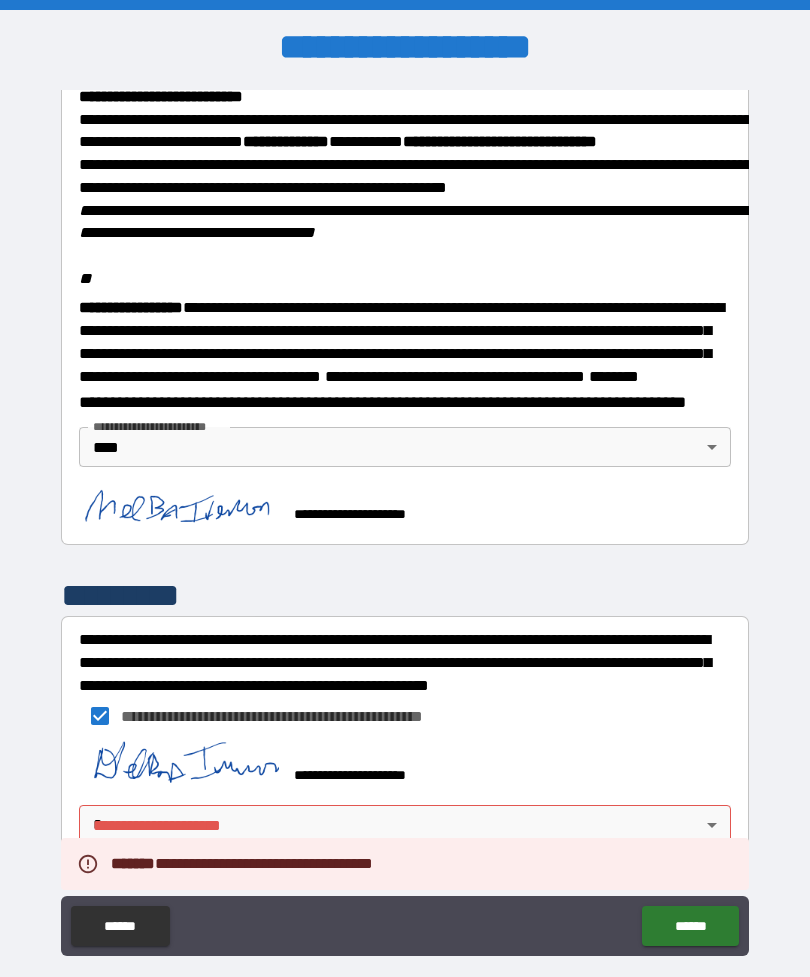 click on "******" at bounding box center (690, 926) 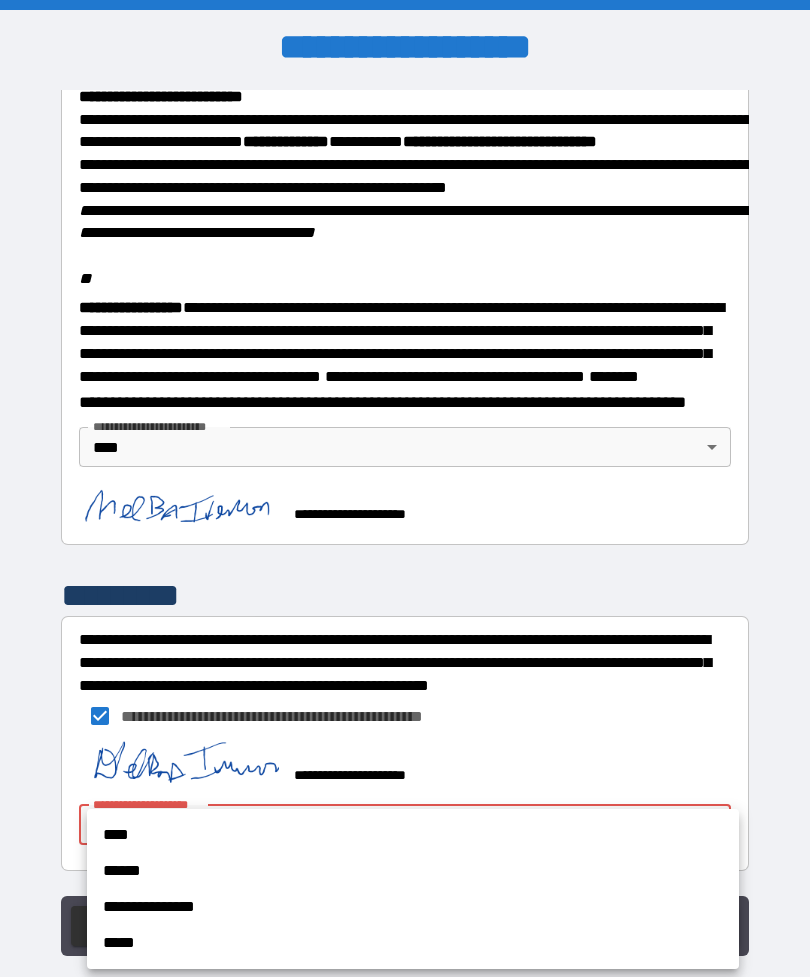 click on "*****" at bounding box center [413, 943] 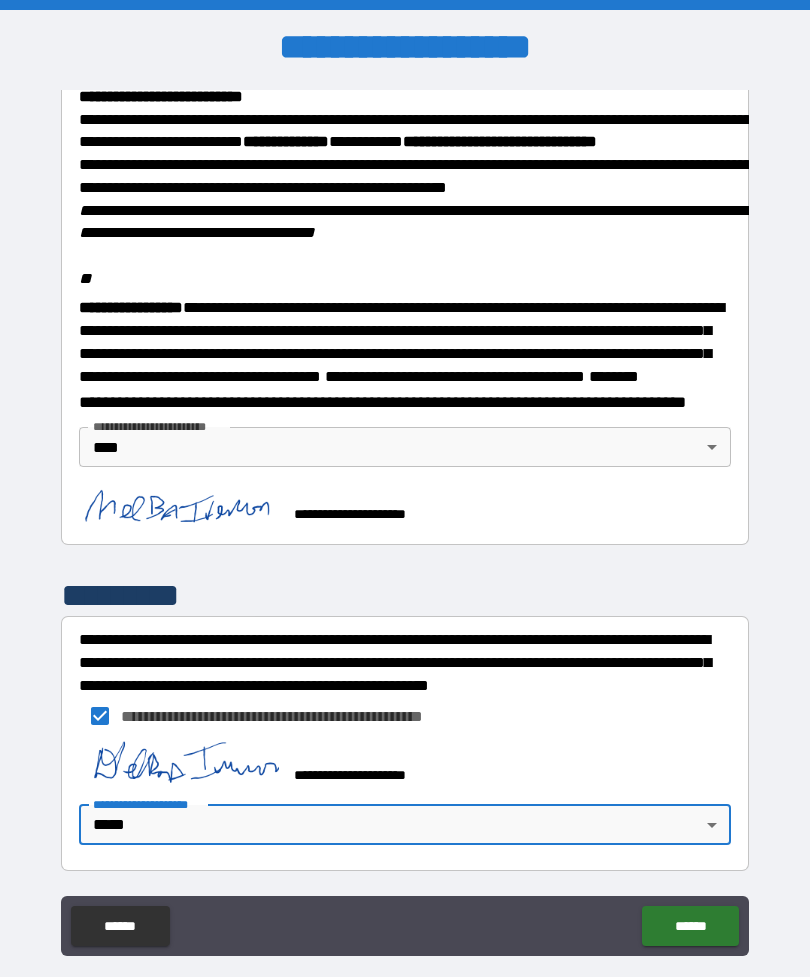 click on "**********" at bounding box center (405, 520) 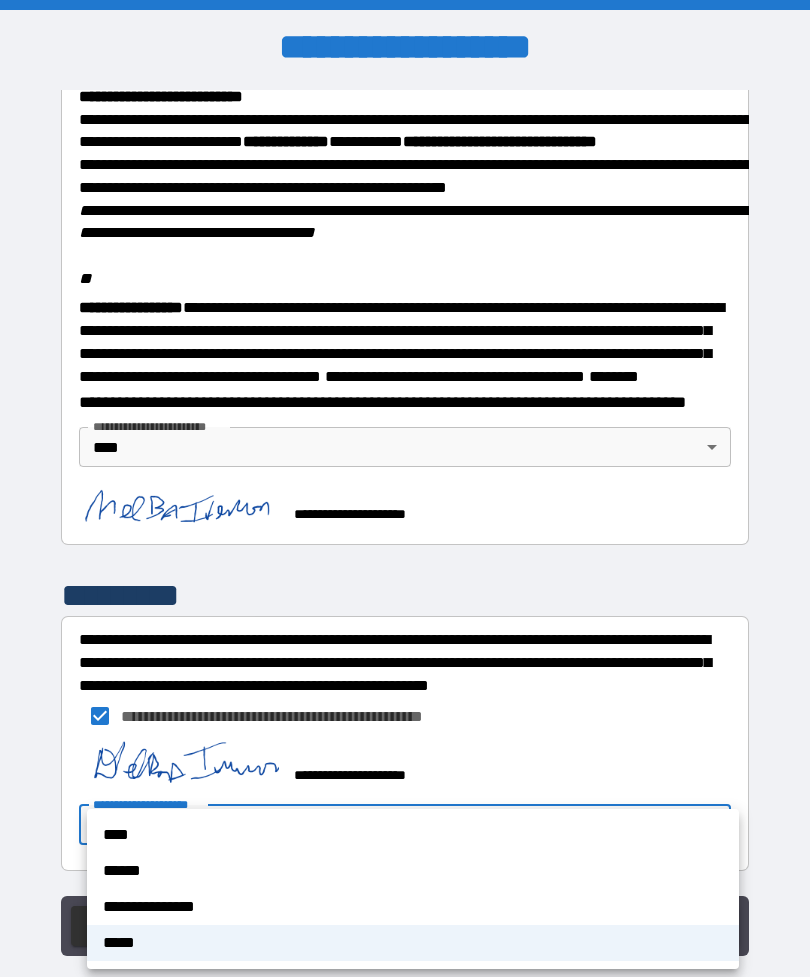 click on "*****" at bounding box center (413, 943) 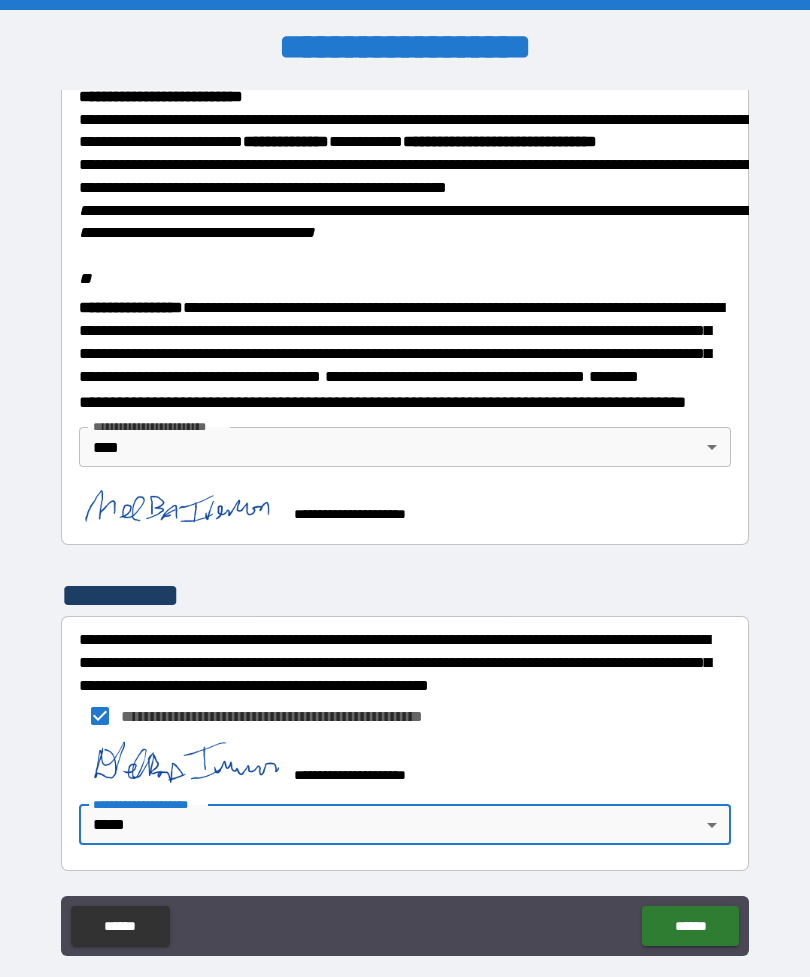 click on "******" at bounding box center (690, 926) 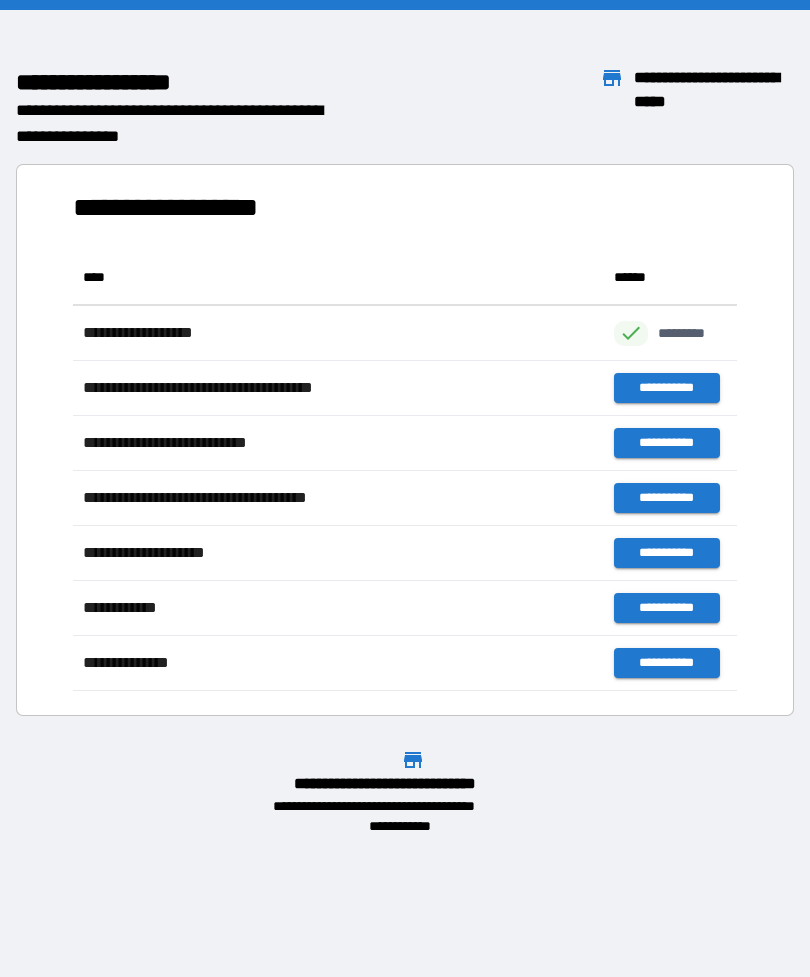 scroll, scrollTop: 441, scrollLeft: 664, axis: both 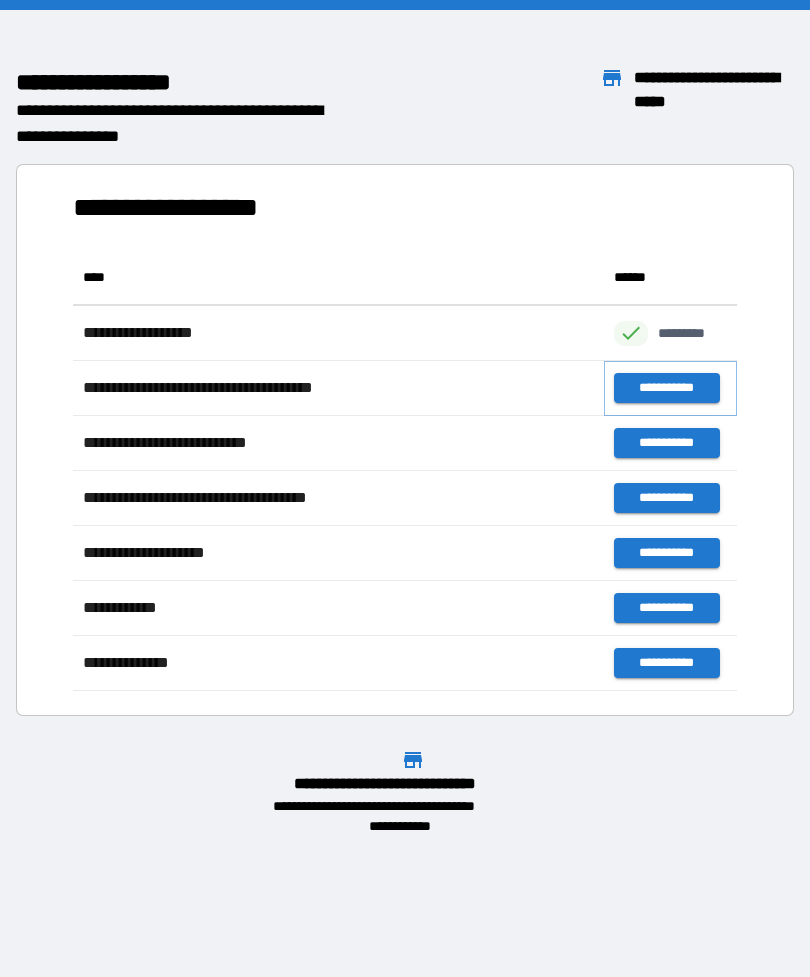 click on "**********" at bounding box center [666, 388] 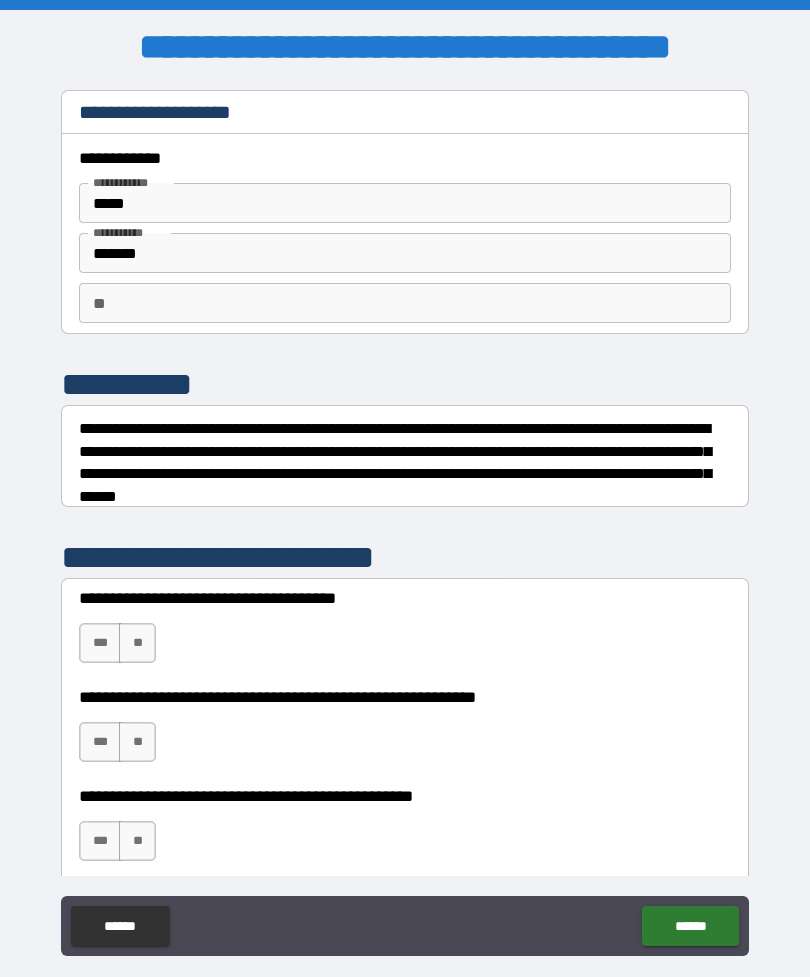click on "***" at bounding box center [100, 643] 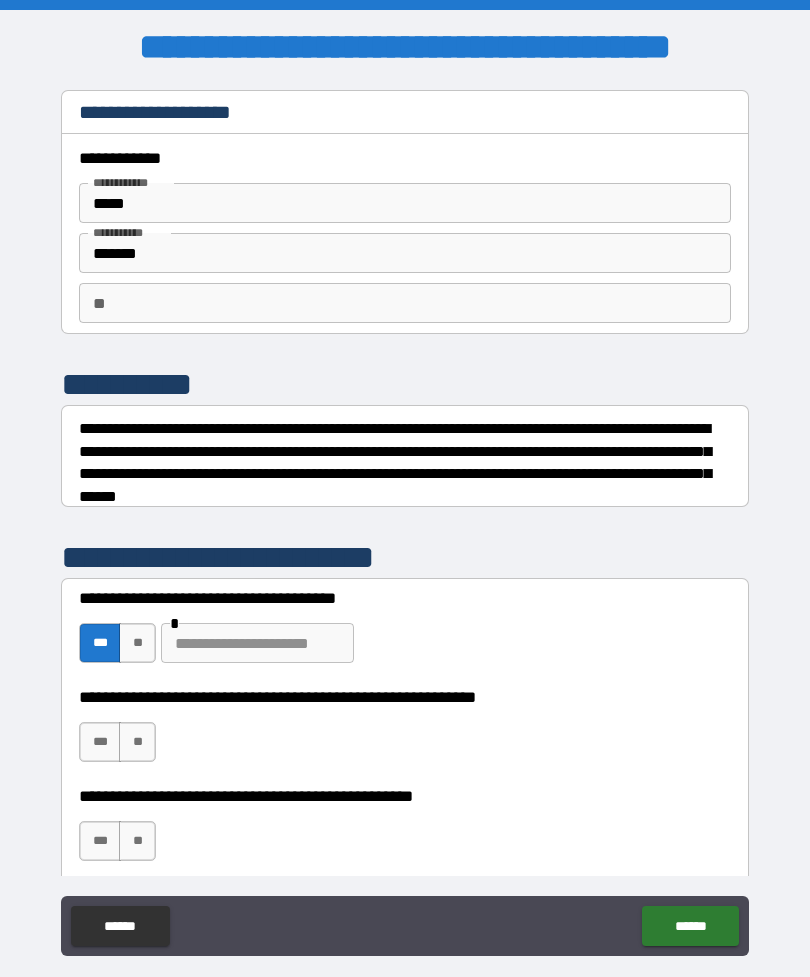 click at bounding box center [257, 643] 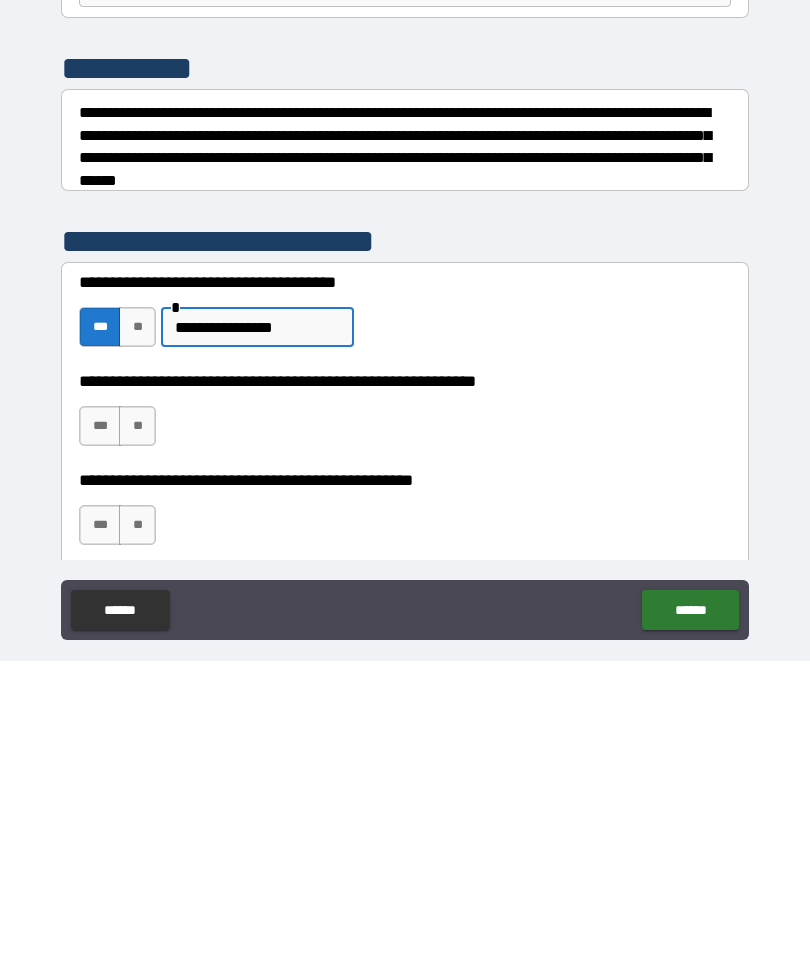 type on "**********" 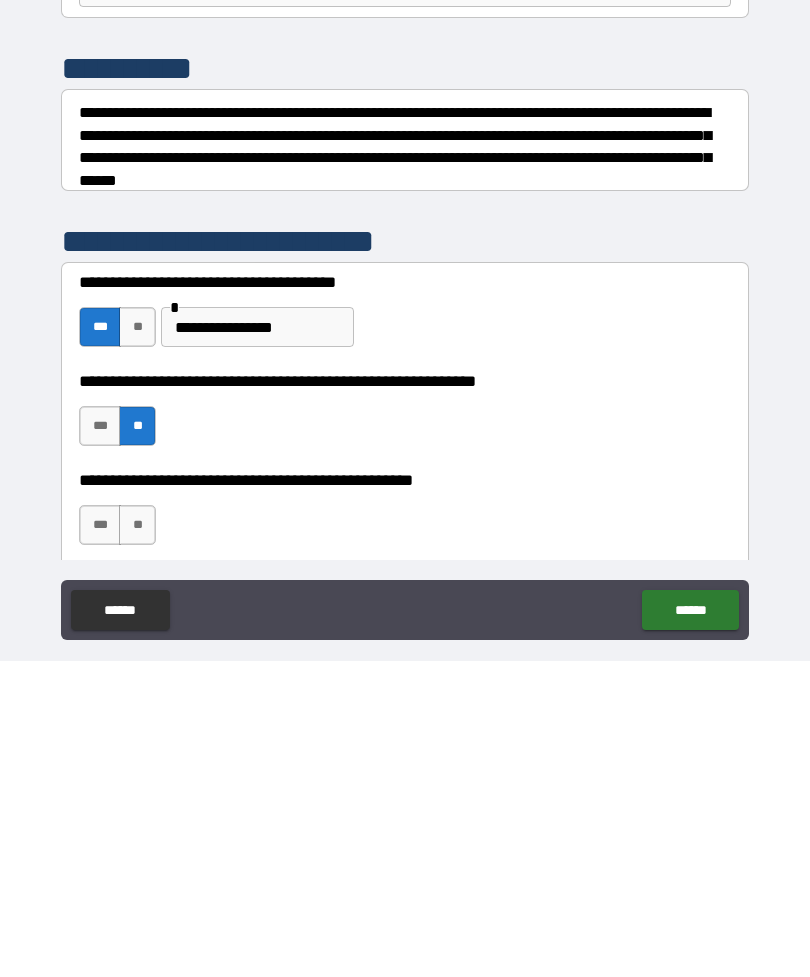scroll, scrollTop: 64, scrollLeft: 0, axis: vertical 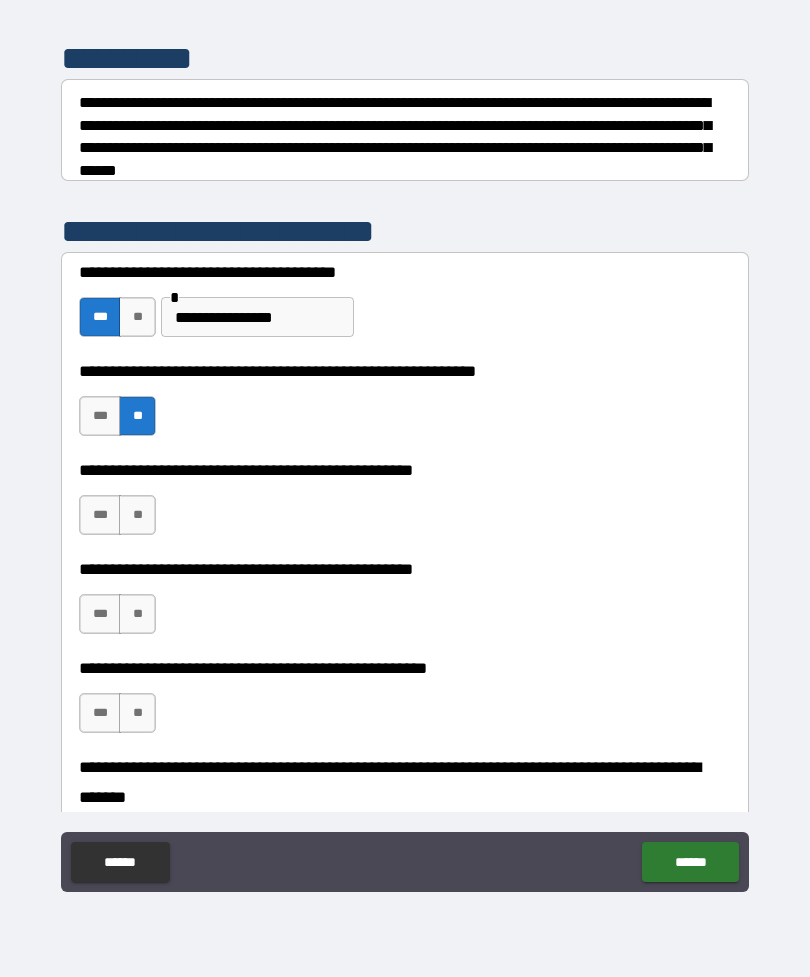 click on "**" at bounding box center [137, 515] 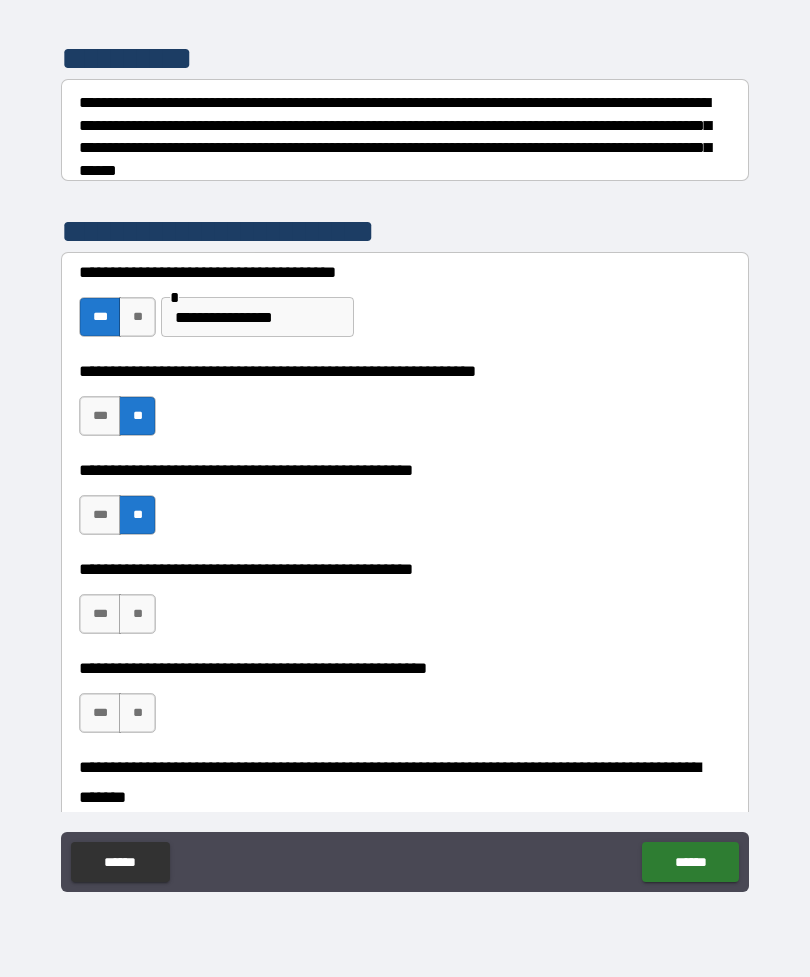 click on "***" at bounding box center (100, 614) 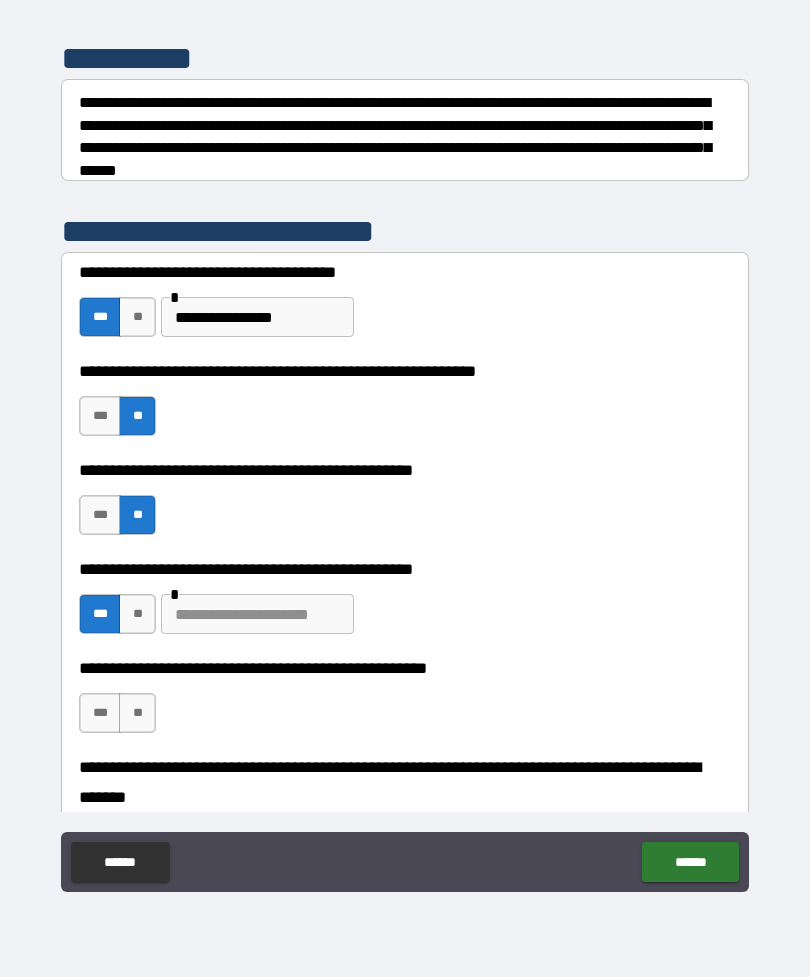 click on "**" at bounding box center (137, 713) 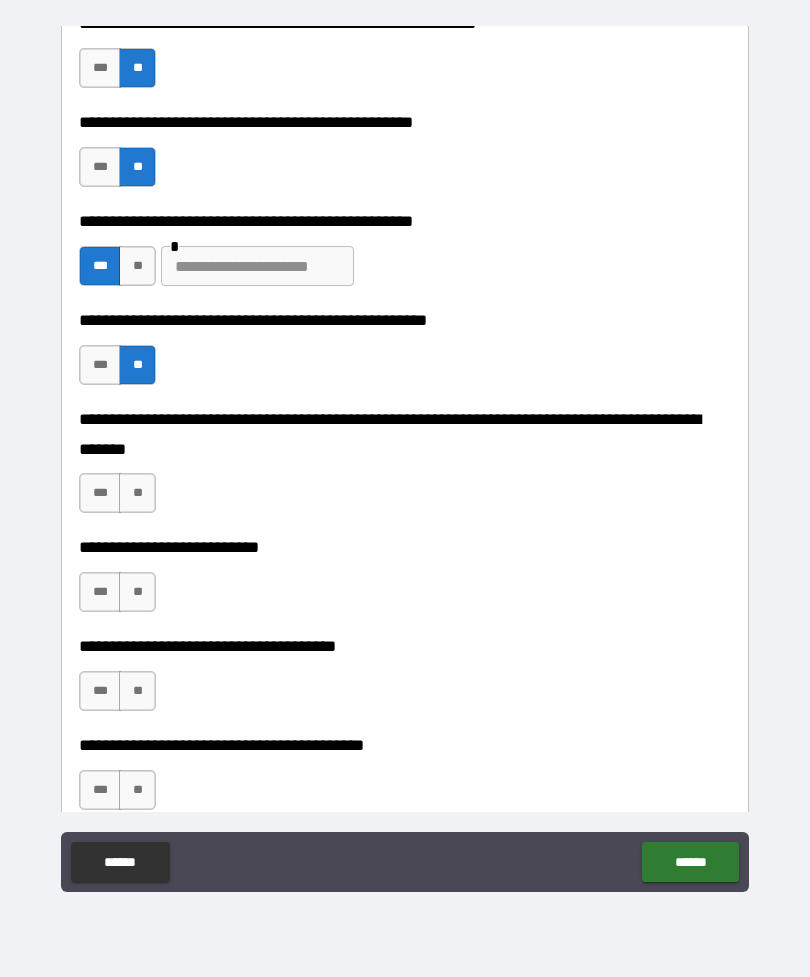scroll, scrollTop: 612, scrollLeft: 0, axis: vertical 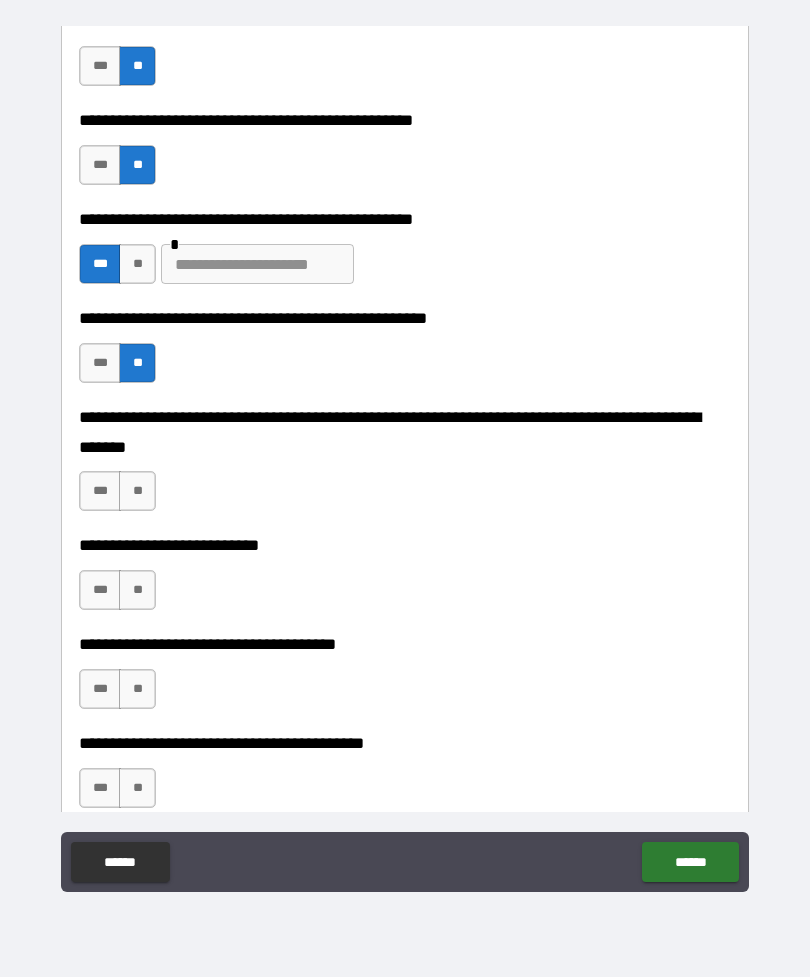 click on "**" at bounding box center (137, 491) 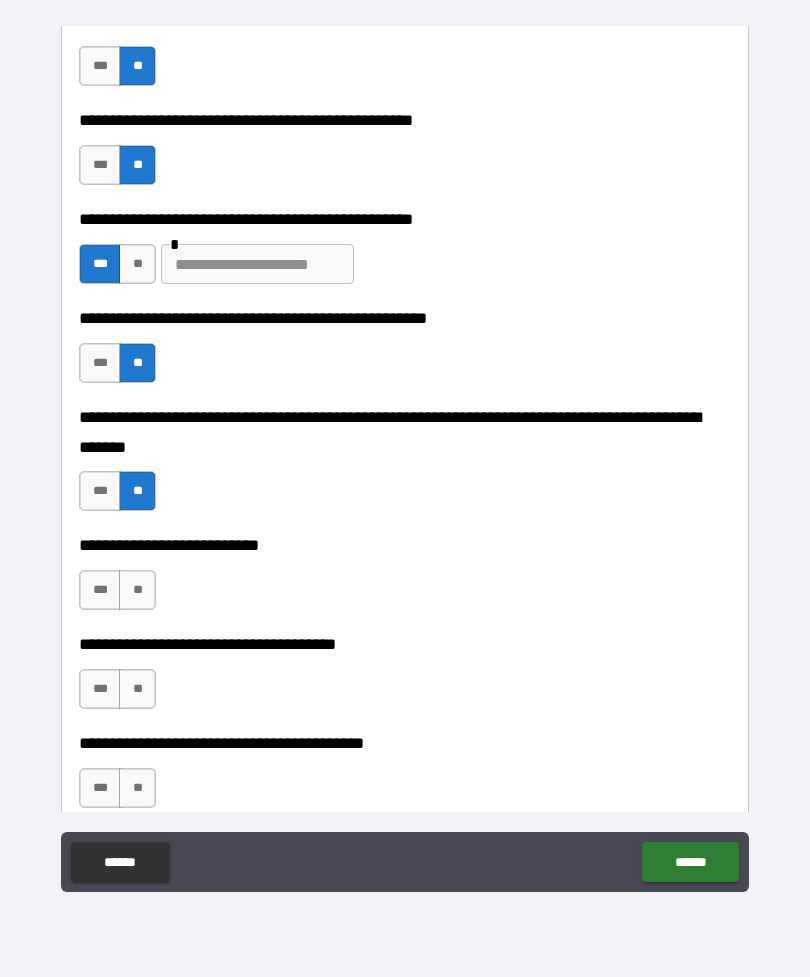 click on "**" at bounding box center [137, 590] 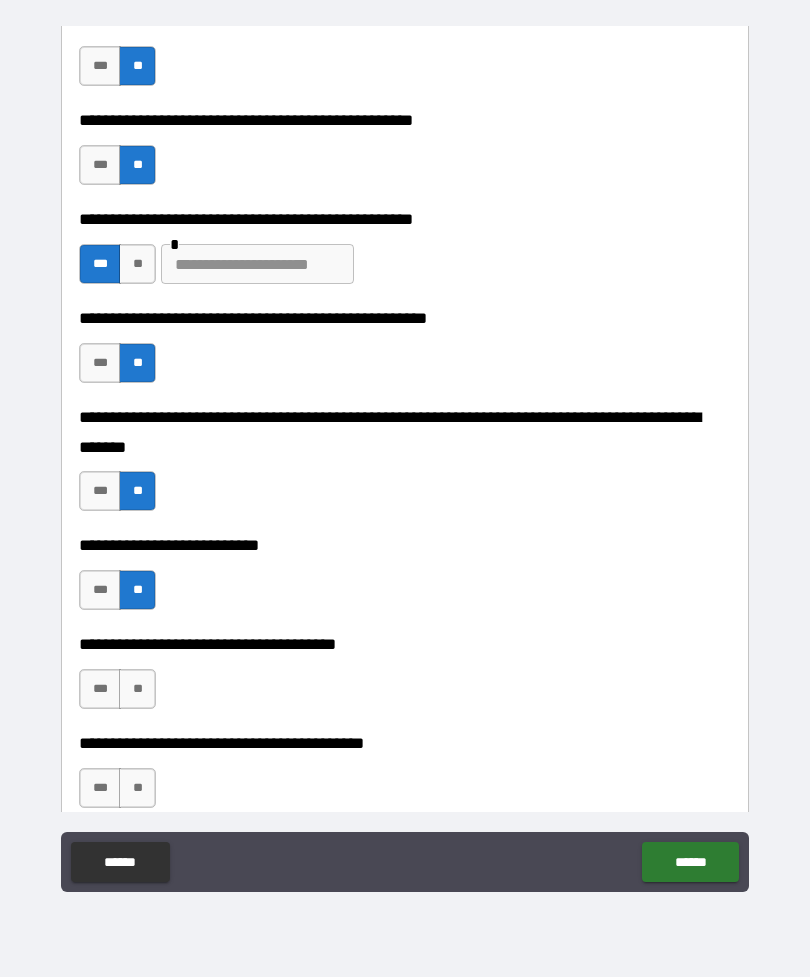 click on "**" at bounding box center [137, 689] 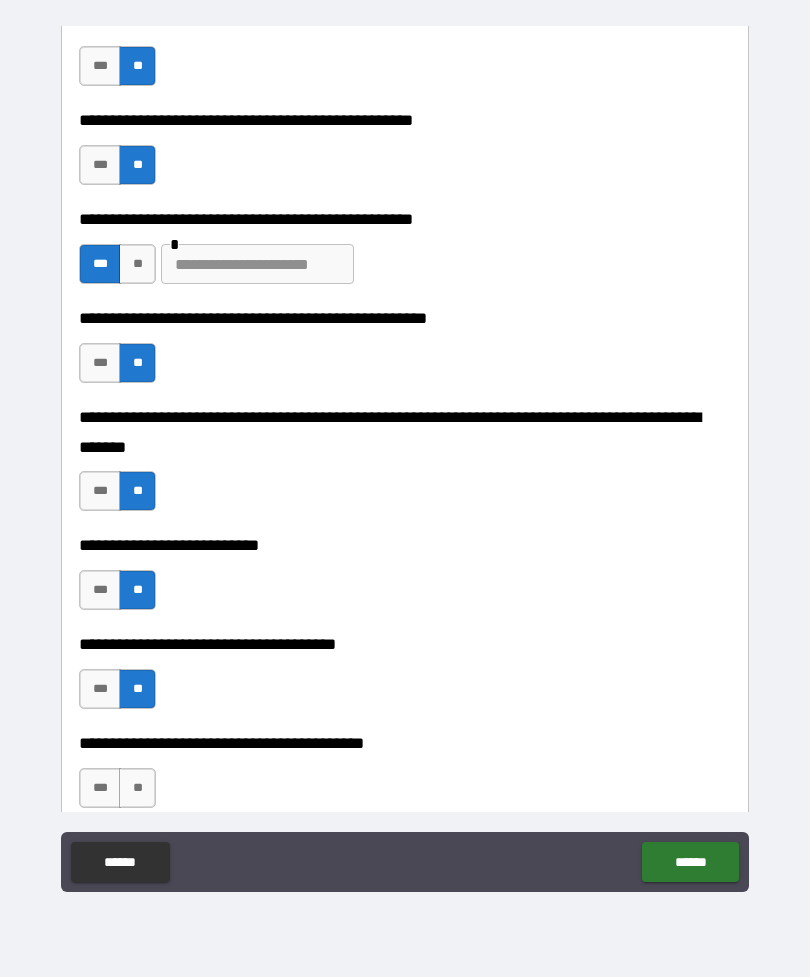 click on "**" at bounding box center [137, 788] 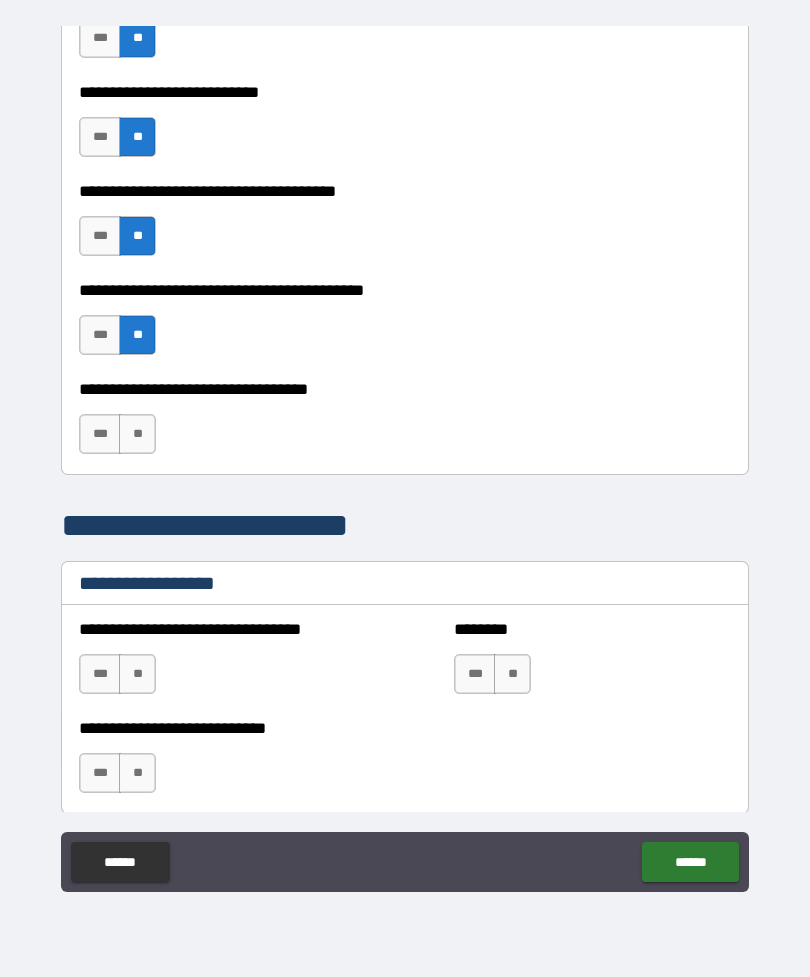 scroll, scrollTop: 1066, scrollLeft: 0, axis: vertical 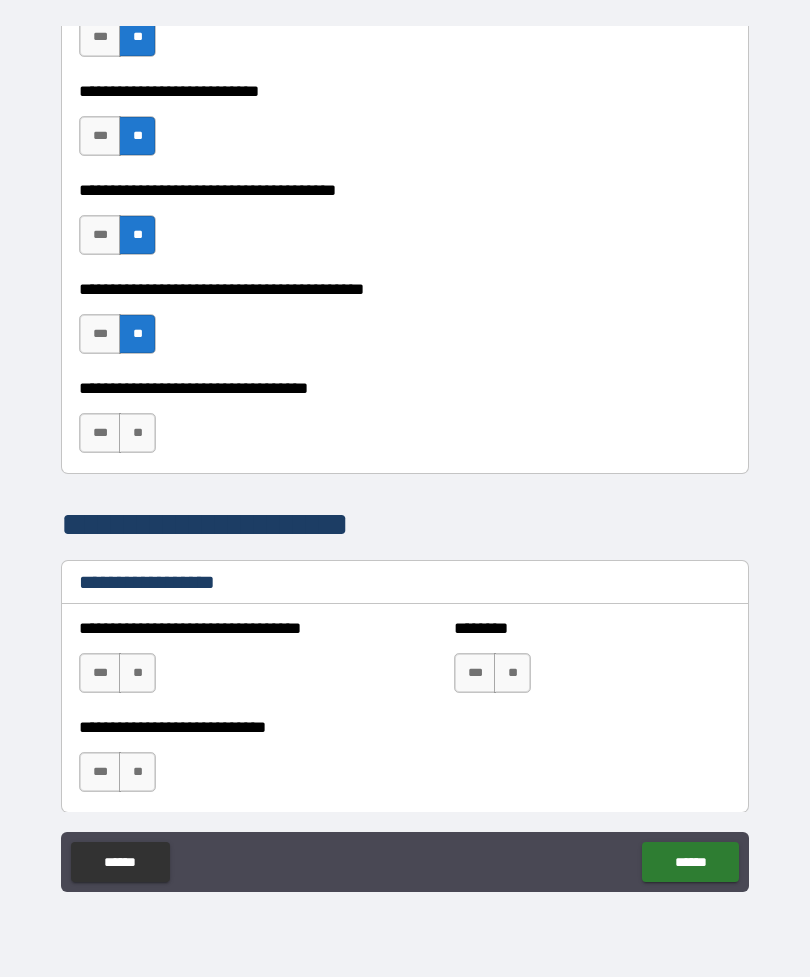 click on "**" at bounding box center (137, 433) 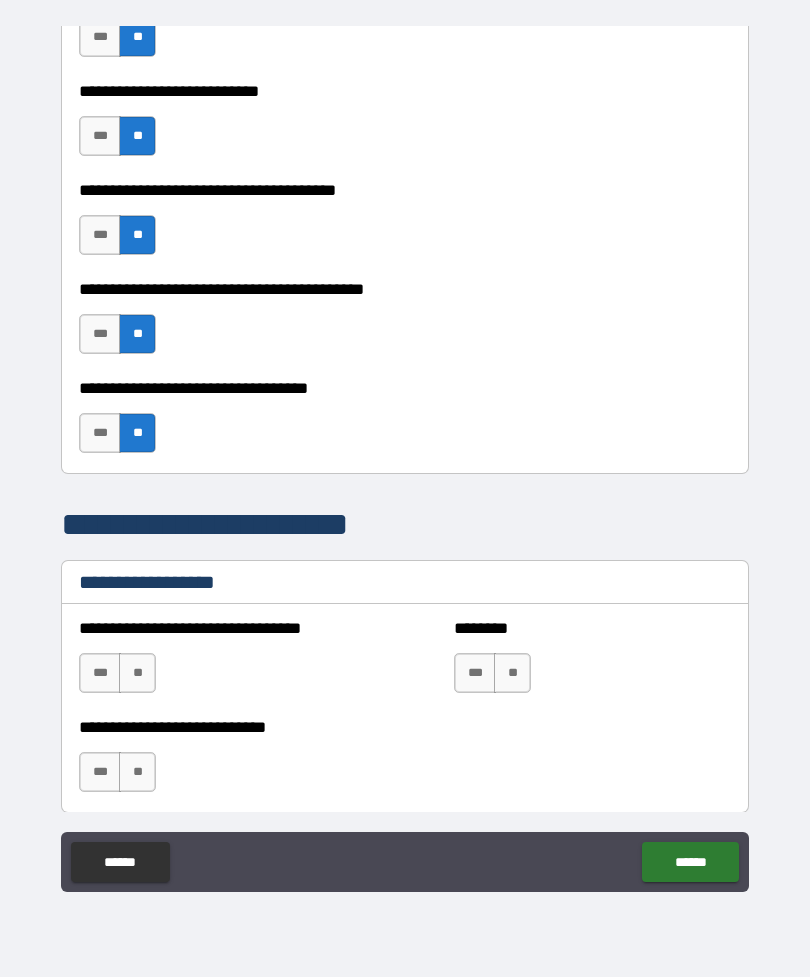 click on "**" at bounding box center (137, 673) 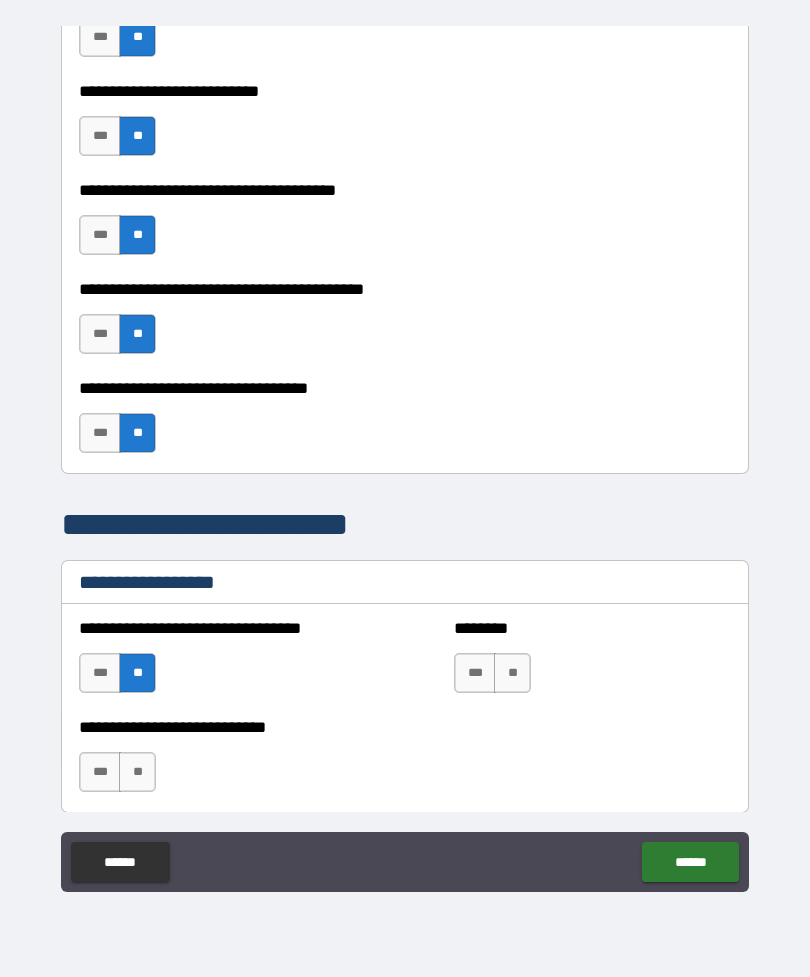 click on "**" at bounding box center [512, 673] 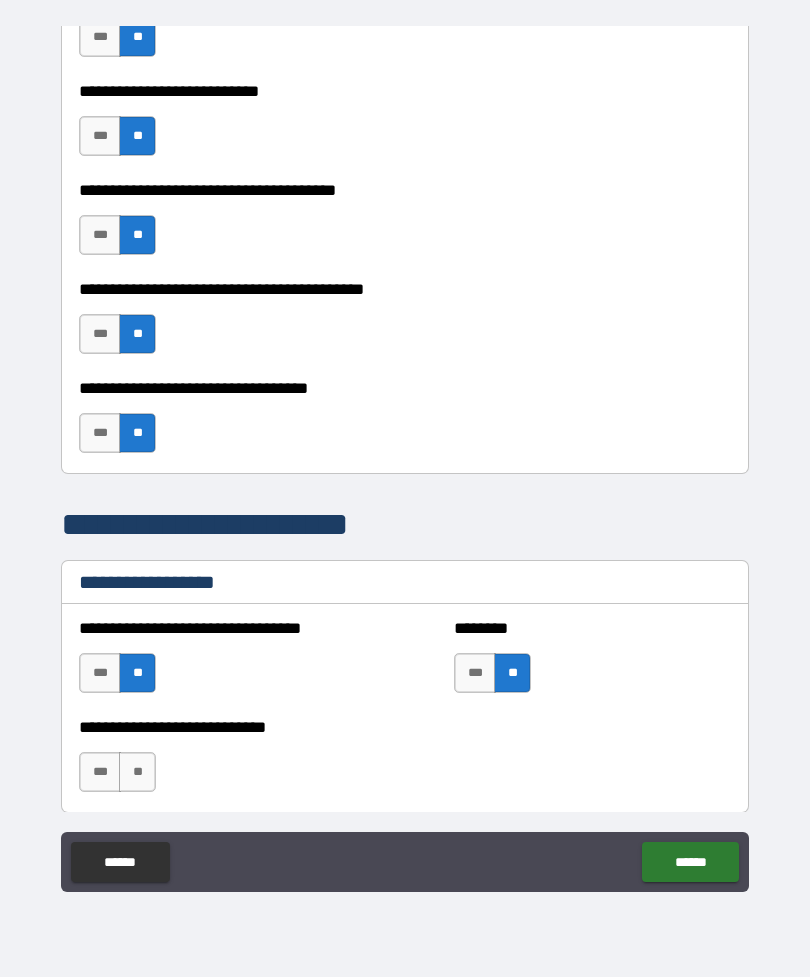 click on "**" at bounding box center [137, 772] 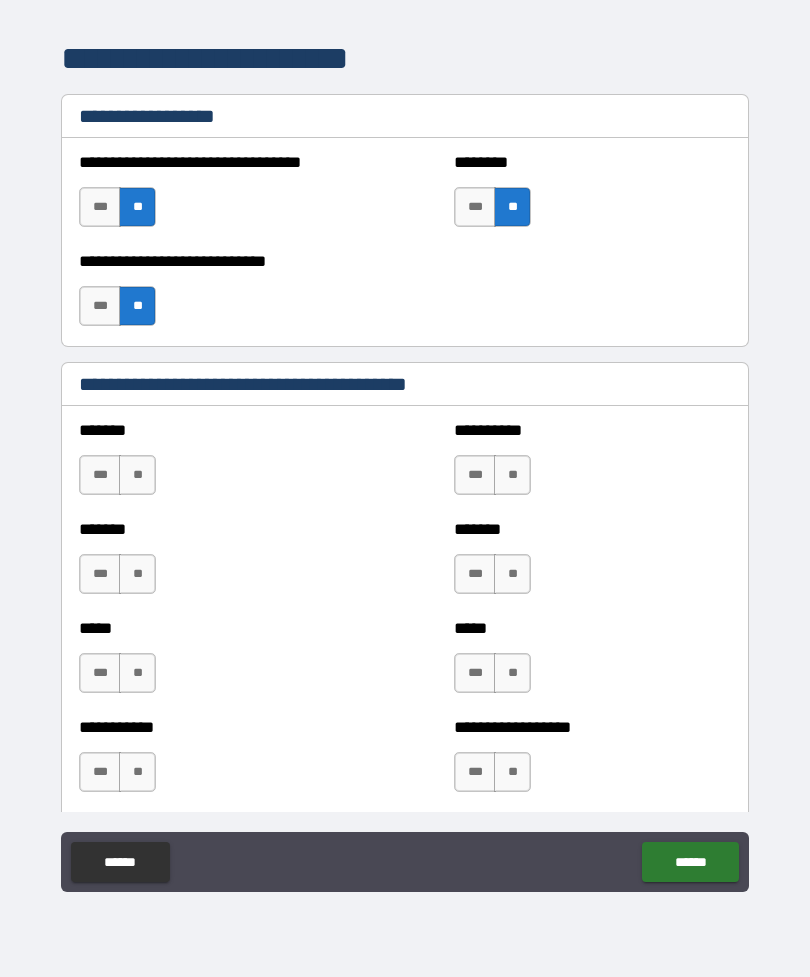 scroll, scrollTop: 1533, scrollLeft: 0, axis: vertical 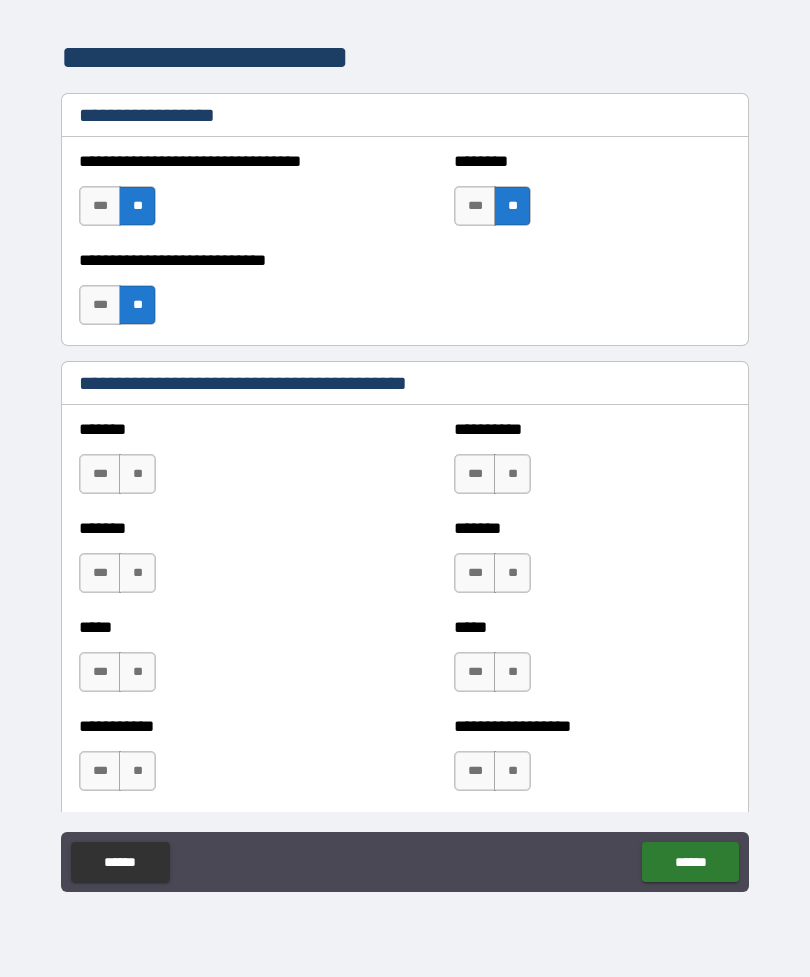 click on "**" at bounding box center (137, 474) 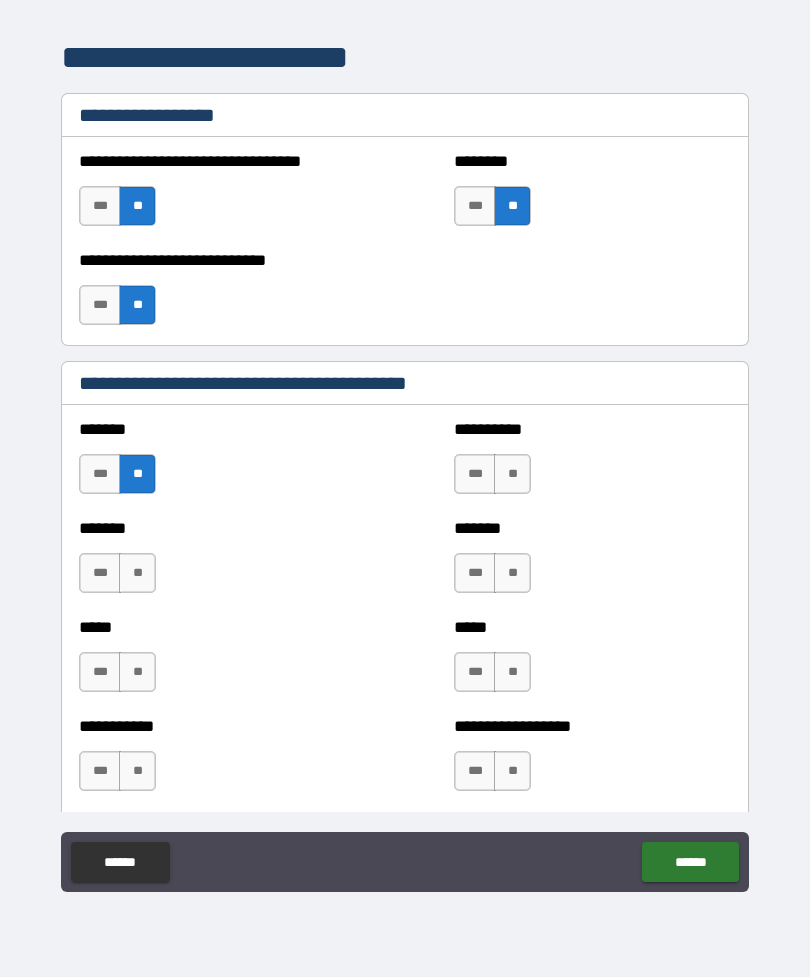 click on "**" at bounding box center (137, 573) 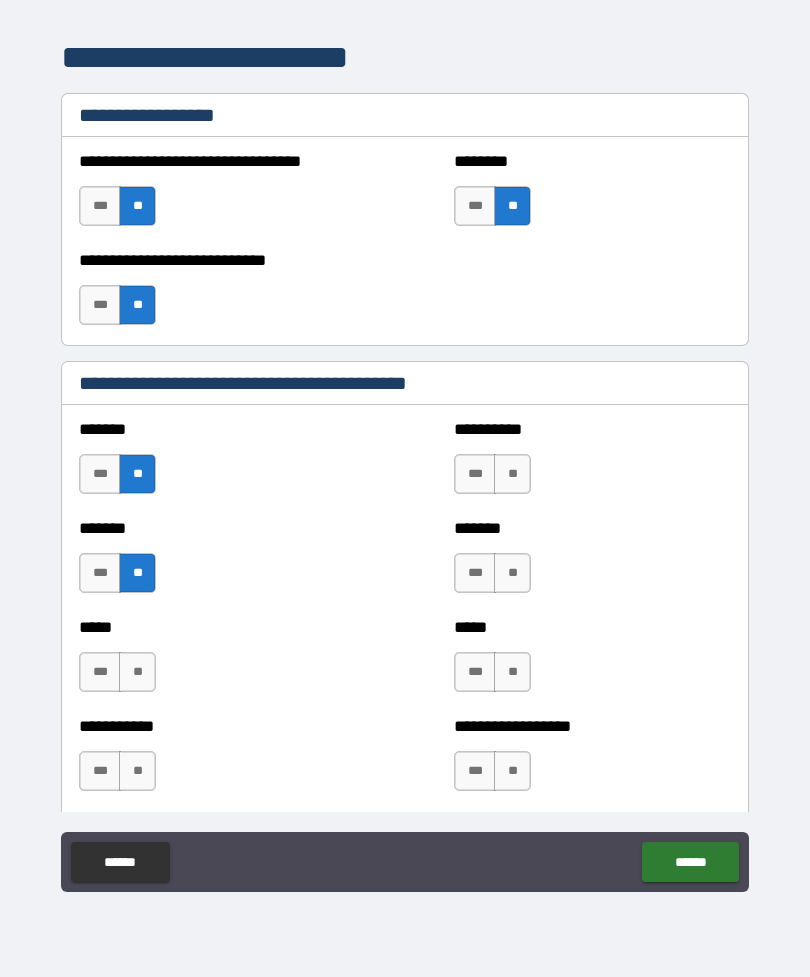 click on "**" at bounding box center [137, 672] 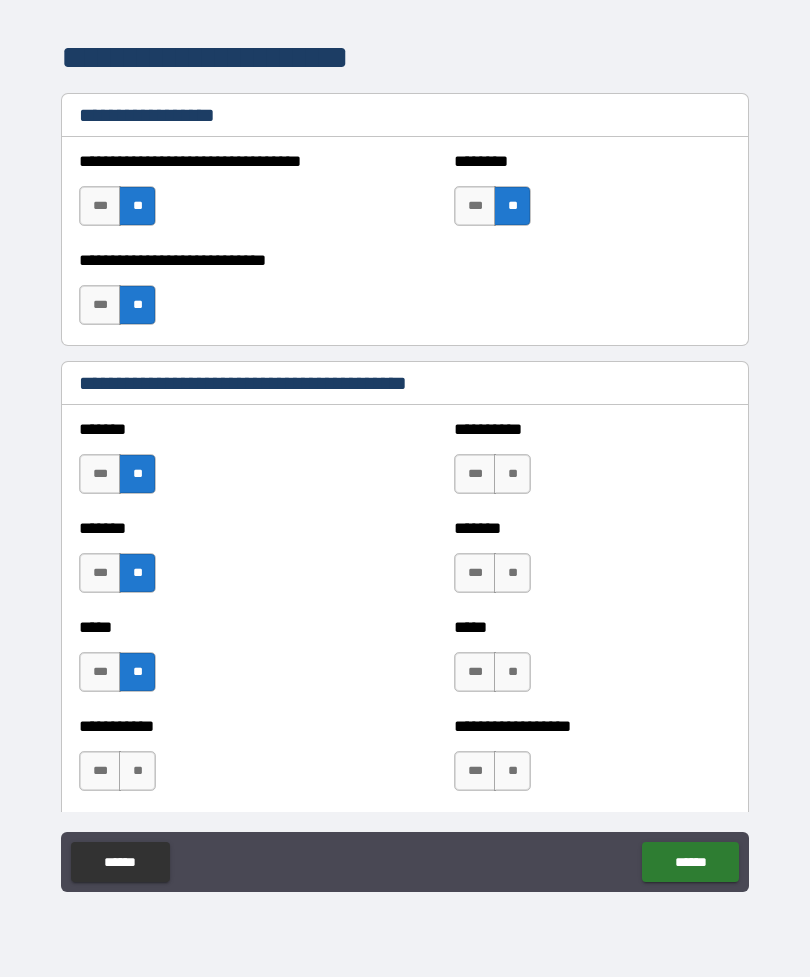 click on "**" at bounding box center (137, 771) 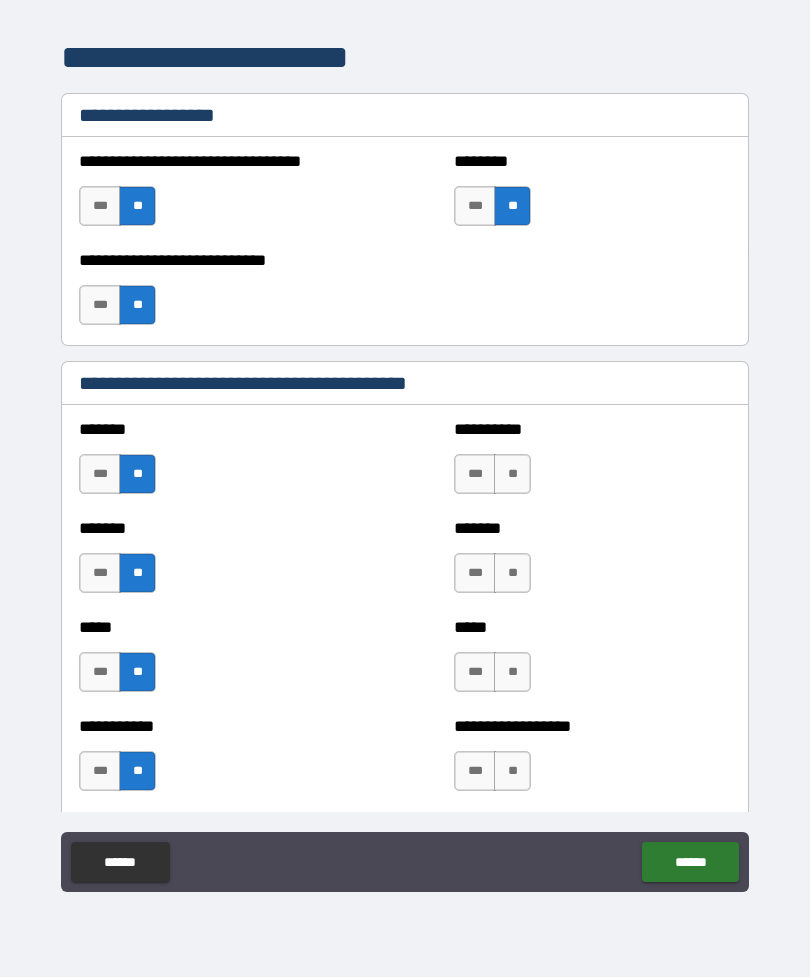 click on "**" at bounding box center (512, 474) 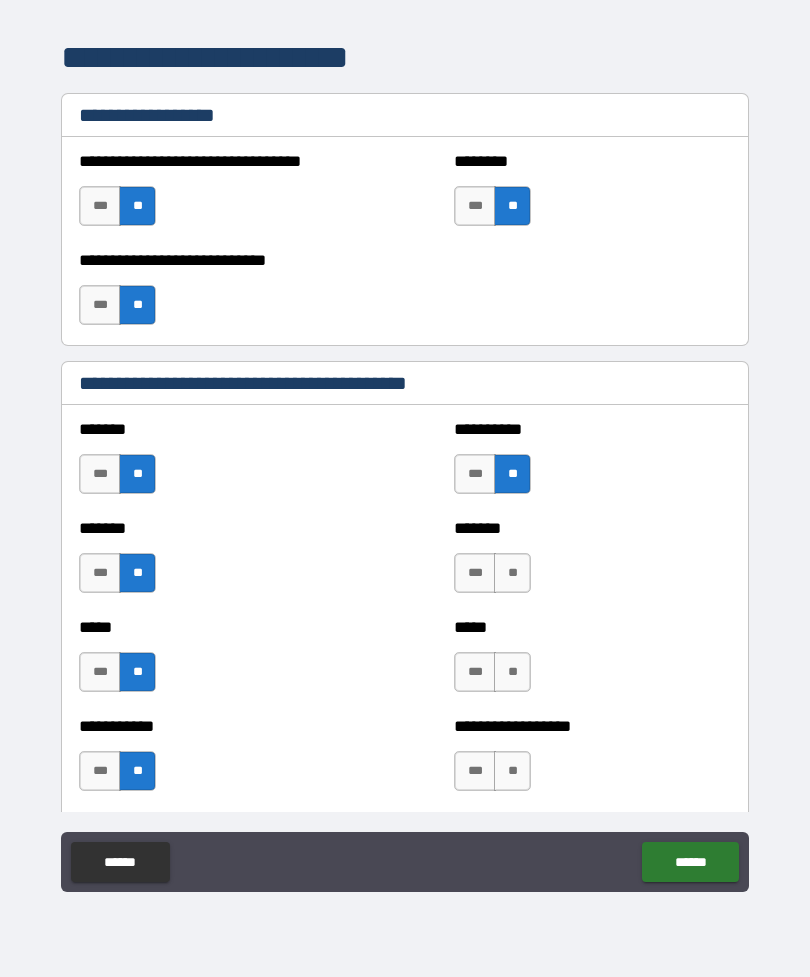 click on "**" at bounding box center (512, 573) 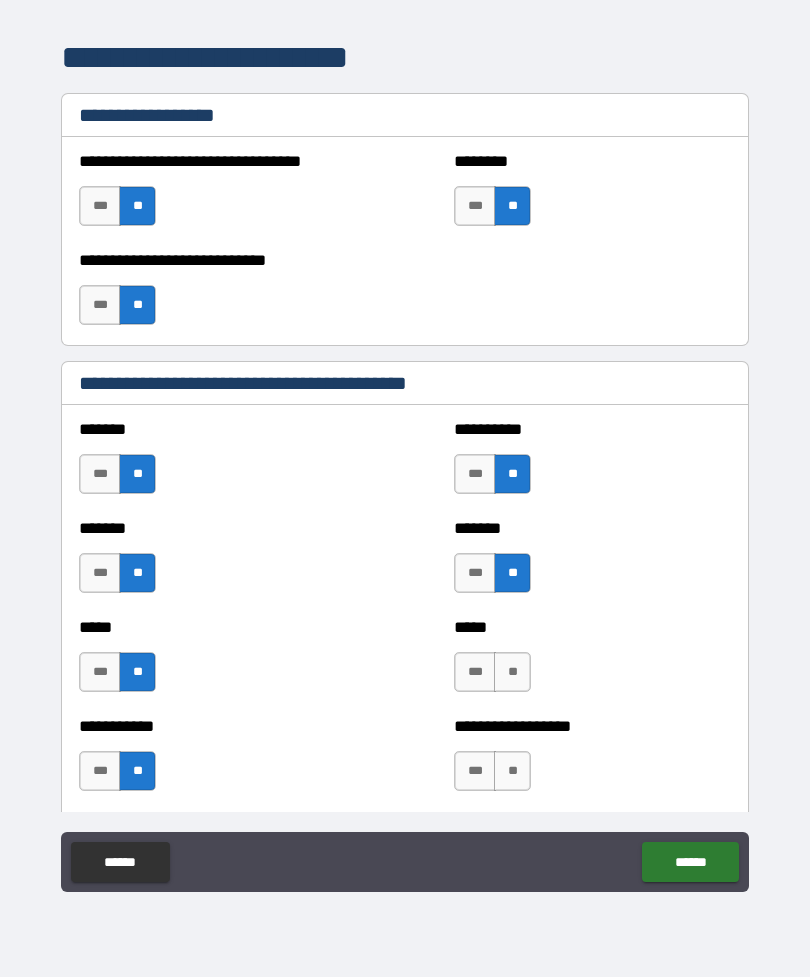 click on "**" at bounding box center [512, 672] 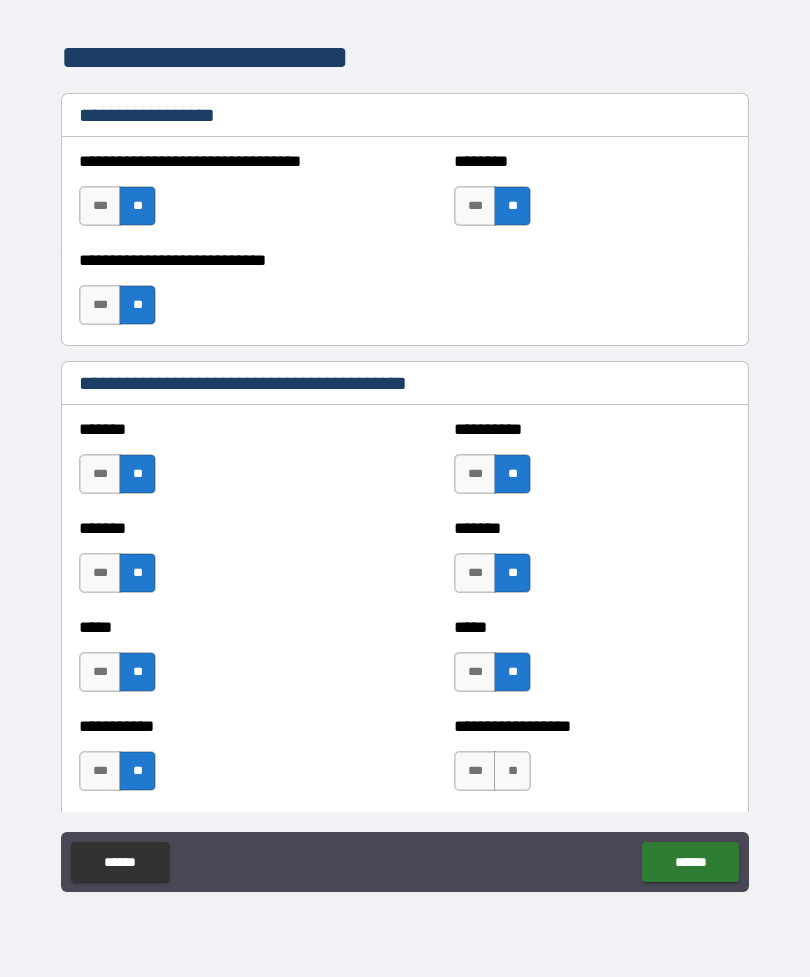 click on "**" at bounding box center [512, 771] 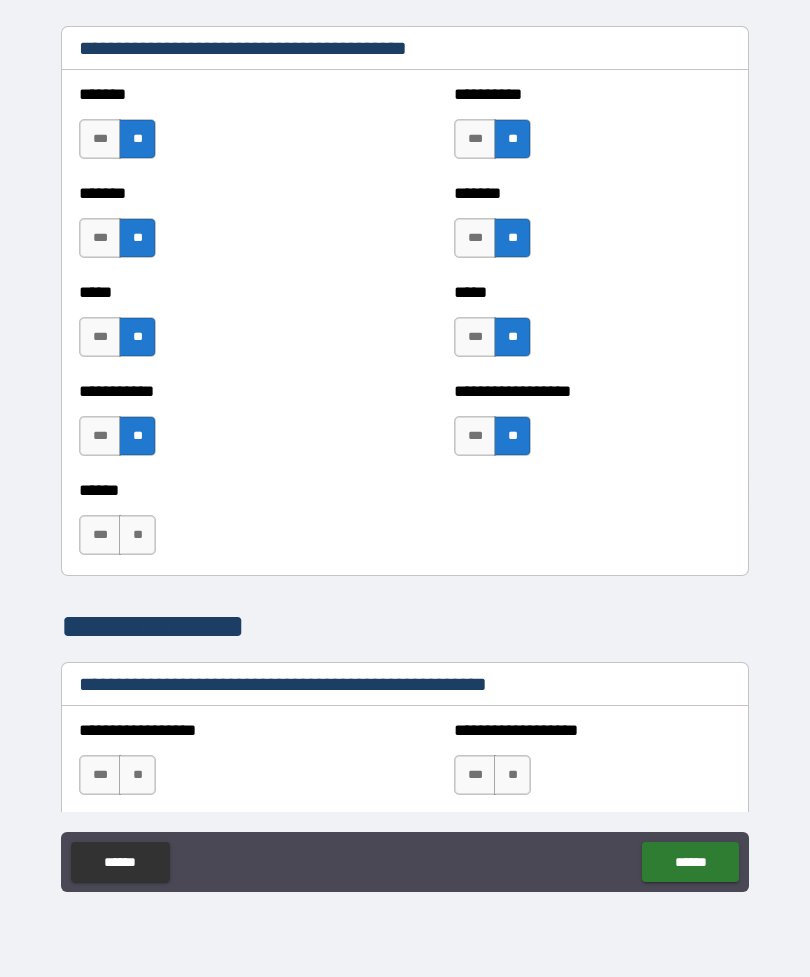 scroll, scrollTop: 1868, scrollLeft: 0, axis: vertical 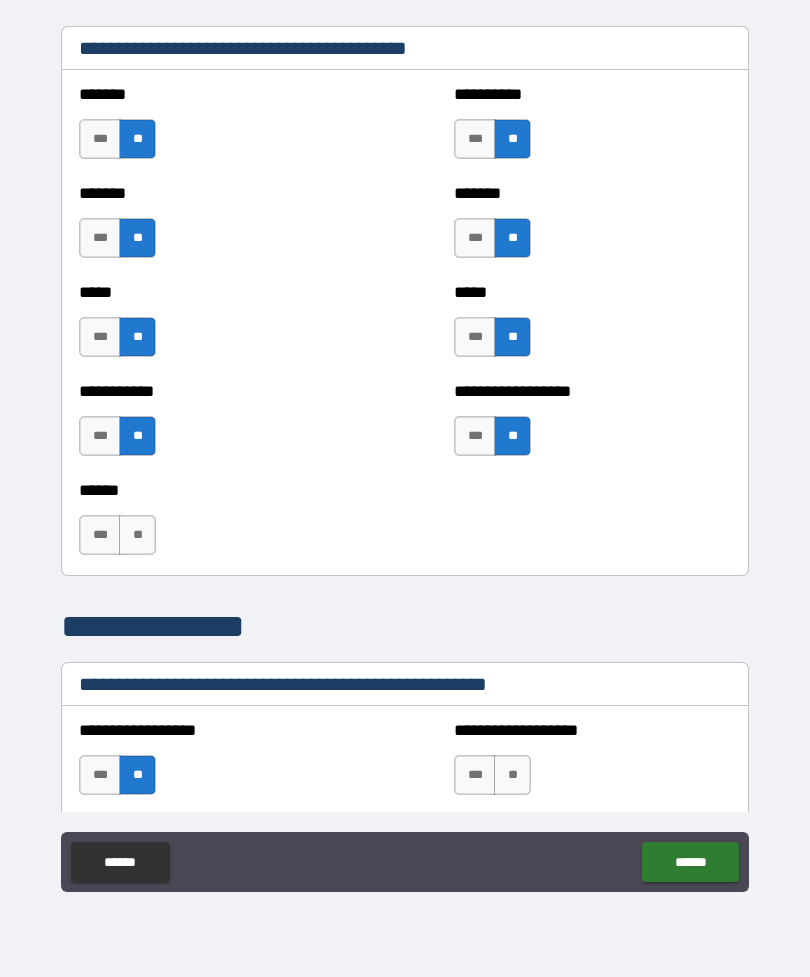 click on "**" at bounding box center (512, 775) 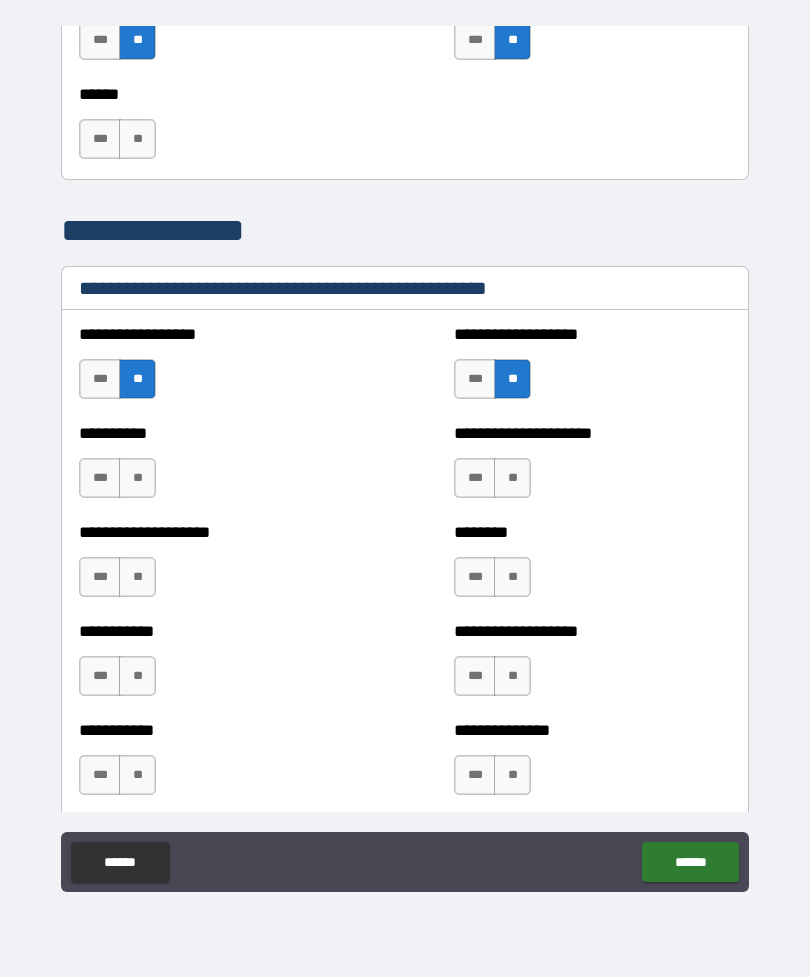 scroll, scrollTop: 2265, scrollLeft: 0, axis: vertical 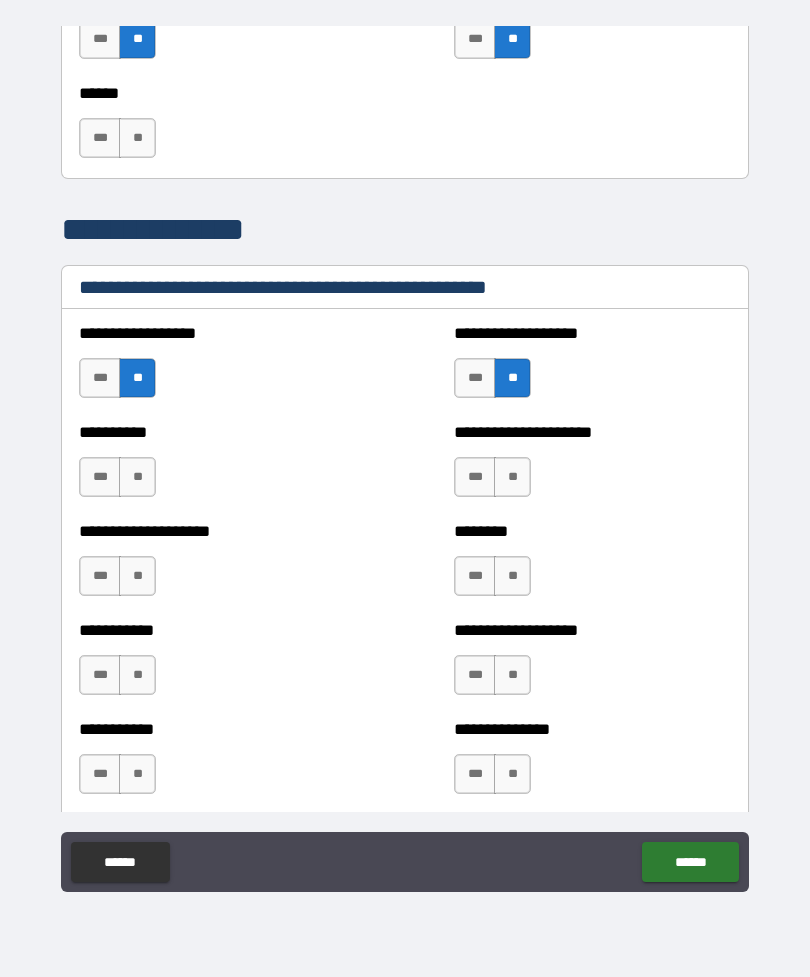 click on "**" at bounding box center [512, 477] 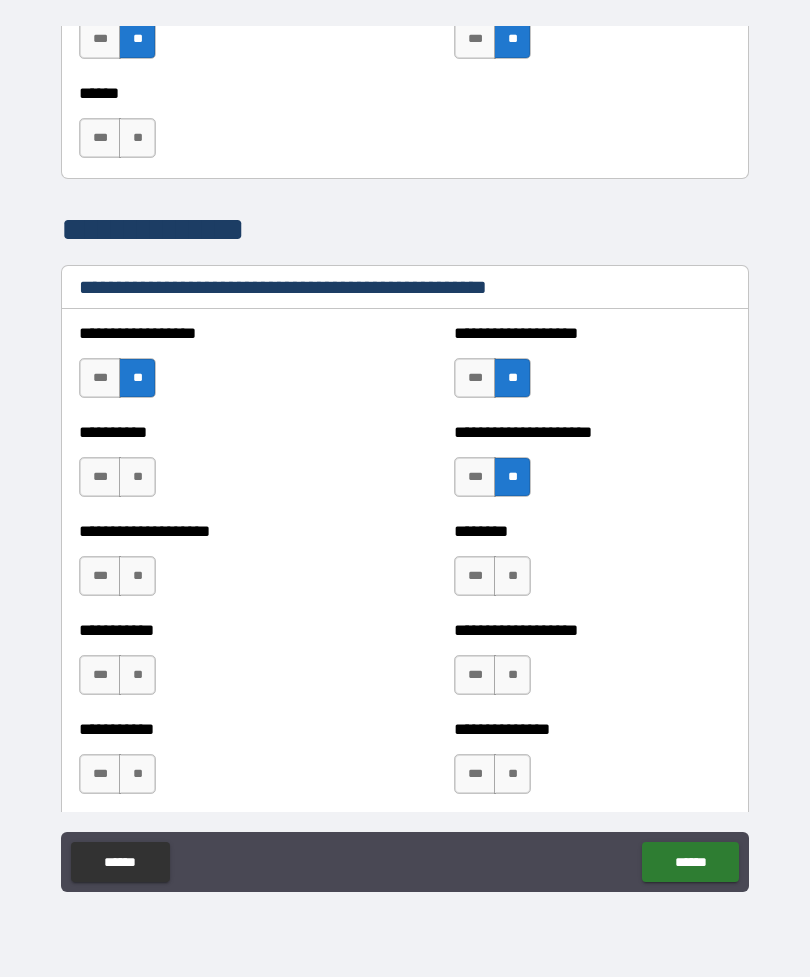 click on "***" at bounding box center (475, 576) 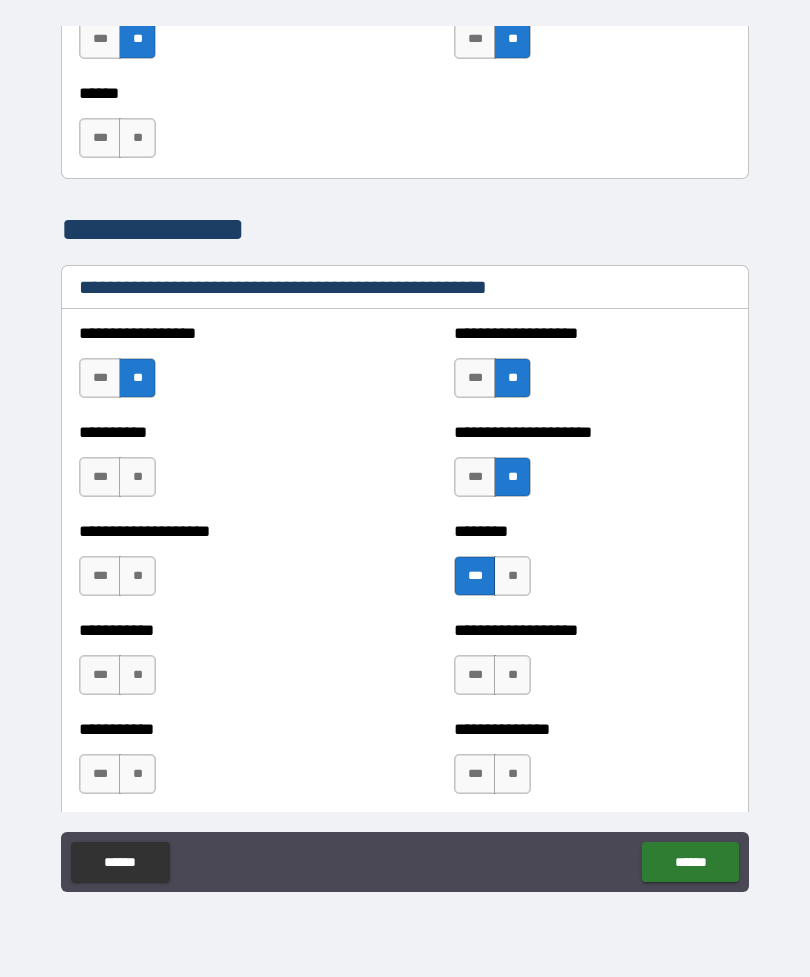 click on "**" at bounding box center [137, 477] 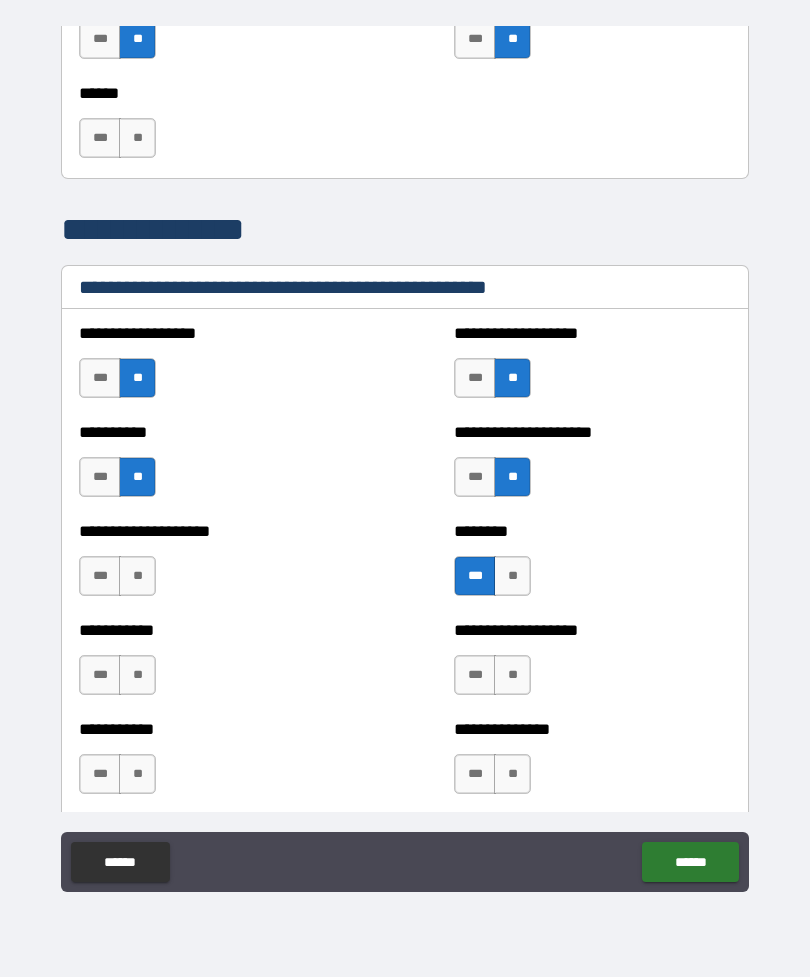 click on "**" at bounding box center [137, 576] 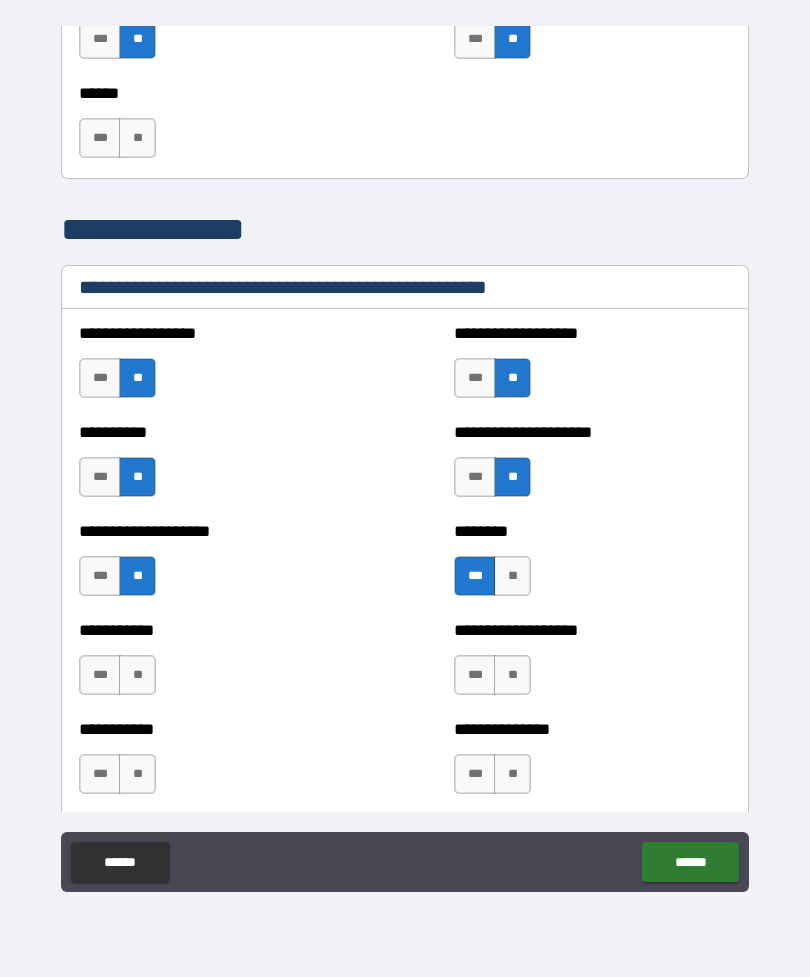 click on "**" at bounding box center [137, 675] 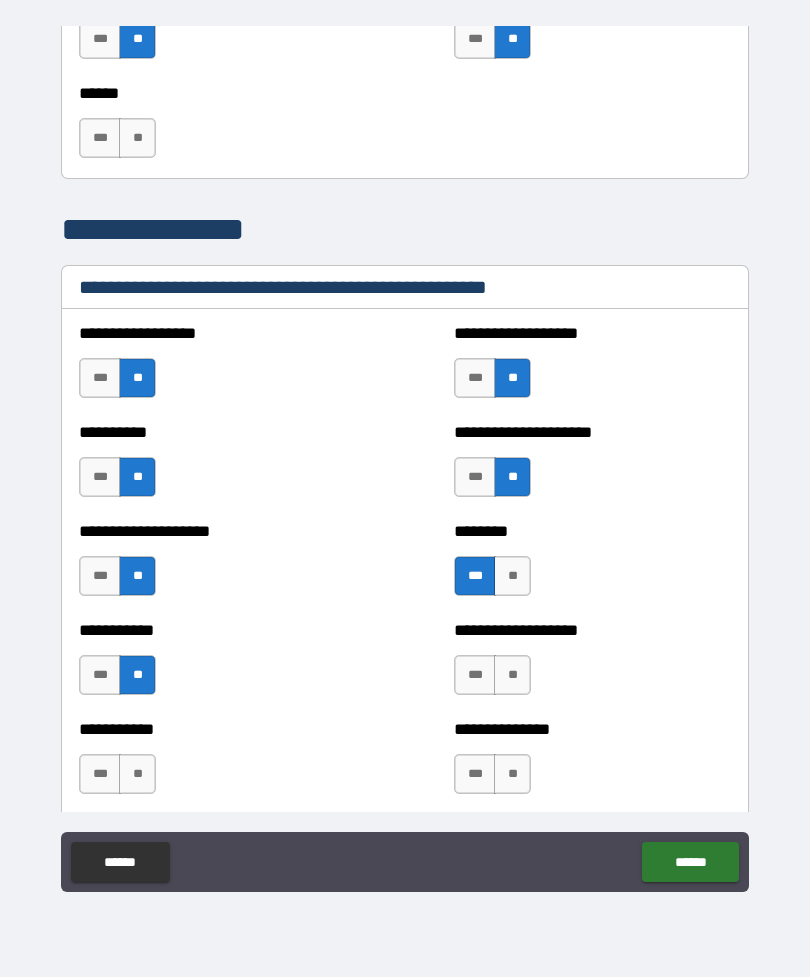 click on "**" at bounding box center (137, 774) 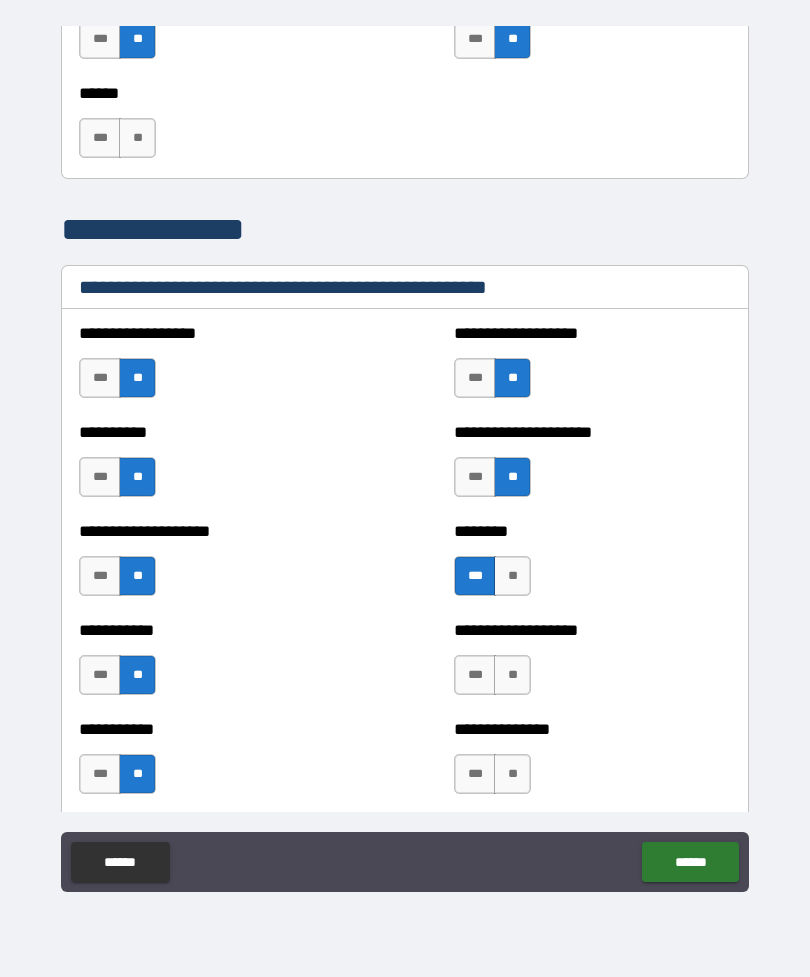 click on "***" at bounding box center [475, 675] 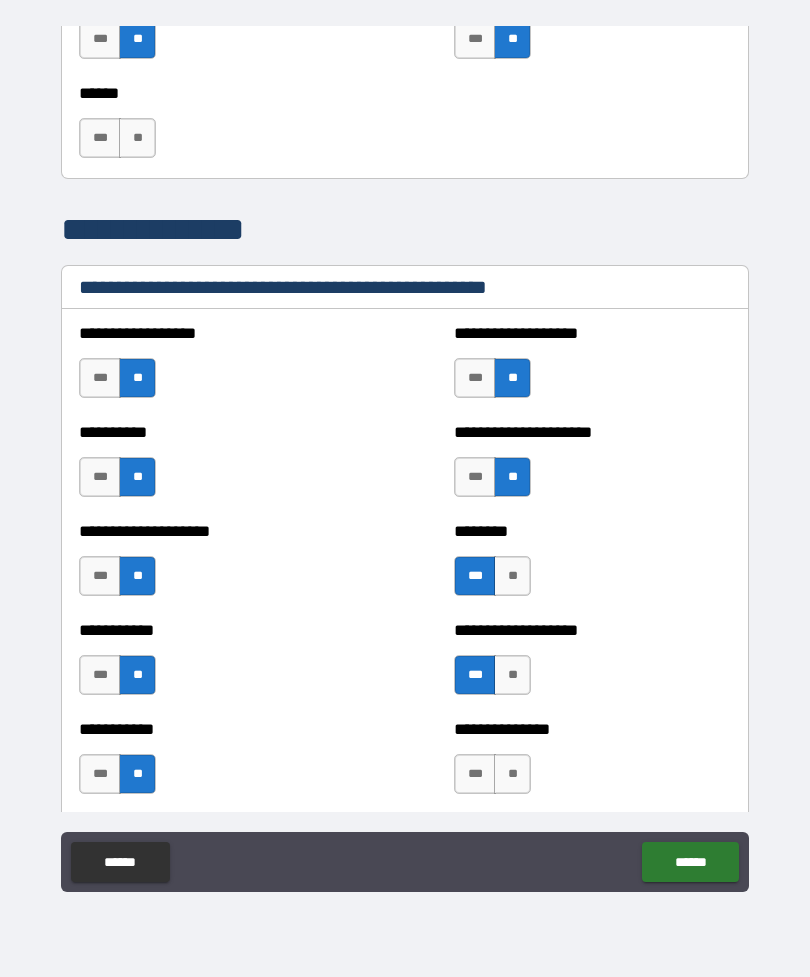 click on "**" at bounding box center (512, 774) 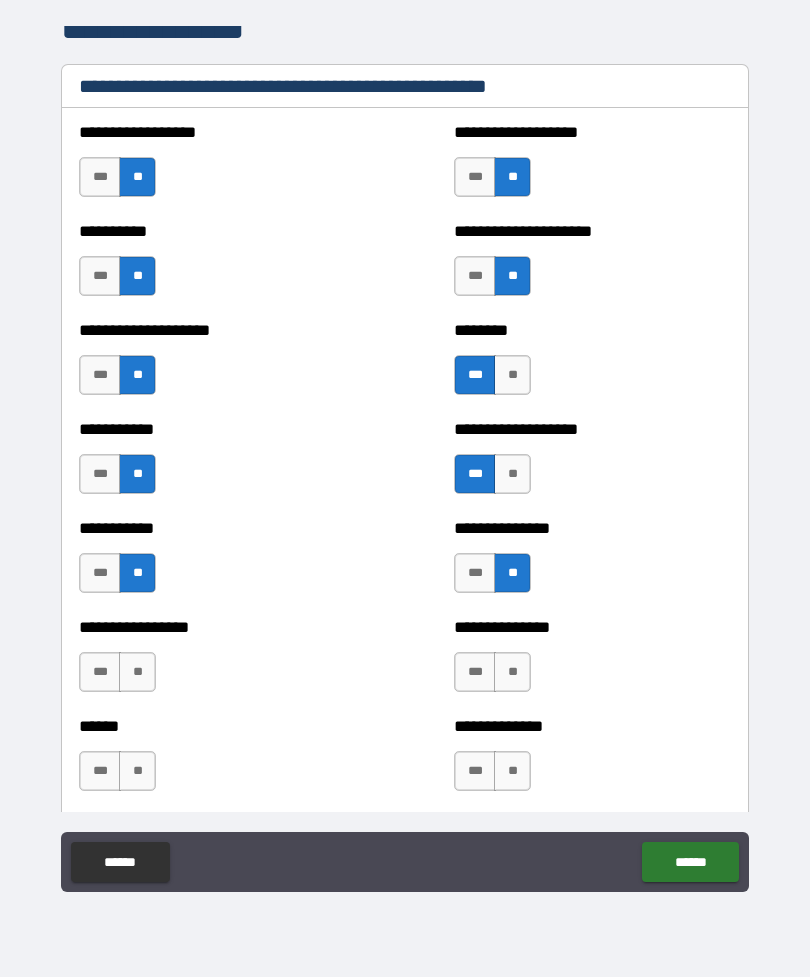 scroll, scrollTop: 2468, scrollLeft: 0, axis: vertical 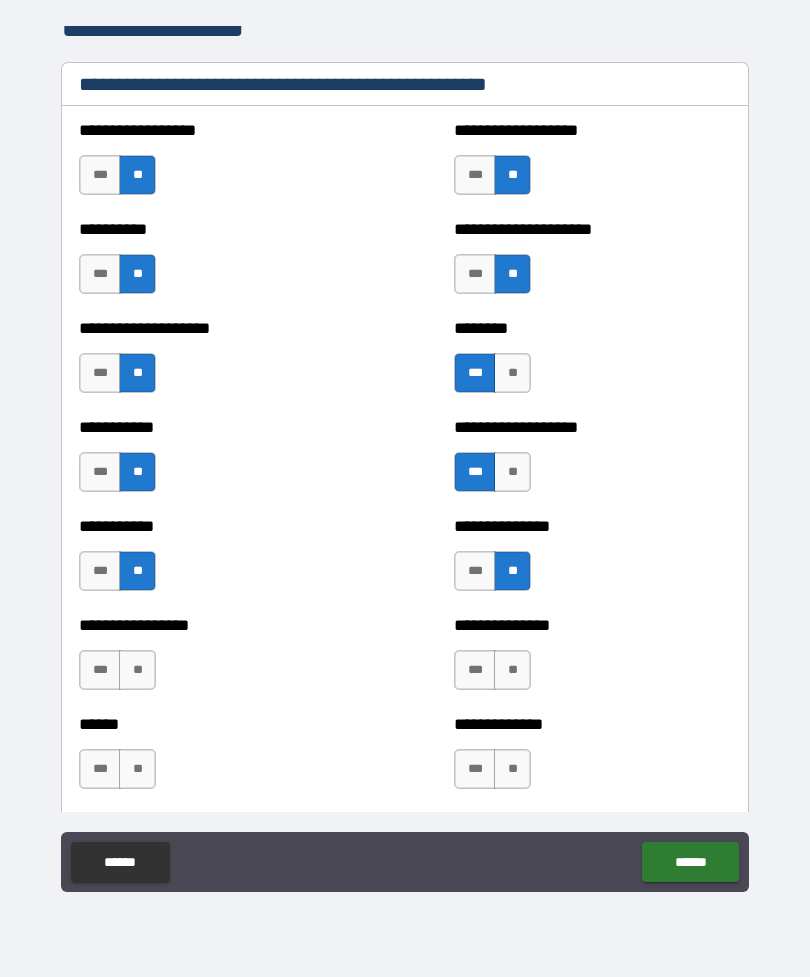 click on "**" at bounding box center (137, 670) 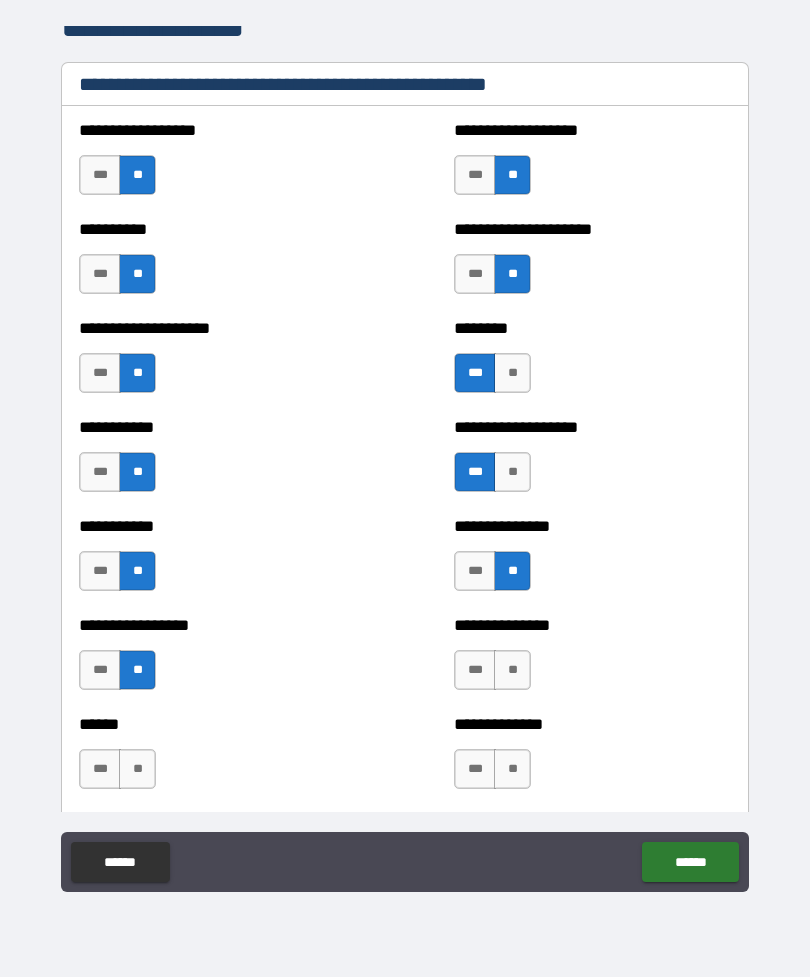 click on "**" at bounding box center [137, 769] 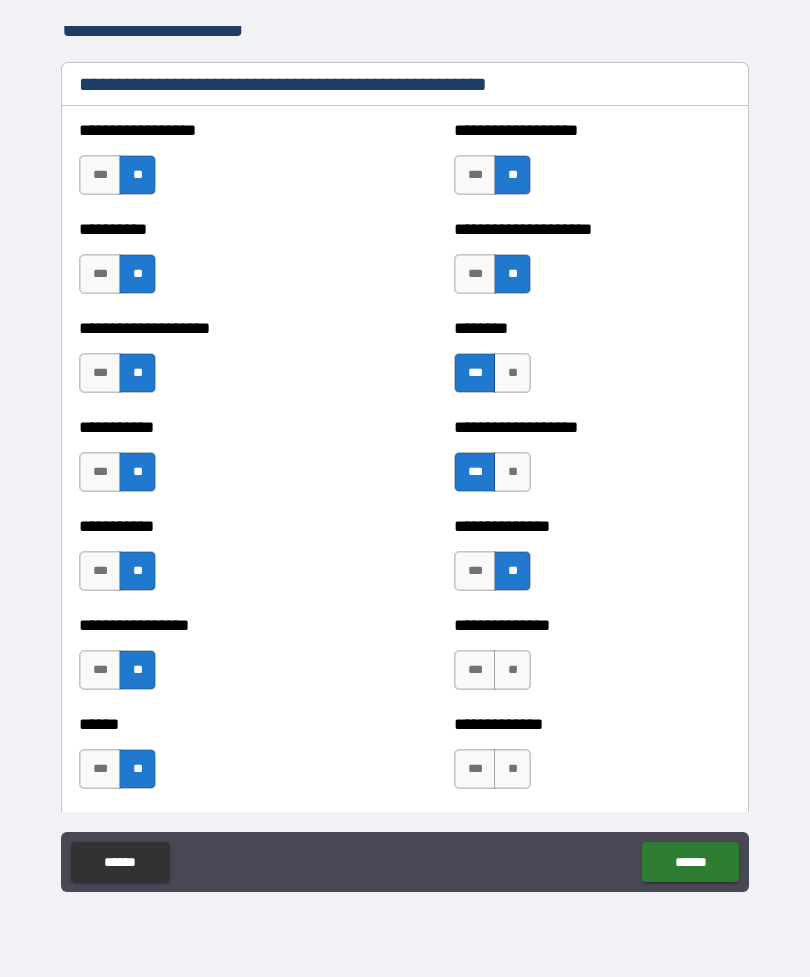 click on "**" at bounding box center (512, 670) 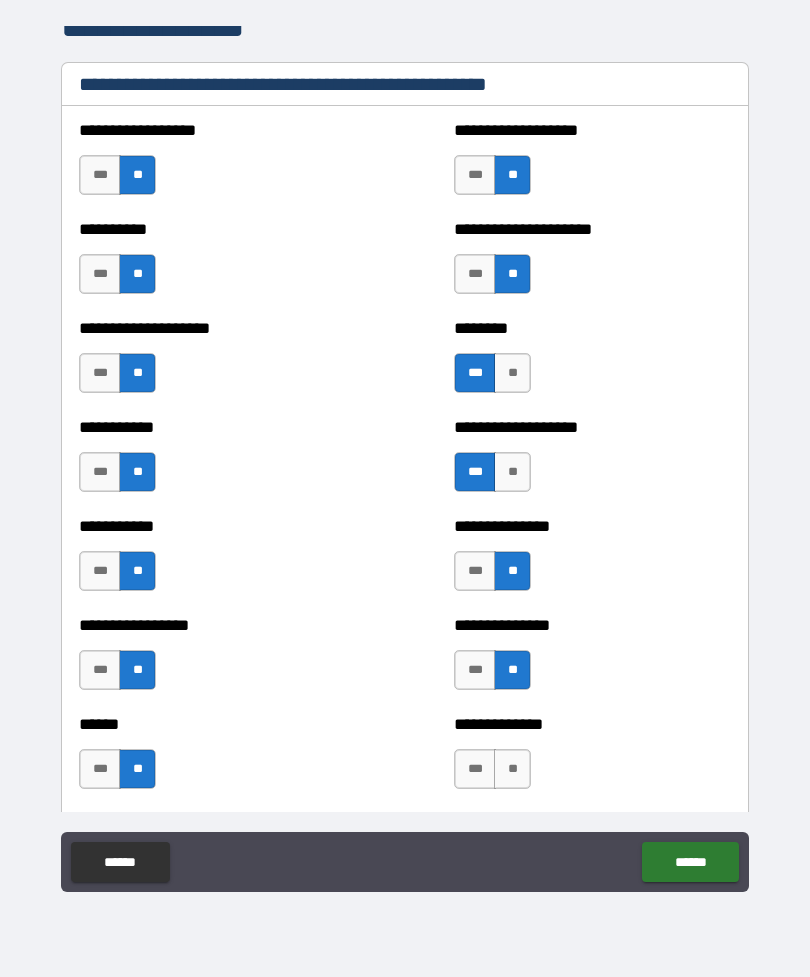 click on "**" at bounding box center [512, 769] 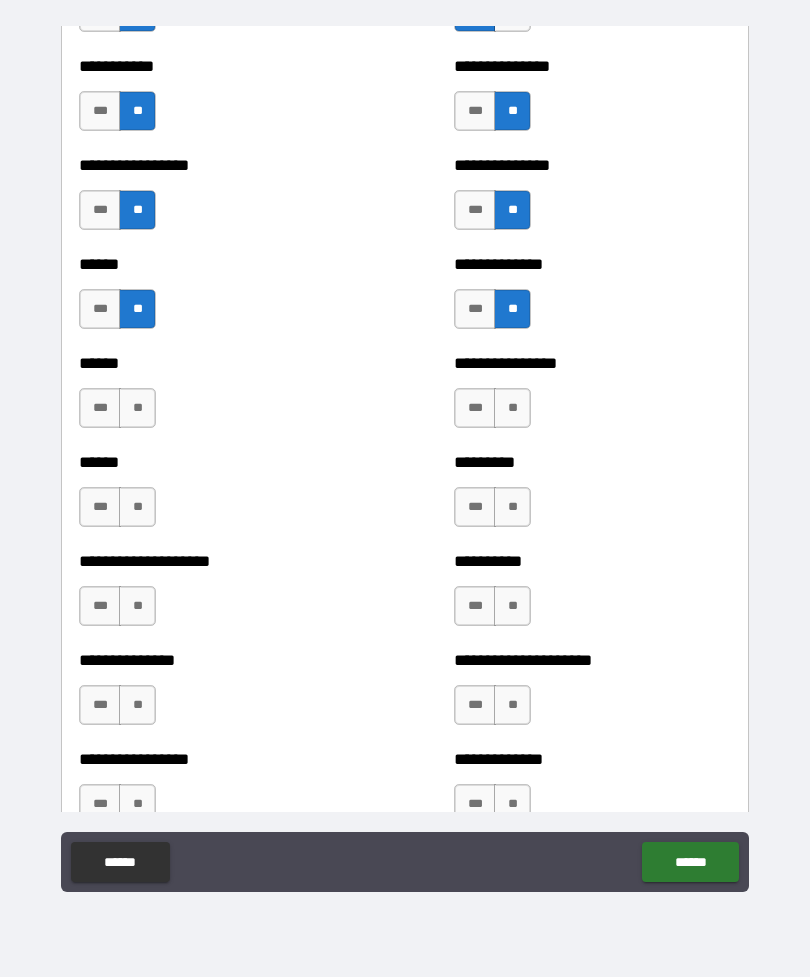 scroll, scrollTop: 2930, scrollLeft: 0, axis: vertical 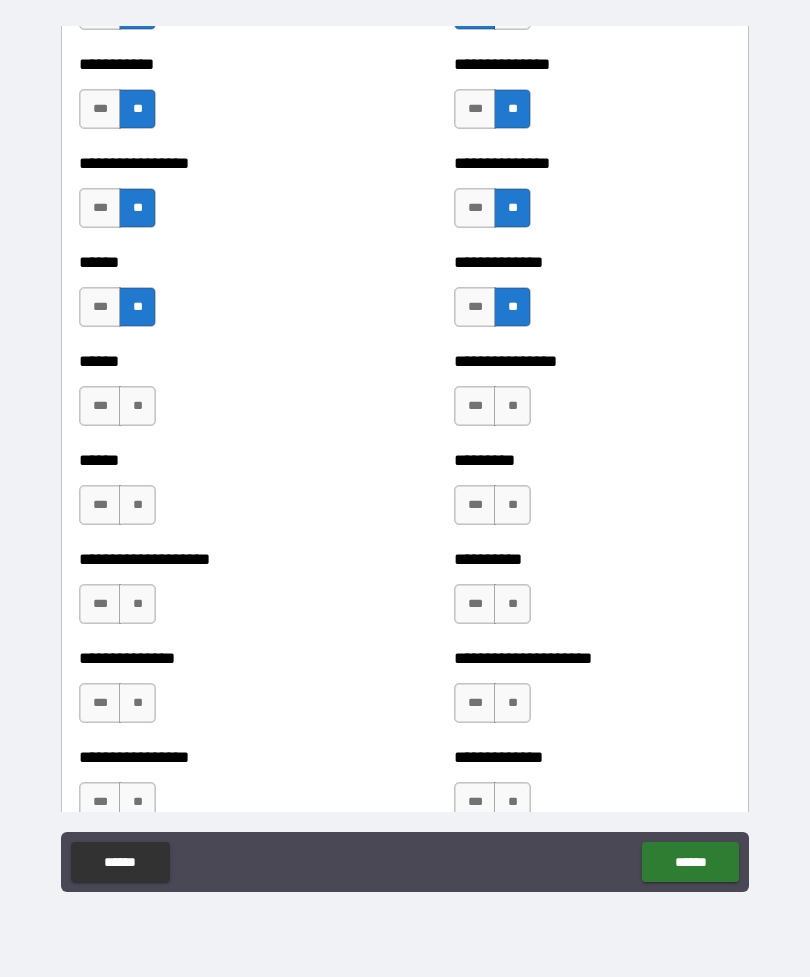 click on "**" at bounding box center [512, 406] 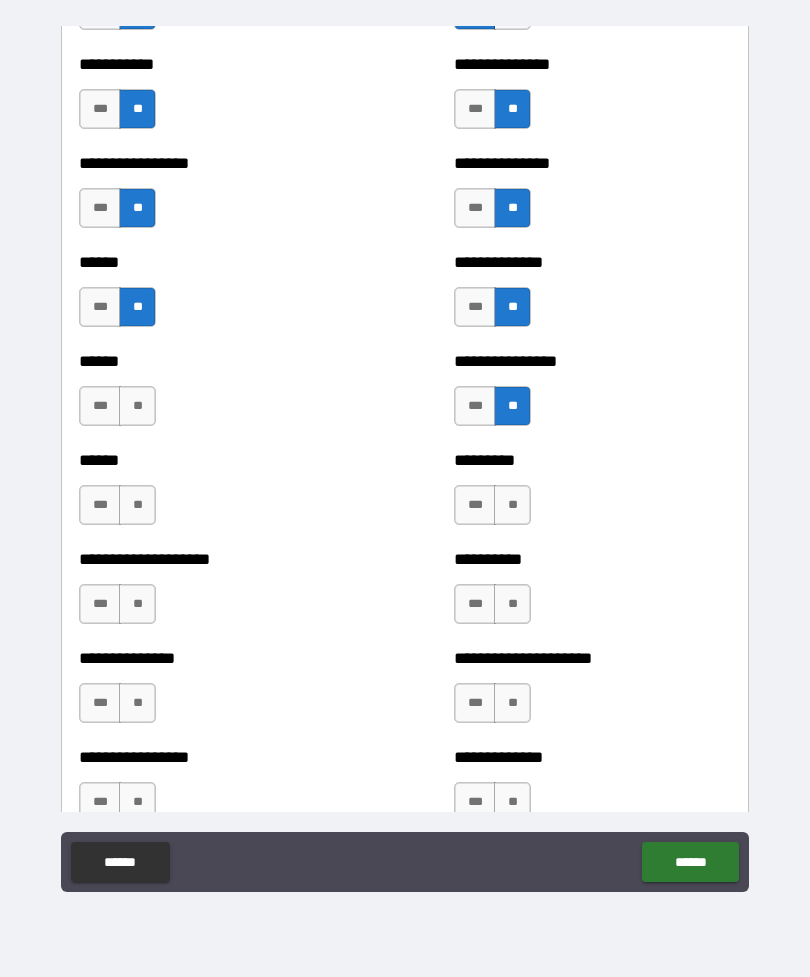 click on "**" at bounding box center [512, 505] 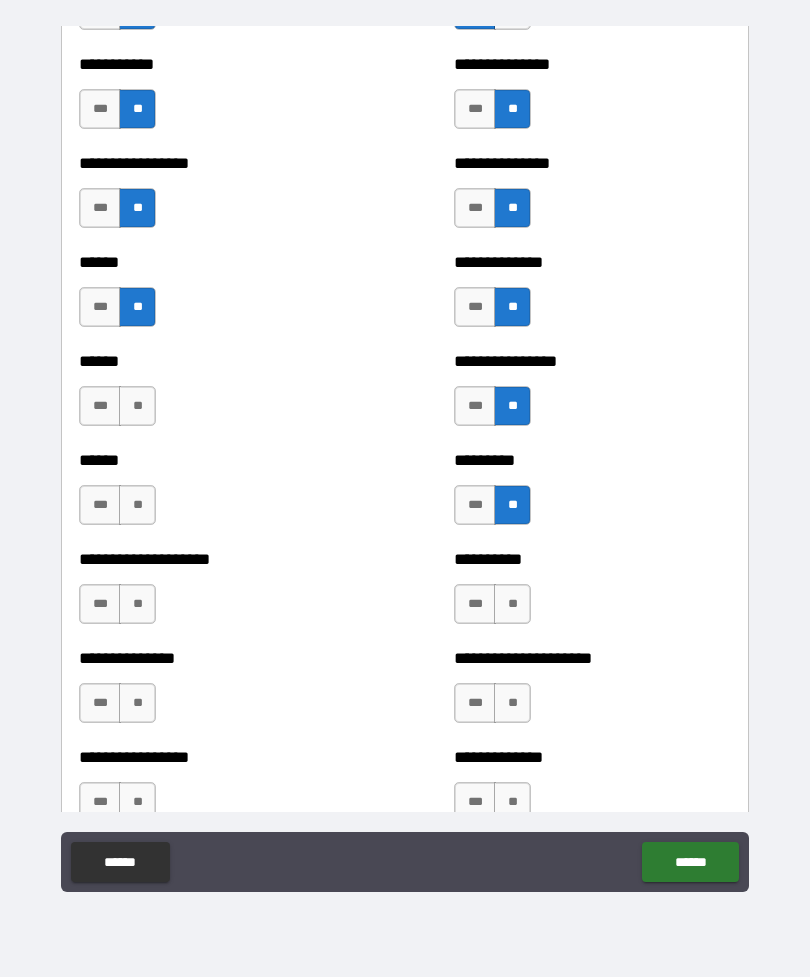 click on "**" at bounding box center [512, 604] 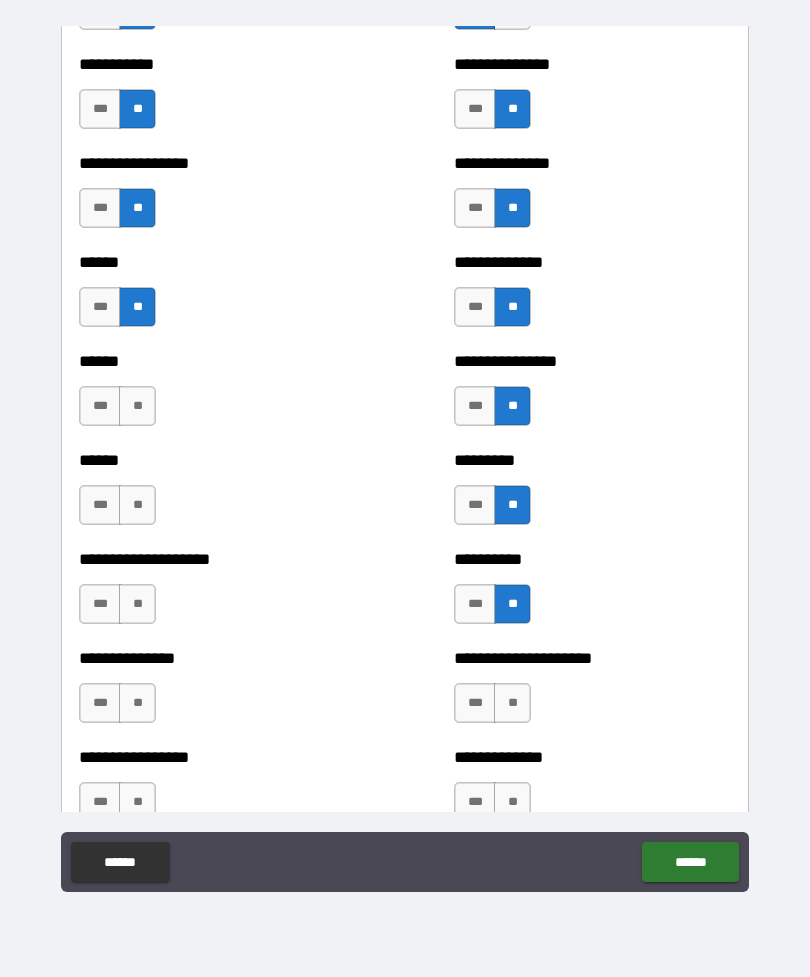 click on "**" at bounding box center [512, 703] 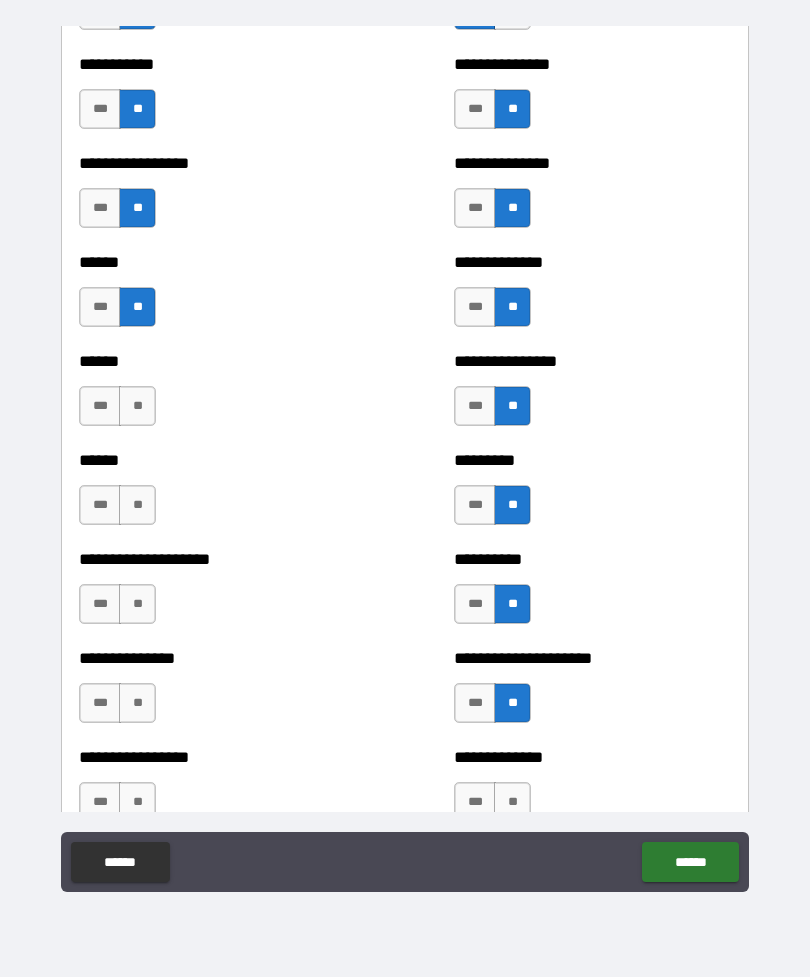 click on "**" at bounding box center (512, 802) 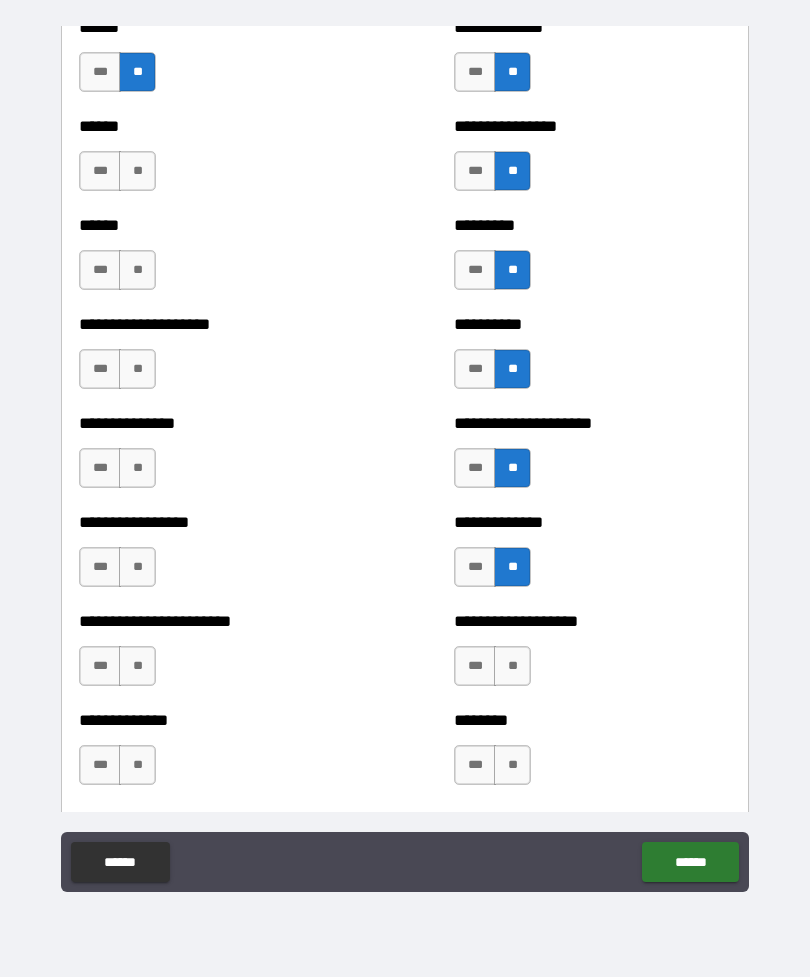 scroll, scrollTop: 3169, scrollLeft: 0, axis: vertical 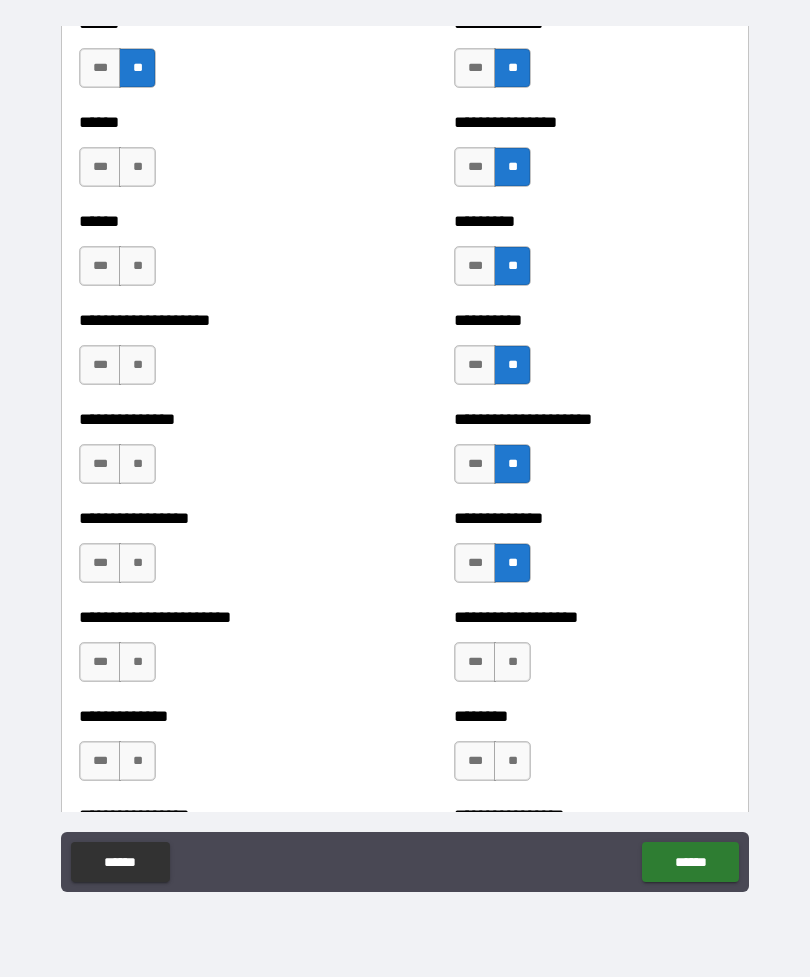 click on "**" at bounding box center [137, 563] 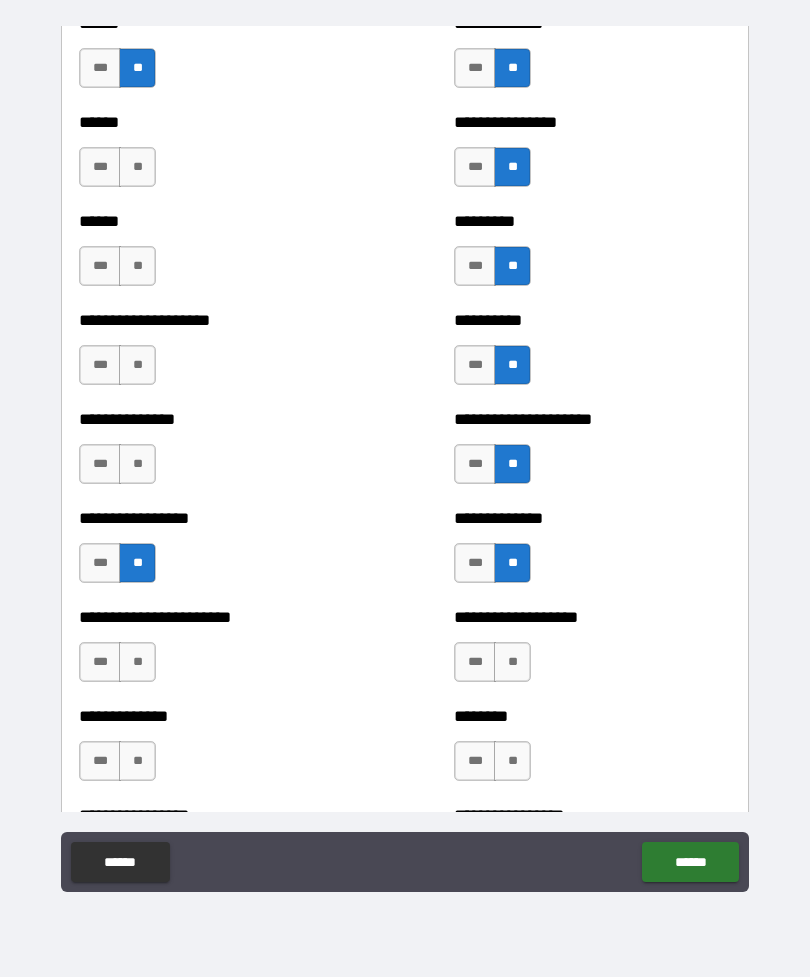 click on "**" at bounding box center (137, 464) 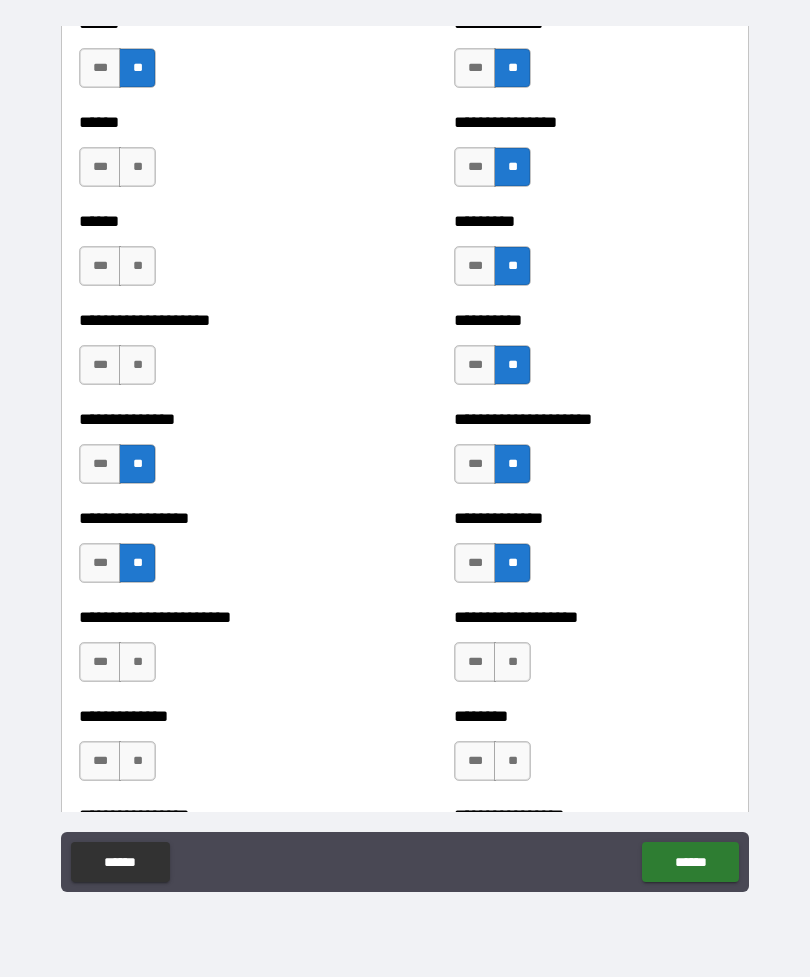 click on "**" at bounding box center [137, 365] 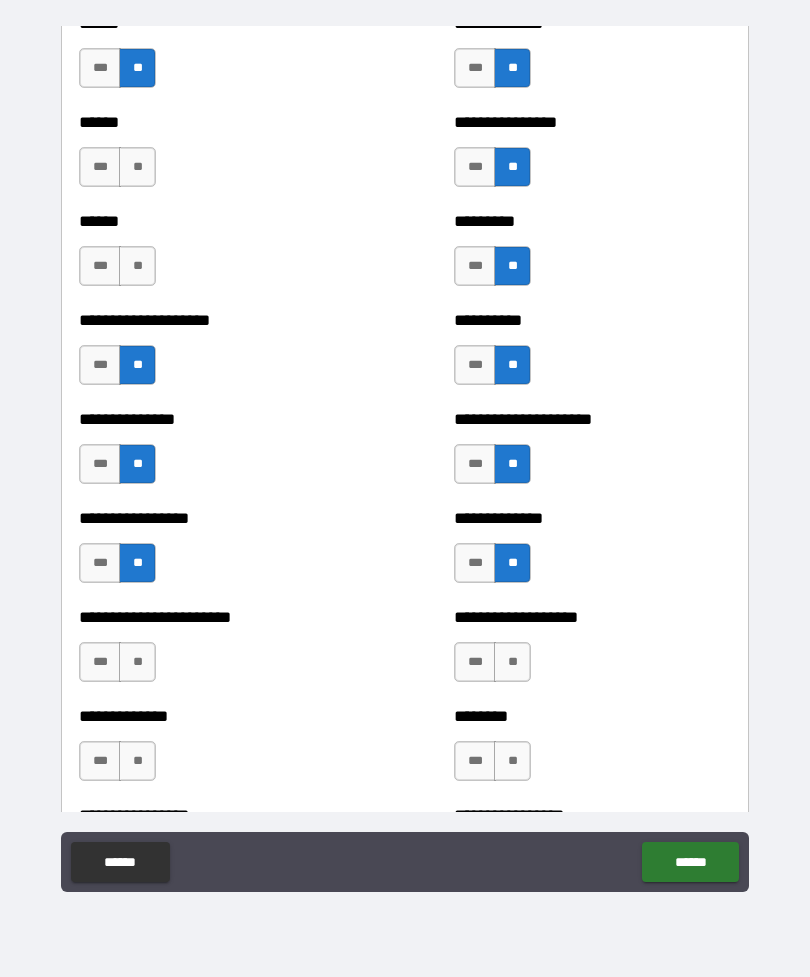 click on "**" at bounding box center [137, 266] 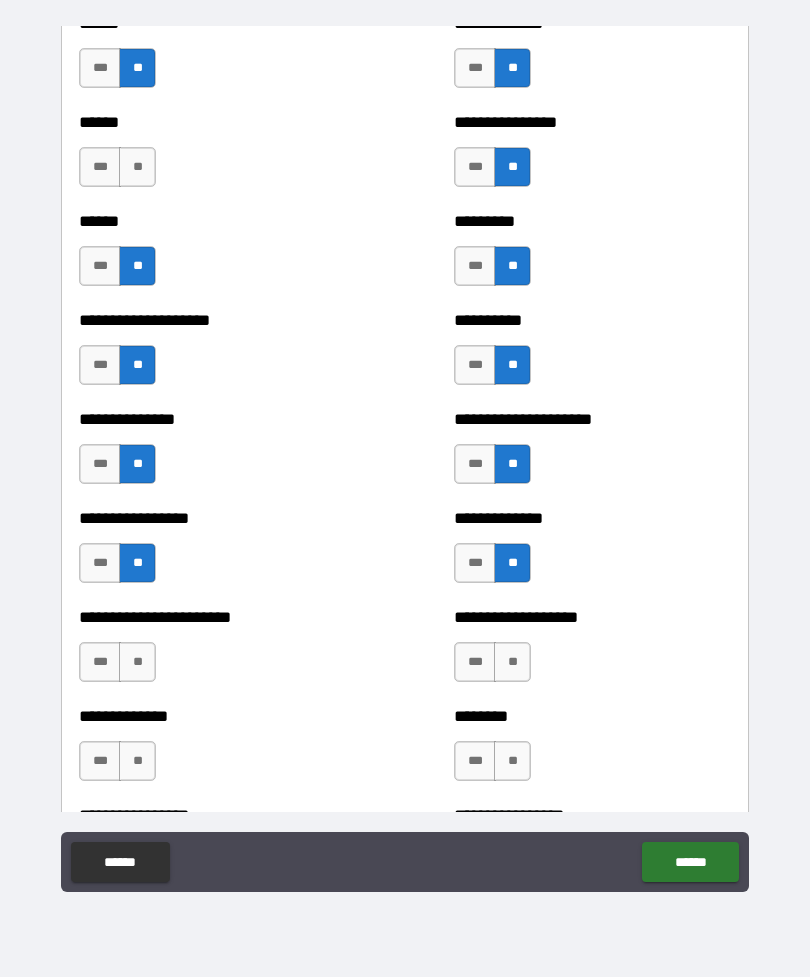 click on "**" at bounding box center (137, 167) 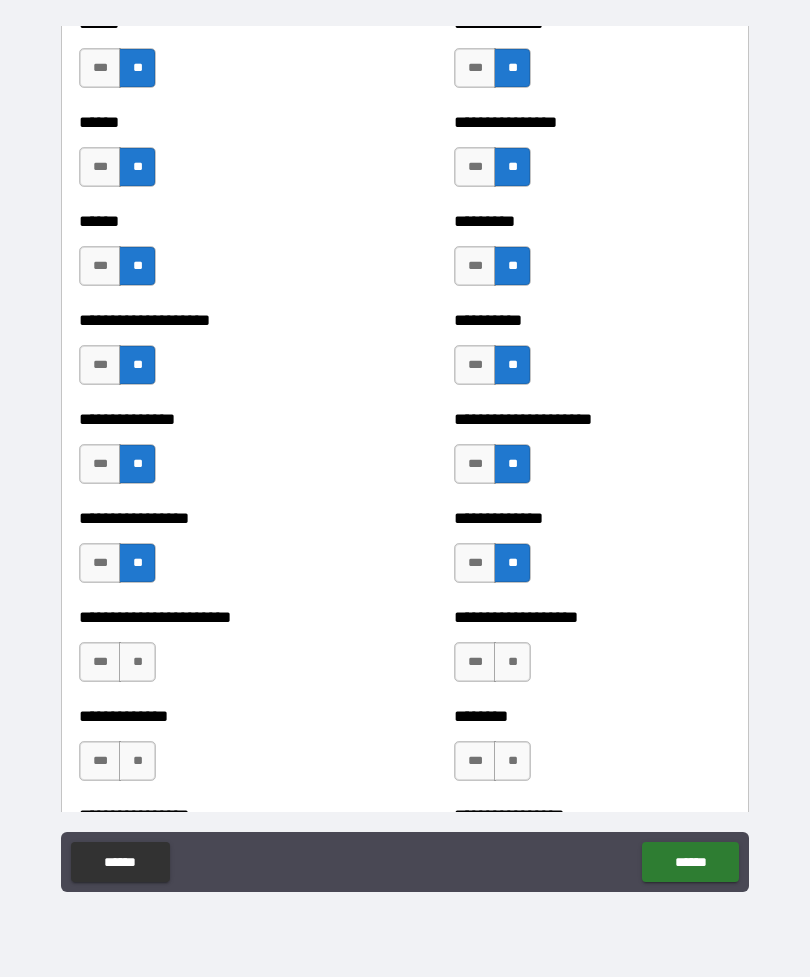 click on "**" at bounding box center (137, 662) 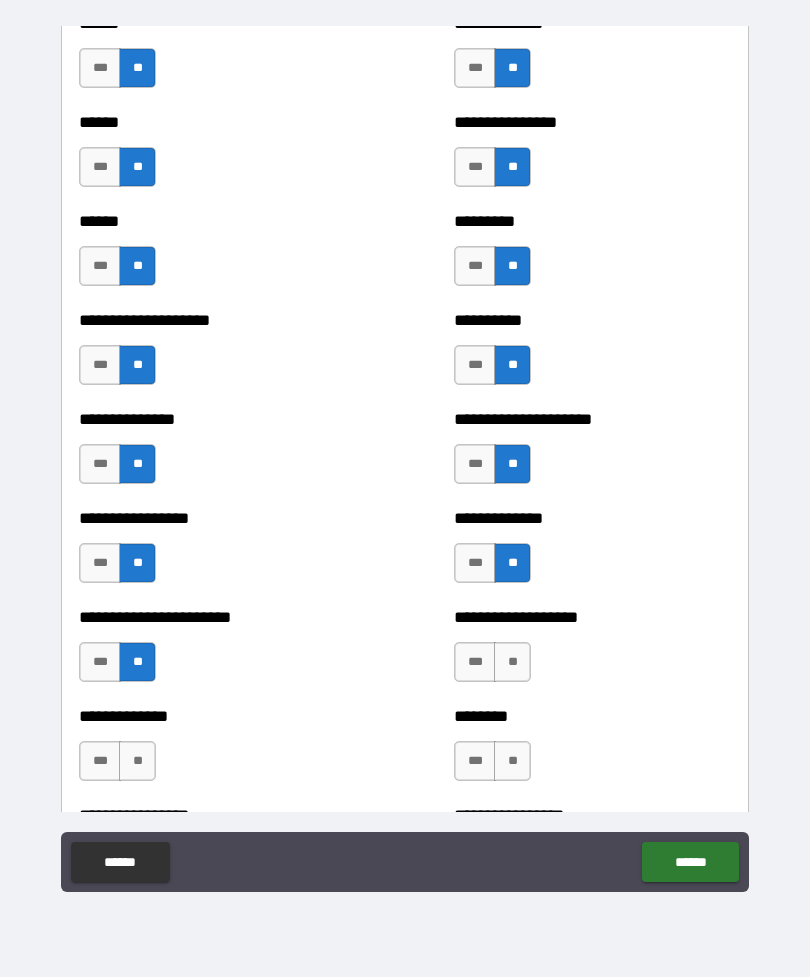 click on "**" at bounding box center [137, 761] 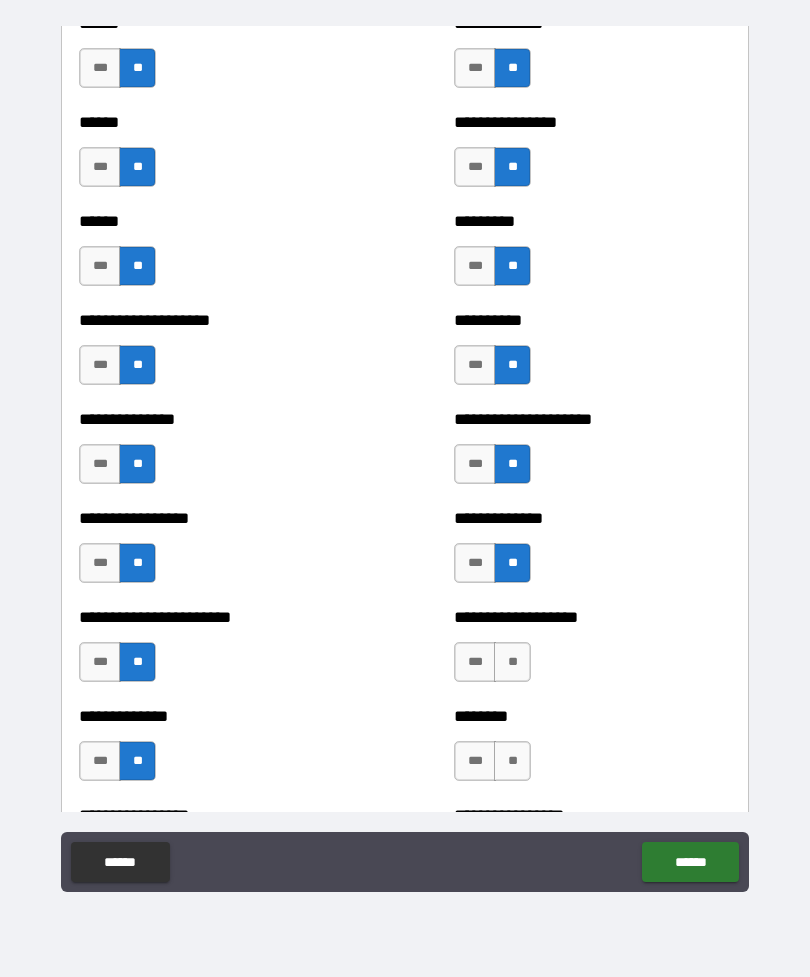 click on "**" at bounding box center (512, 662) 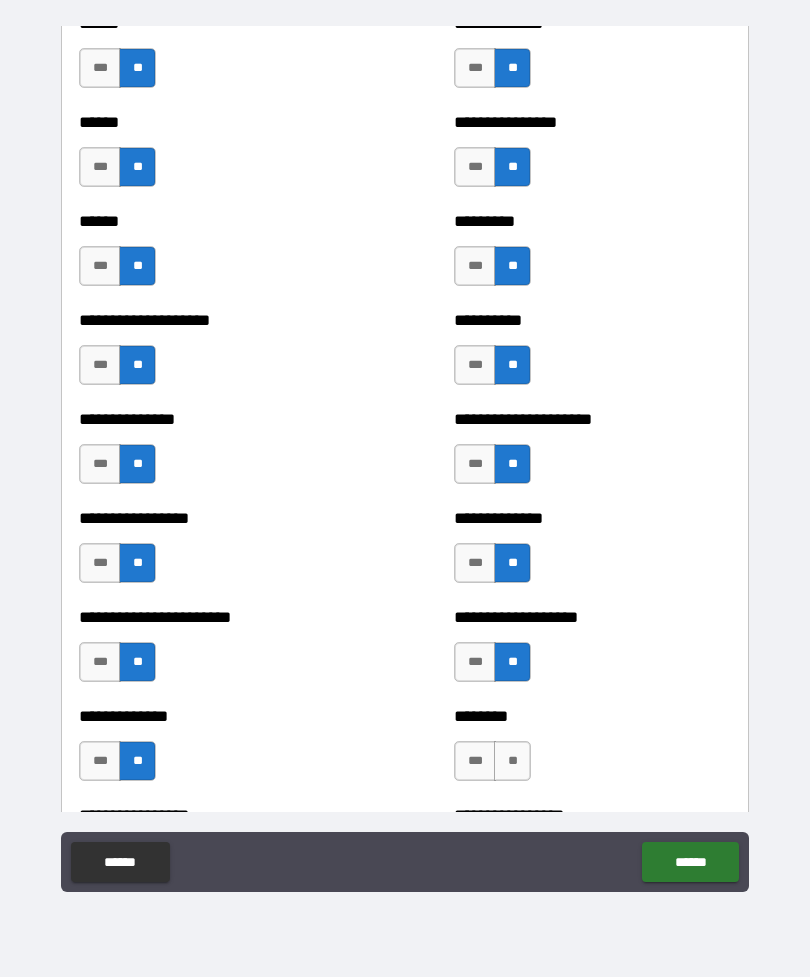 click on "**" at bounding box center (512, 761) 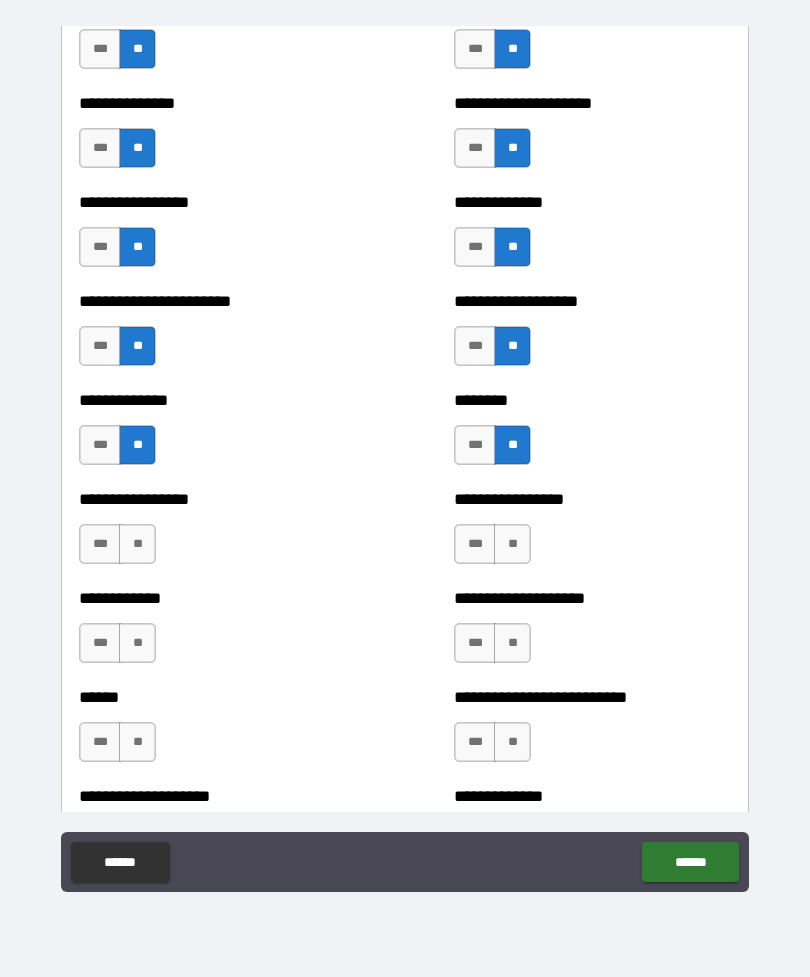 scroll, scrollTop: 3486, scrollLeft: 0, axis: vertical 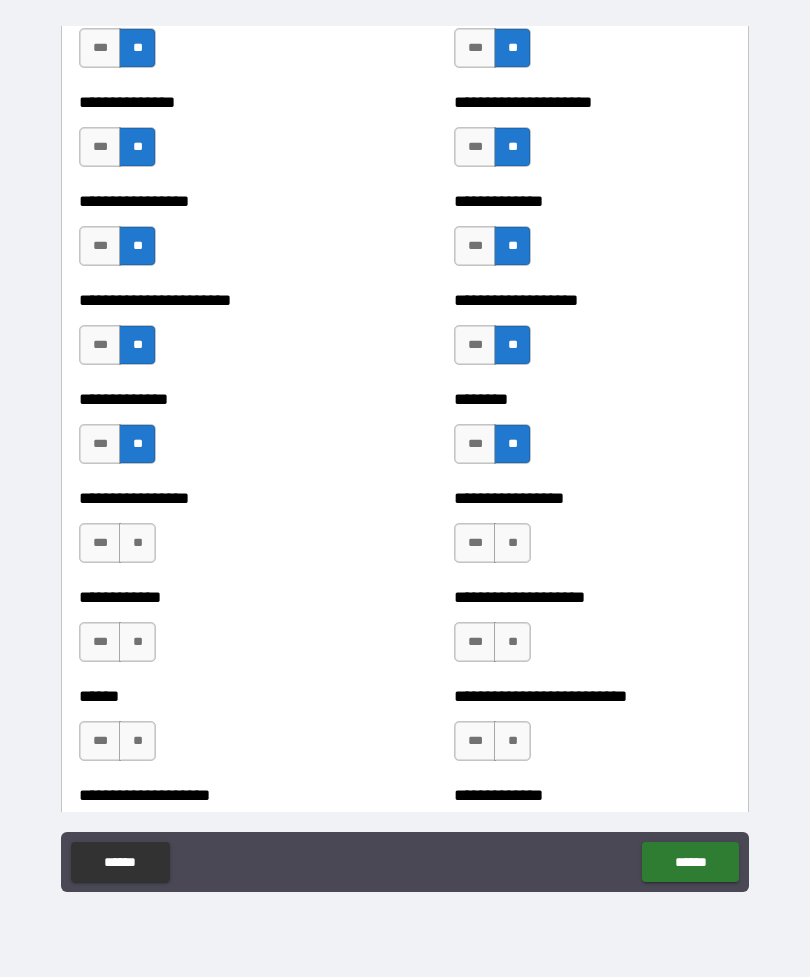 click on "**" at bounding box center (512, 543) 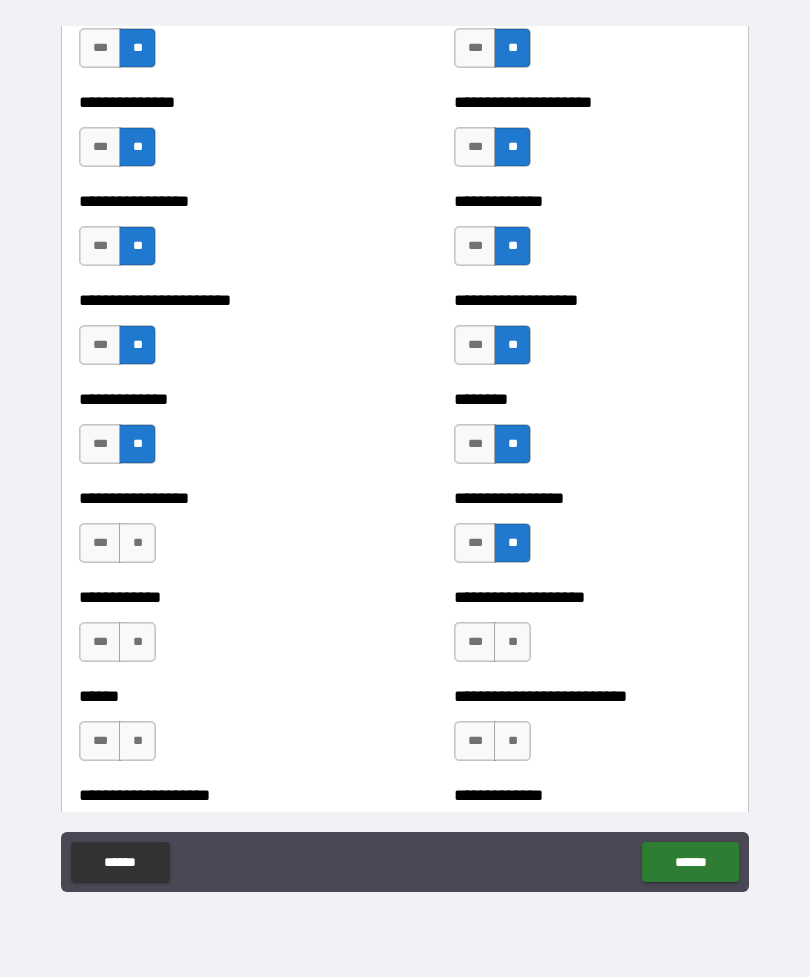 click on "**" at bounding box center [512, 642] 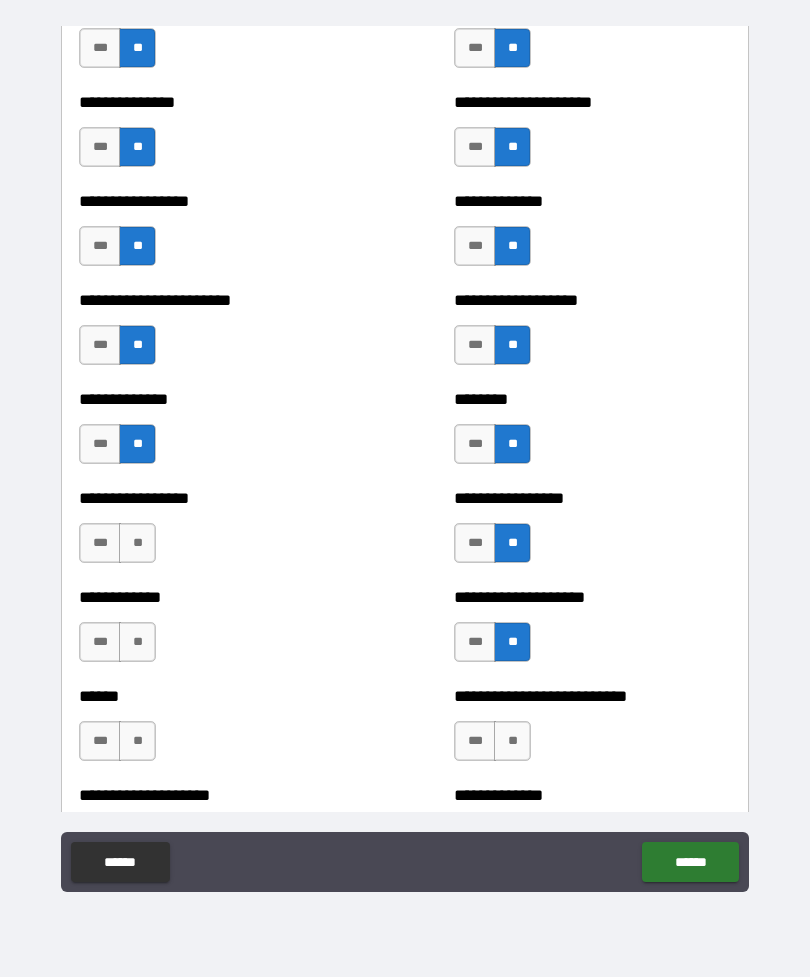 click on "**" at bounding box center (512, 741) 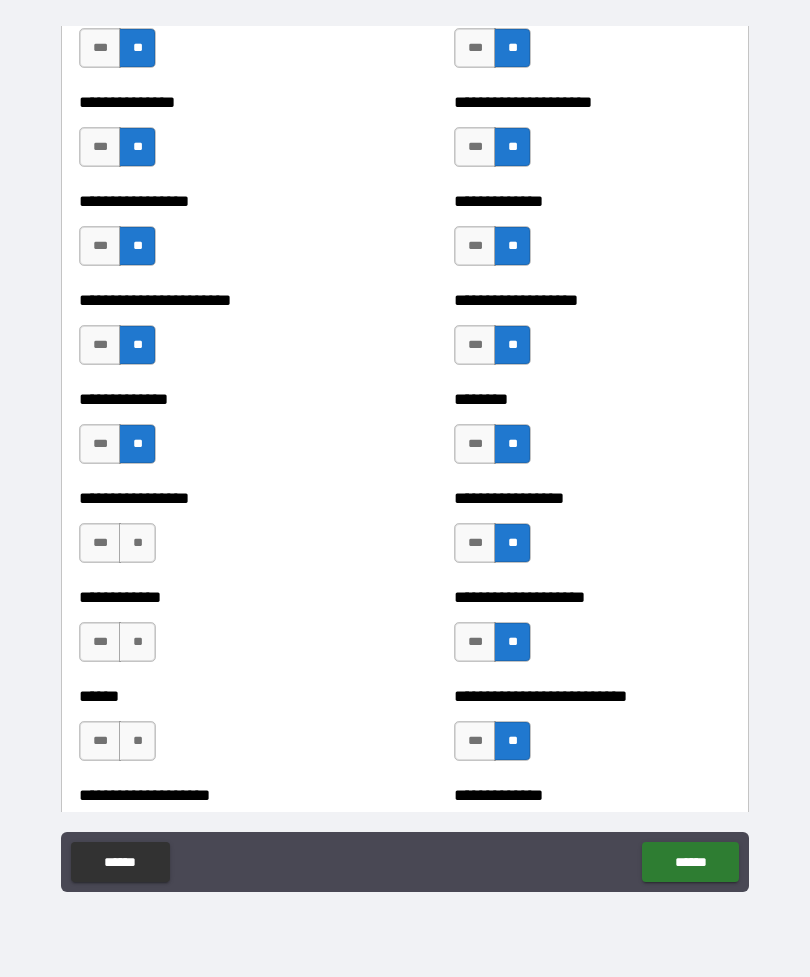 click on "**" at bounding box center (137, 741) 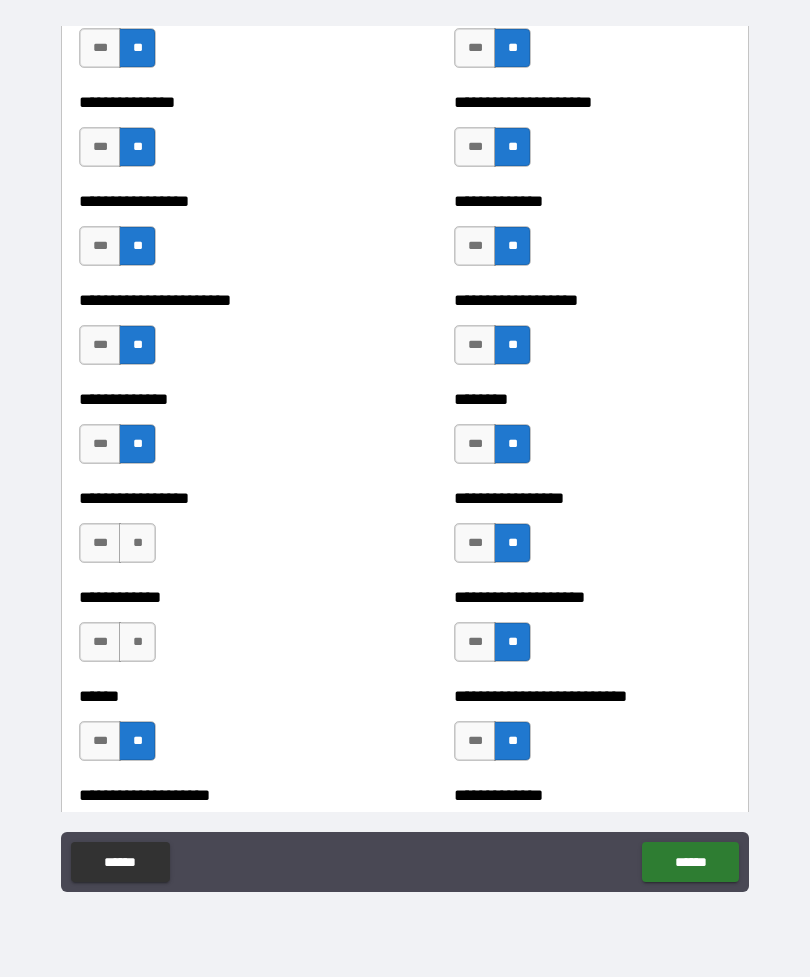 click on "**" at bounding box center (137, 642) 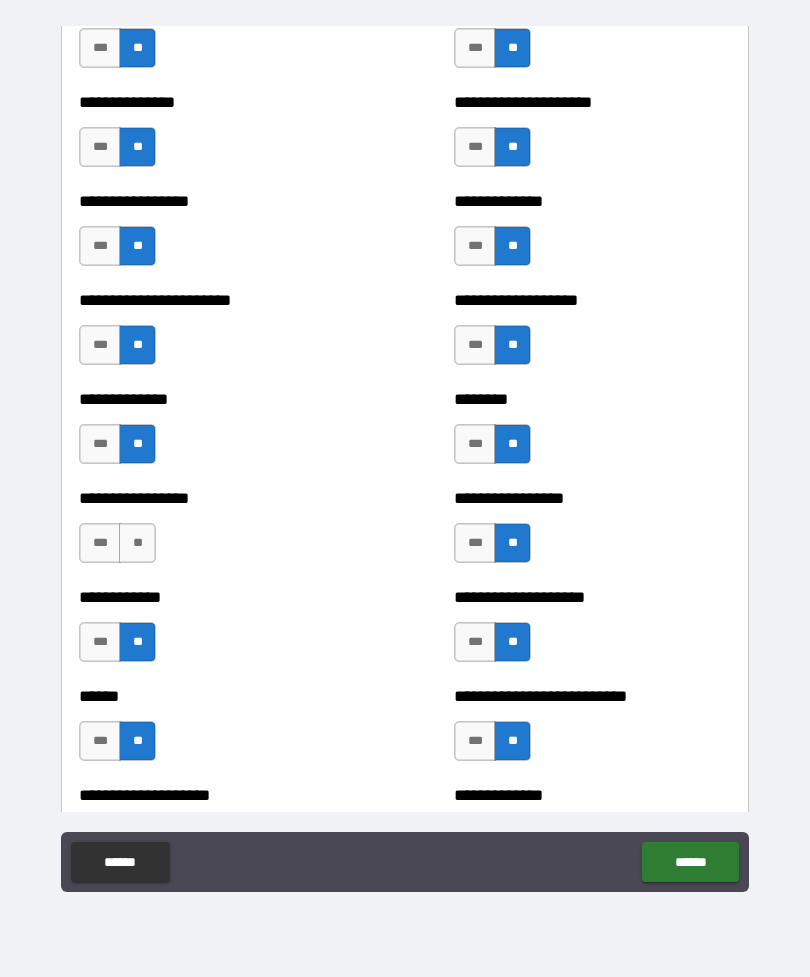 click on "**" at bounding box center (137, 543) 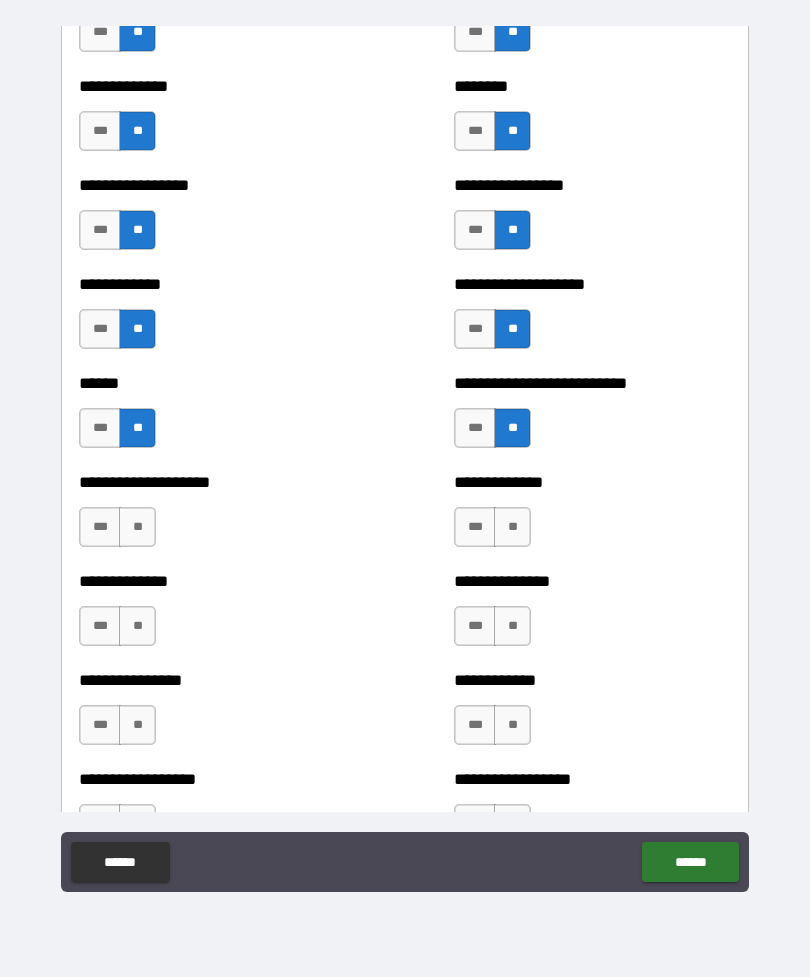 scroll, scrollTop: 3799, scrollLeft: 0, axis: vertical 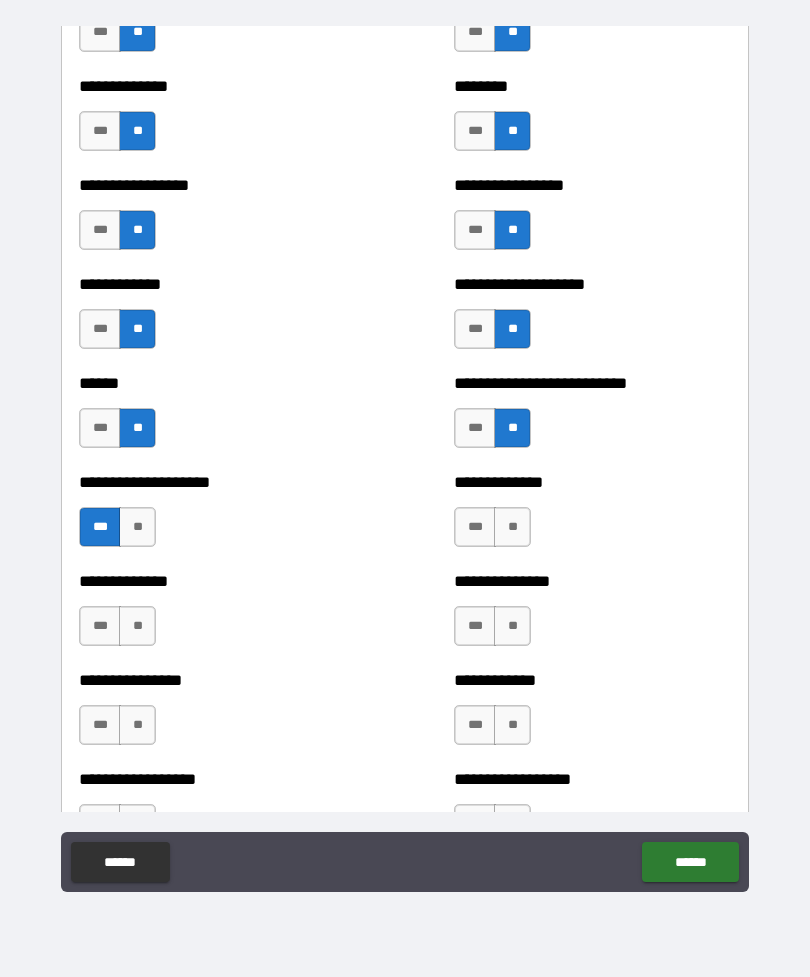 click on "**" at bounding box center [137, 626] 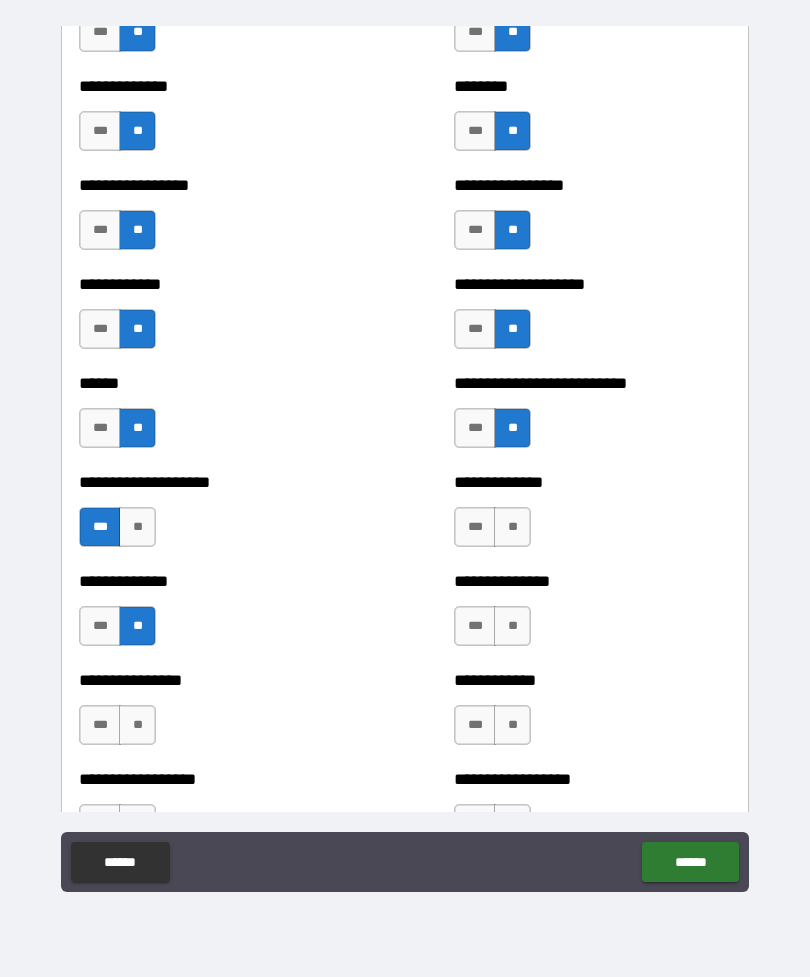 click on "**" at bounding box center [137, 725] 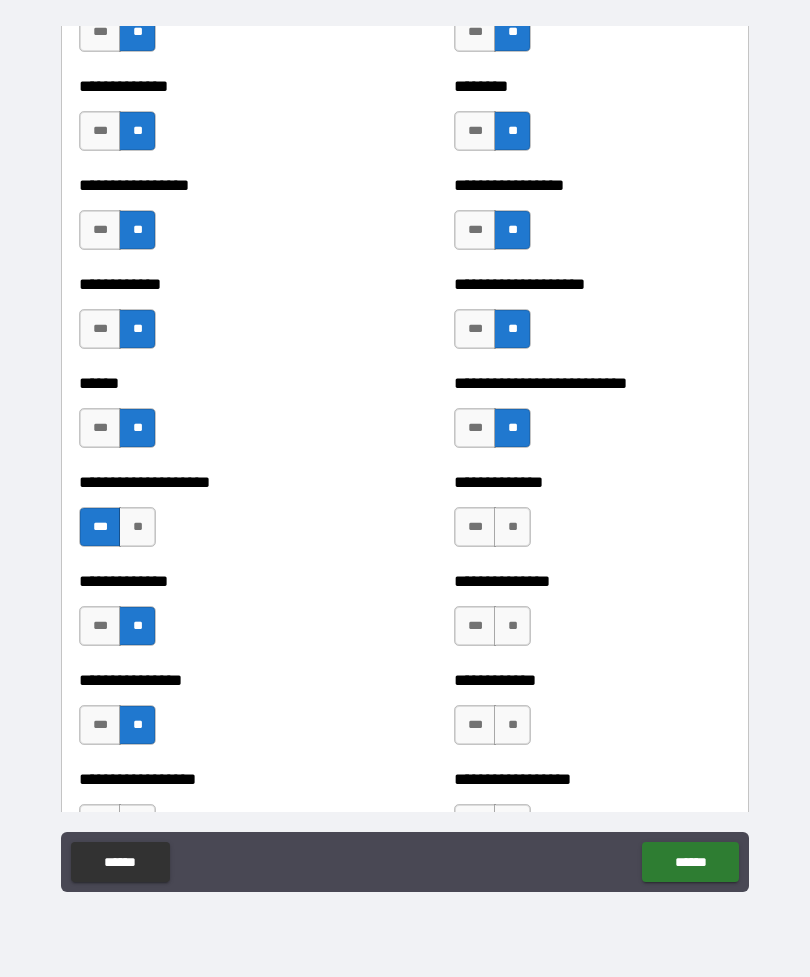 click on "**" at bounding box center (512, 527) 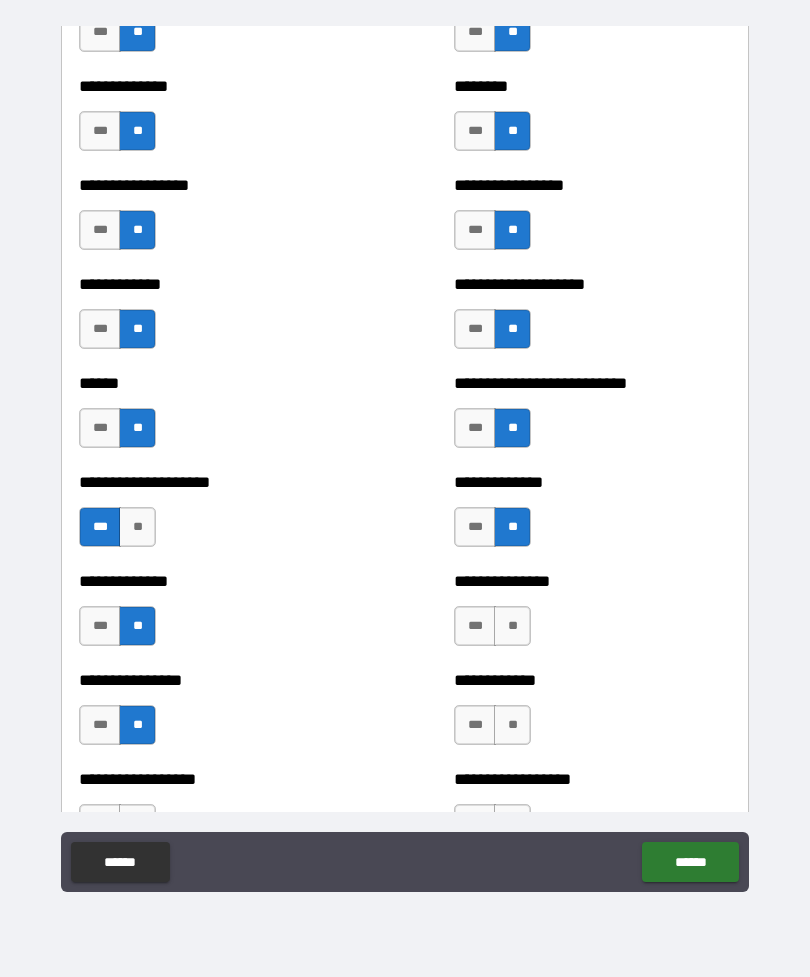 click on "**" at bounding box center (512, 626) 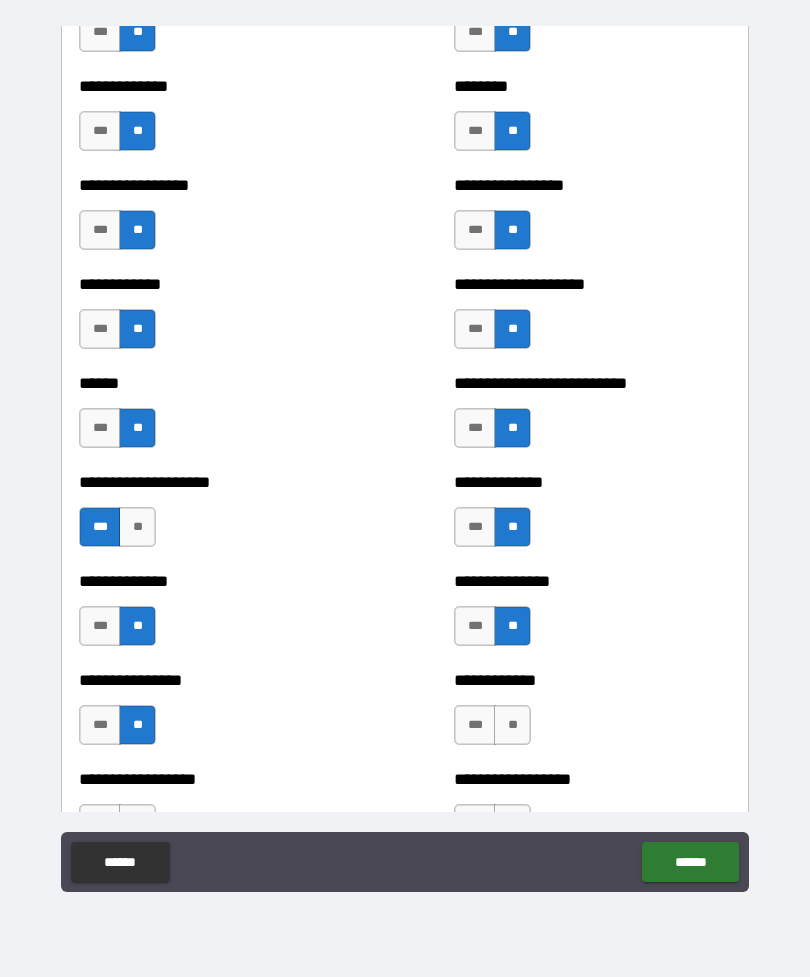 click on "**" at bounding box center [512, 725] 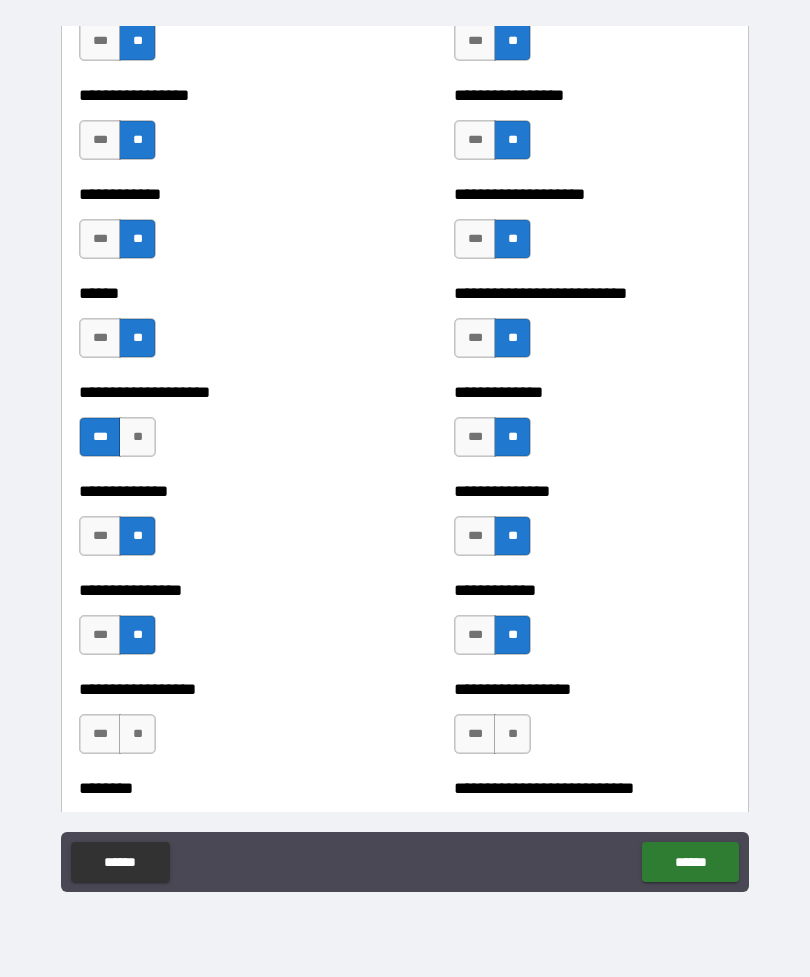 scroll, scrollTop: 3940, scrollLeft: 0, axis: vertical 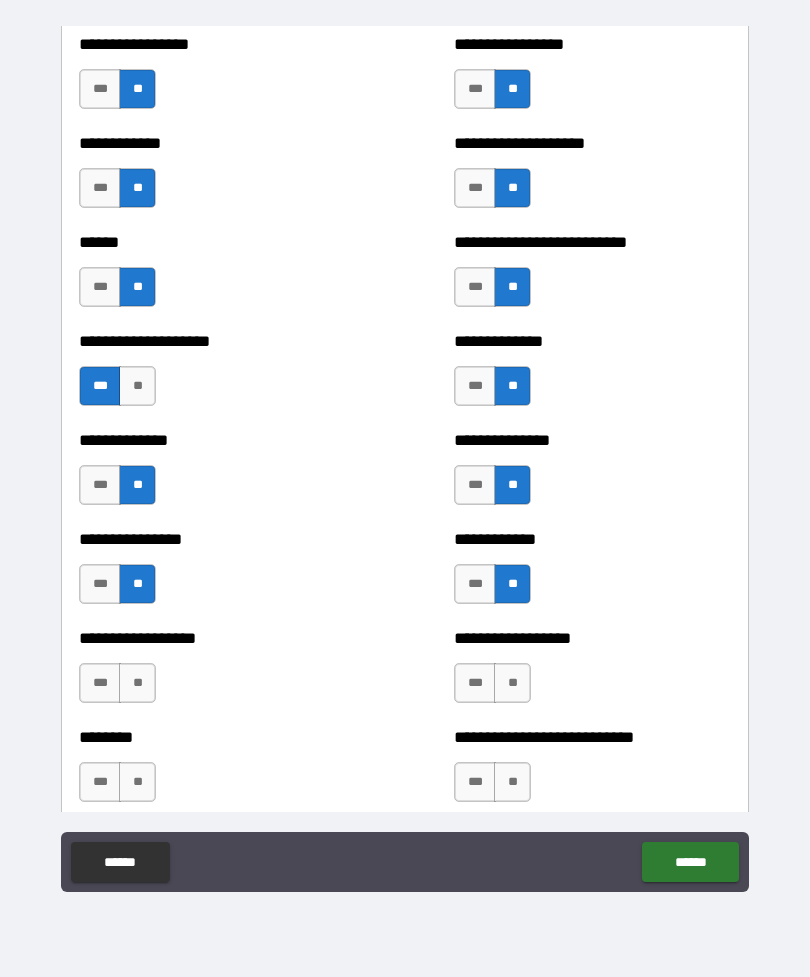 click on "**" at bounding box center [512, 683] 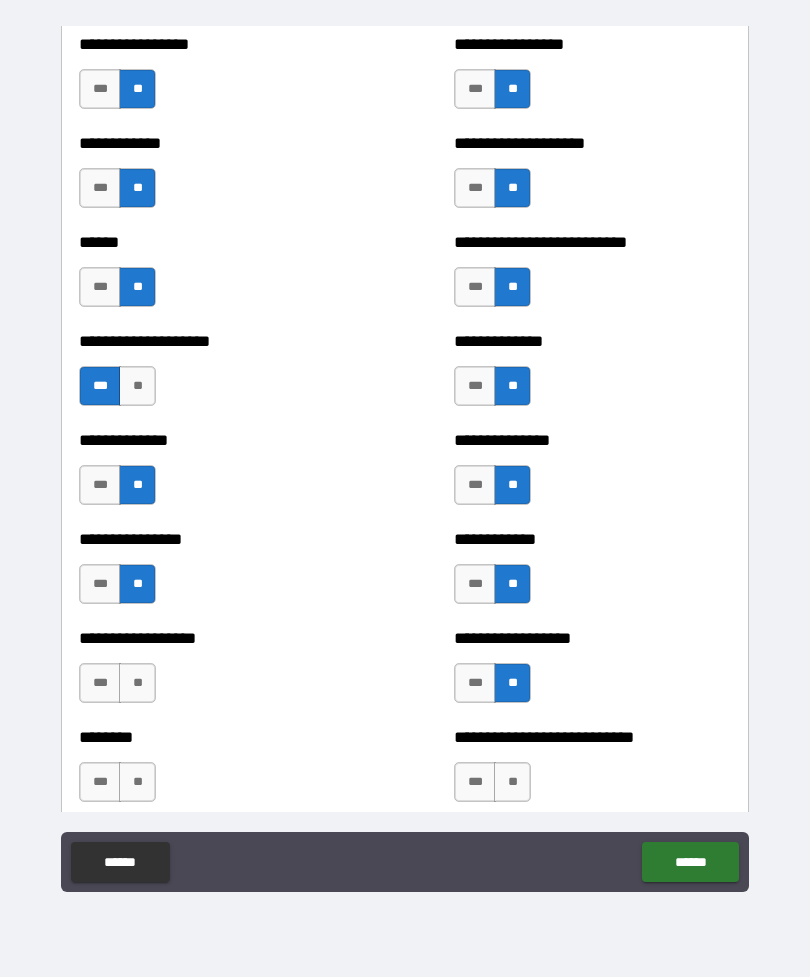 click on "**" at bounding box center [512, 782] 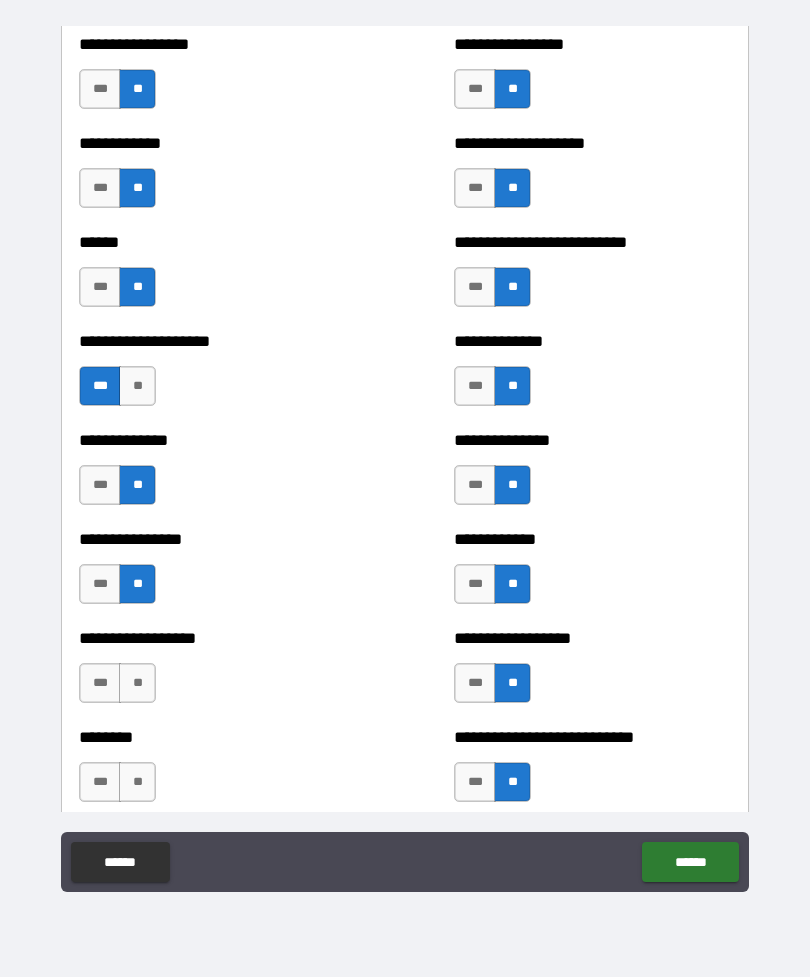 click on "**" at bounding box center [137, 683] 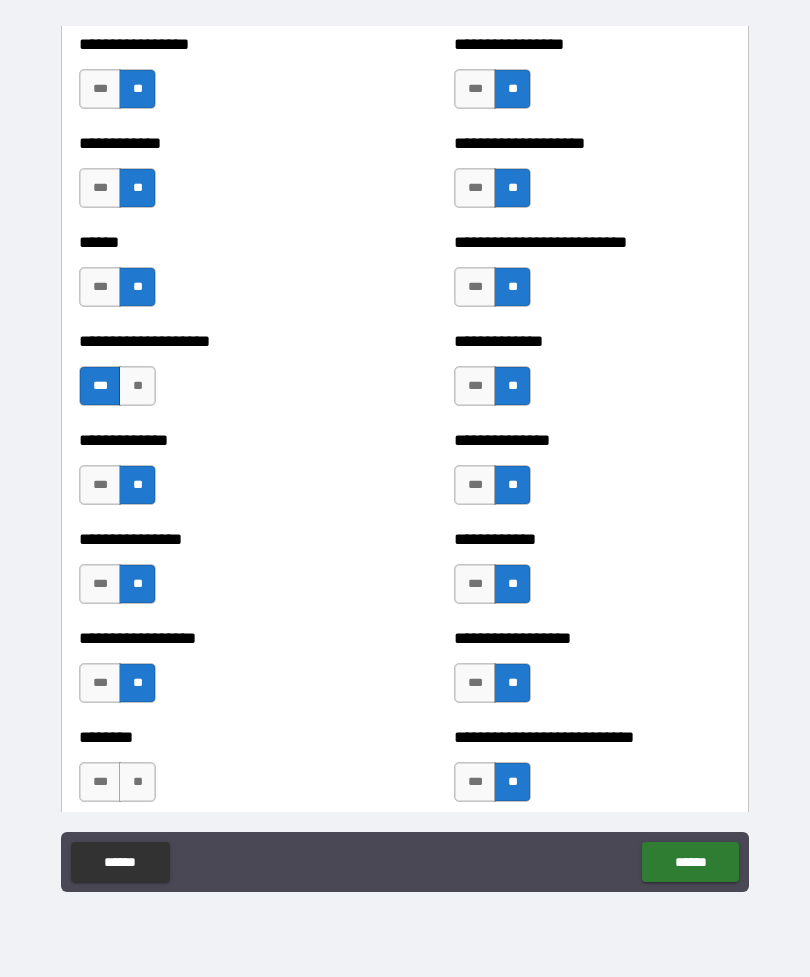 click on "**" at bounding box center (137, 782) 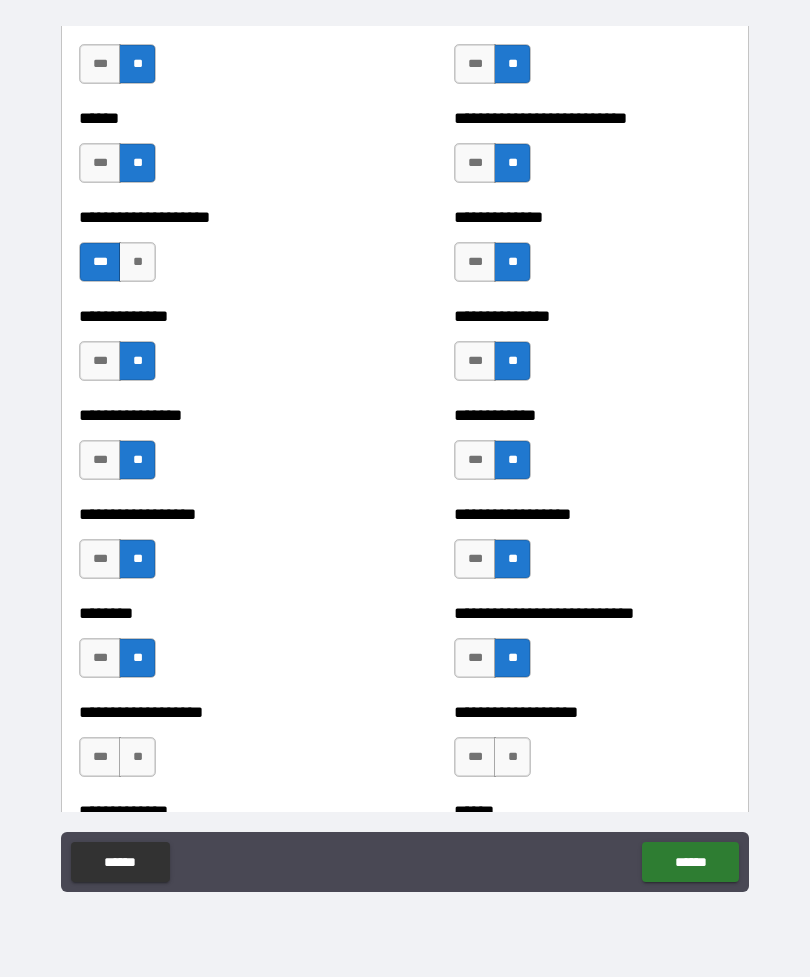 scroll, scrollTop: 4085, scrollLeft: 0, axis: vertical 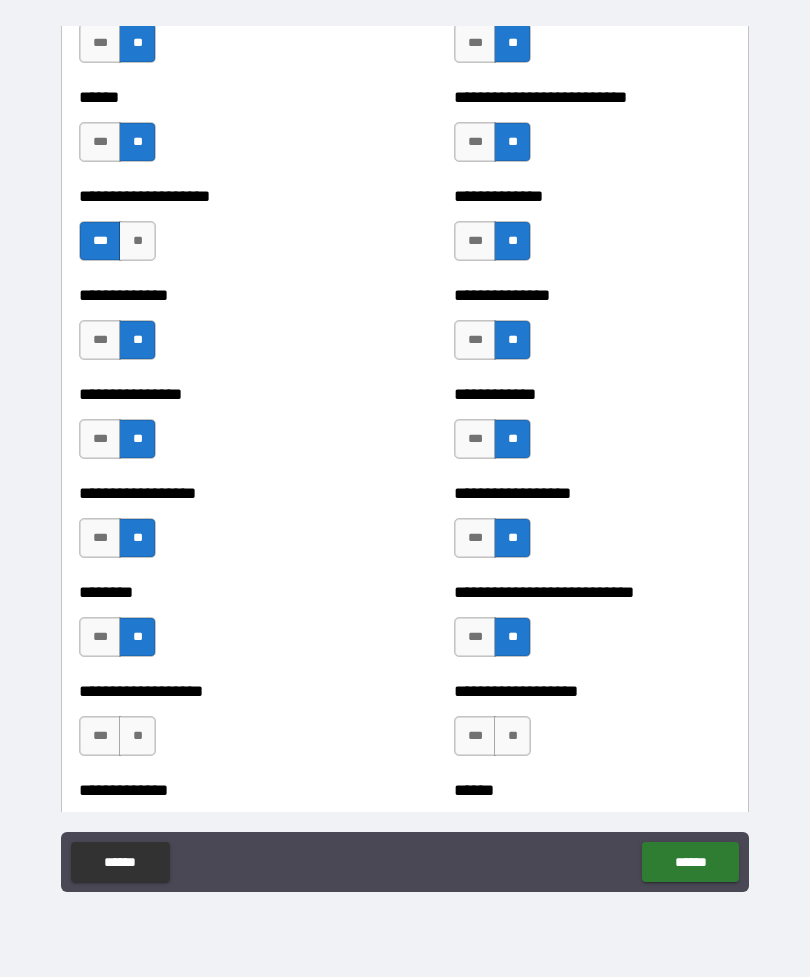 click on "**" at bounding box center (512, 736) 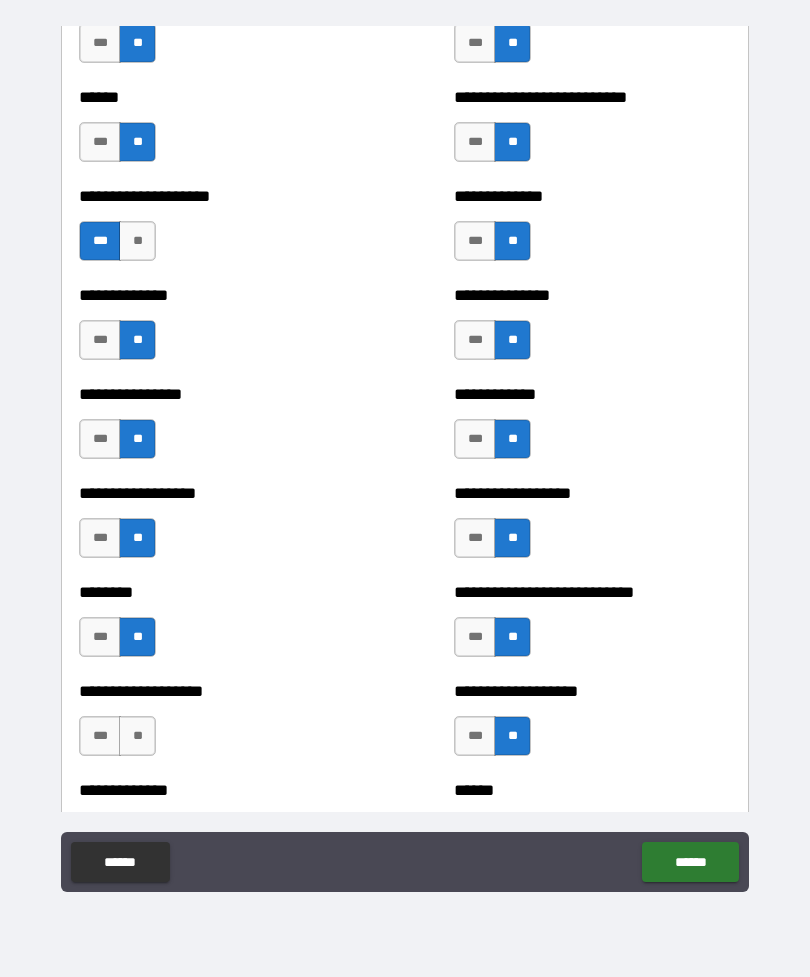 click on "**" at bounding box center [137, 736] 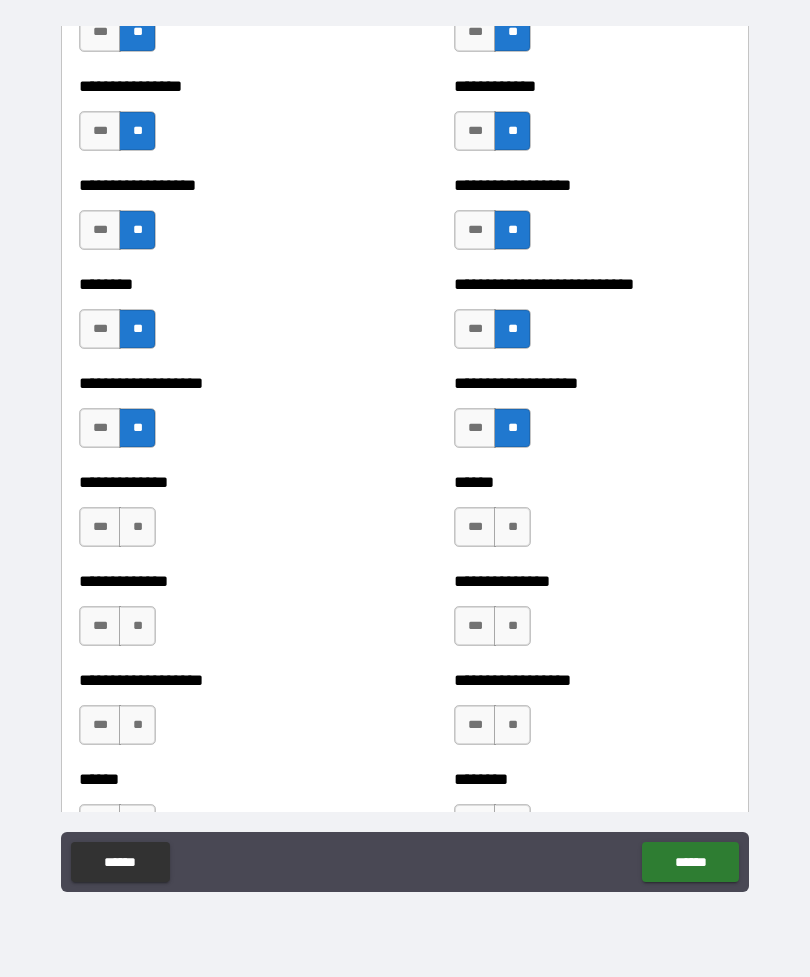 scroll, scrollTop: 4397, scrollLeft: 0, axis: vertical 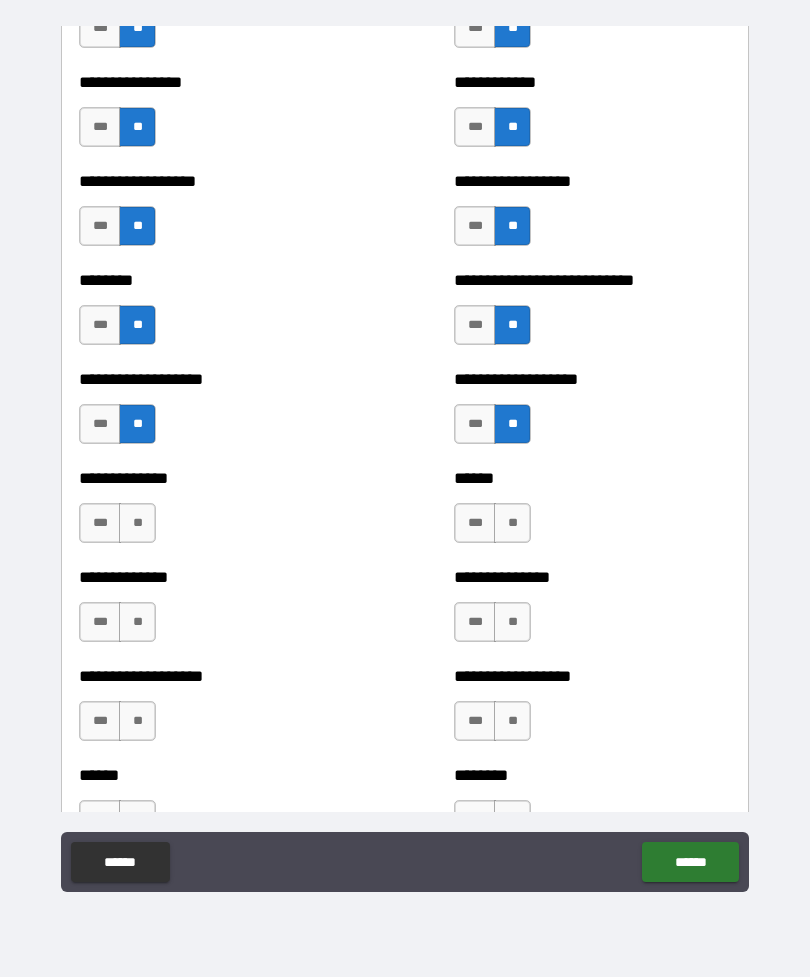 click on "**" at bounding box center [137, 523] 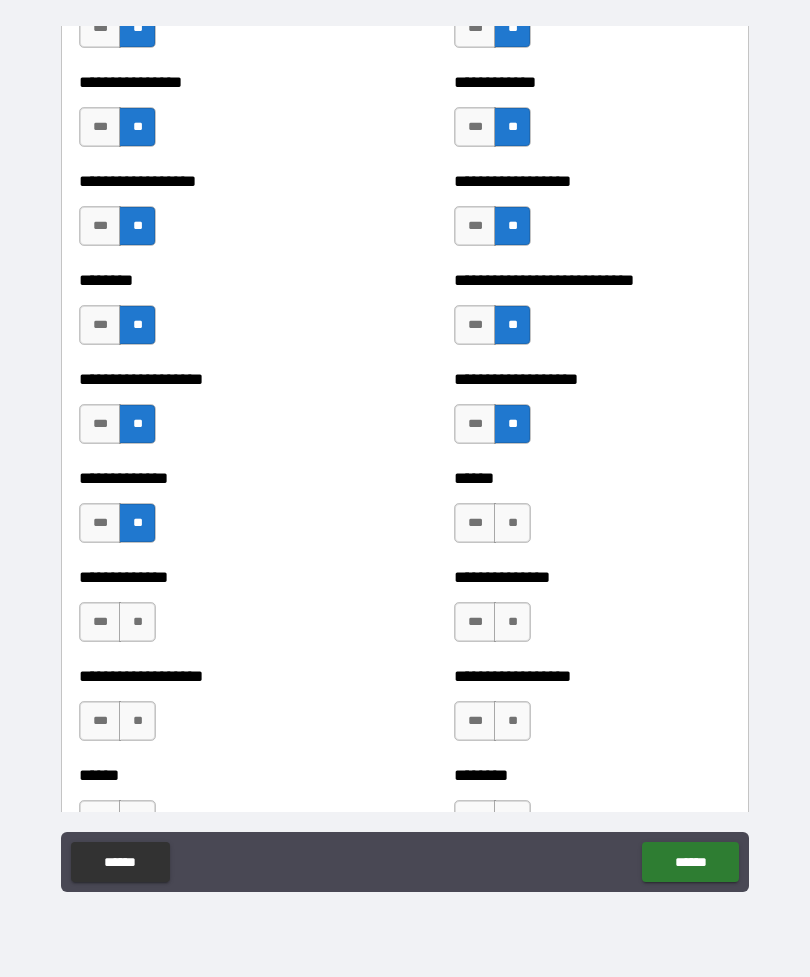 click on "**" at bounding box center [137, 622] 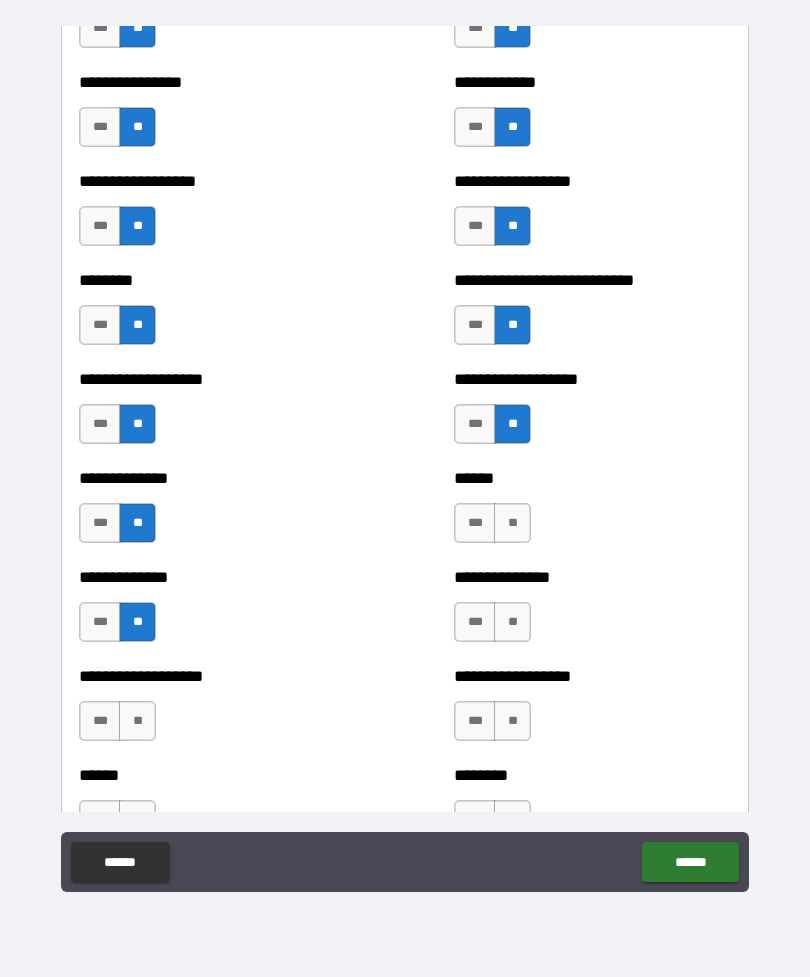 click on "**" at bounding box center [137, 721] 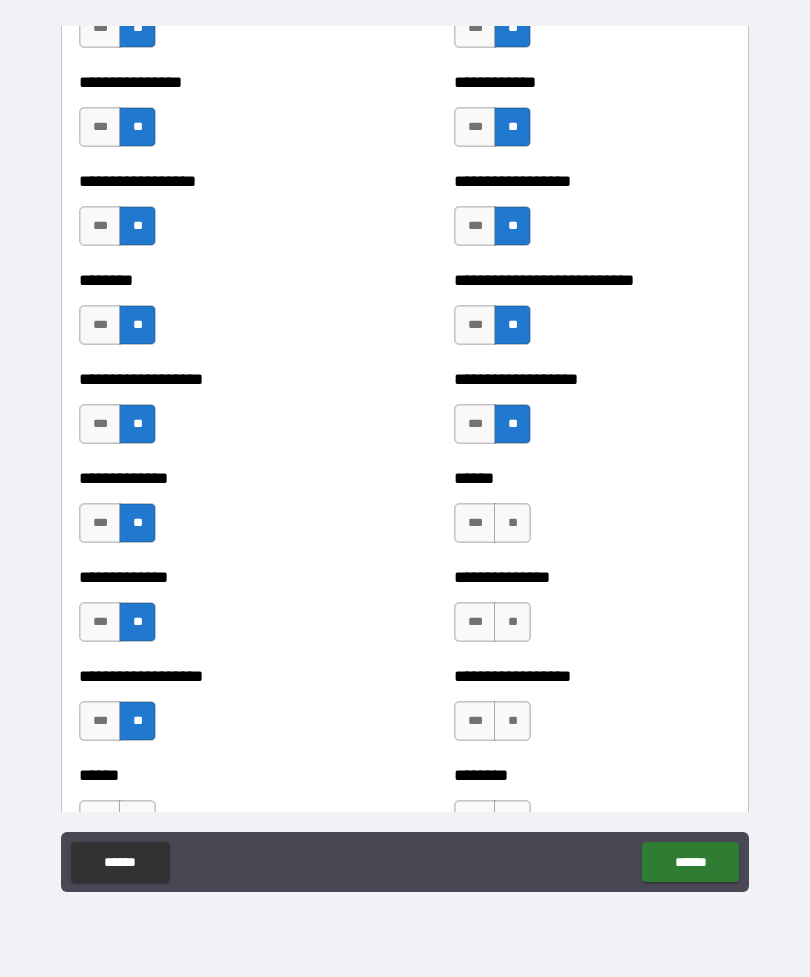 click on "**" at bounding box center (512, 721) 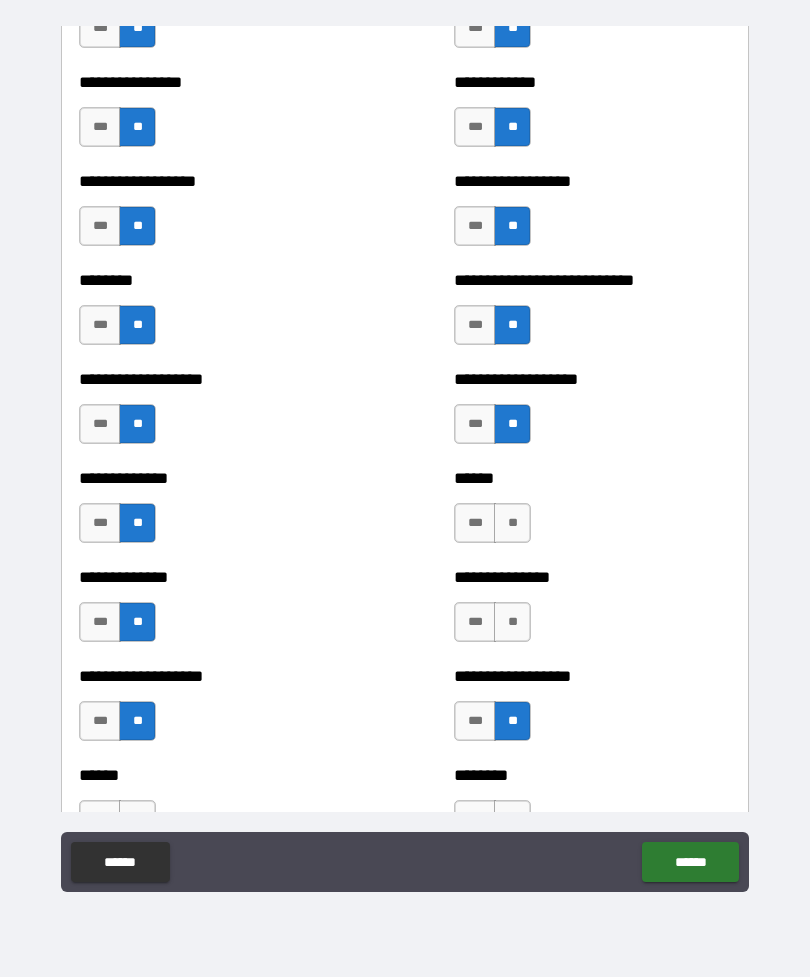 click on "**" at bounding box center [512, 622] 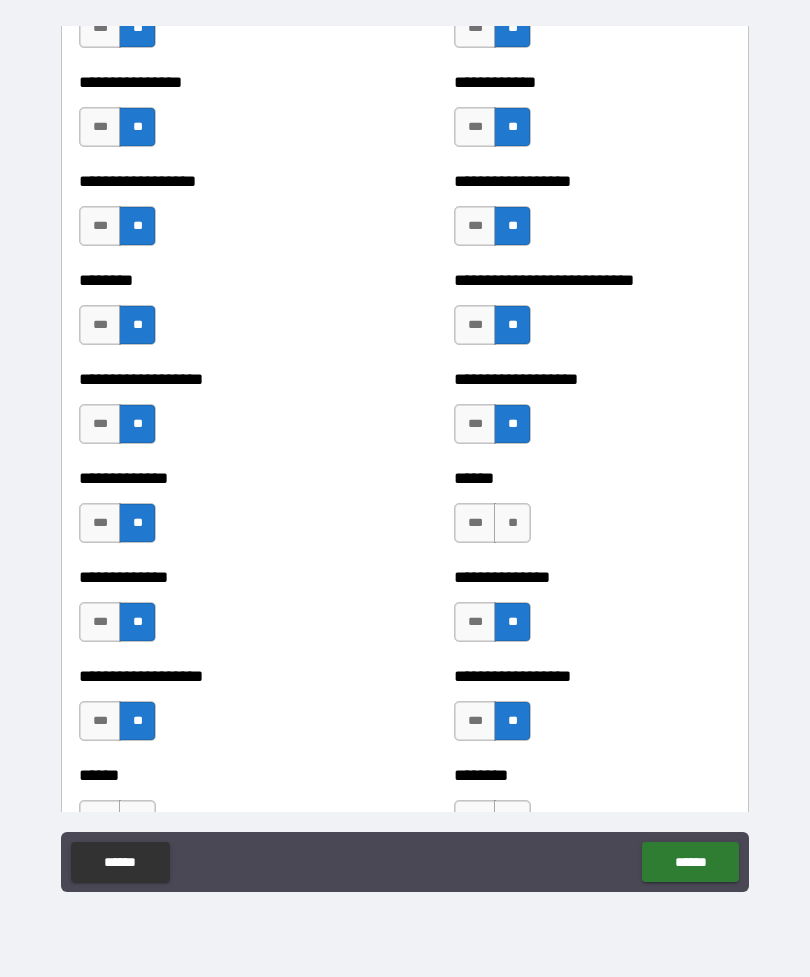 click on "**" at bounding box center [512, 523] 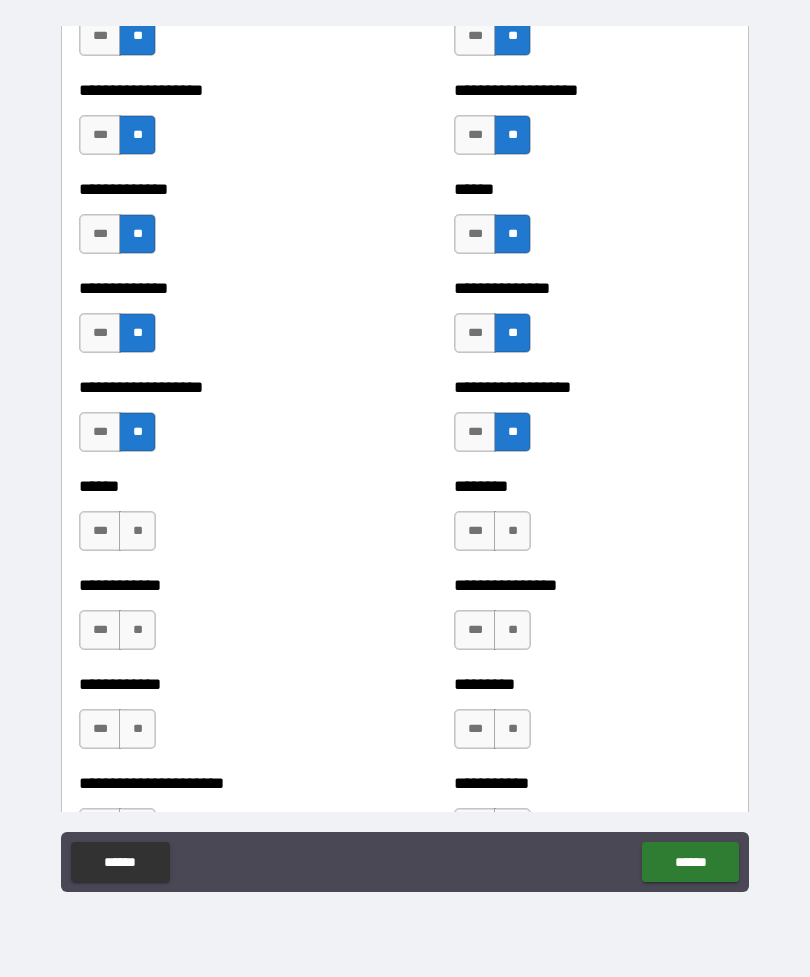 scroll, scrollTop: 4692, scrollLeft: 0, axis: vertical 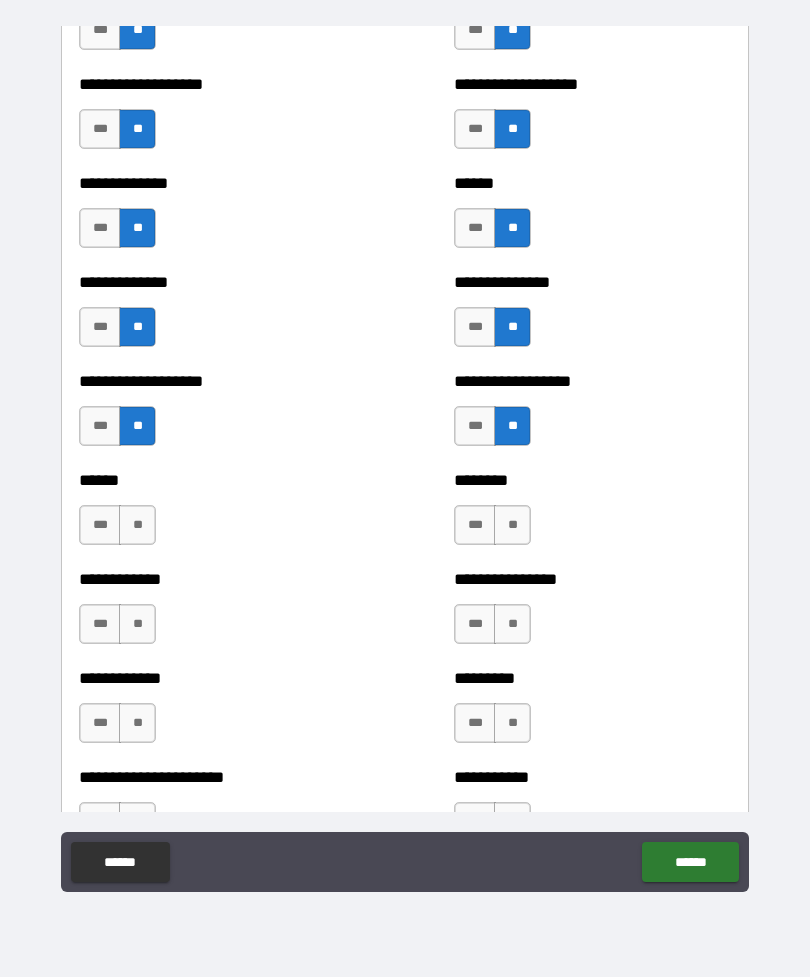 click on "**" at bounding box center [512, 525] 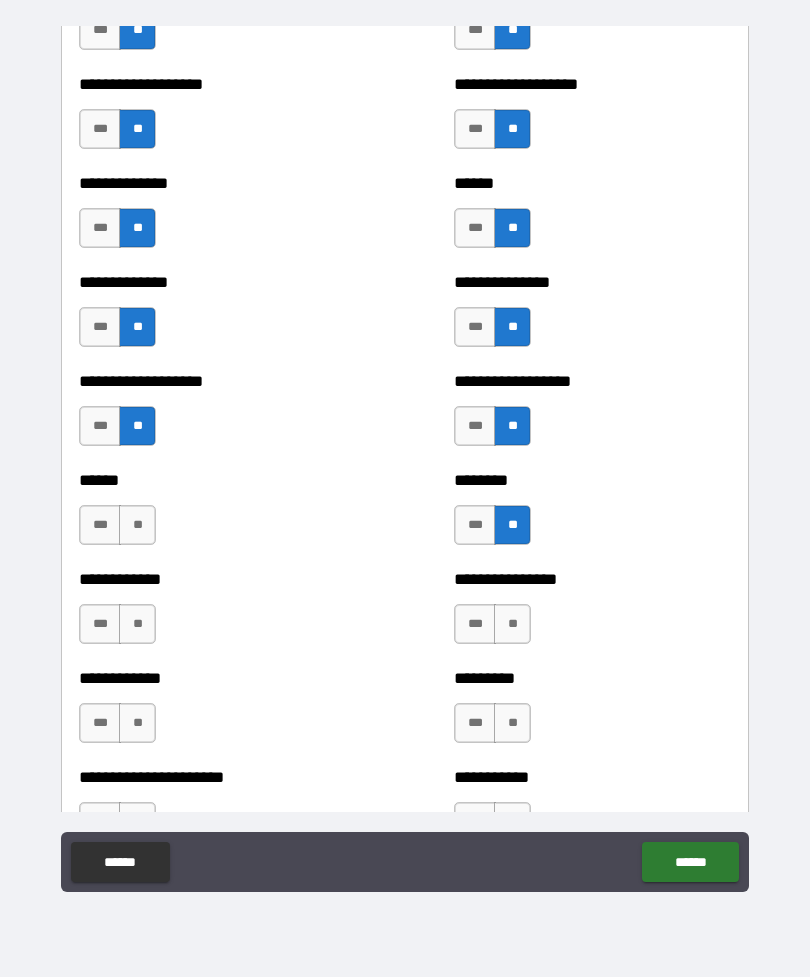 click on "**" at bounding box center [512, 624] 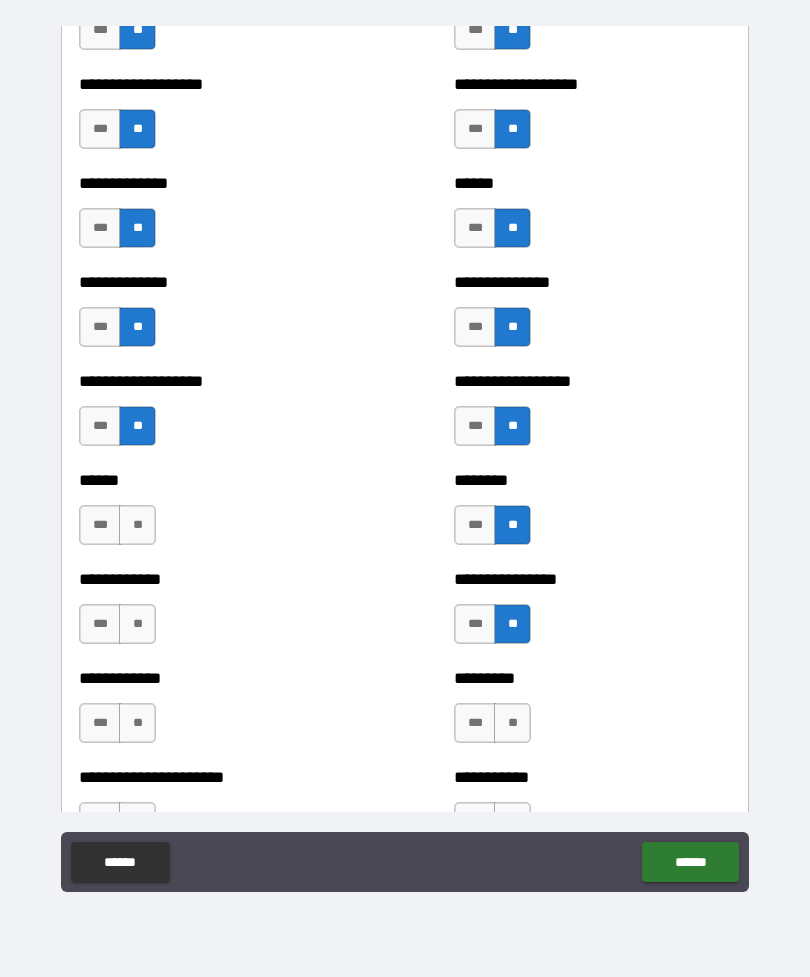 click on "**" at bounding box center (512, 723) 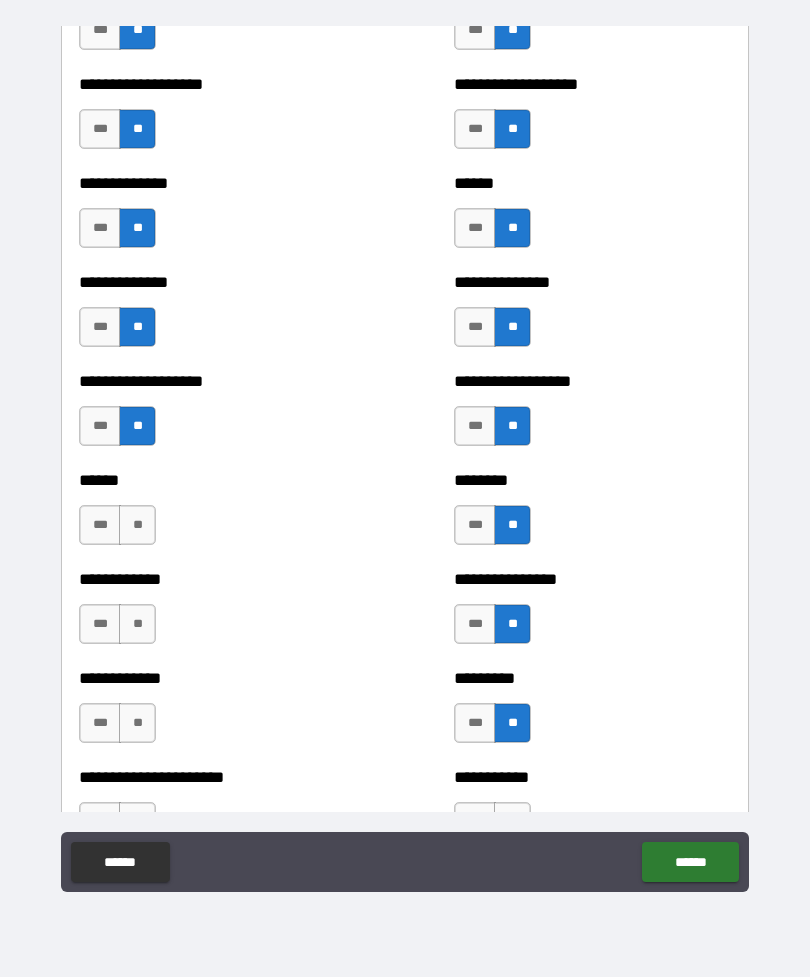 click on "**" at bounding box center [137, 723] 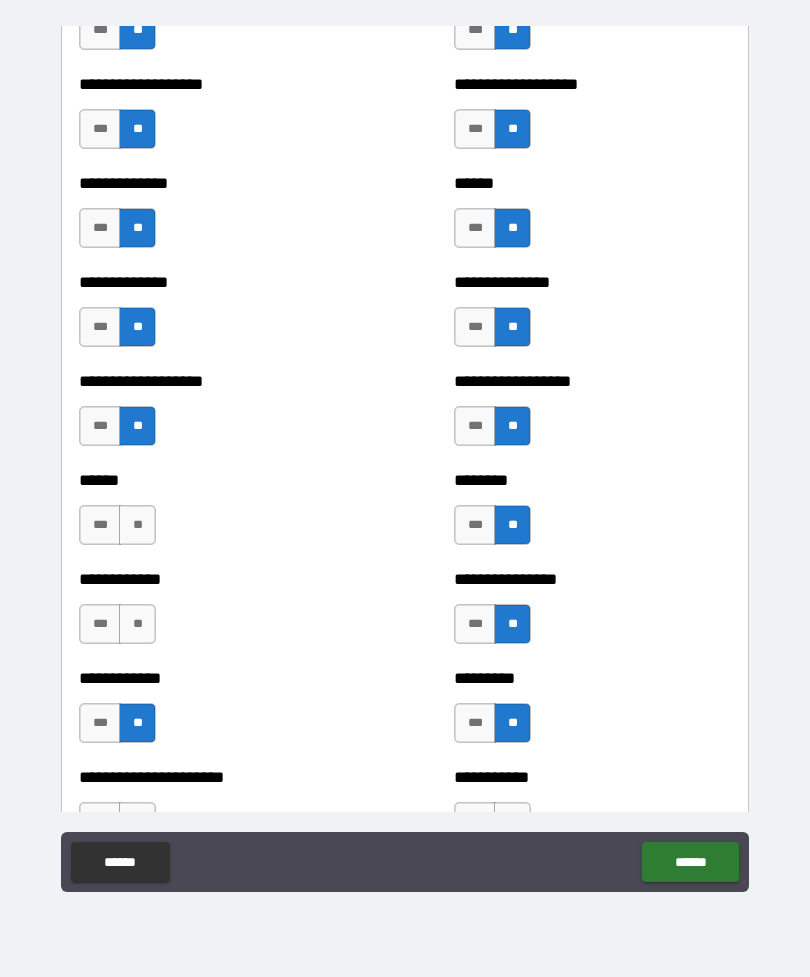click on "**" at bounding box center [137, 624] 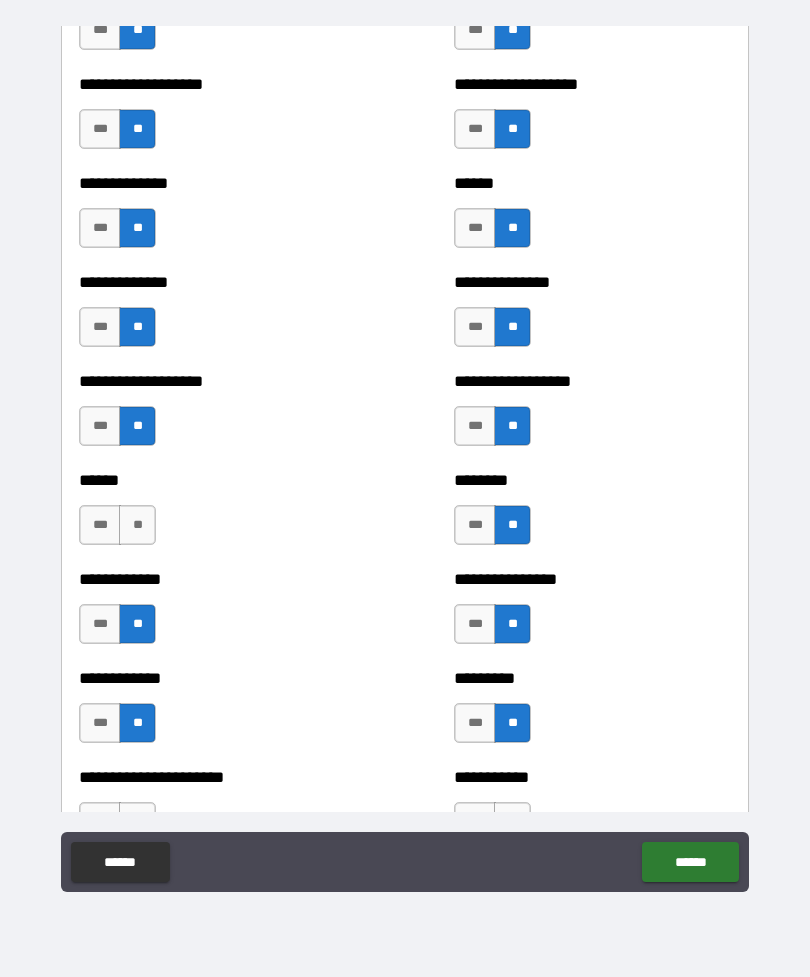 click on "**" at bounding box center [137, 525] 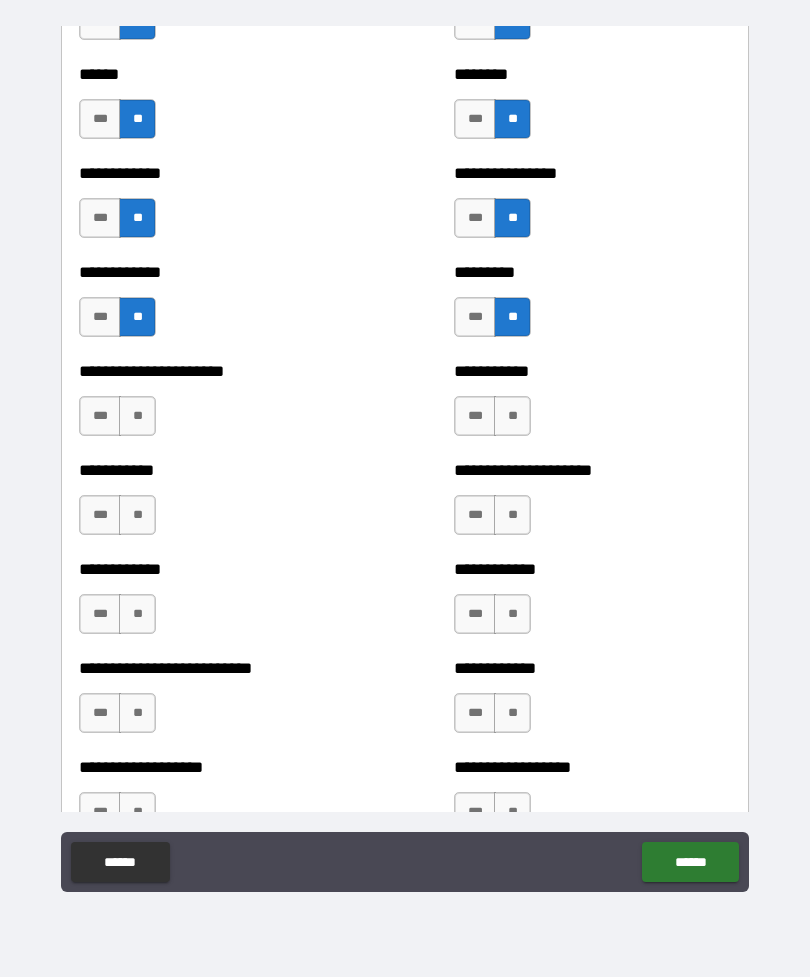 scroll, scrollTop: 5099, scrollLeft: 0, axis: vertical 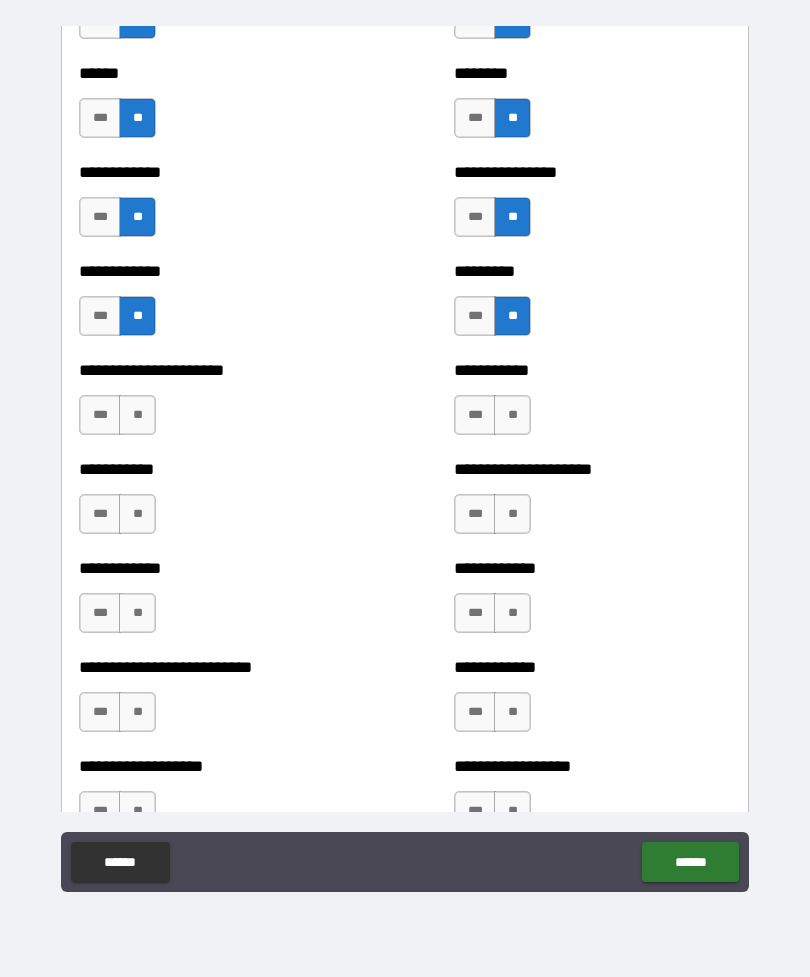 click on "**" at bounding box center [512, 415] 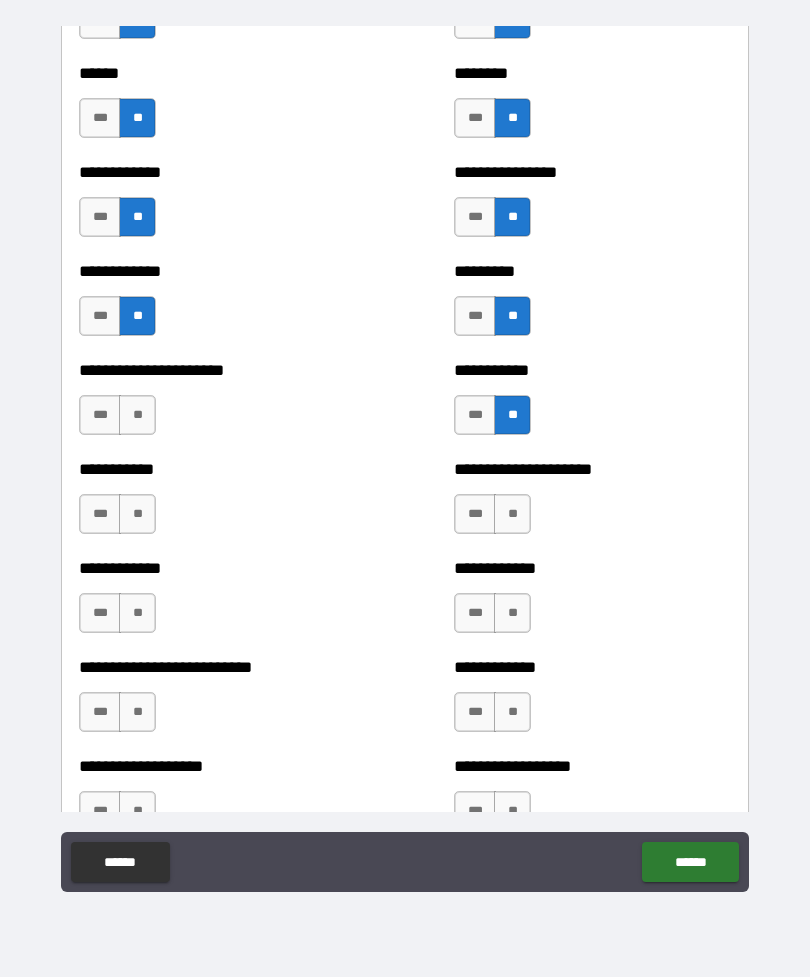 click on "**" at bounding box center [512, 514] 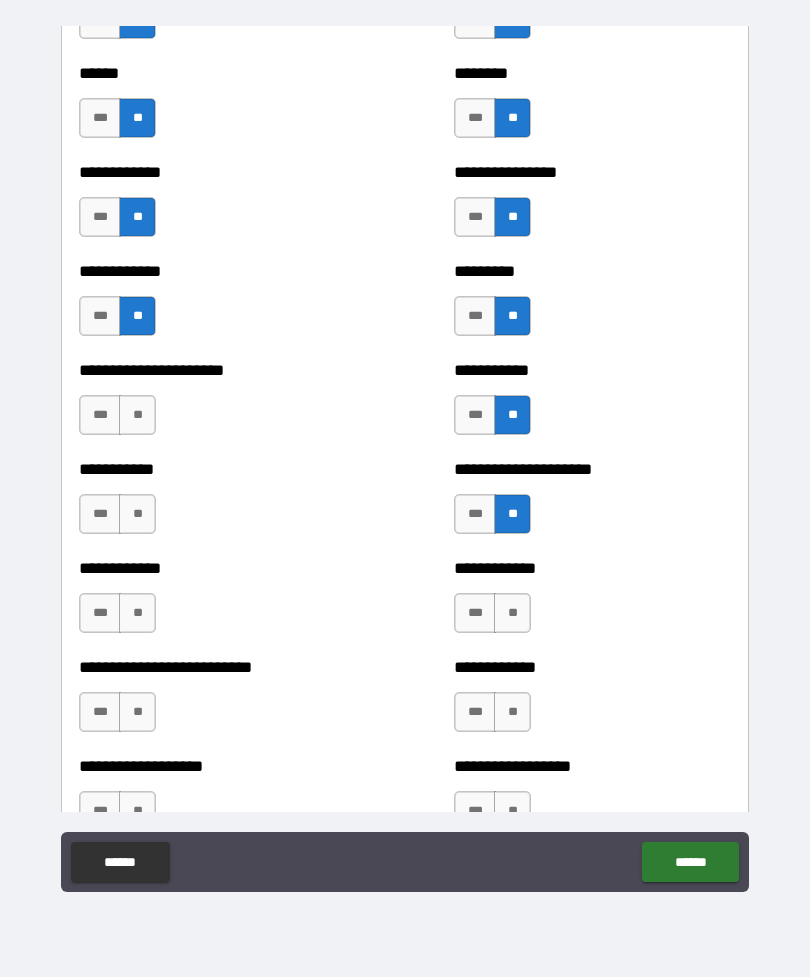 click on "**" at bounding box center (512, 613) 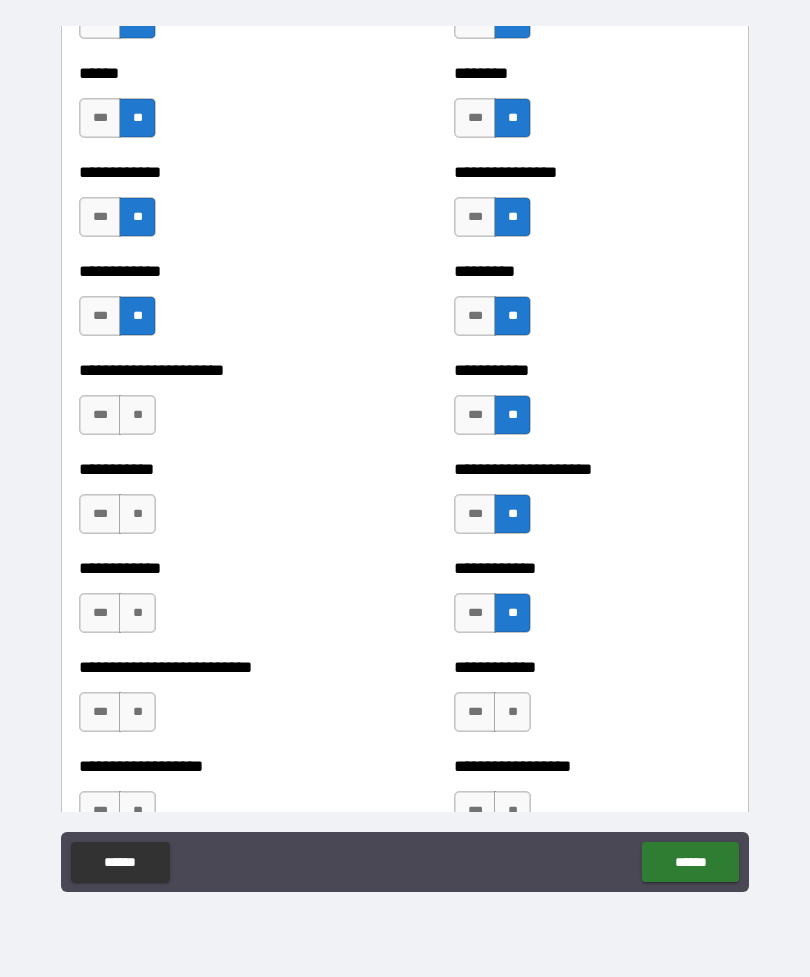 click on "**" at bounding box center [512, 712] 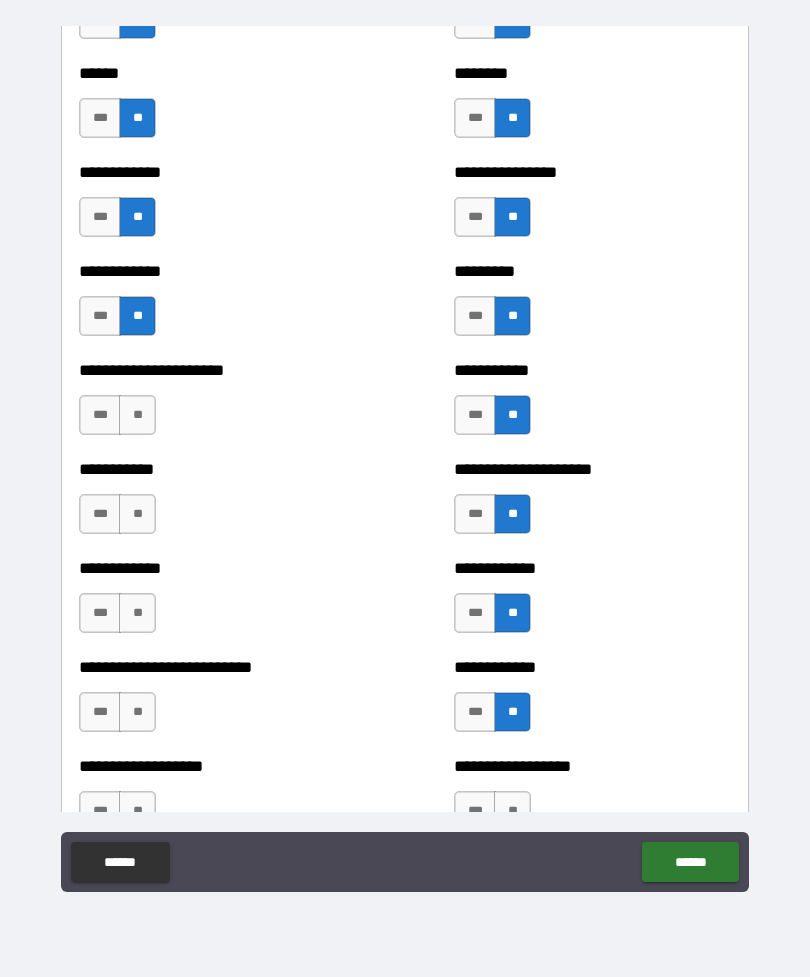 click on "**" at bounding box center [137, 712] 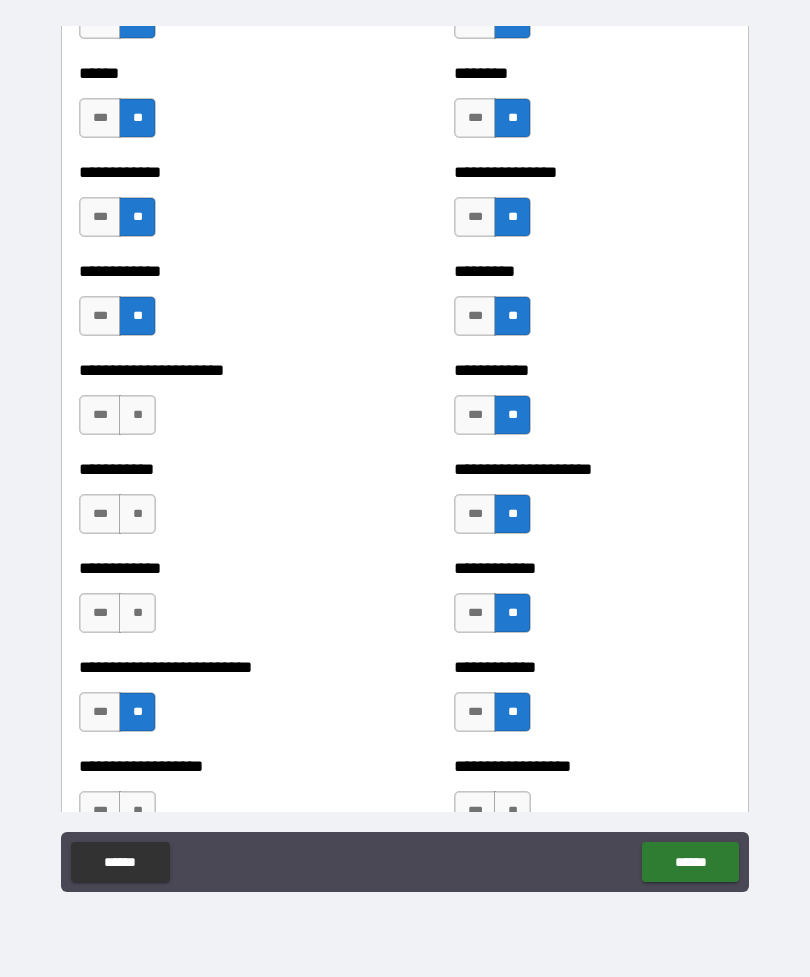 click on "**" at bounding box center [137, 613] 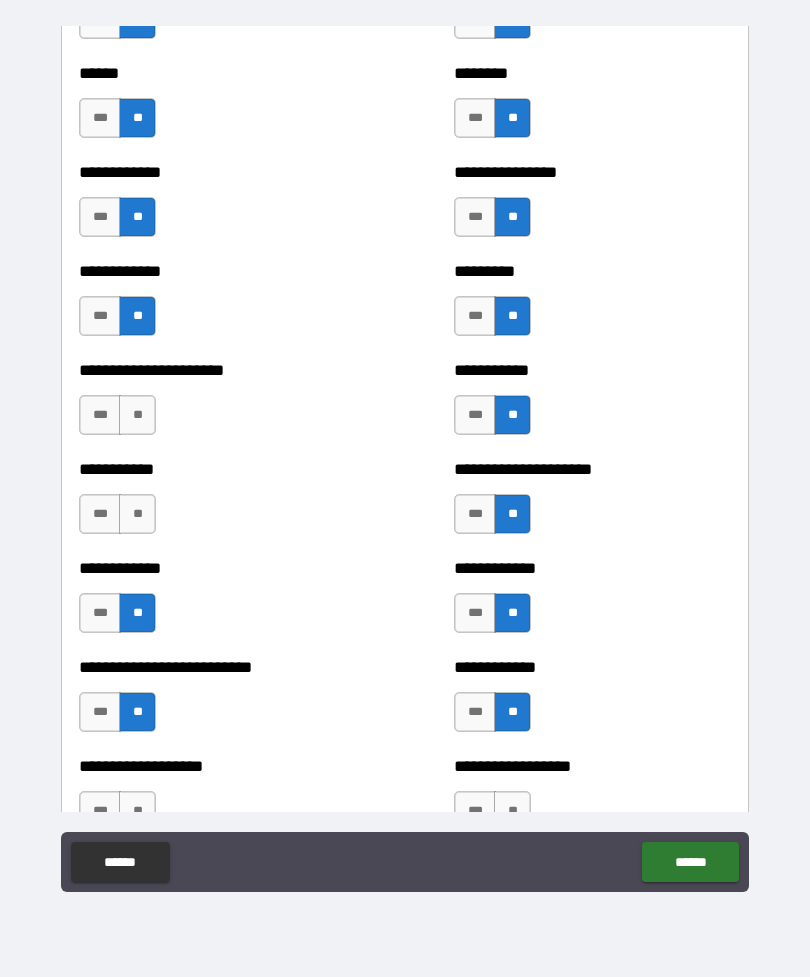 click on "**" at bounding box center [137, 514] 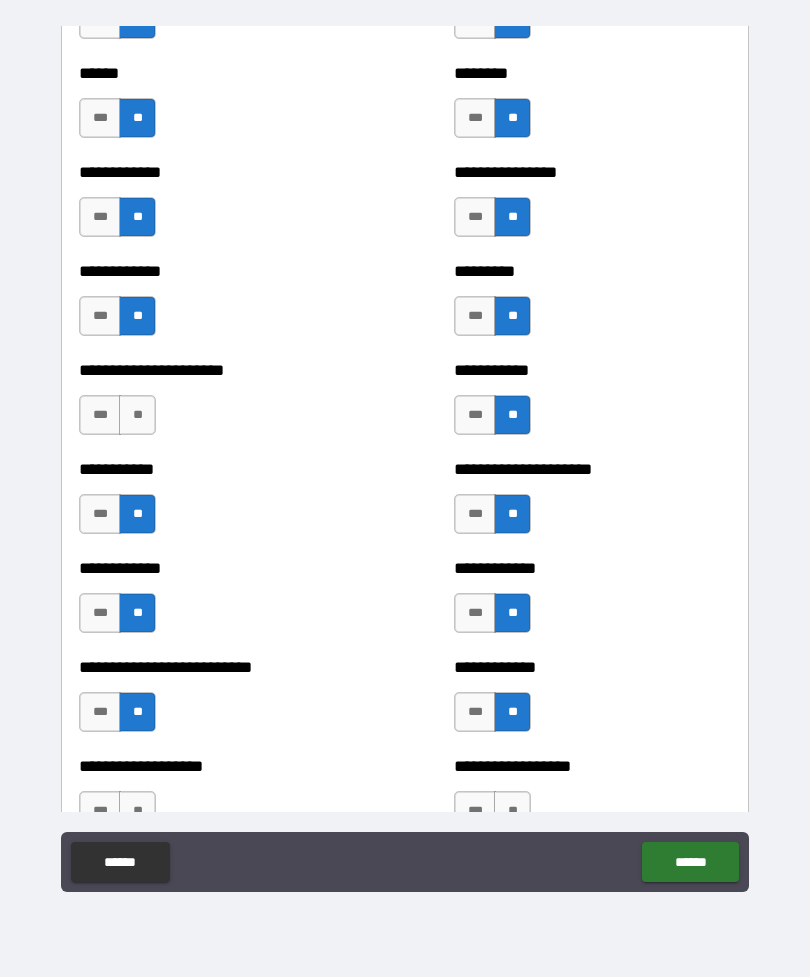 click on "**" at bounding box center [137, 415] 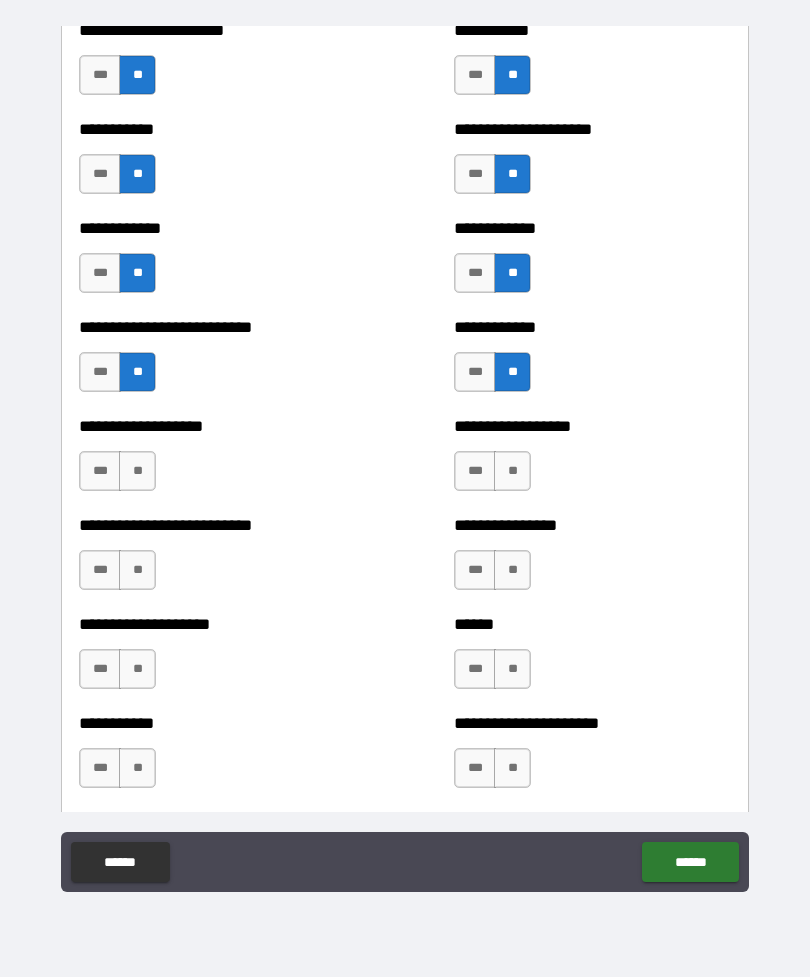 scroll, scrollTop: 5440, scrollLeft: 0, axis: vertical 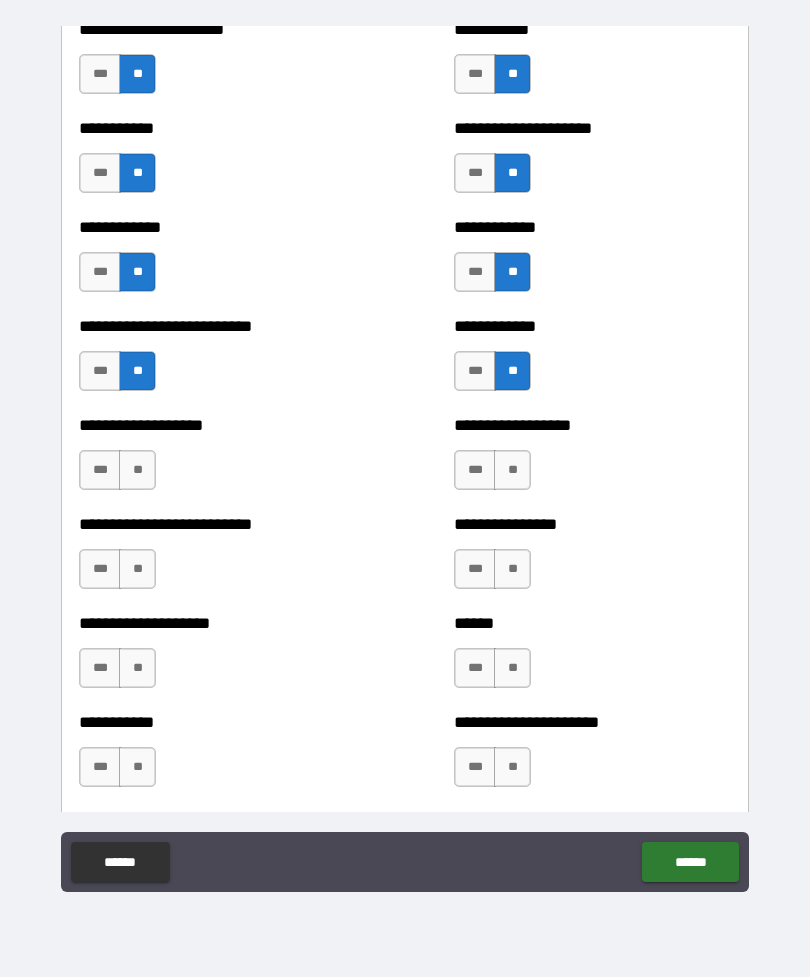click on "**" at bounding box center [137, 470] 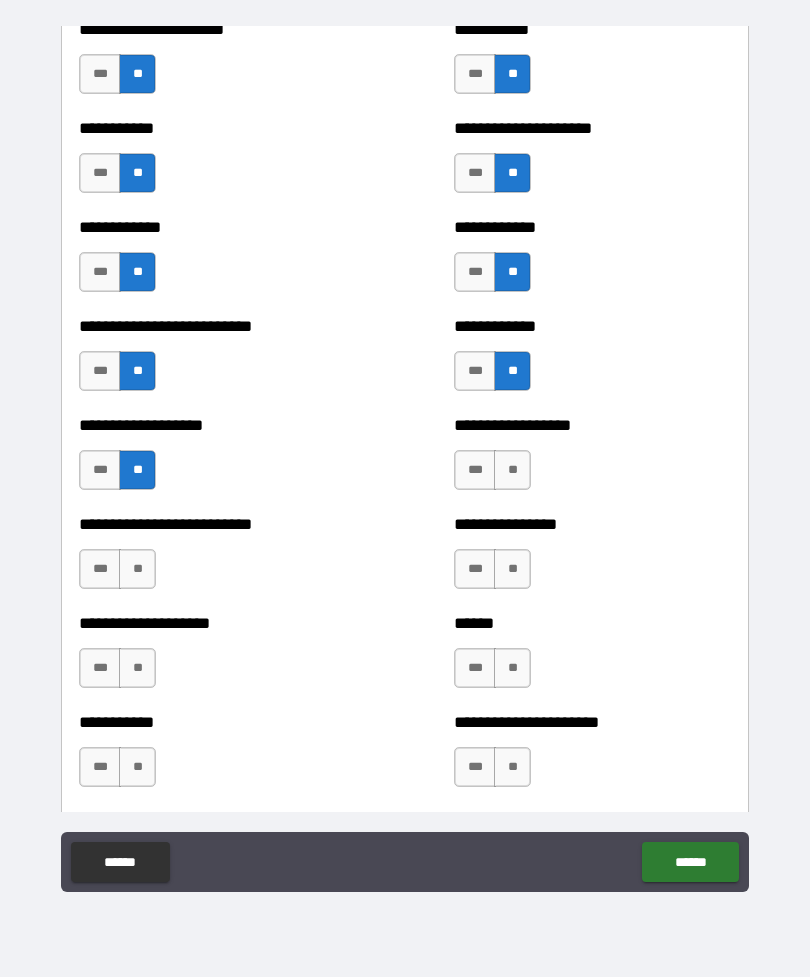 click on "**" at bounding box center [137, 569] 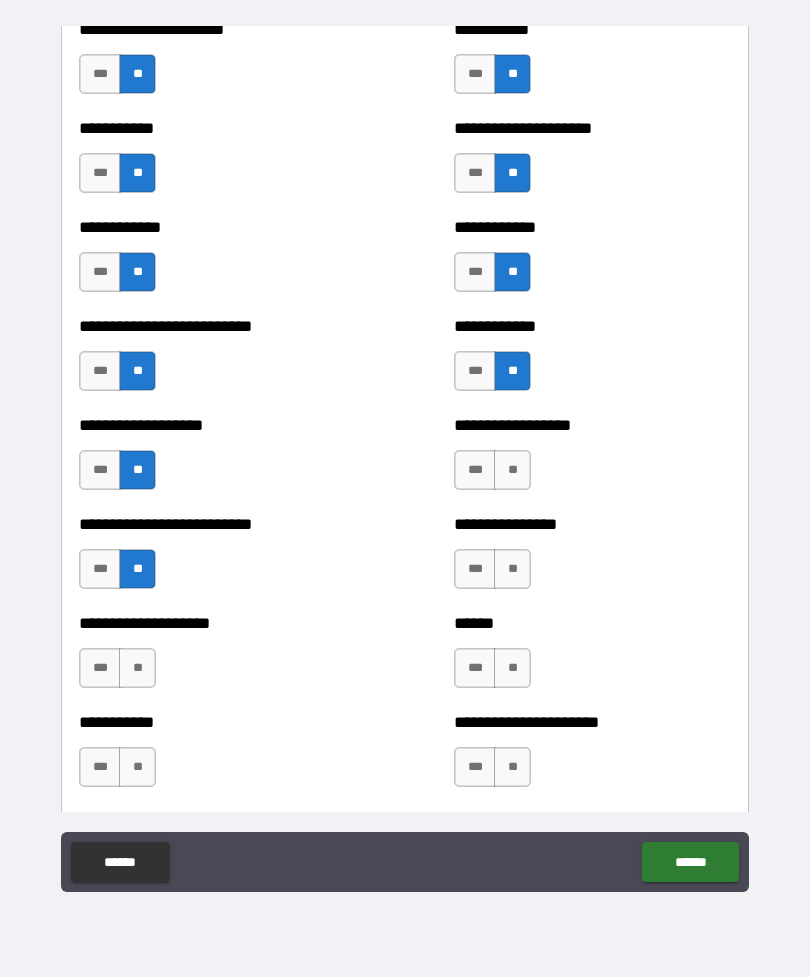 click on "**" at bounding box center [137, 668] 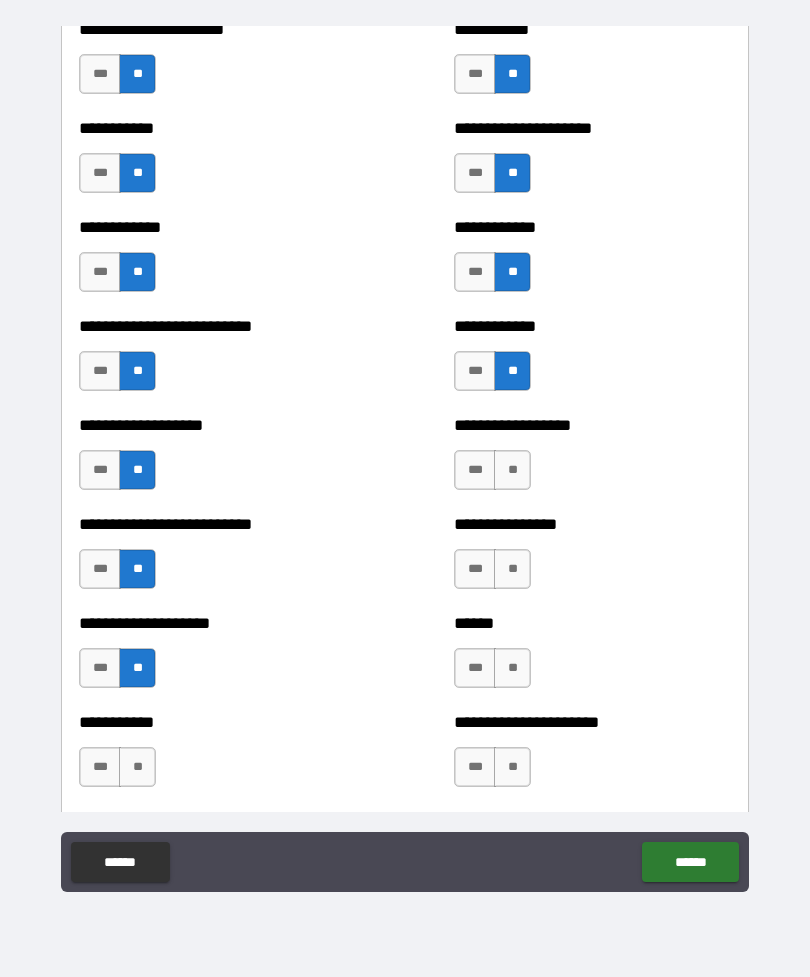 click on "**" at bounding box center [137, 767] 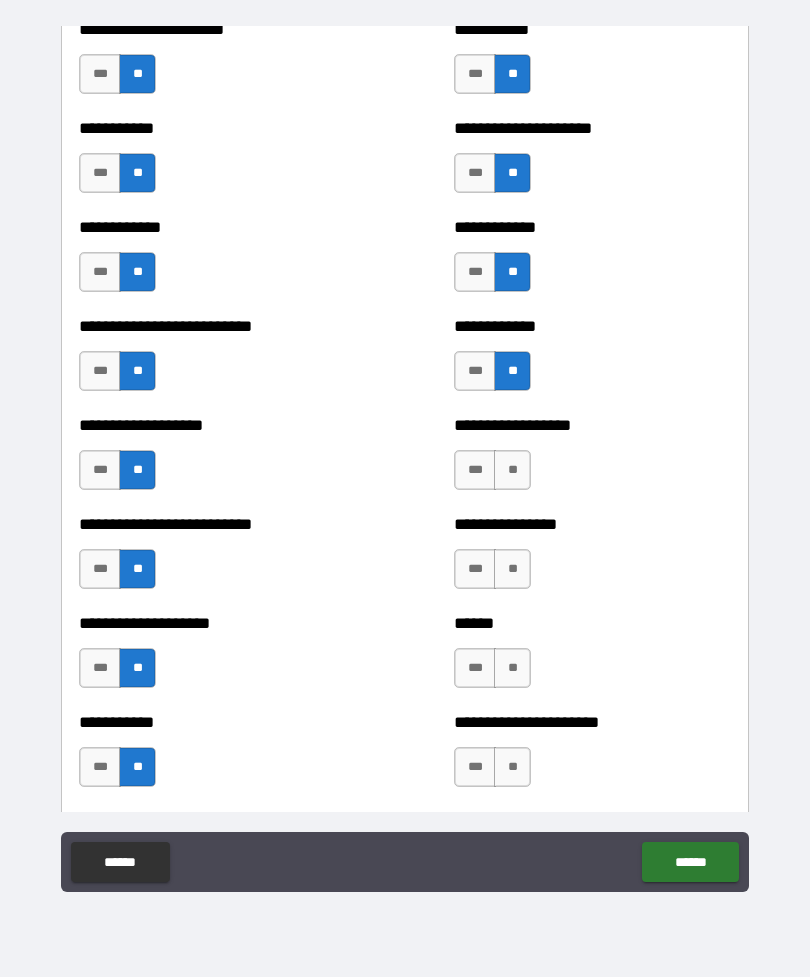 click on "**" at bounding box center [512, 767] 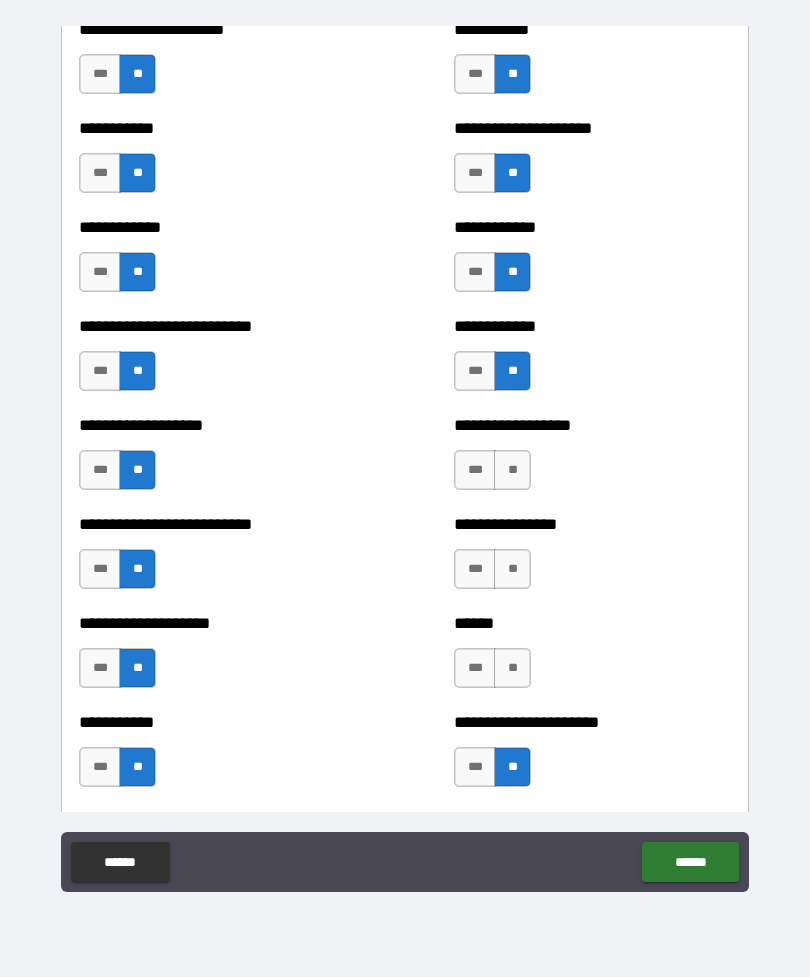 click on "**" at bounding box center [512, 668] 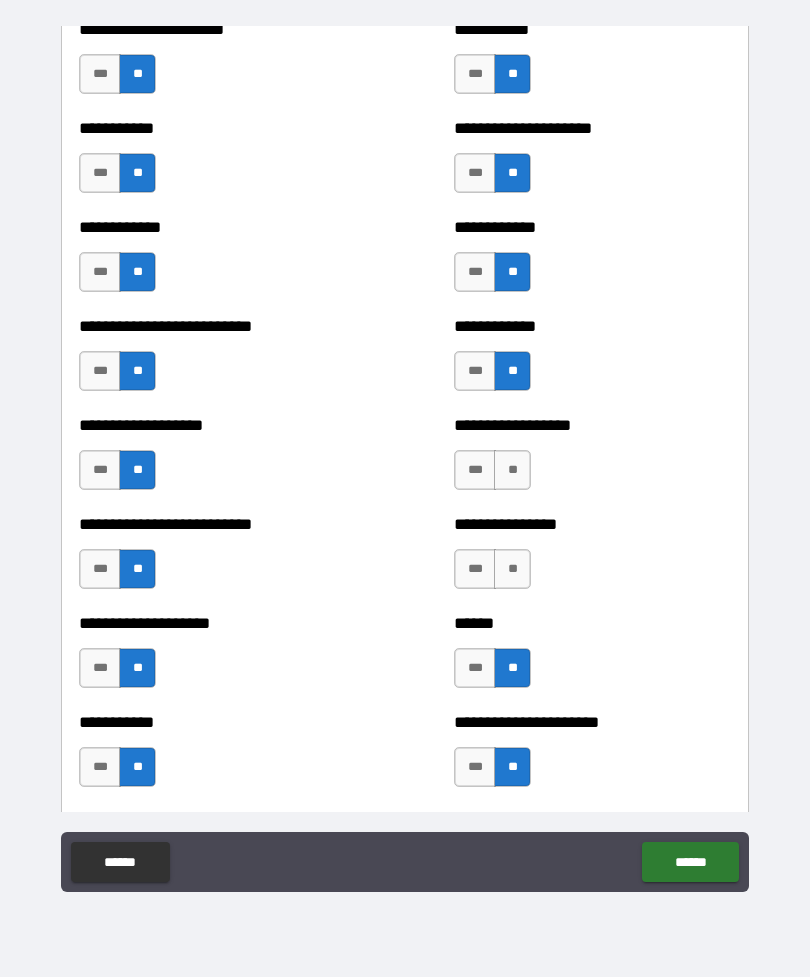 click on "**" at bounding box center [512, 569] 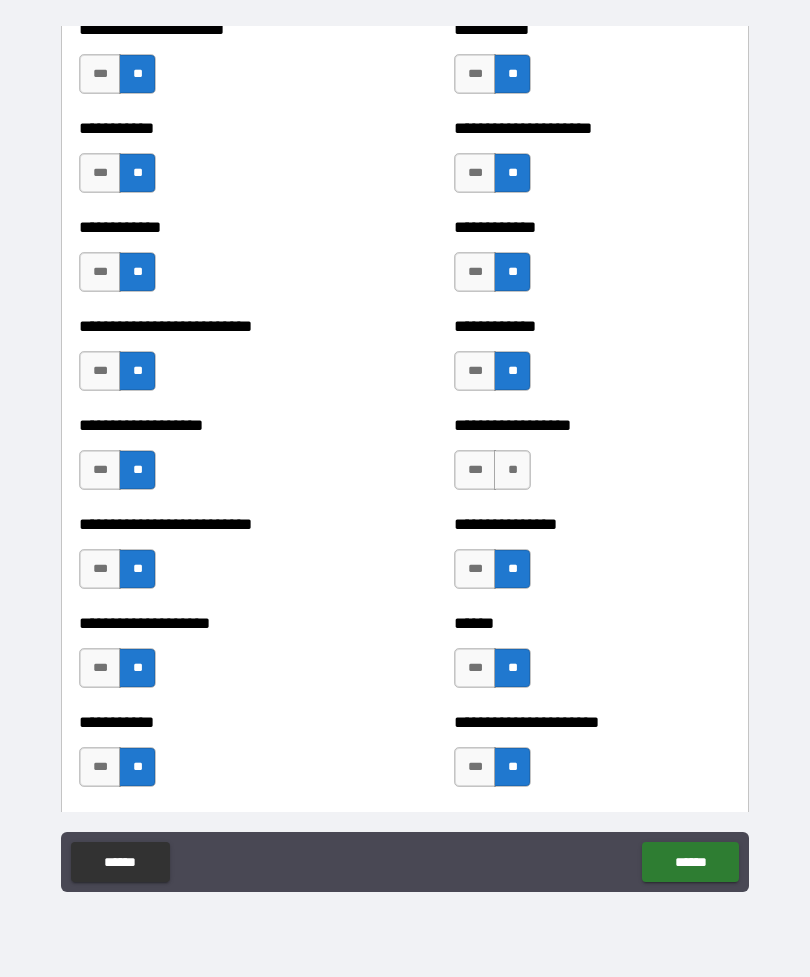 click on "**" at bounding box center (512, 470) 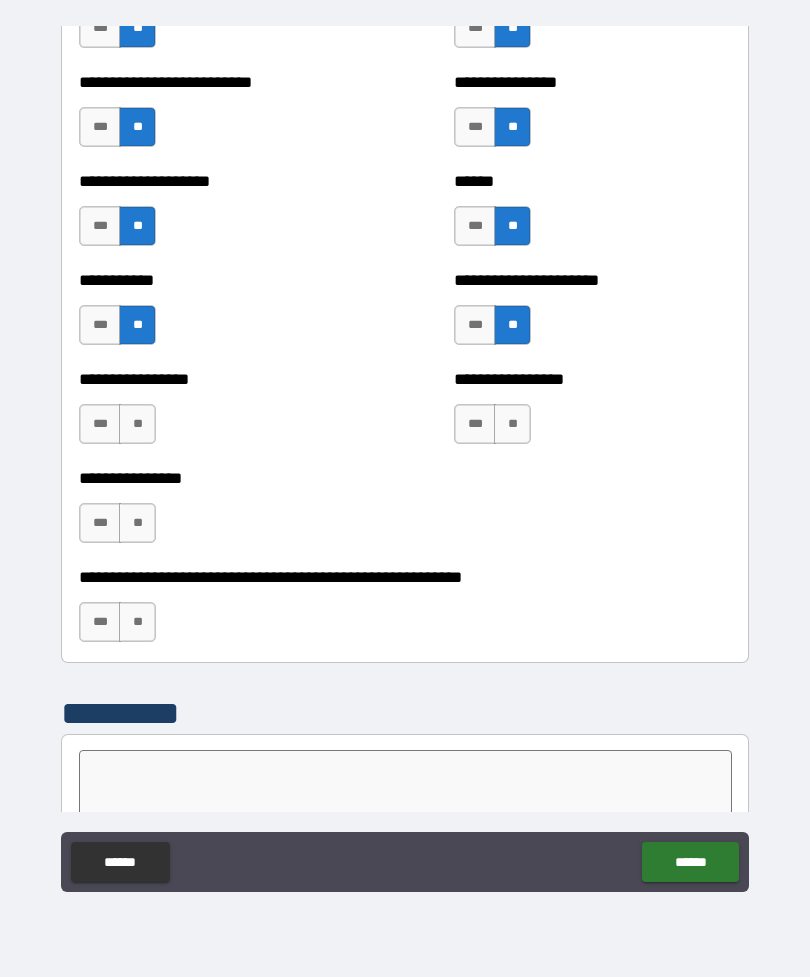 scroll, scrollTop: 5883, scrollLeft: 0, axis: vertical 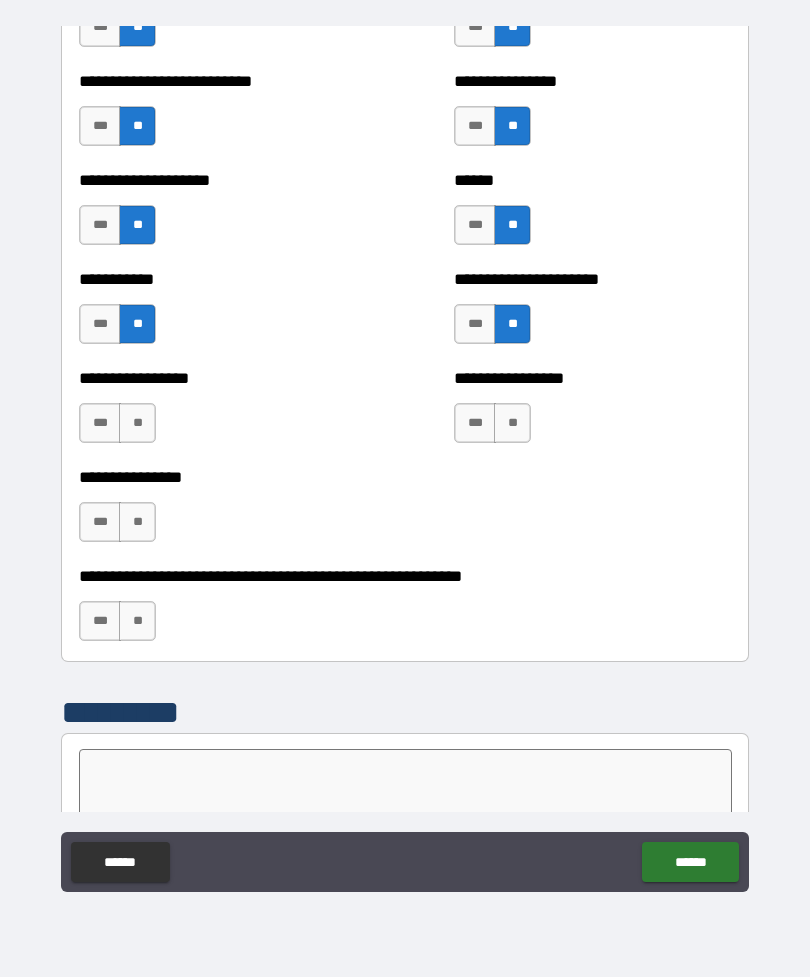 click on "**" at bounding box center [137, 423] 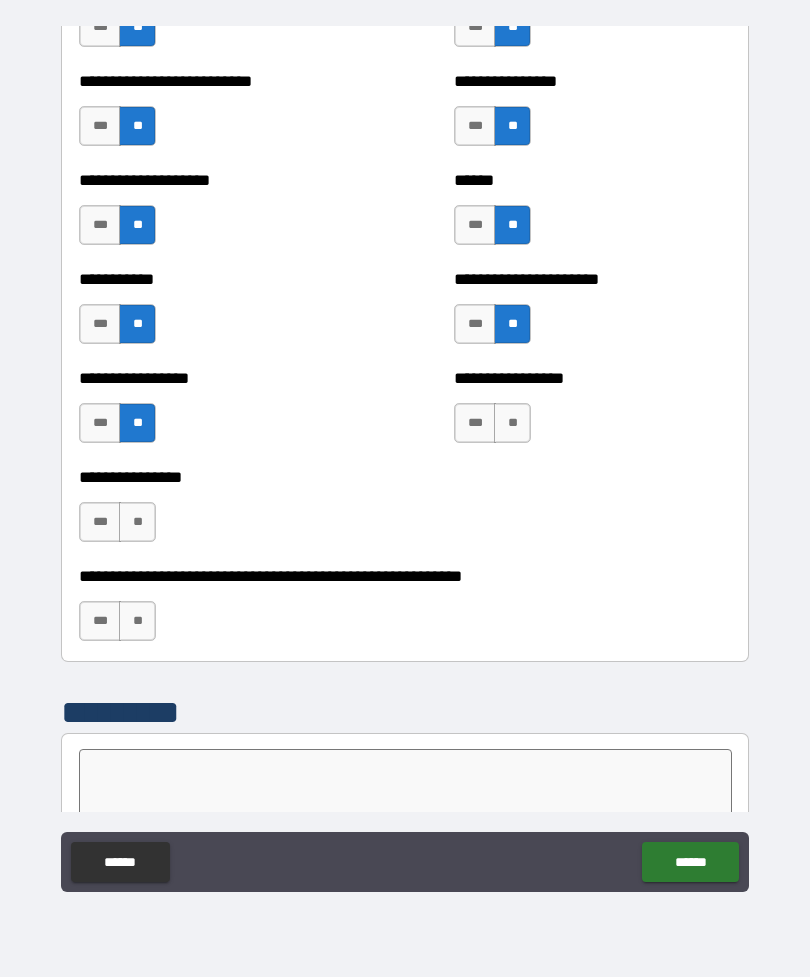 click on "**" at bounding box center (137, 522) 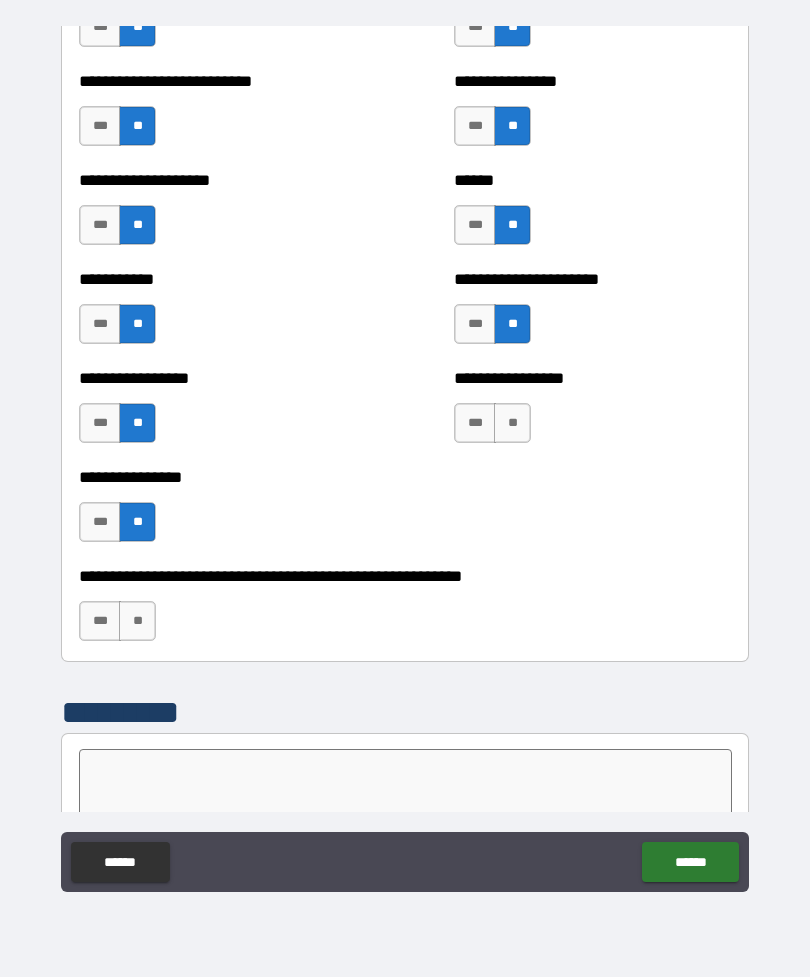 click on "**" at bounding box center [137, 621] 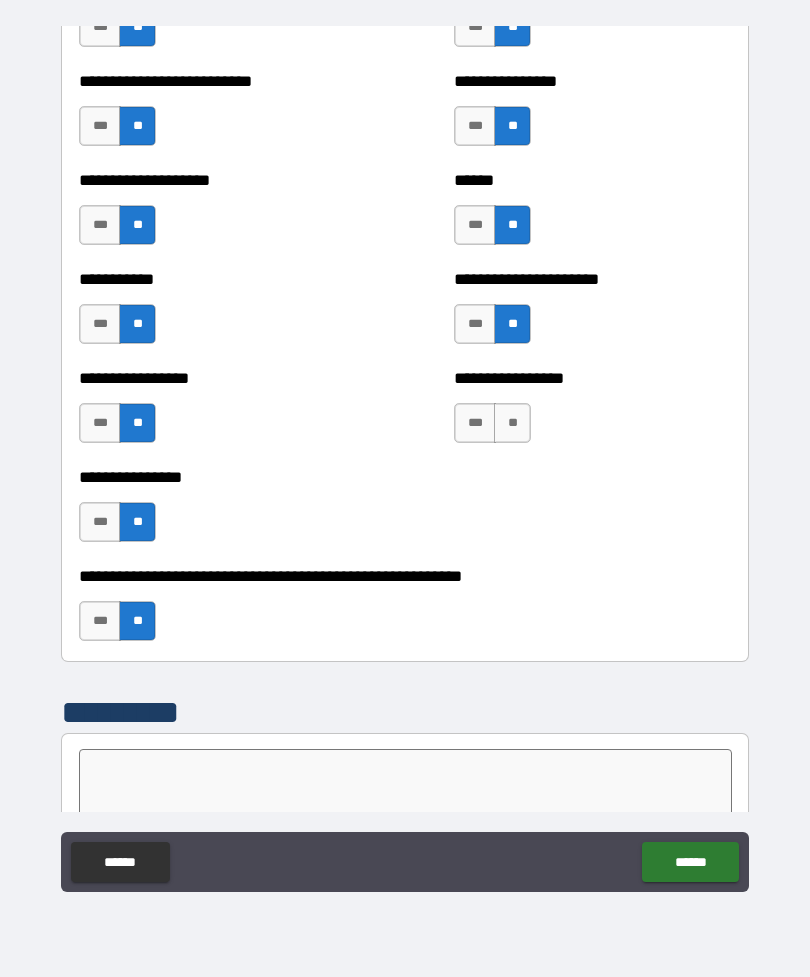 click on "**" at bounding box center [512, 423] 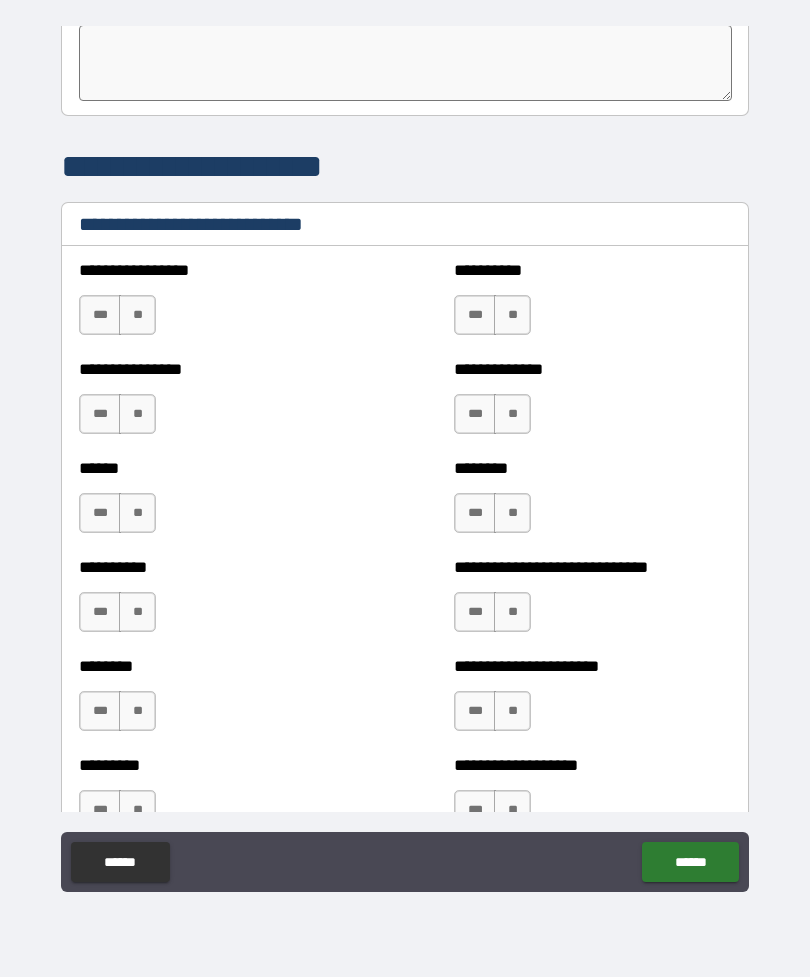 scroll, scrollTop: 6606, scrollLeft: 0, axis: vertical 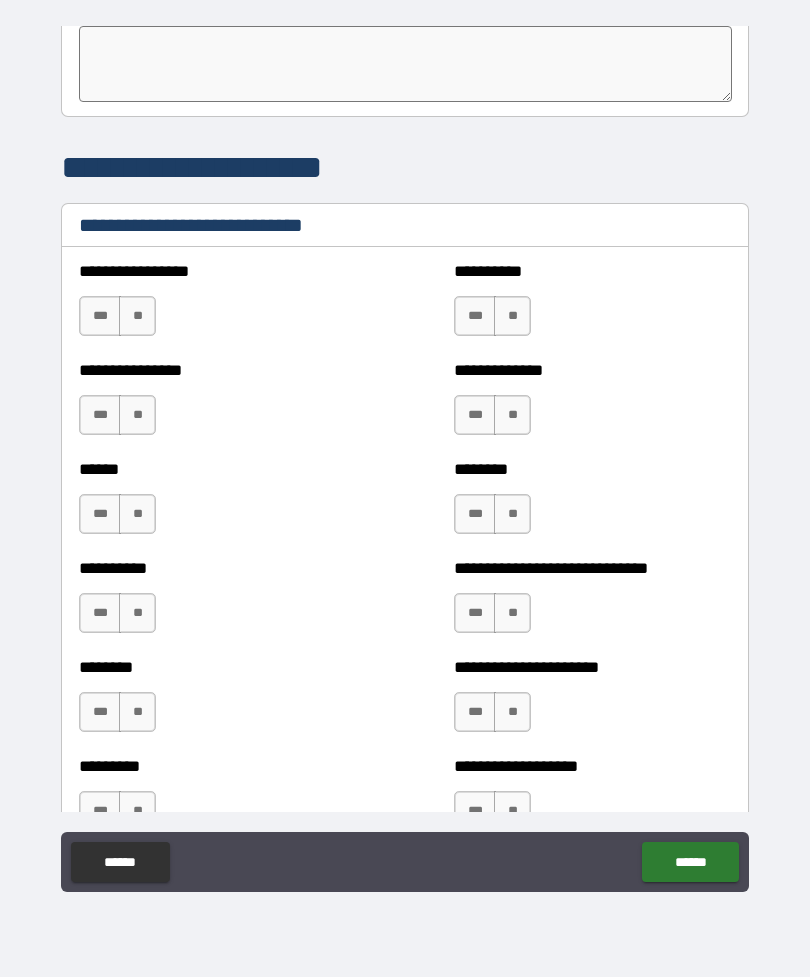 click on "***" at bounding box center [100, 316] 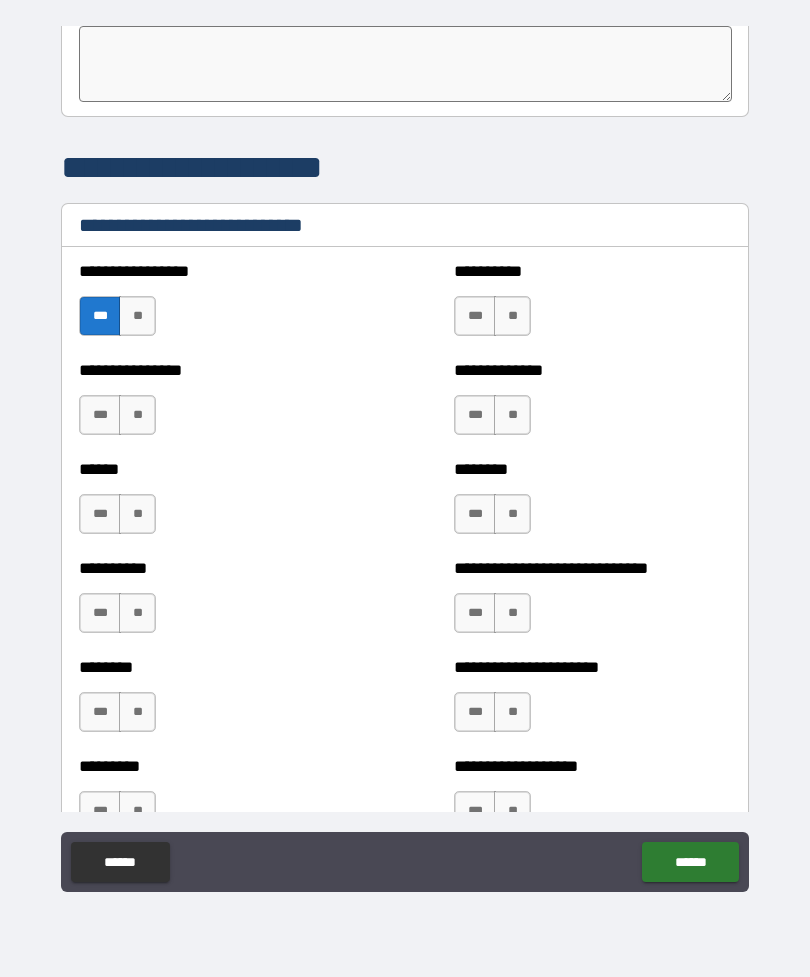 click on "***" at bounding box center (100, 415) 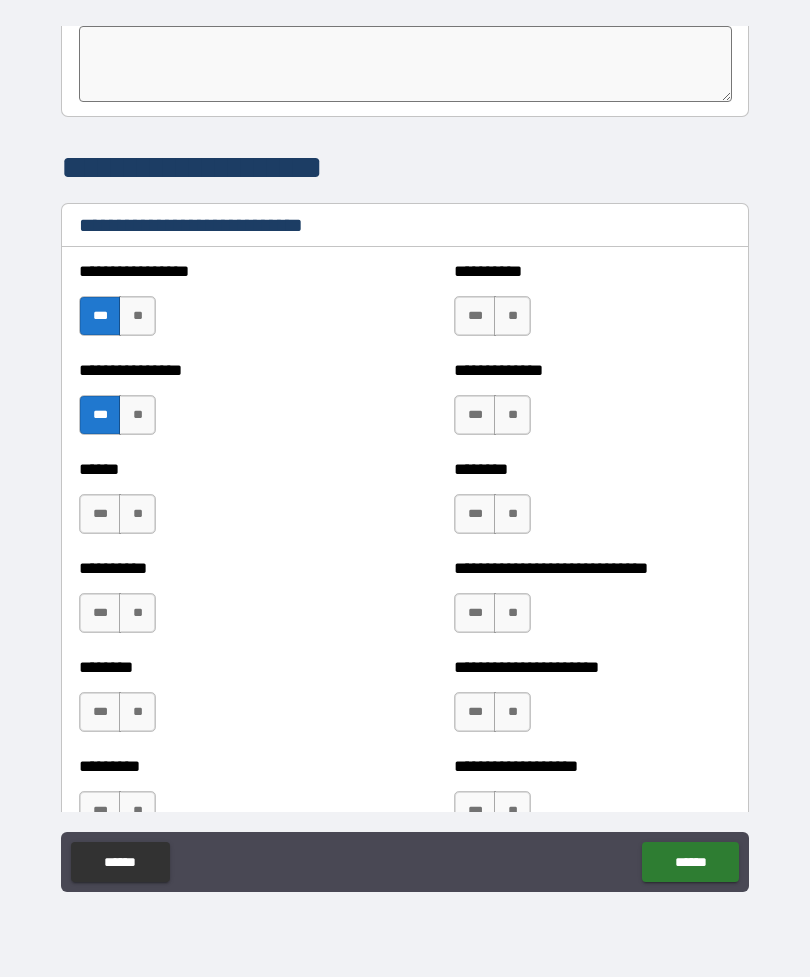 click on "***" at bounding box center (100, 514) 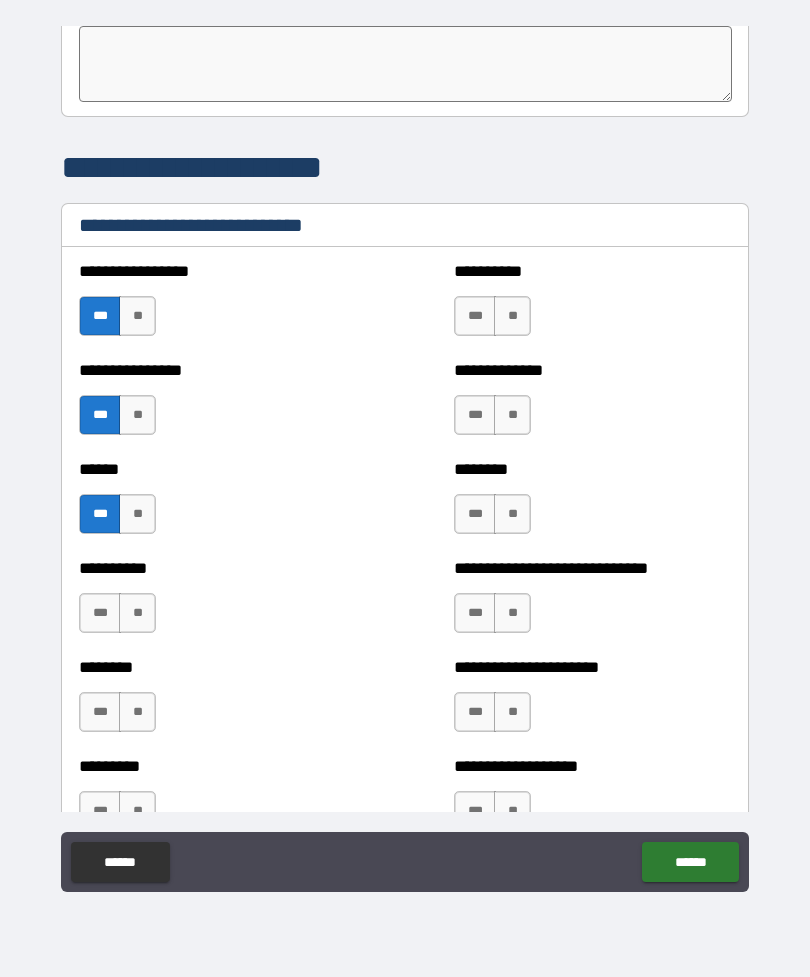click on "**" at bounding box center [137, 613] 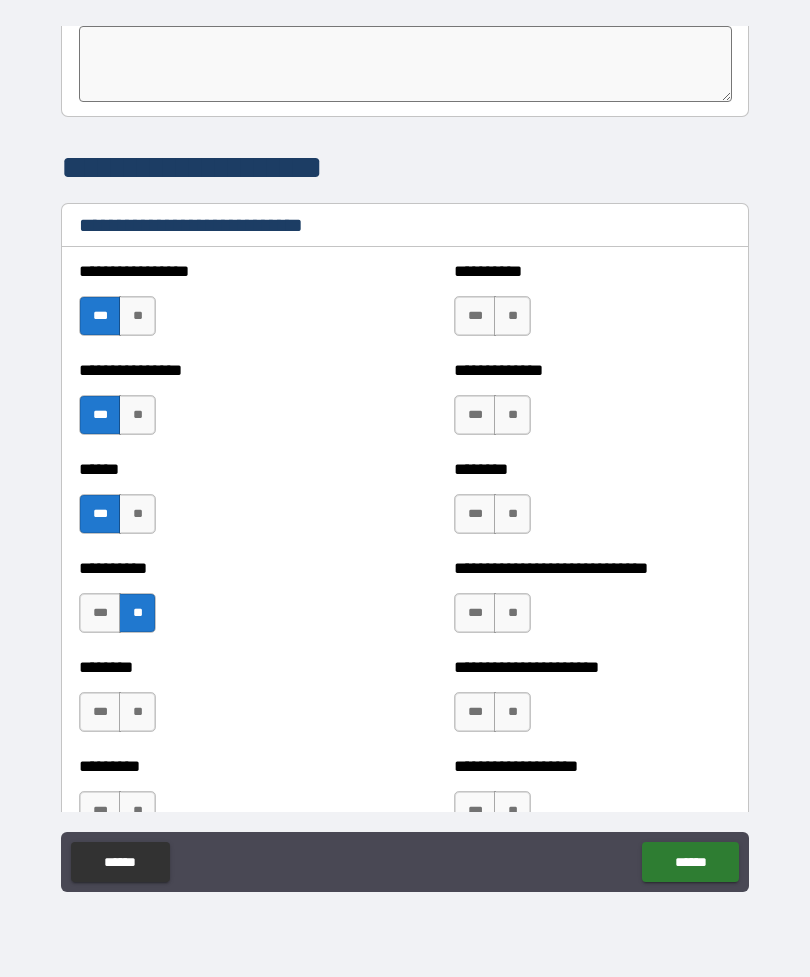 click on "**" at bounding box center (137, 712) 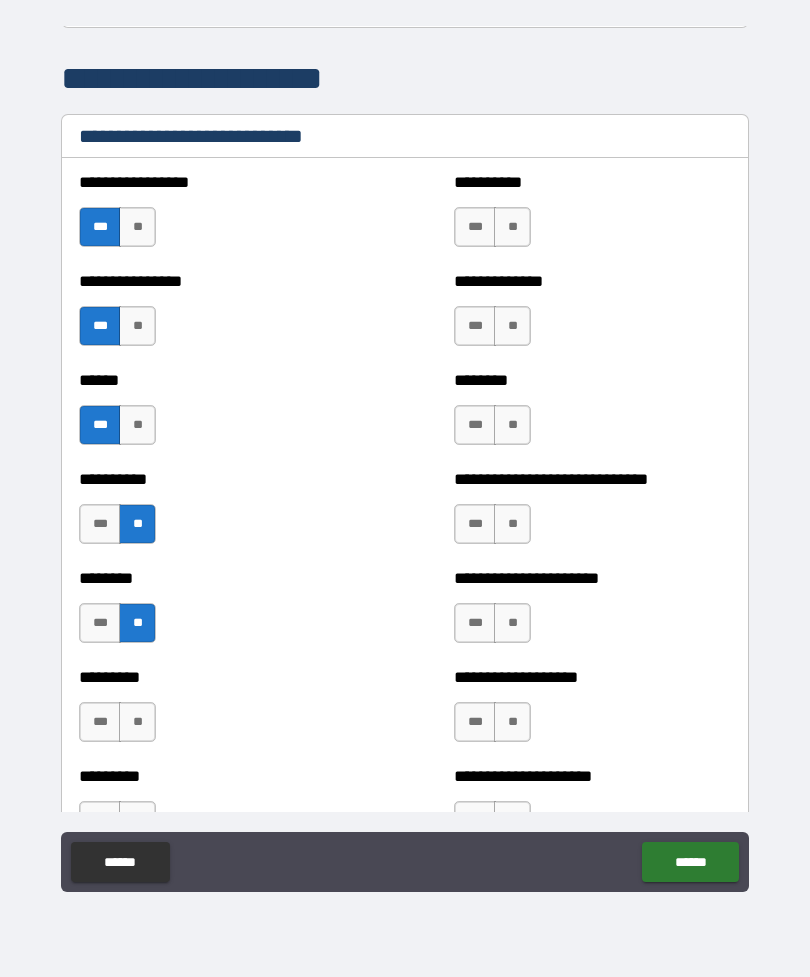scroll, scrollTop: 6703, scrollLeft: 0, axis: vertical 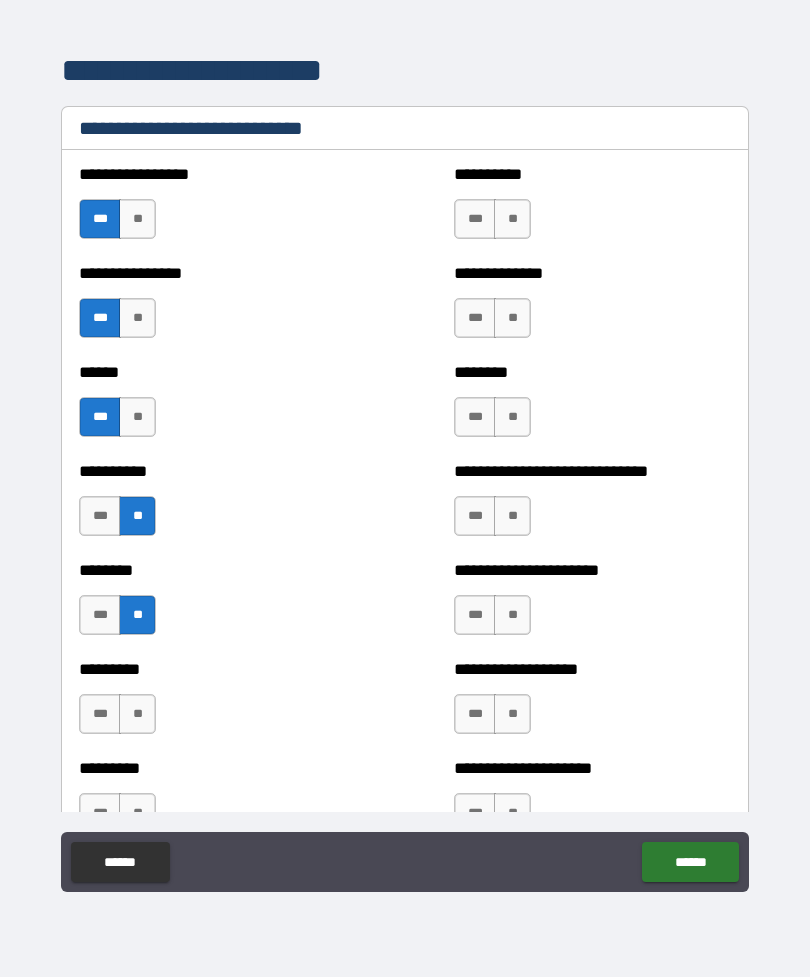 click on "**" at bounding box center (137, 714) 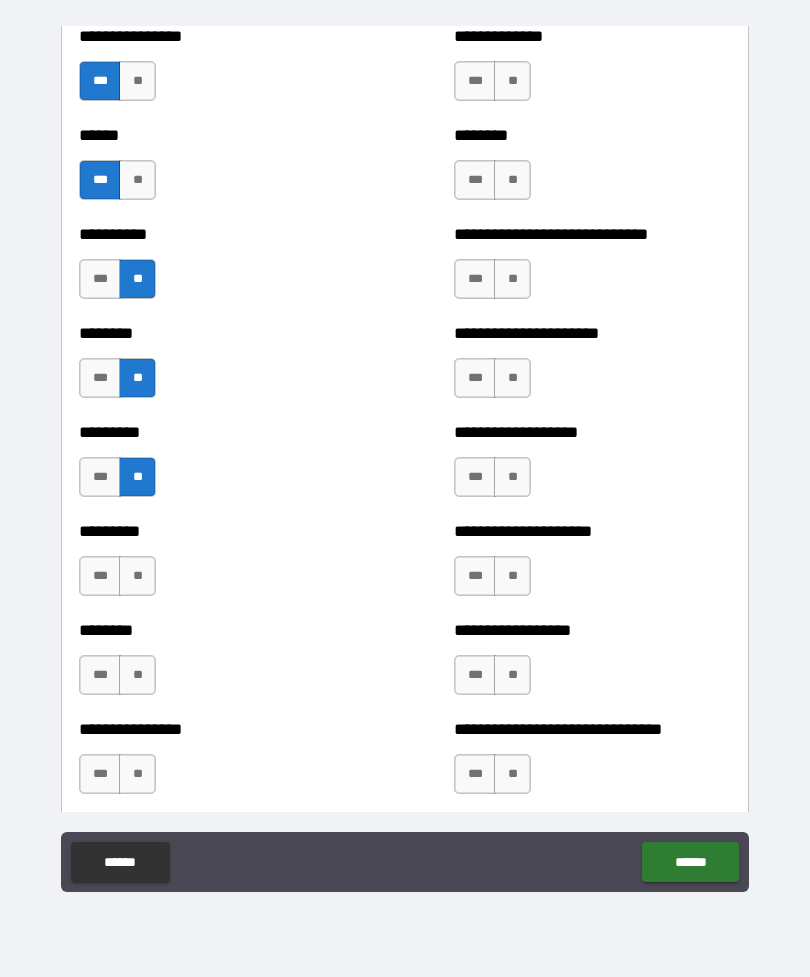 scroll, scrollTop: 6941, scrollLeft: 0, axis: vertical 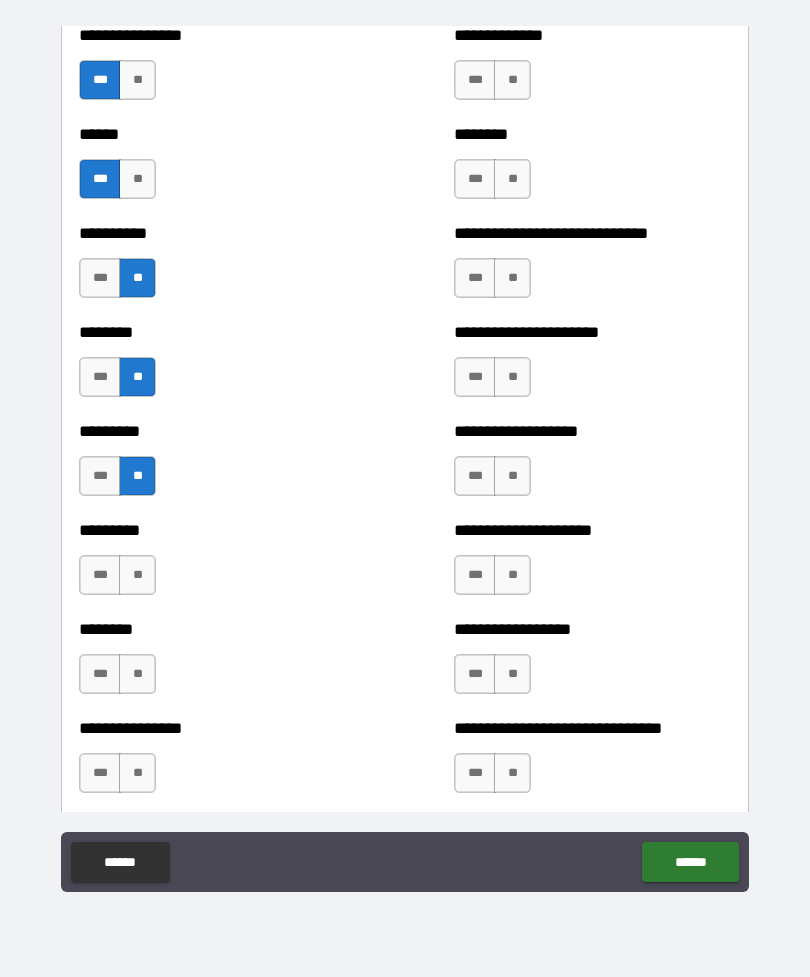 click on "**" at bounding box center (137, 575) 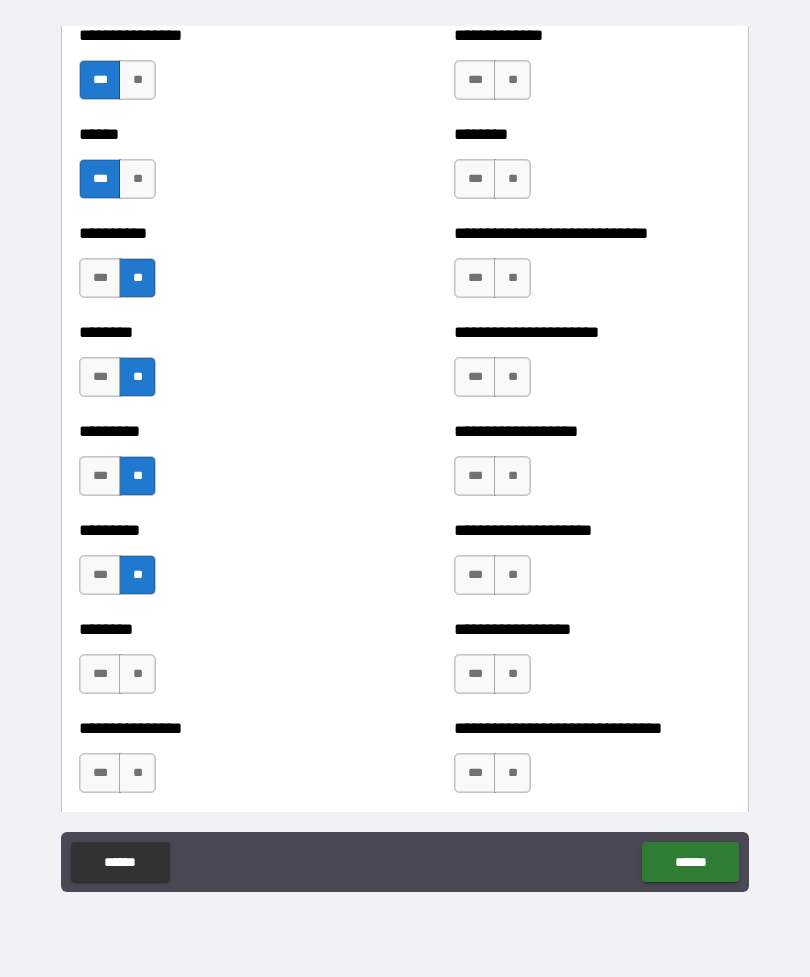 click on "**" at bounding box center (137, 674) 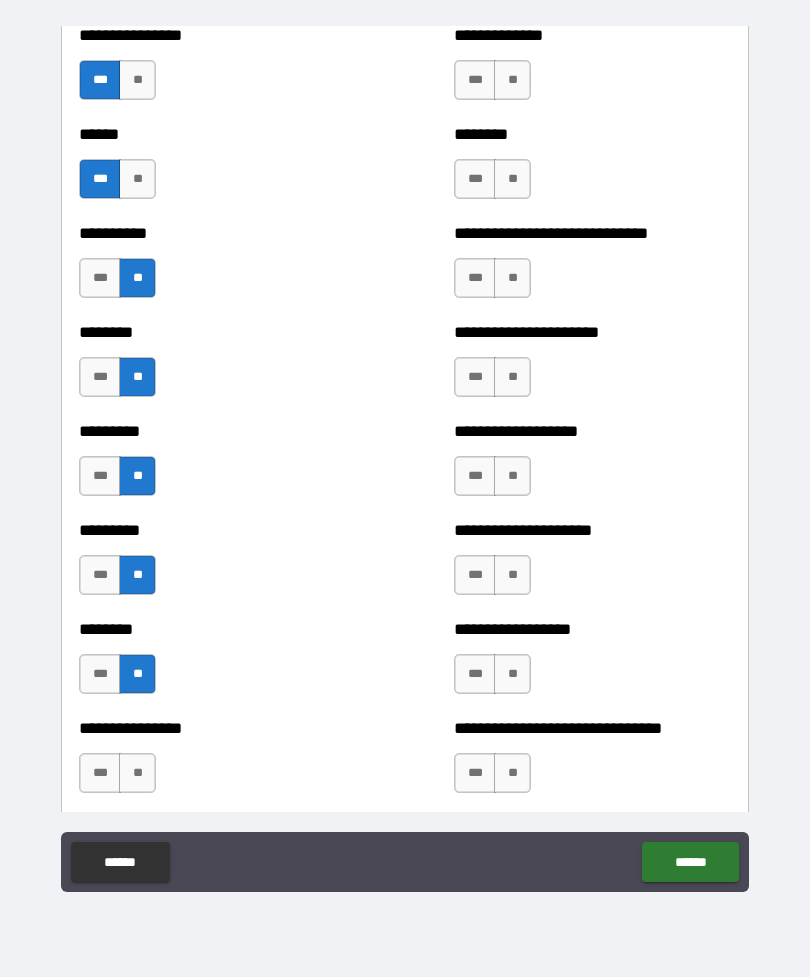 click on "**" at bounding box center [137, 773] 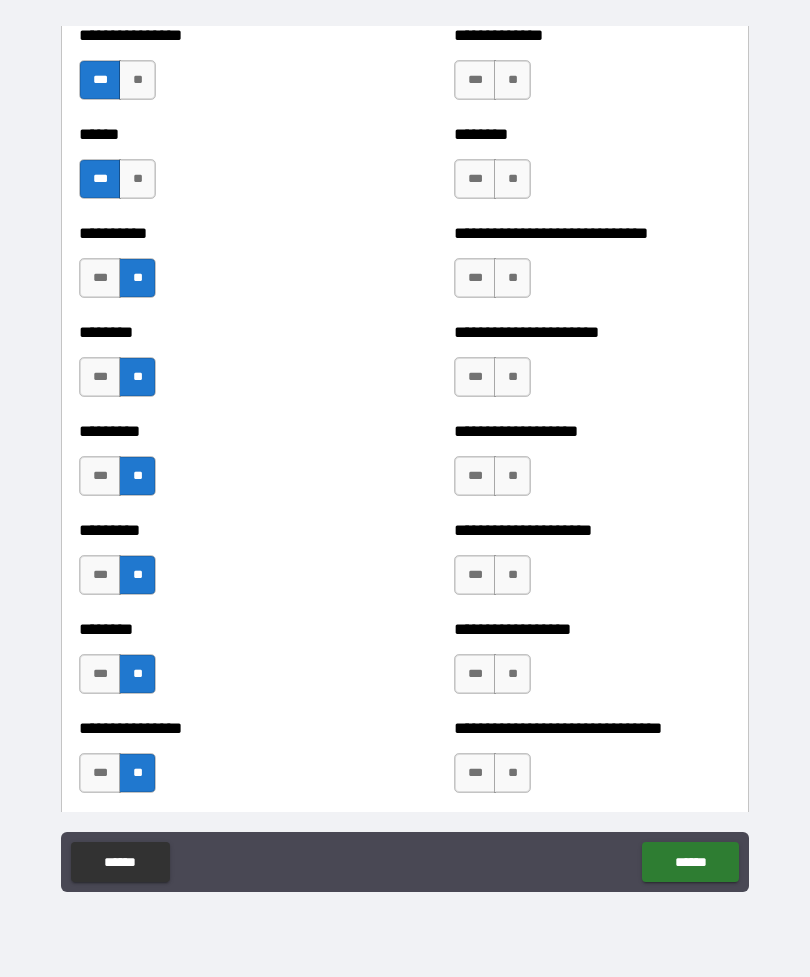 click on "**" at bounding box center (512, 773) 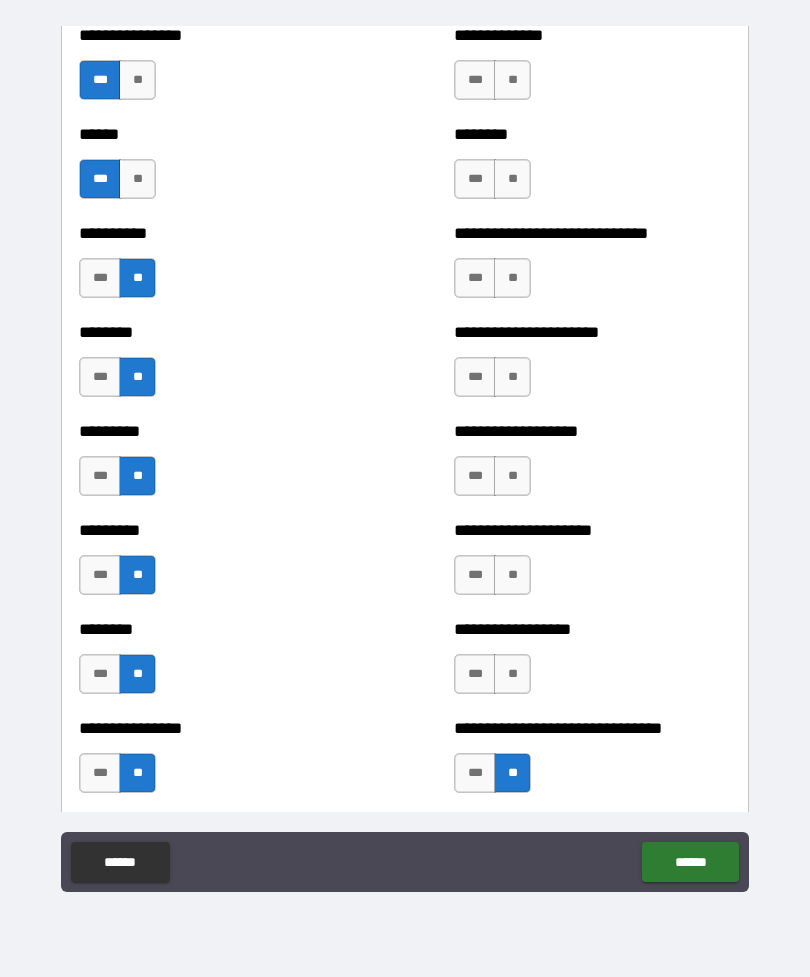click on "**" at bounding box center (512, 674) 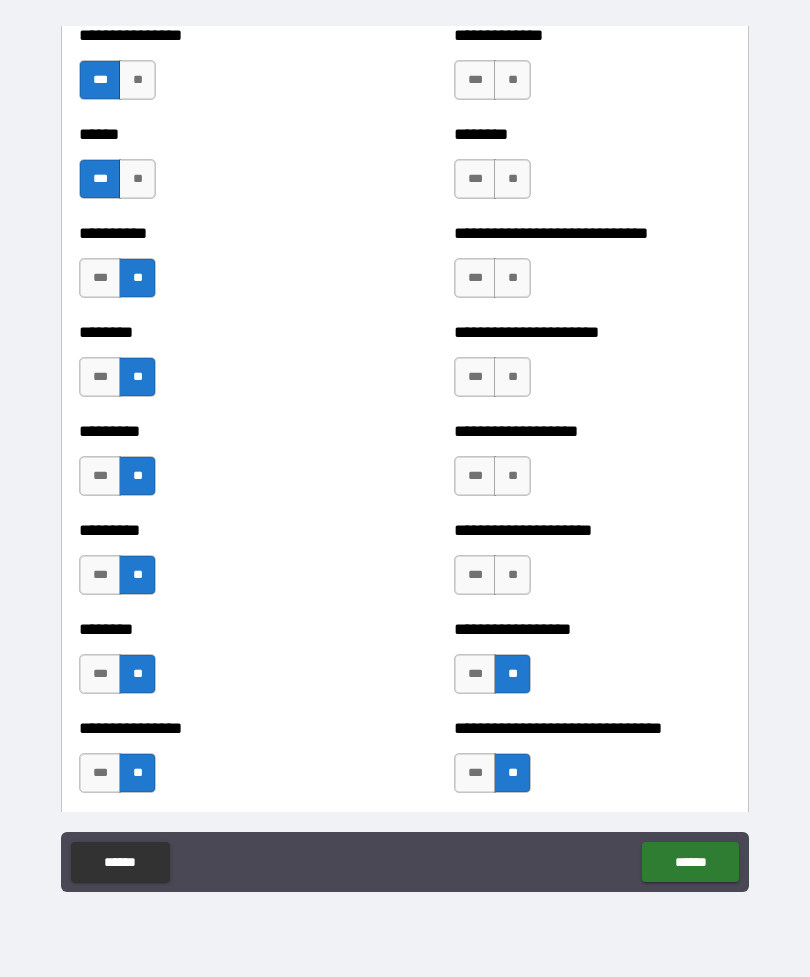 click on "**" at bounding box center [512, 575] 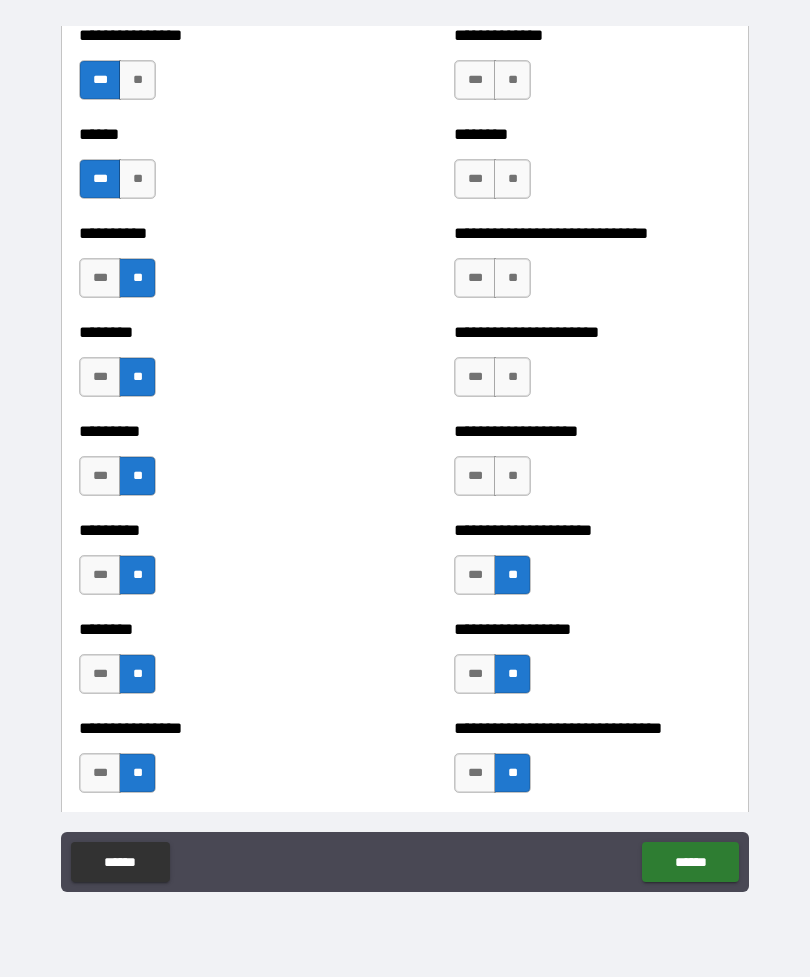 click on "**" at bounding box center (512, 476) 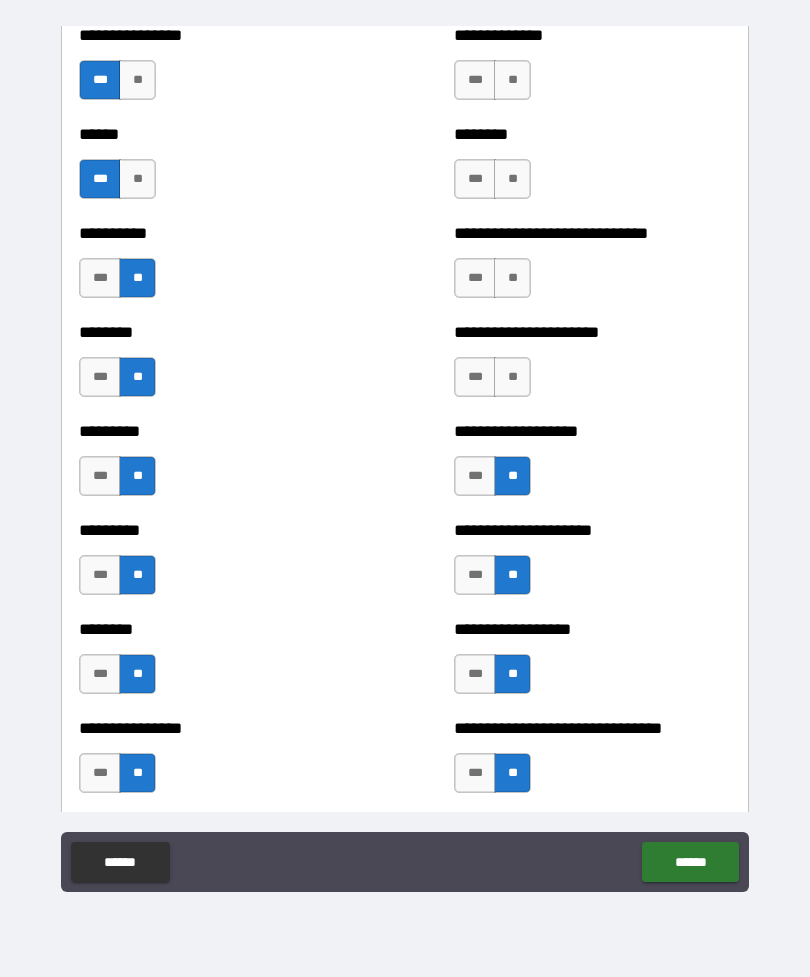 click on "**" at bounding box center (512, 377) 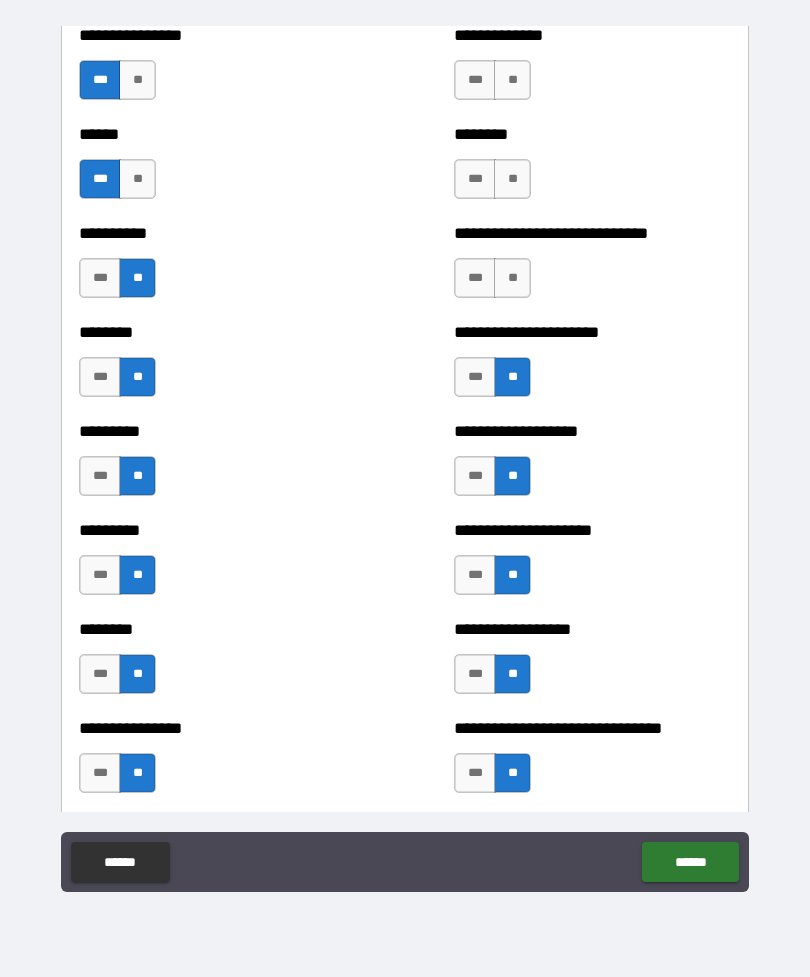 click on "***" at bounding box center (475, 377) 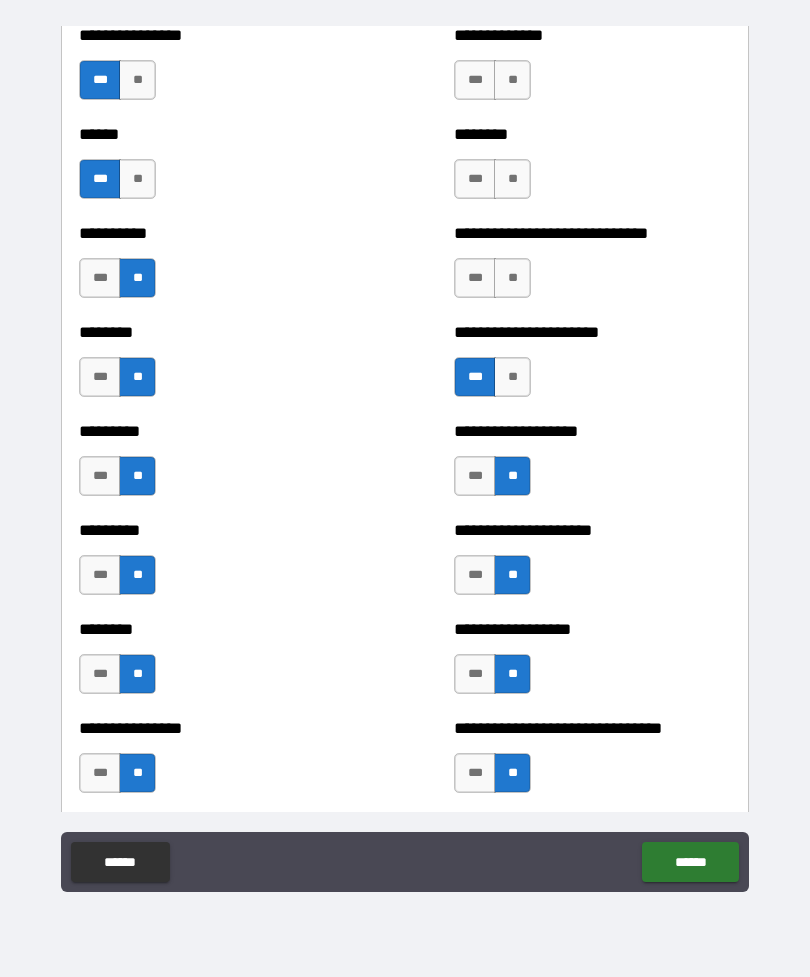 click on "***" at bounding box center (475, 278) 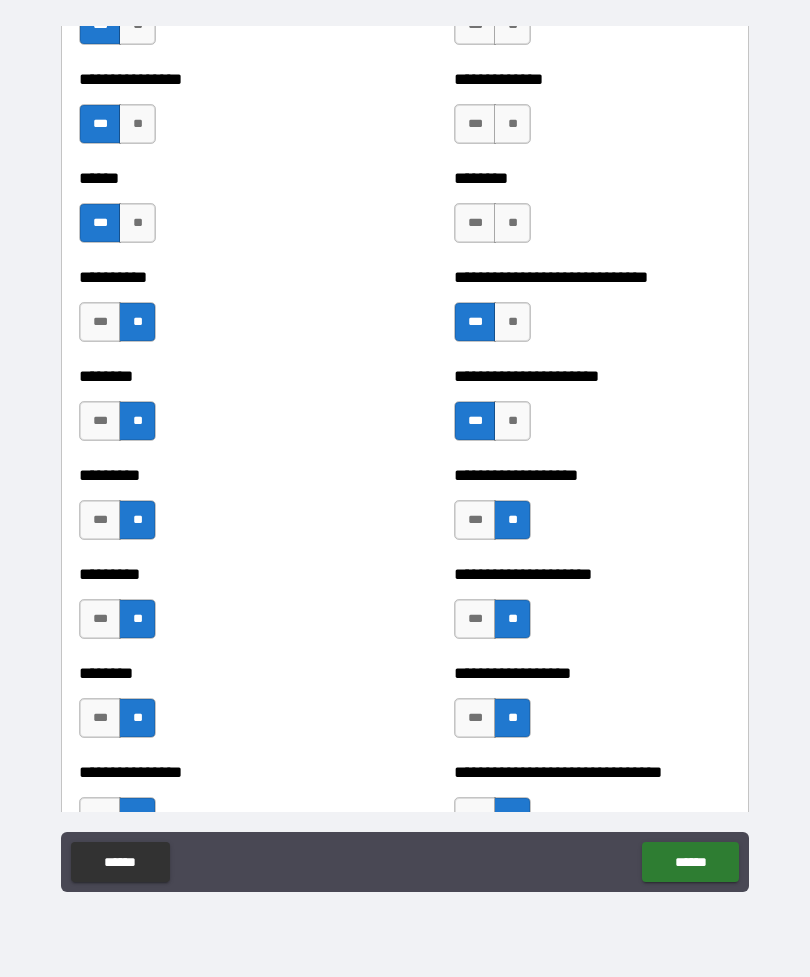 scroll, scrollTop: 6887, scrollLeft: 0, axis: vertical 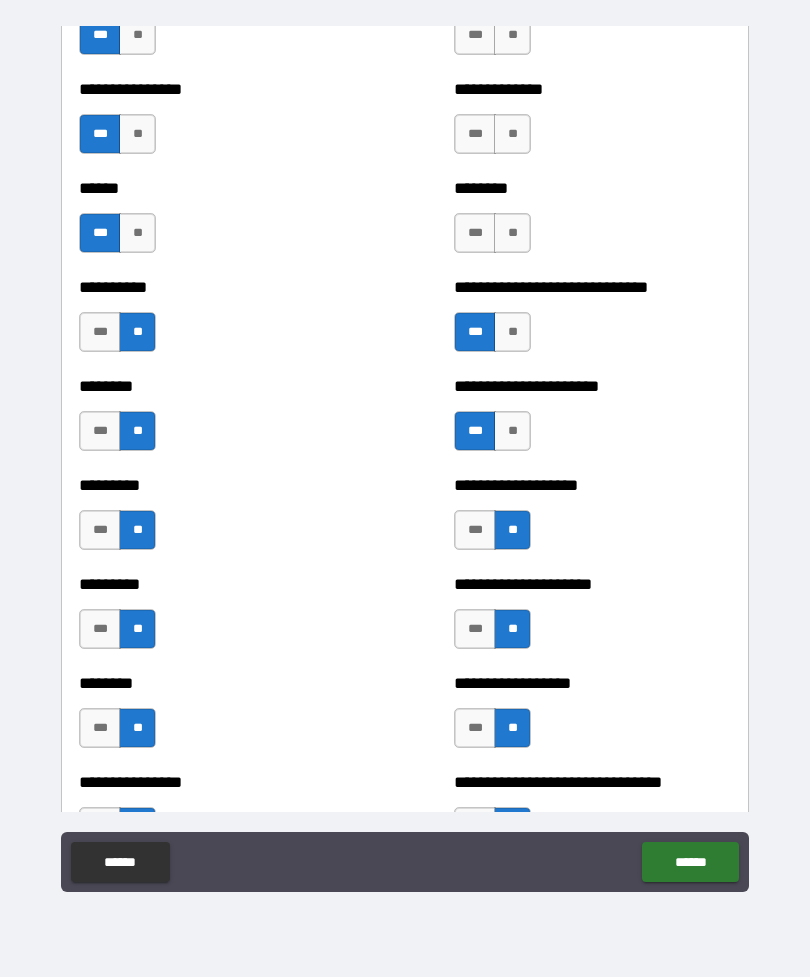 click on "***" at bounding box center (475, 233) 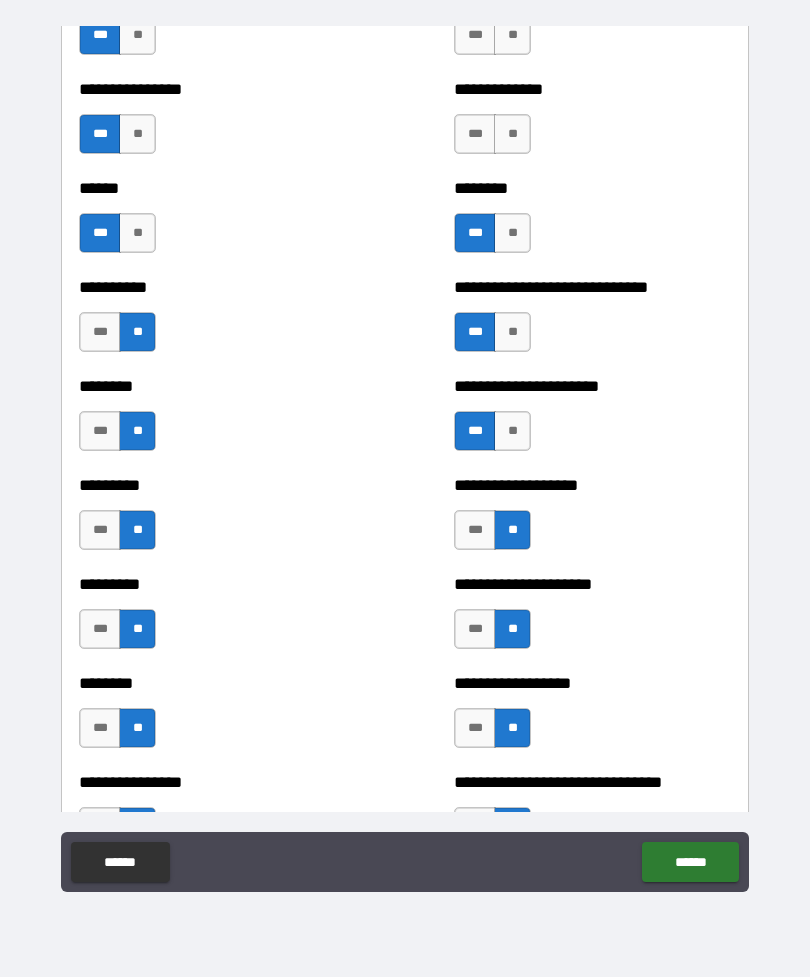 click on "***" at bounding box center [475, 134] 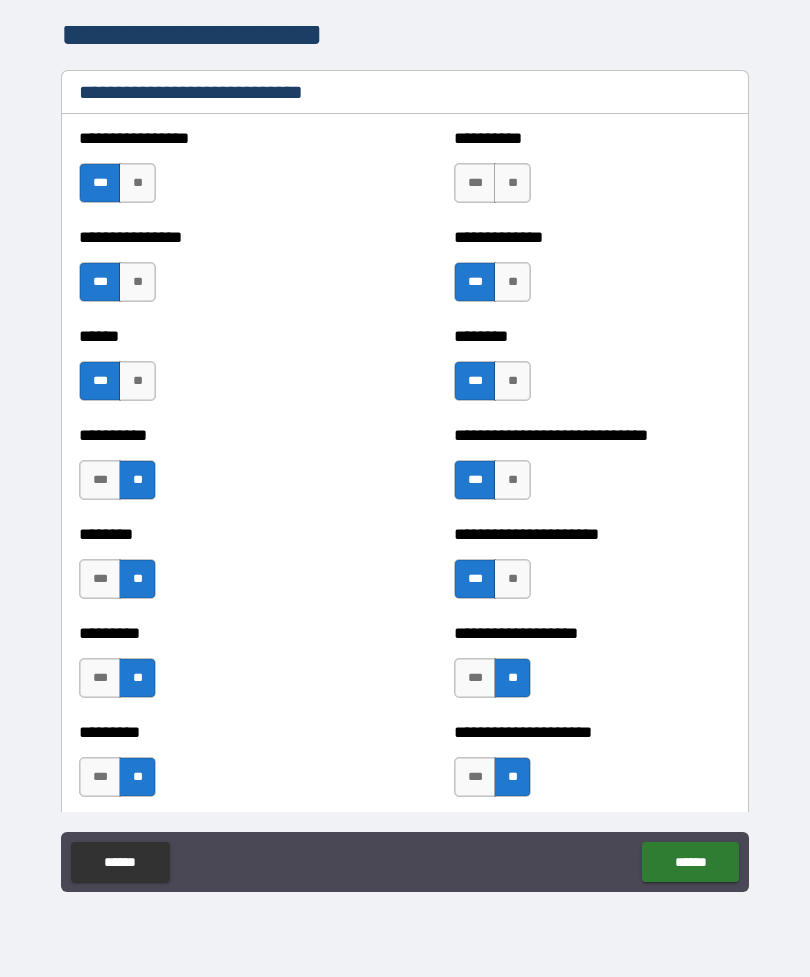 scroll, scrollTop: 6735, scrollLeft: 0, axis: vertical 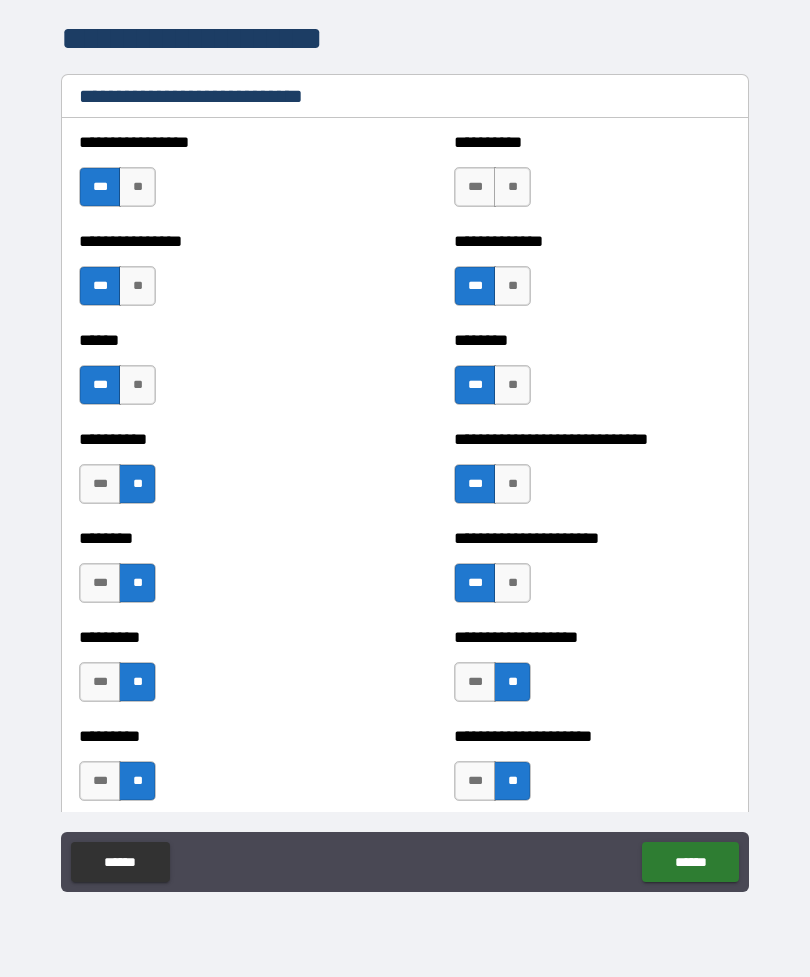 click on "***" at bounding box center (475, 187) 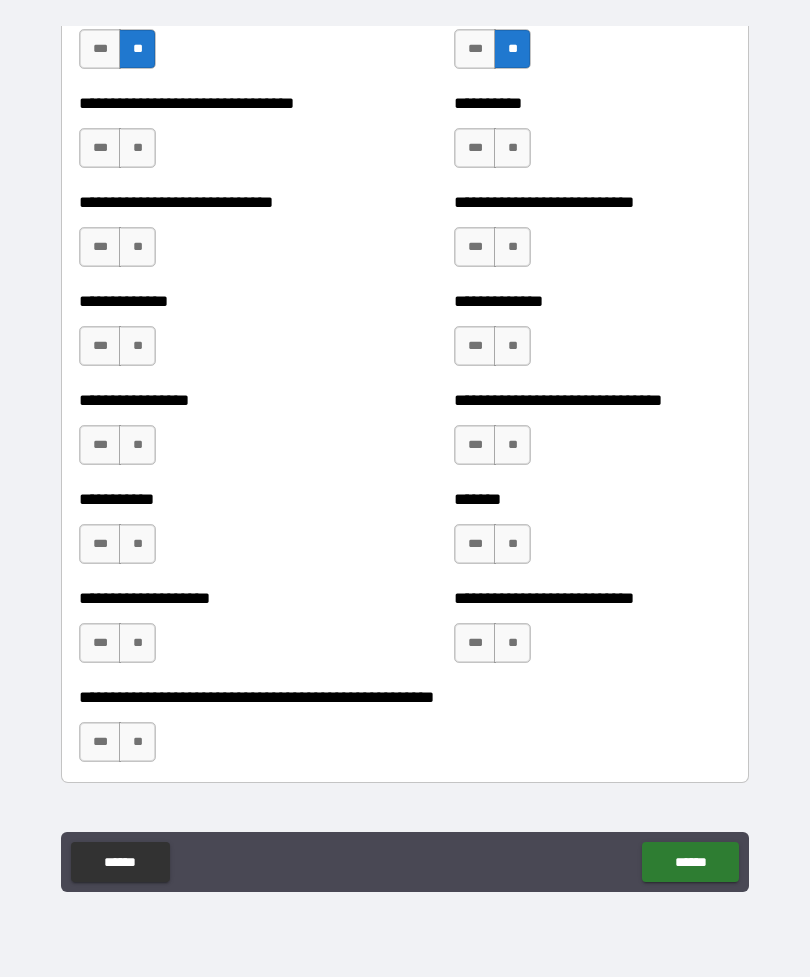 scroll, scrollTop: 7659, scrollLeft: 0, axis: vertical 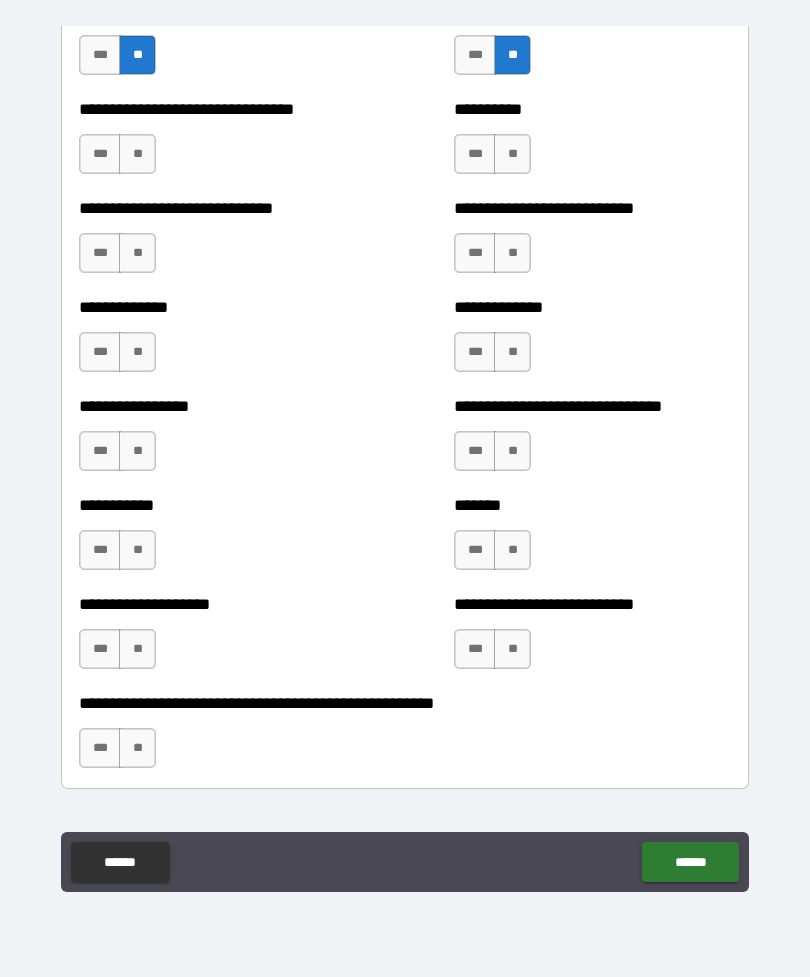 click on "**" at bounding box center (137, 154) 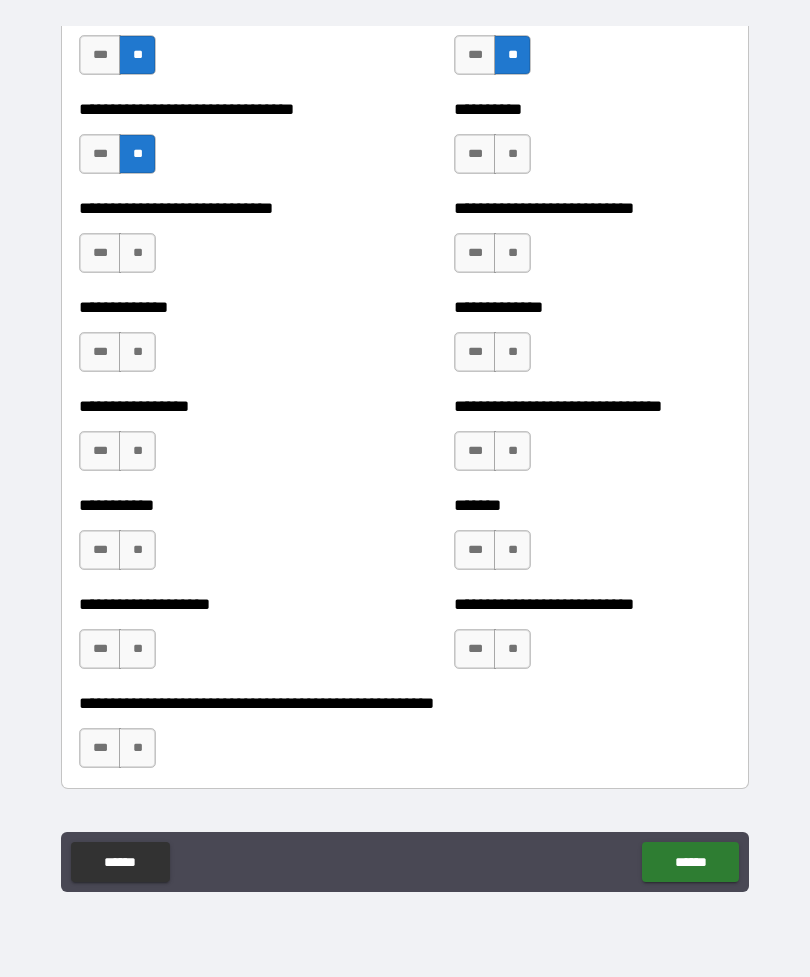 click on "***" at bounding box center (100, 253) 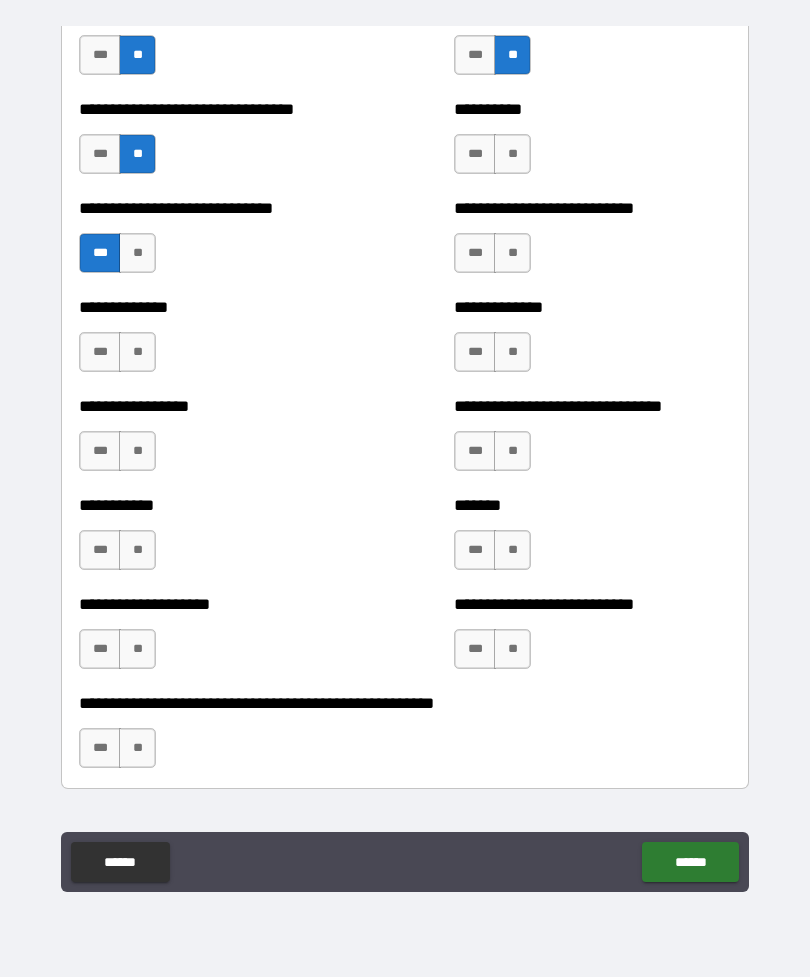 click on "**" at bounding box center [137, 352] 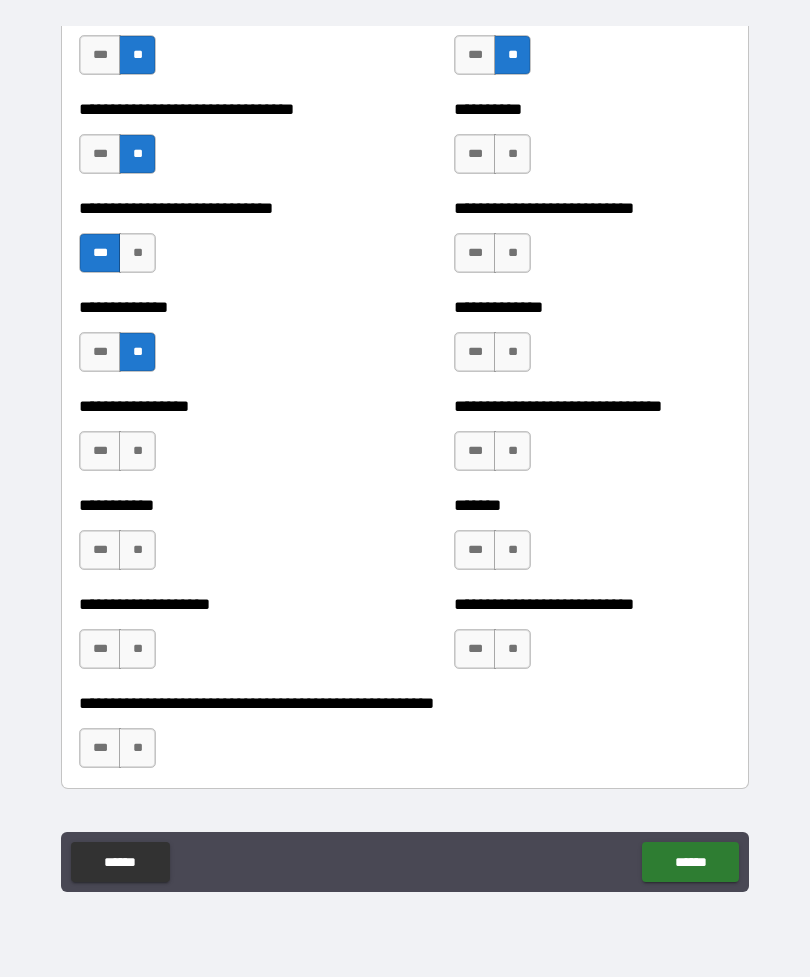 click on "**" at bounding box center [137, 451] 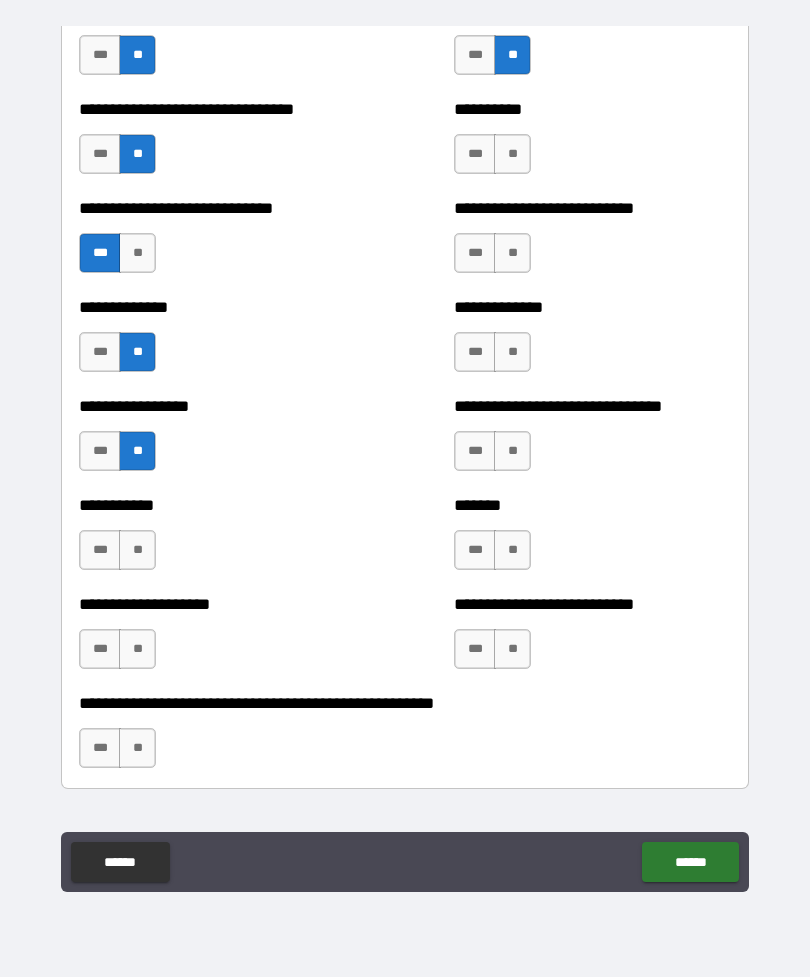 click on "**" at bounding box center (137, 550) 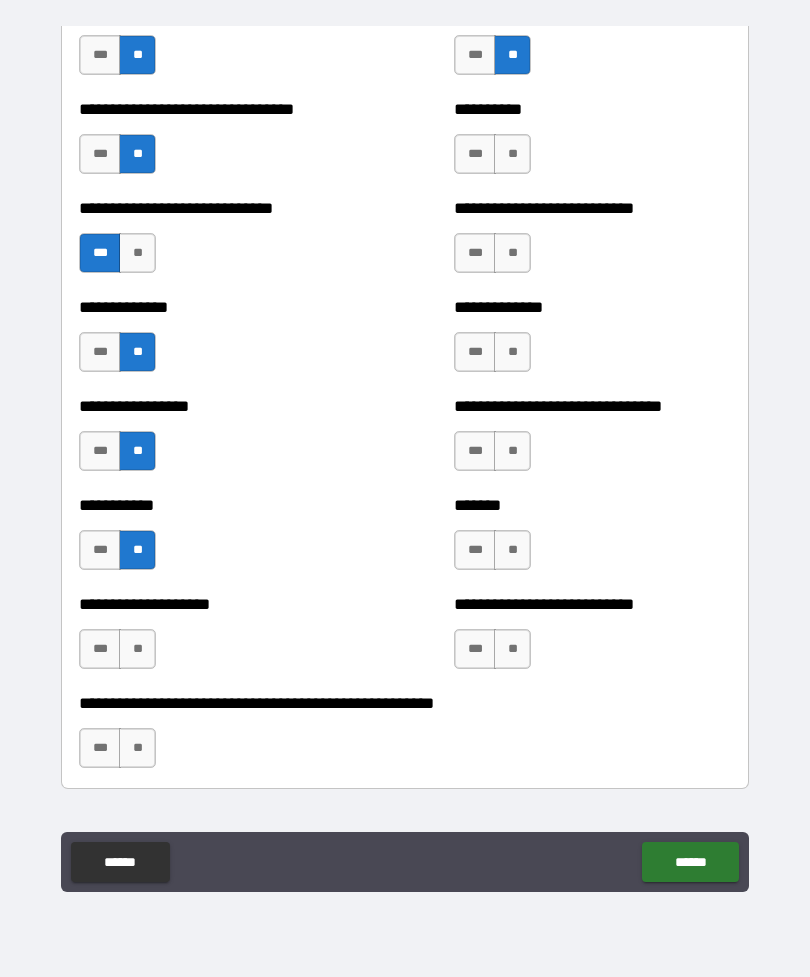 click on "***" at bounding box center (100, 550) 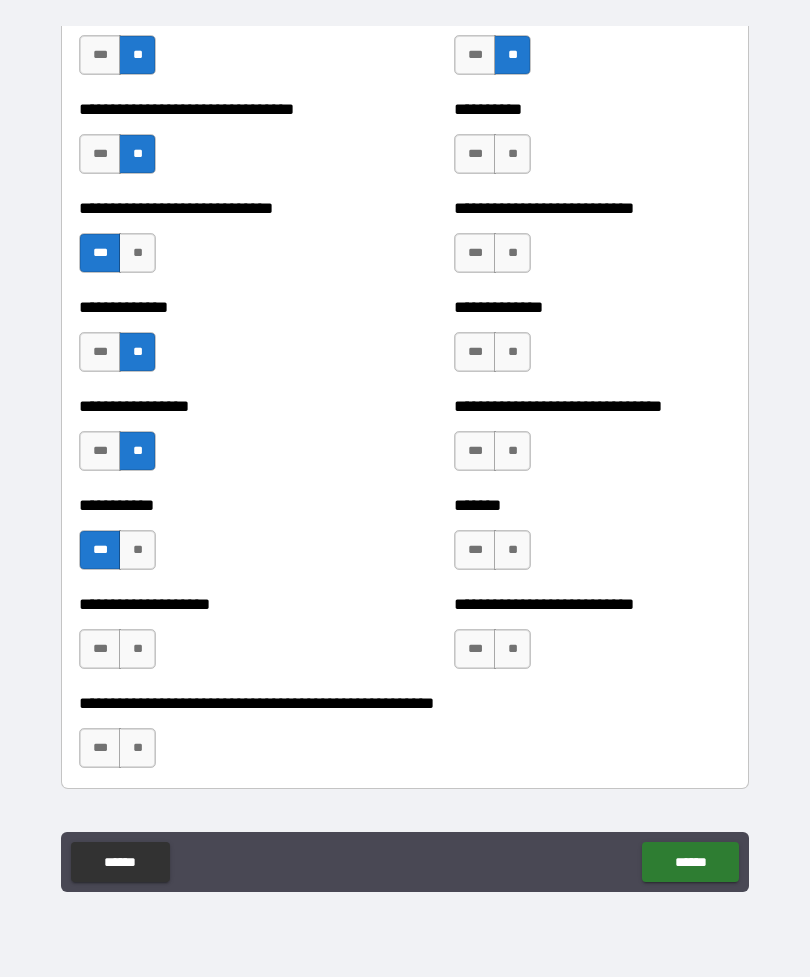 click on "**" at bounding box center [512, 550] 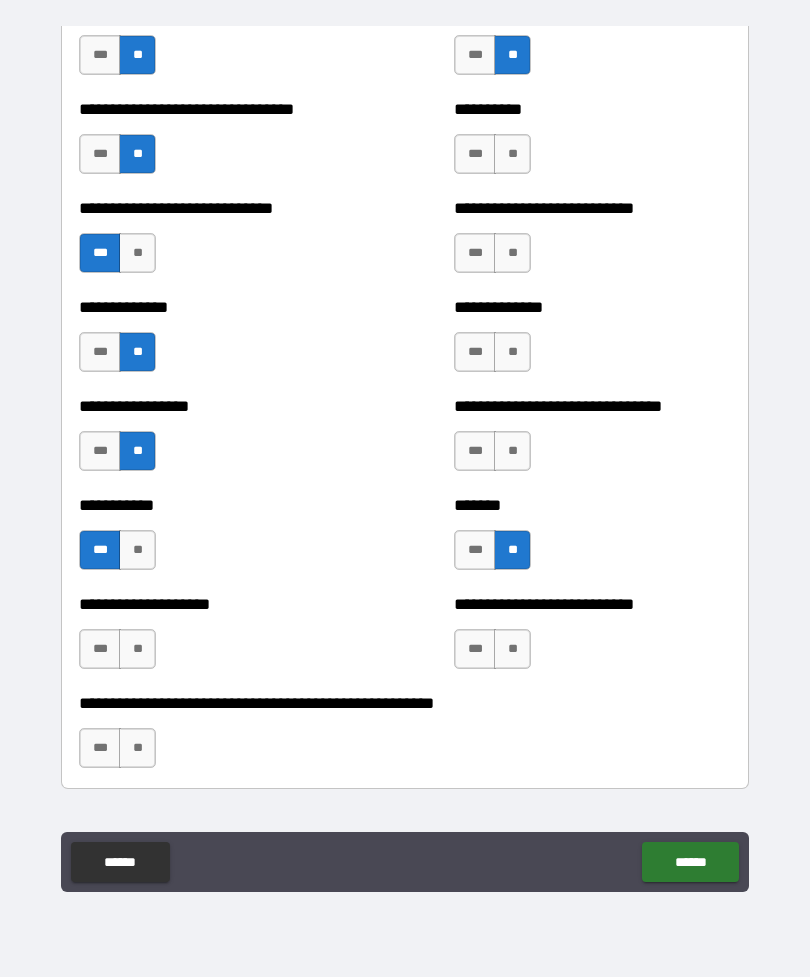 click on "**" at bounding box center [512, 451] 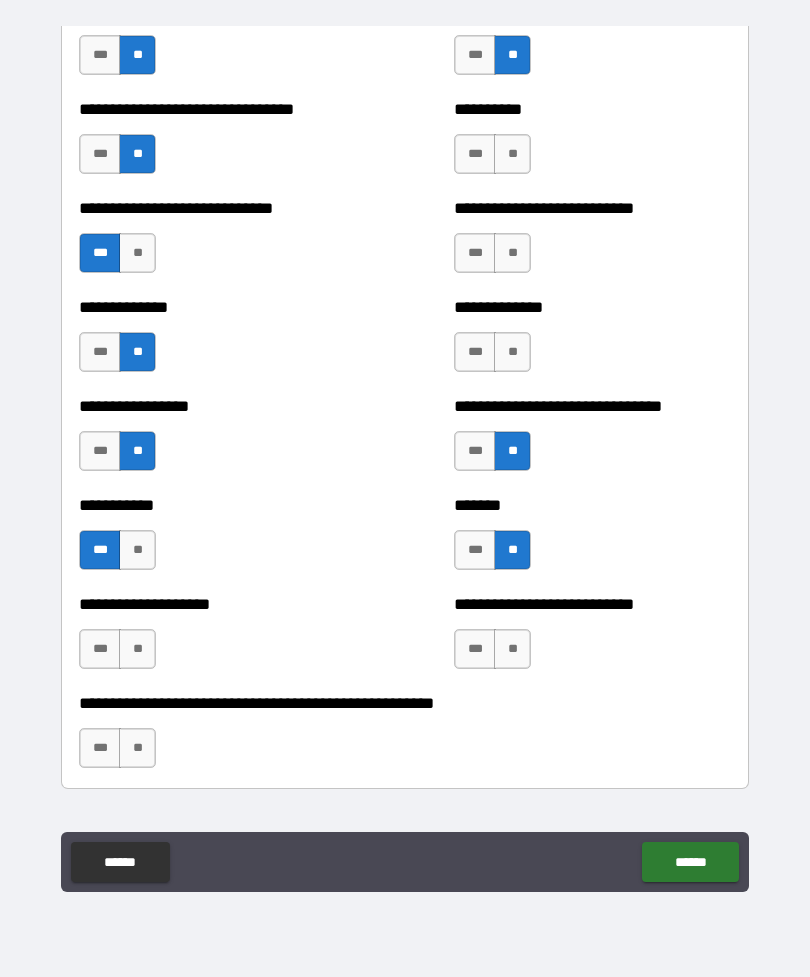 click on "**" at bounding box center [512, 352] 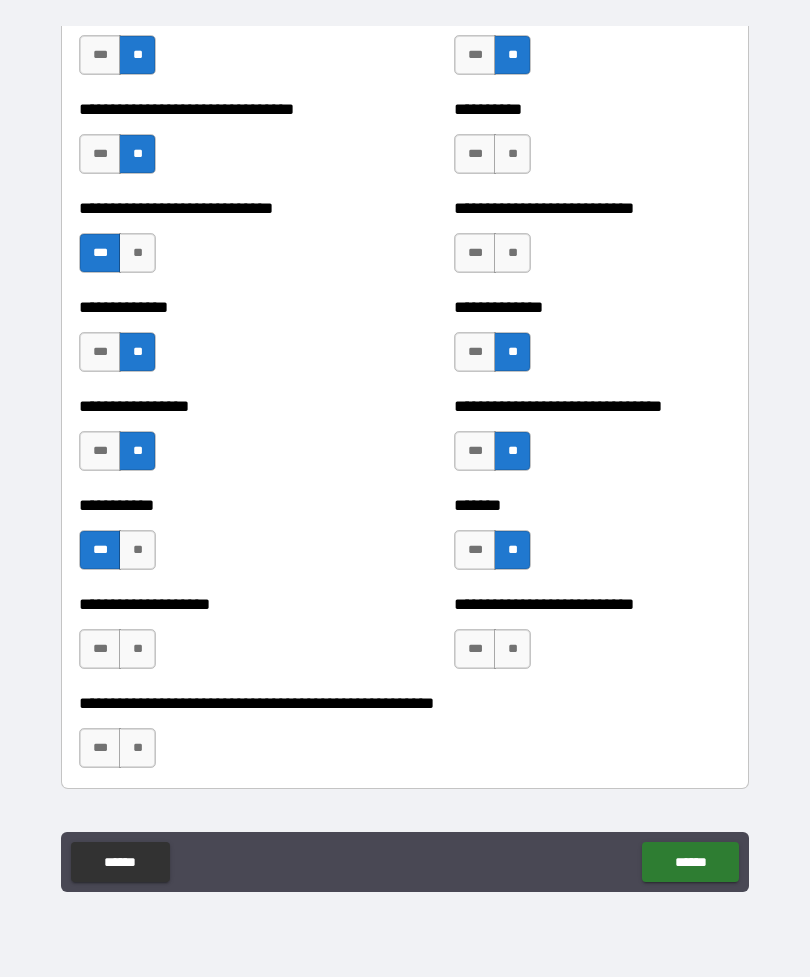 click on "**" at bounding box center [512, 253] 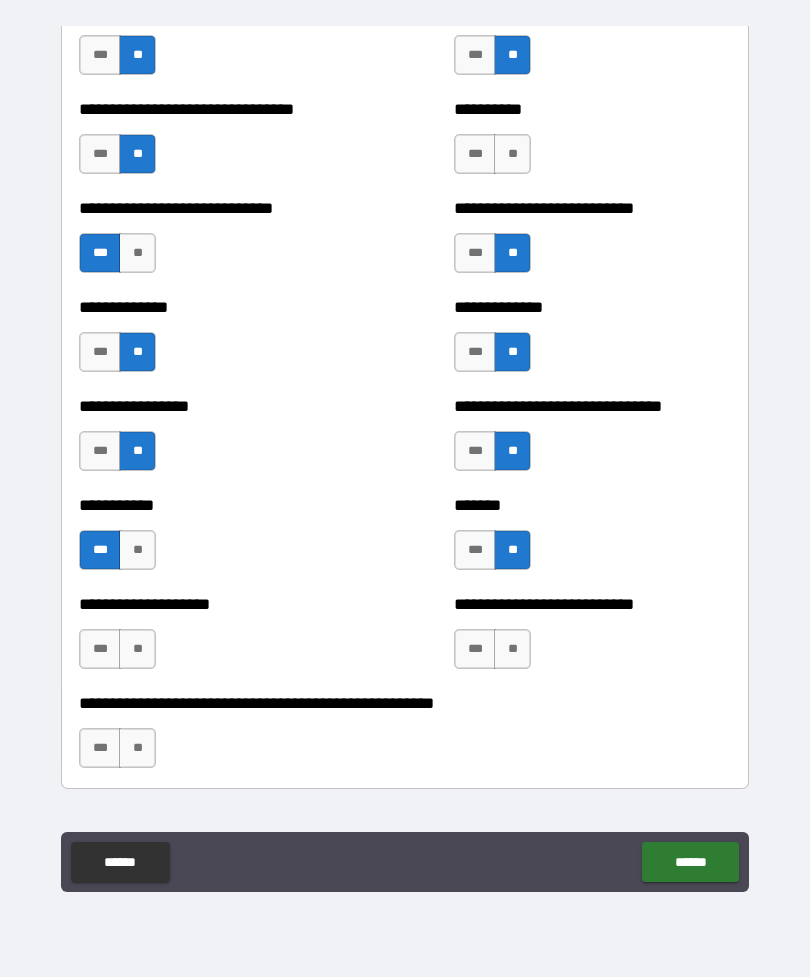 click on "**" at bounding box center [512, 154] 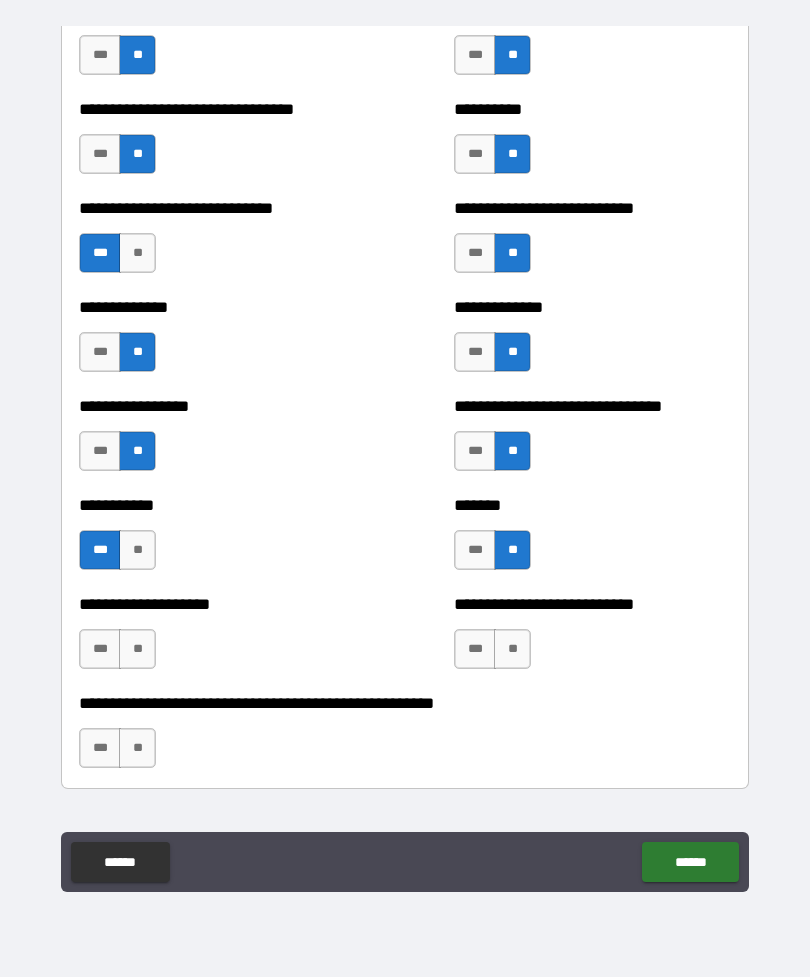 click on "**" at bounding box center (512, 649) 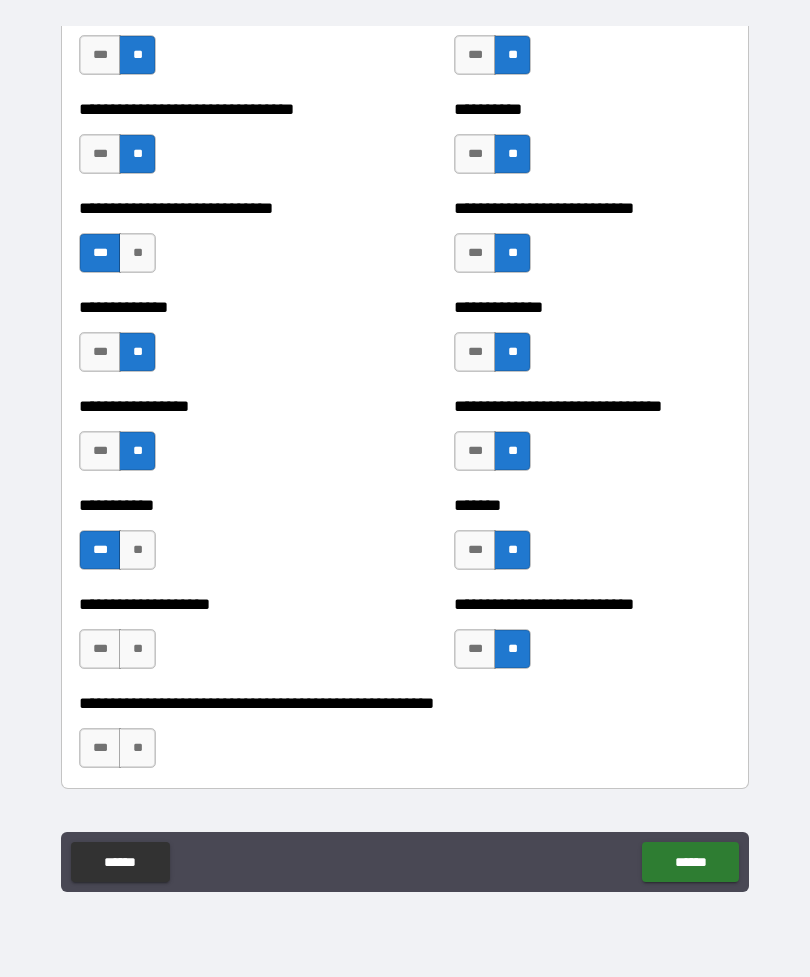 click on "******" at bounding box center [690, 862] 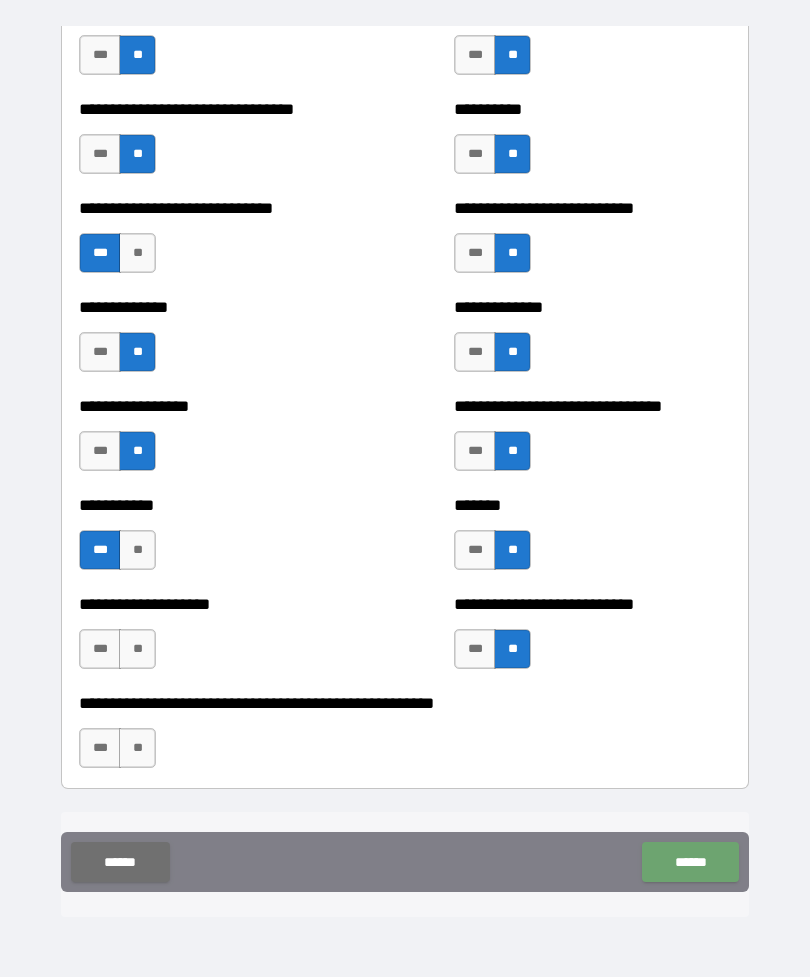 click on "**********" at bounding box center (405, 459) 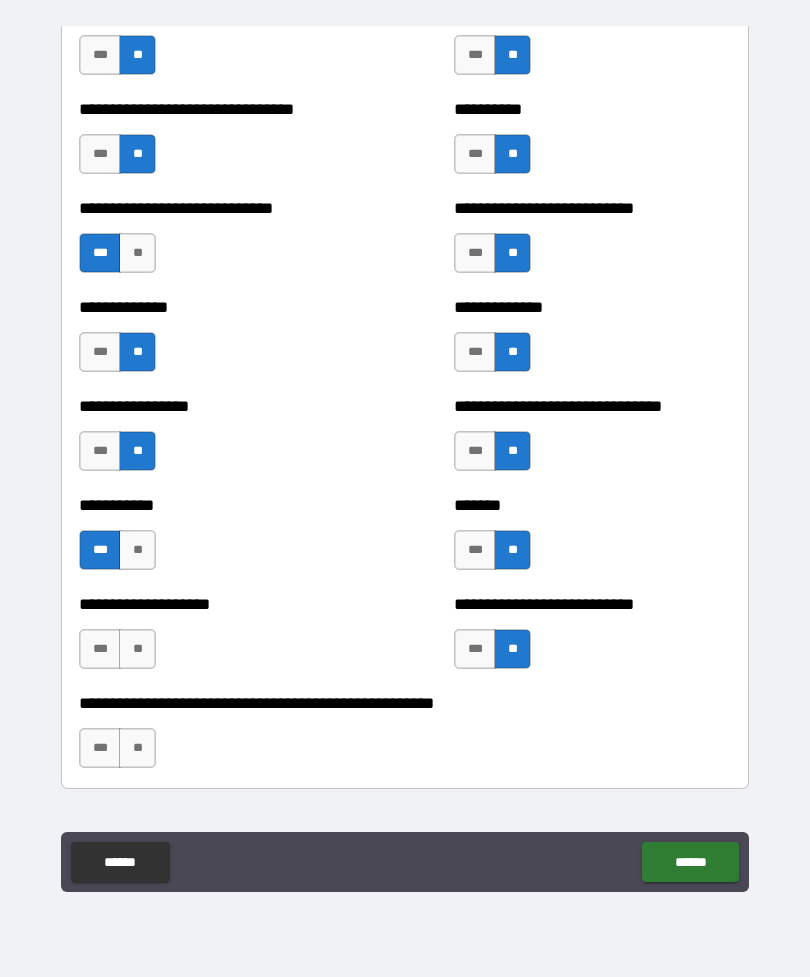 scroll, scrollTop: 7715, scrollLeft: 0, axis: vertical 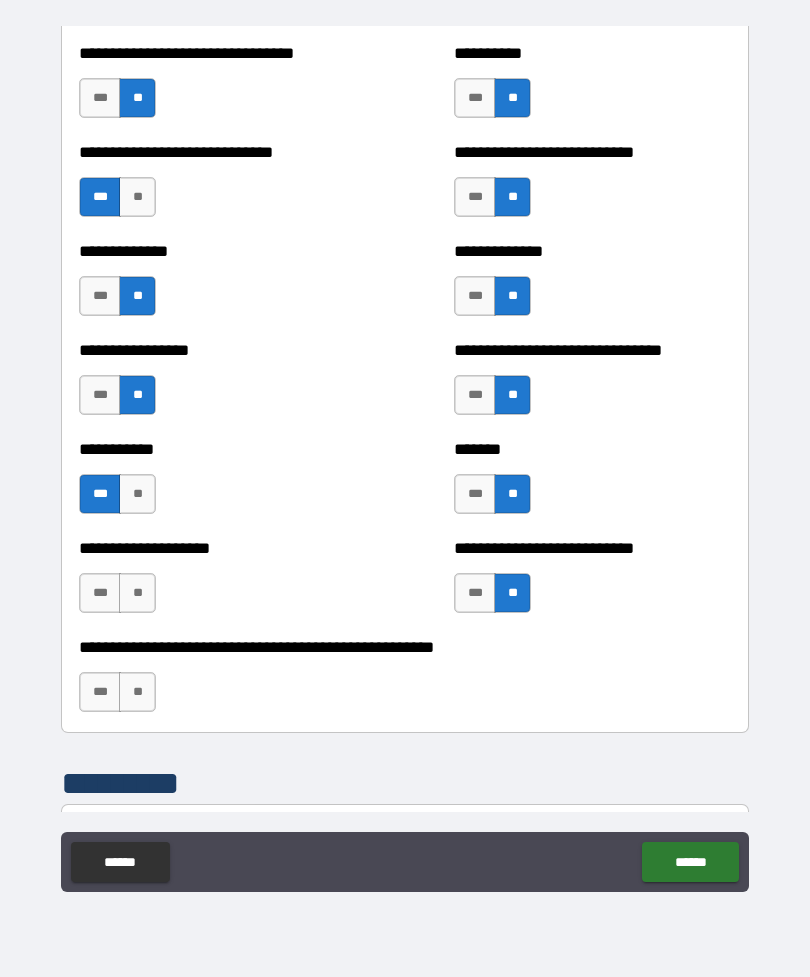 click on "**" at bounding box center [137, 692] 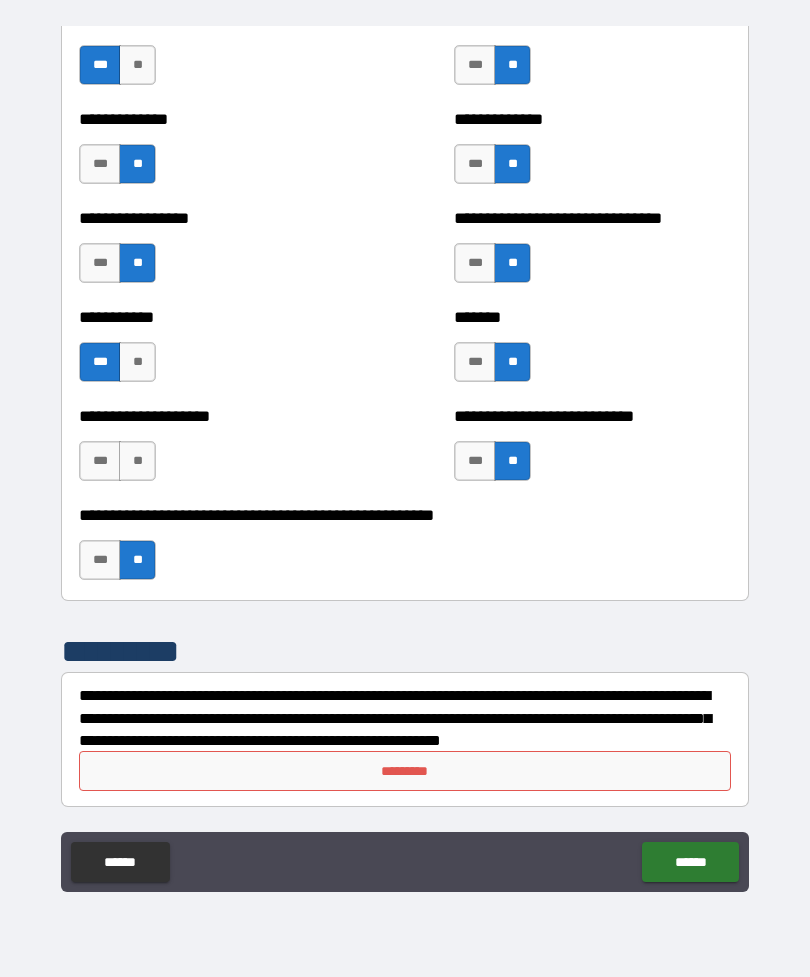 scroll, scrollTop: 7847, scrollLeft: 0, axis: vertical 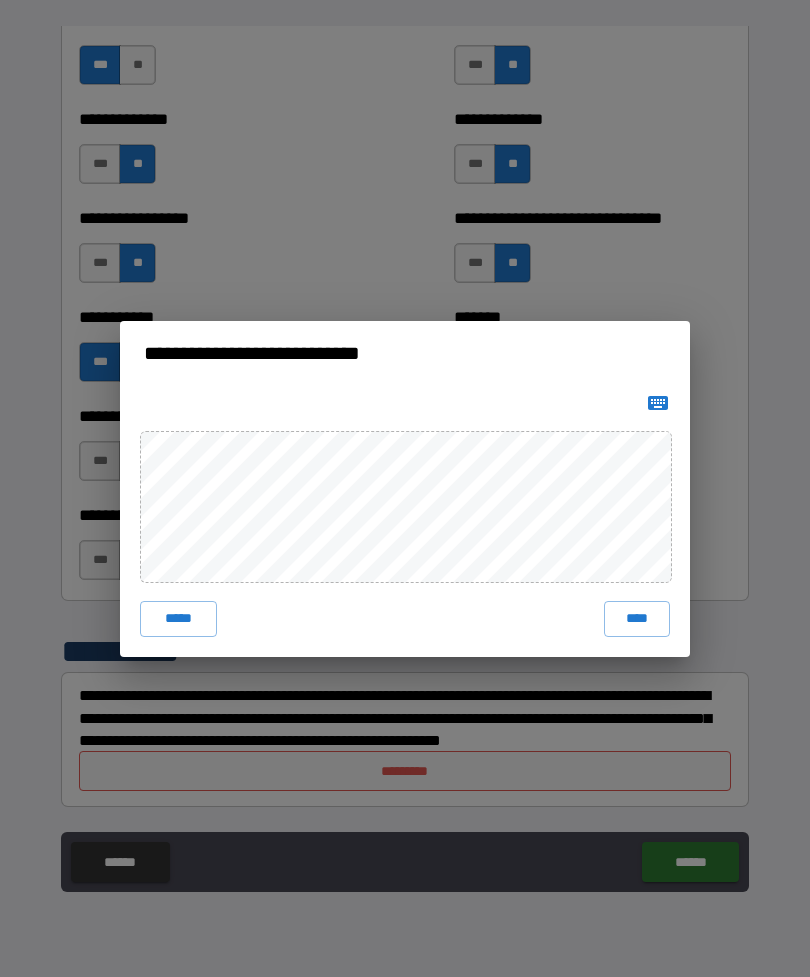 click on "****" at bounding box center (637, 619) 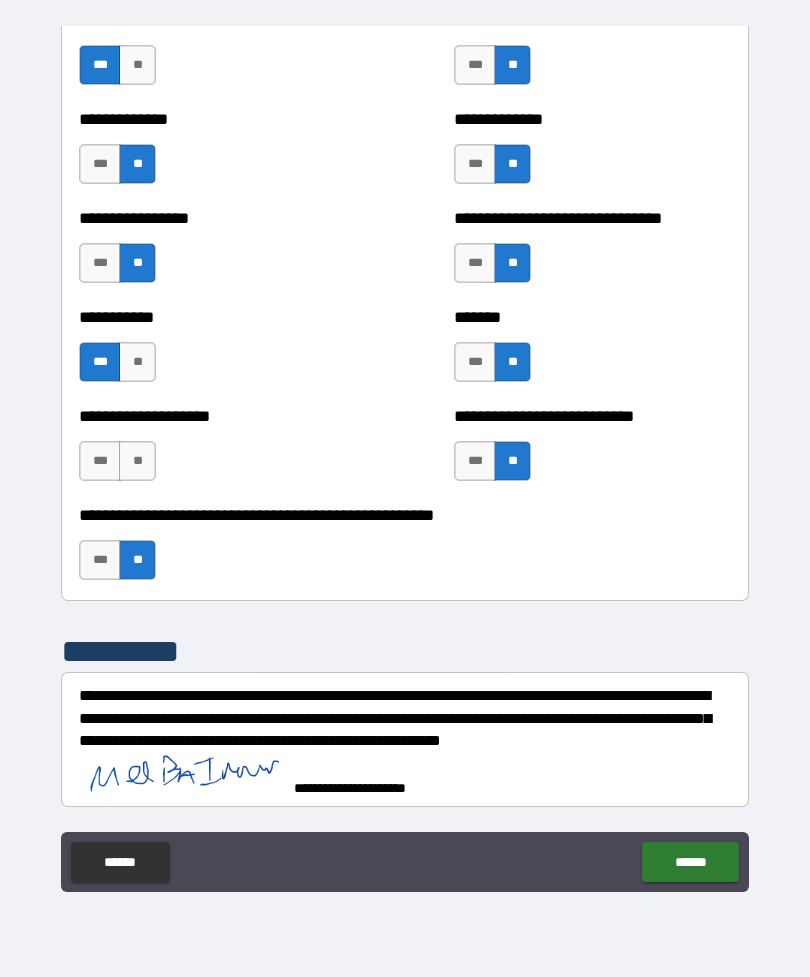 scroll, scrollTop: 7837, scrollLeft: 0, axis: vertical 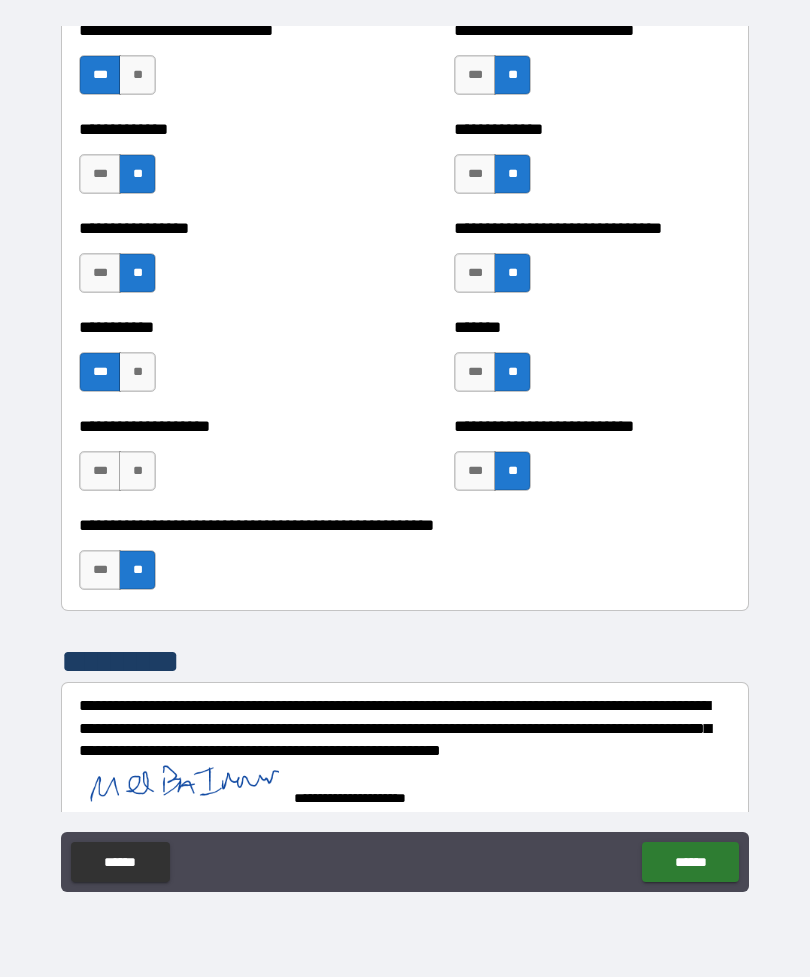 click on "******" at bounding box center [690, 862] 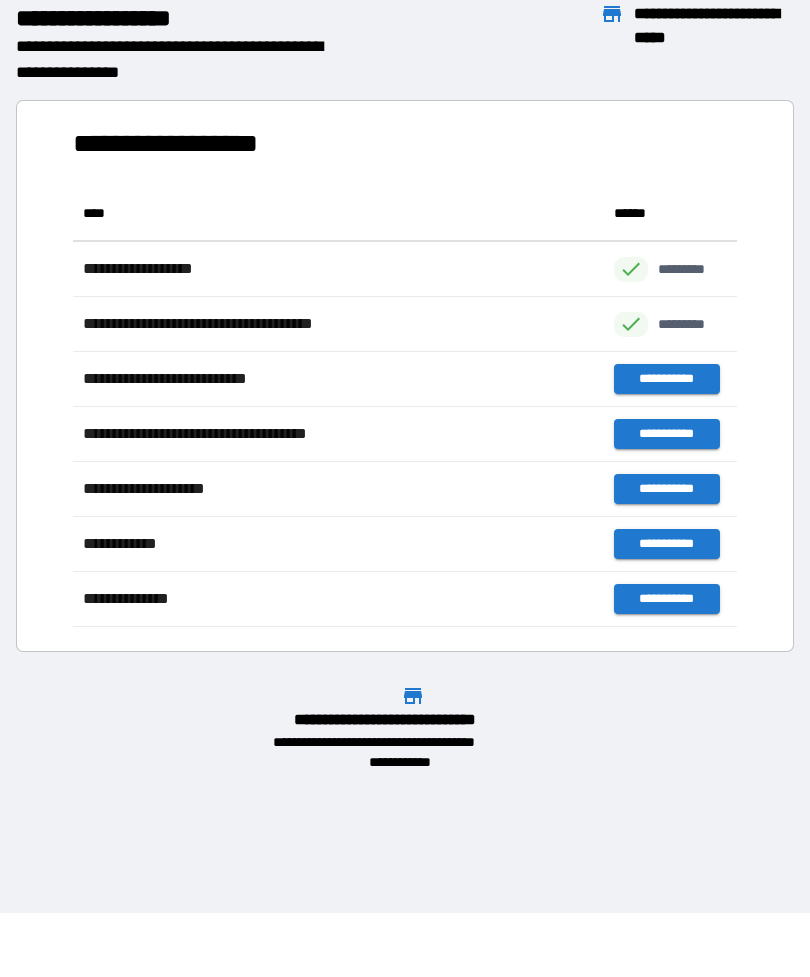 scroll, scrollTop: 1, scrollLeft: 1, axis: both 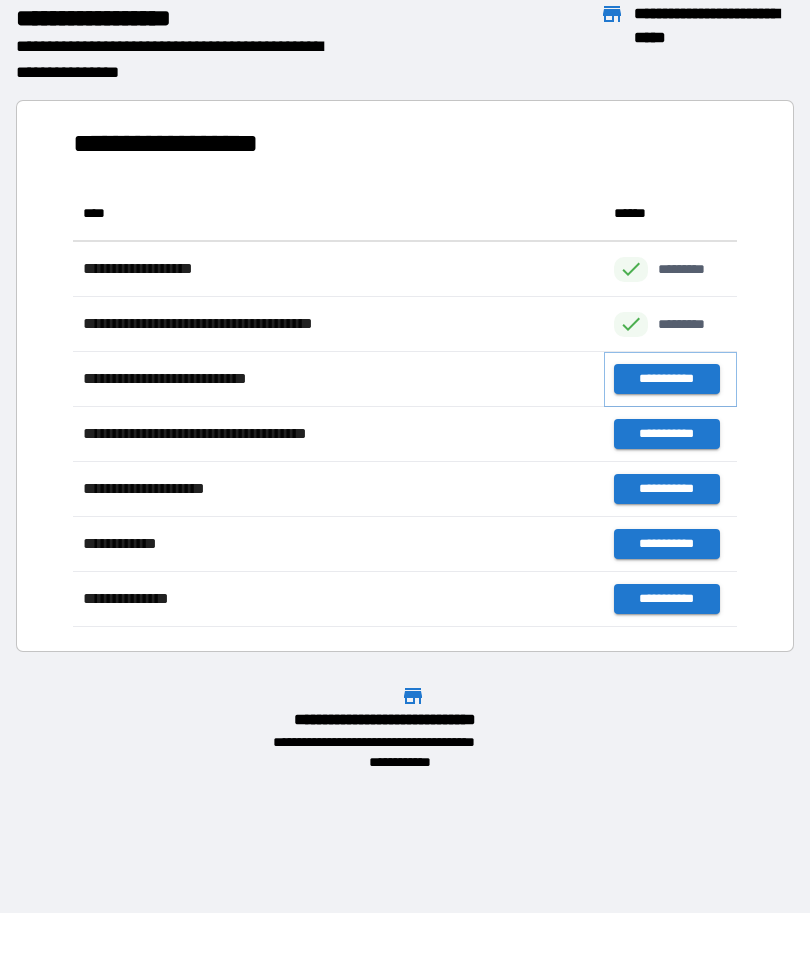 click on "**********" at bounding box center (666, 379) 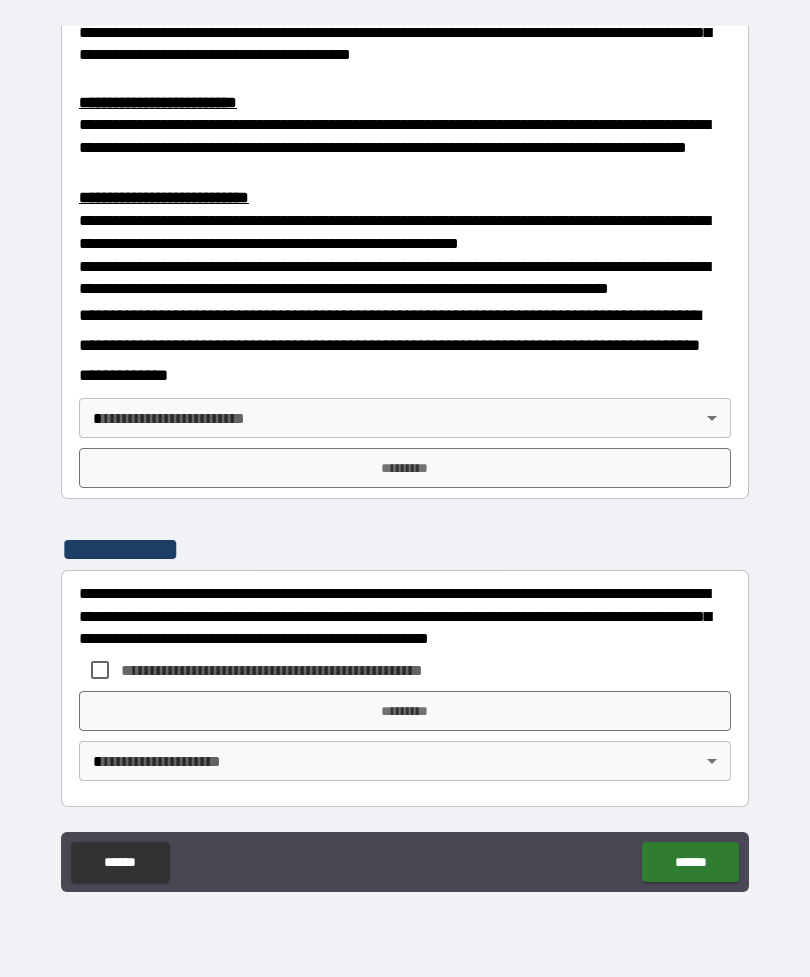 scroll, scrollTop: 660, scrollLeft: 0, axis: vertical 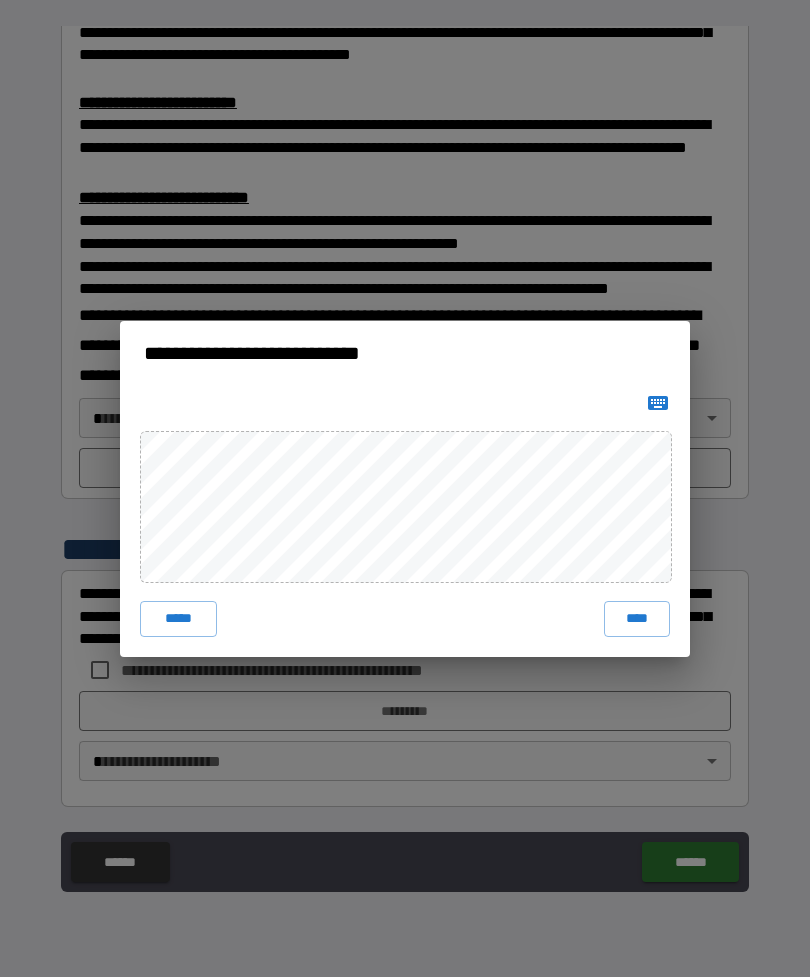 click on "****" at bounding box center (637, 619) 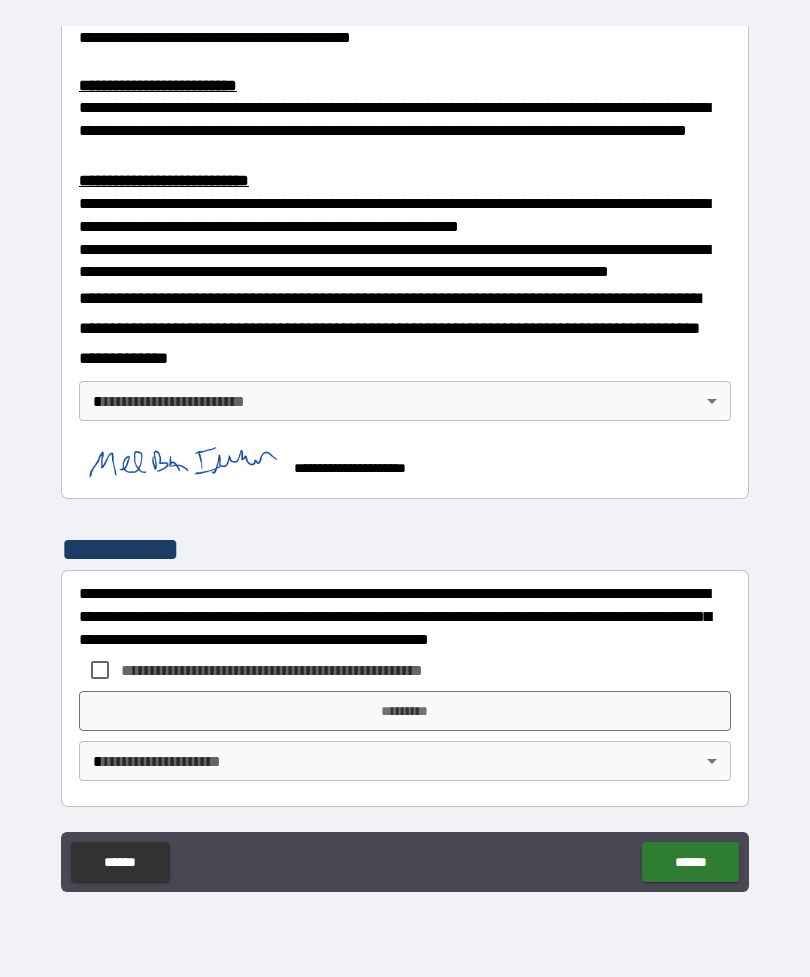 scroll, scrollTop: 677, scrollLeft: 0, axis: vertical 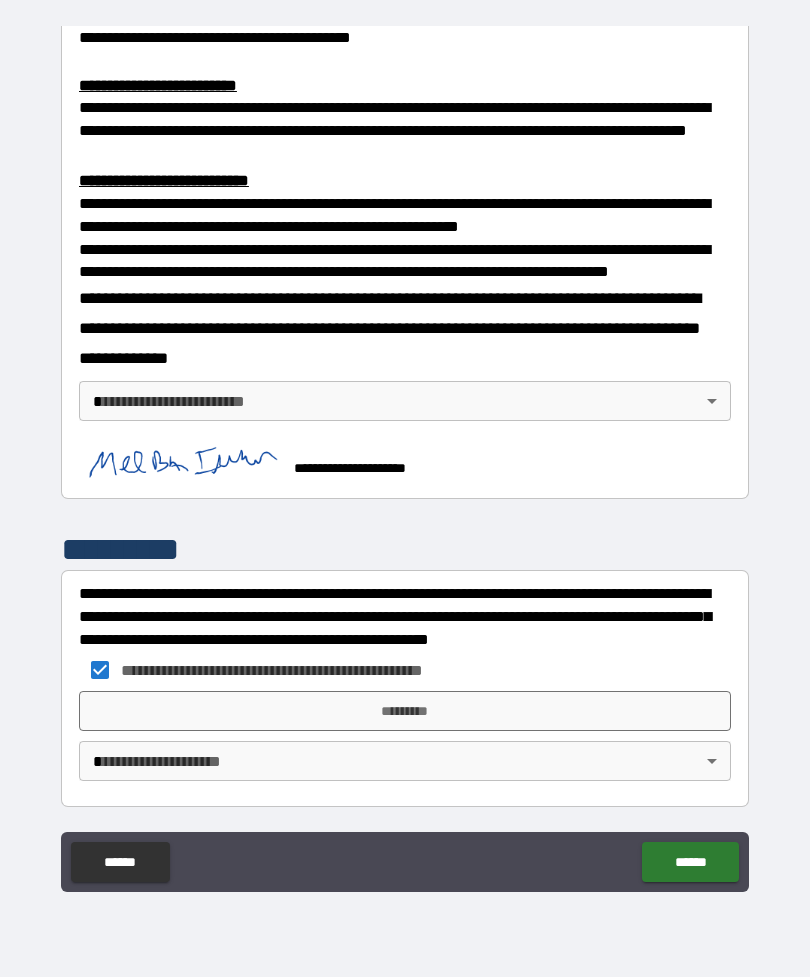 click on "*********" at bounding box center [405, 711] 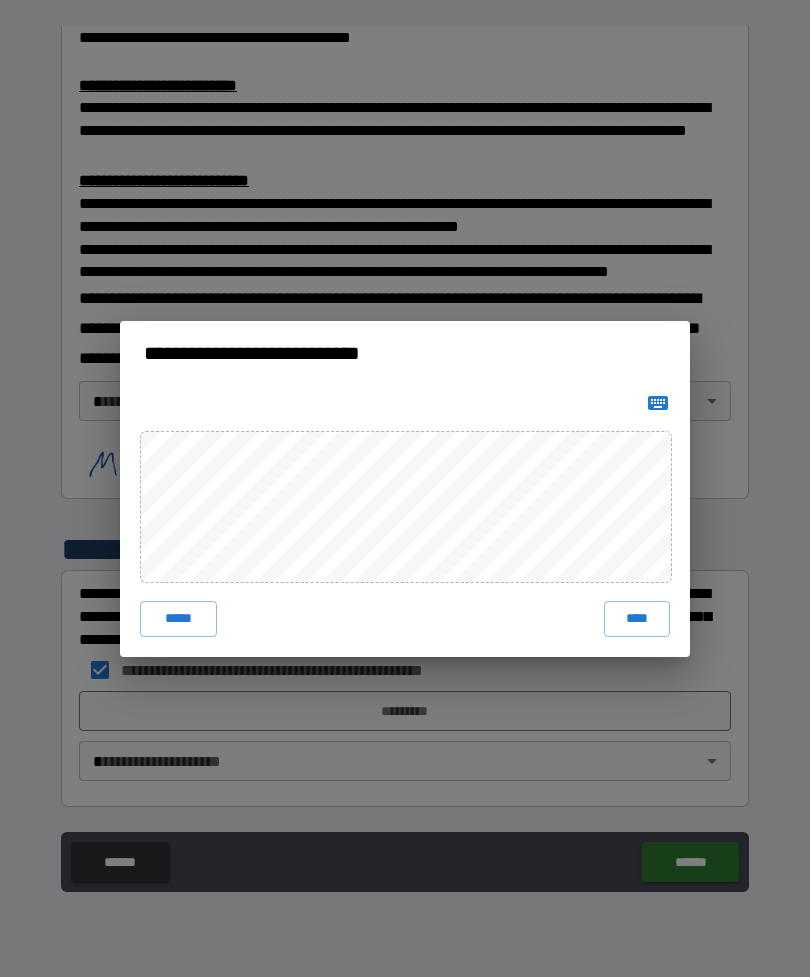 click on "****" at bounding box center (637, 619) 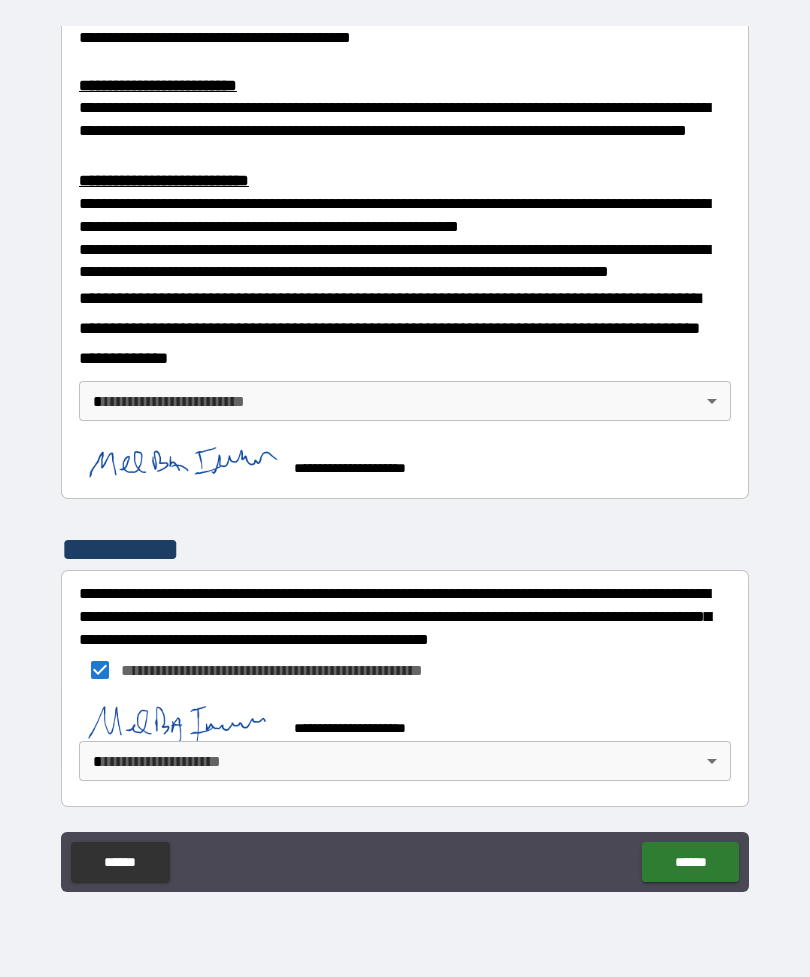 scroll, scrollTop: 667, scrollLeft: 0, axis: vertical 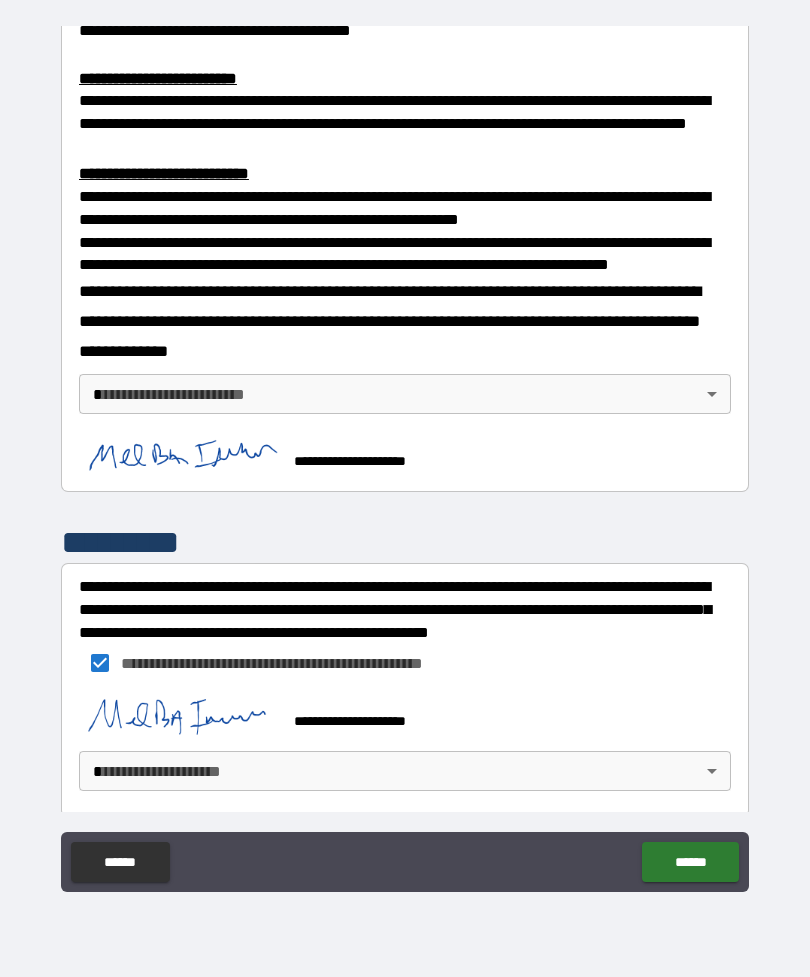 click on "******" at bounding box center (690, 862) 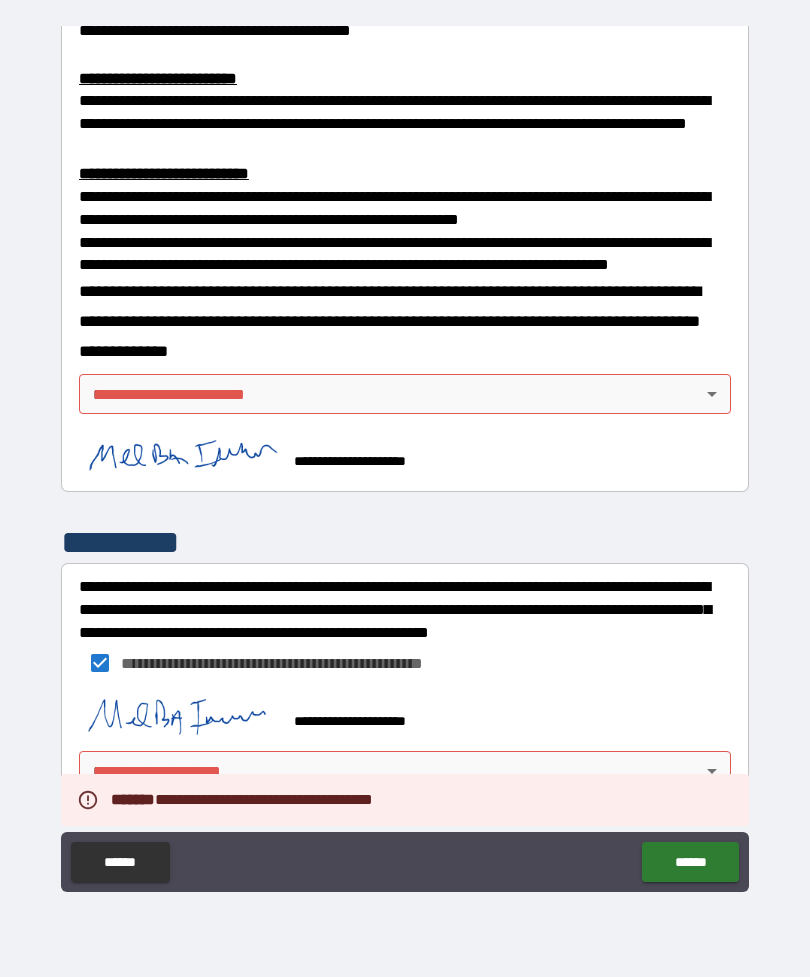click on "**********" at bounding box center [405, 456] 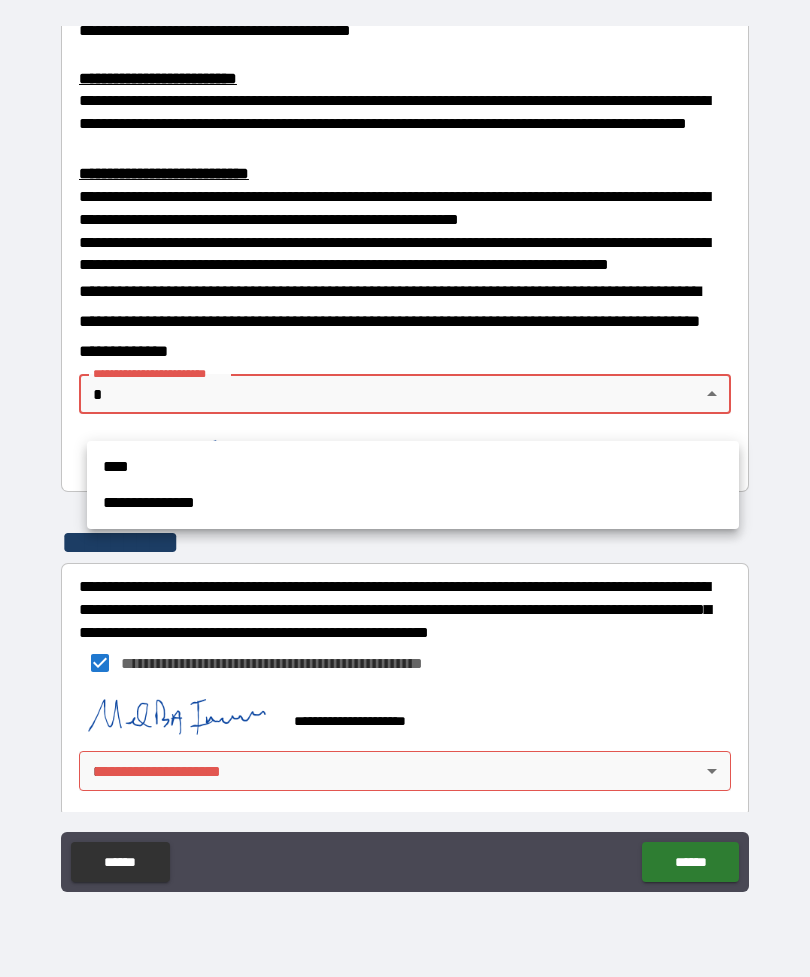click on "****" at bounding box center (413, 467) 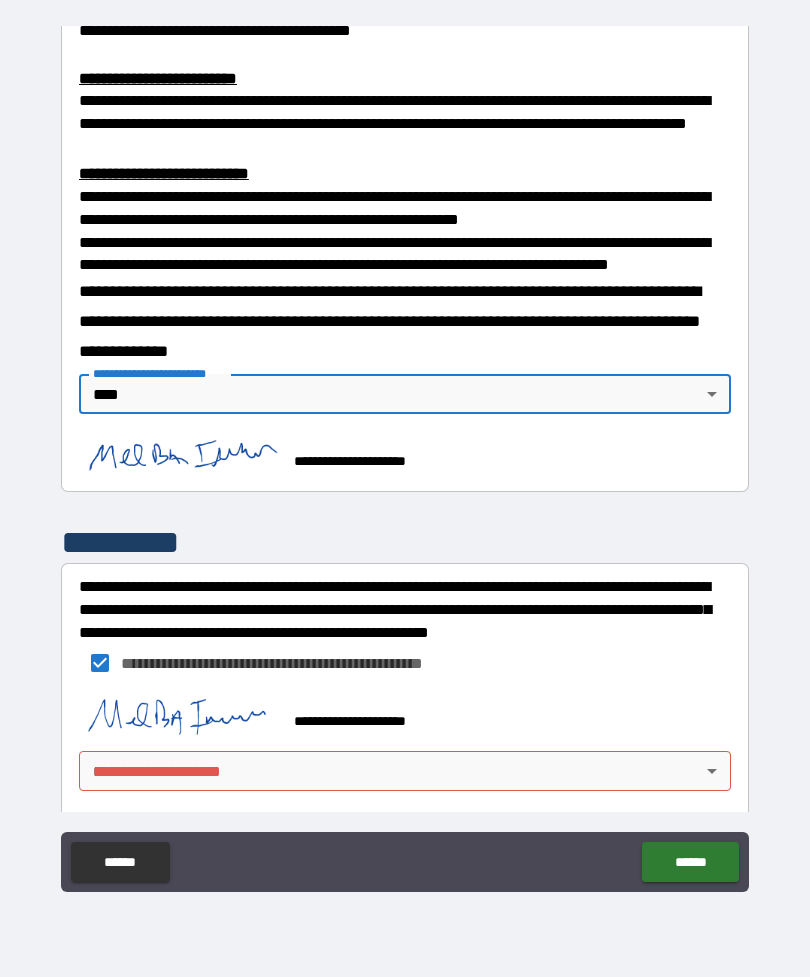 click on "**********" at bounding box center (405, 456) 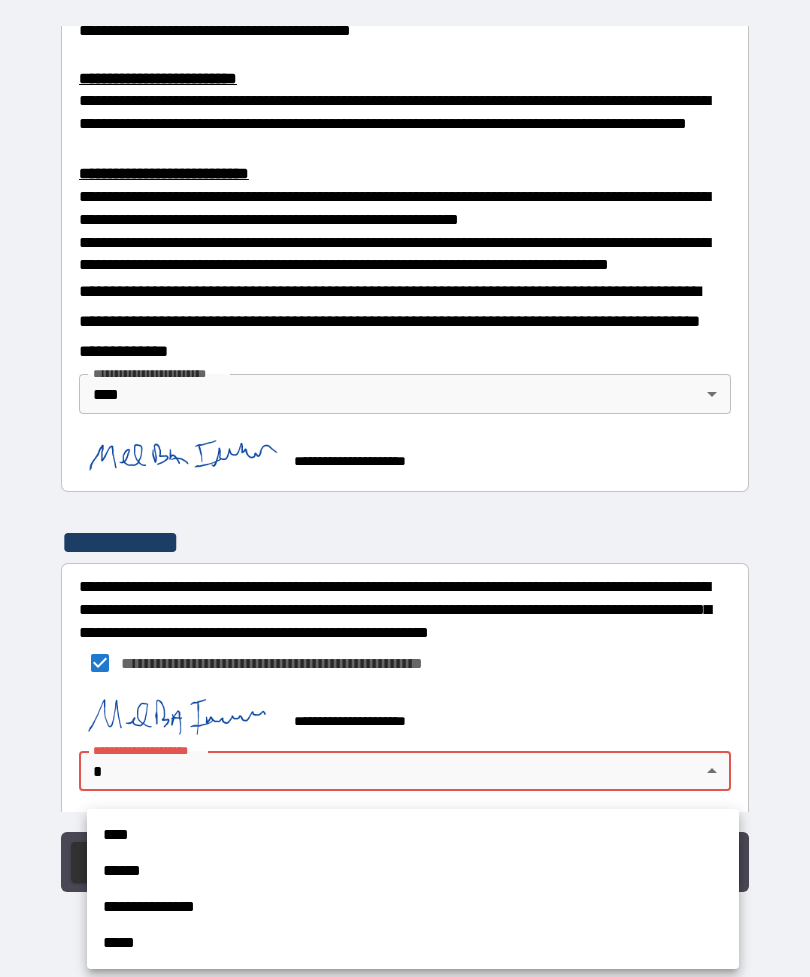 click on "****" at bounding box center [413, 835] 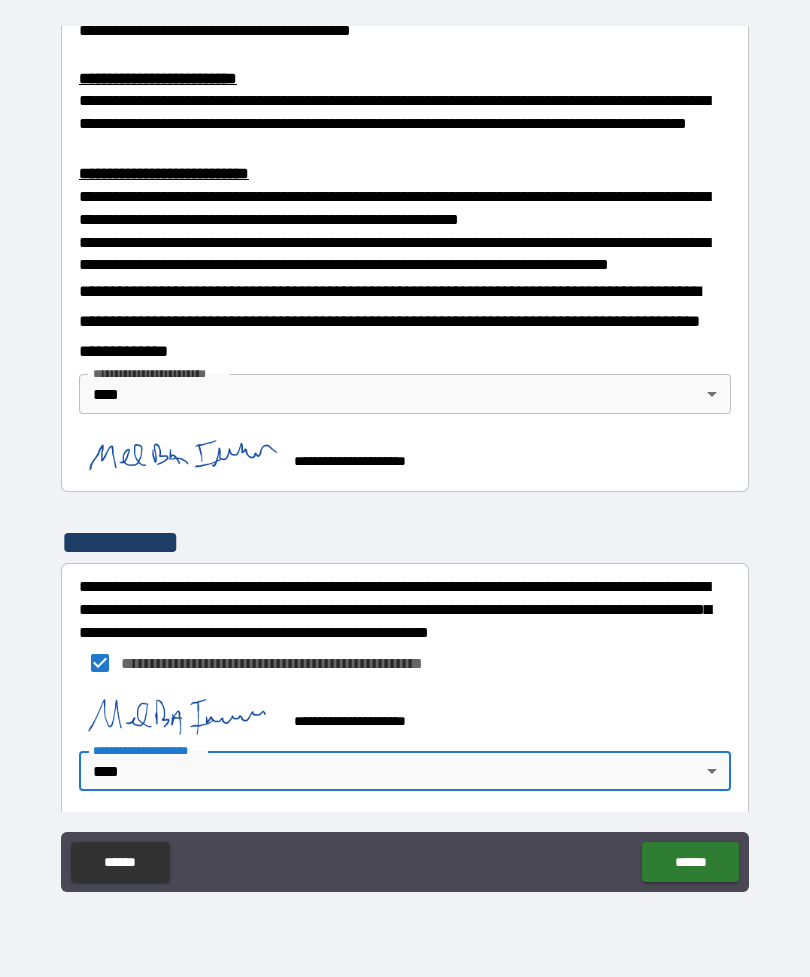 click on "******" at bounding box center [690, 862] 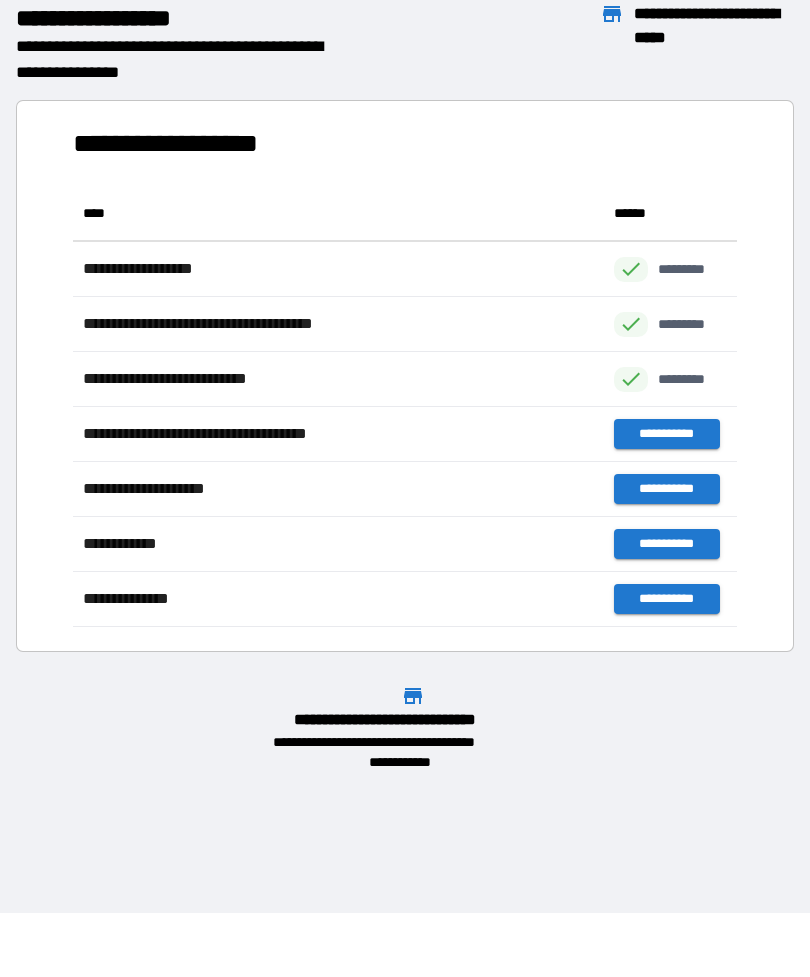 scroll, scrollTop: 1, scrollLeft: 1, axis: both 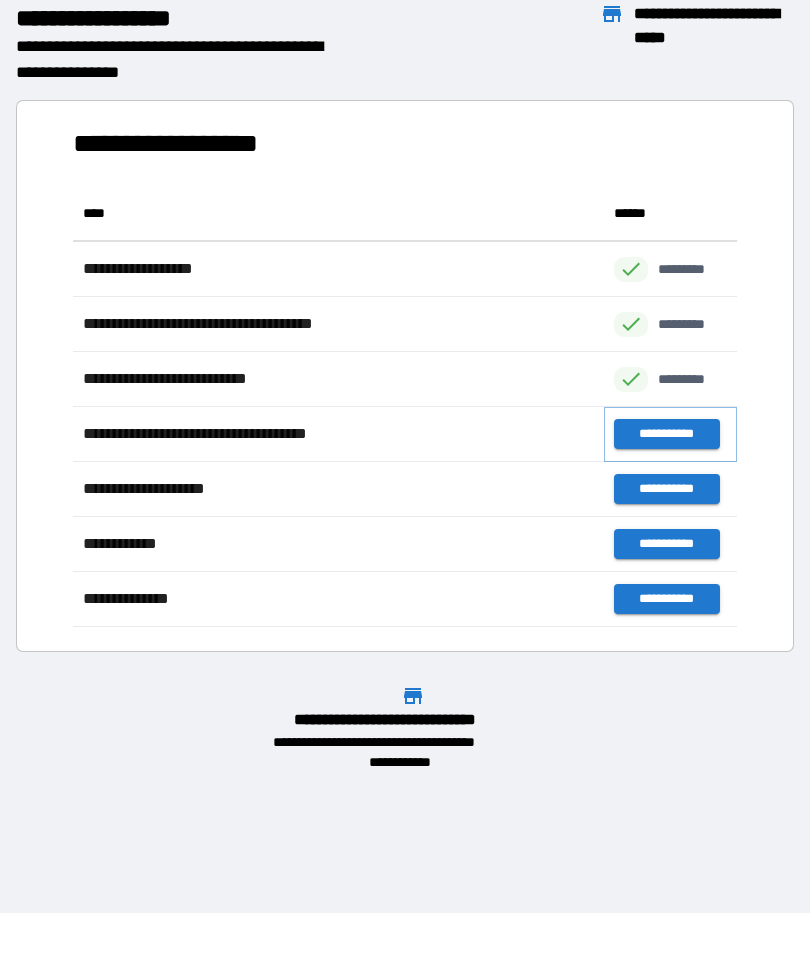 click on "**********" at bounding box center (666, 434) 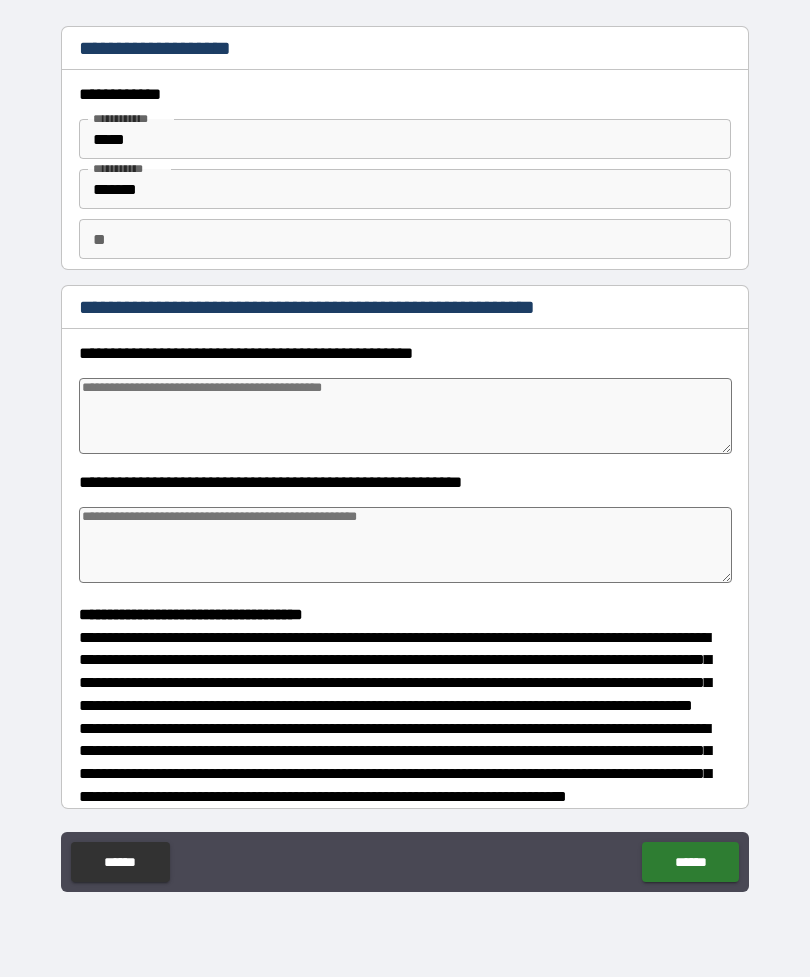 type on "*" 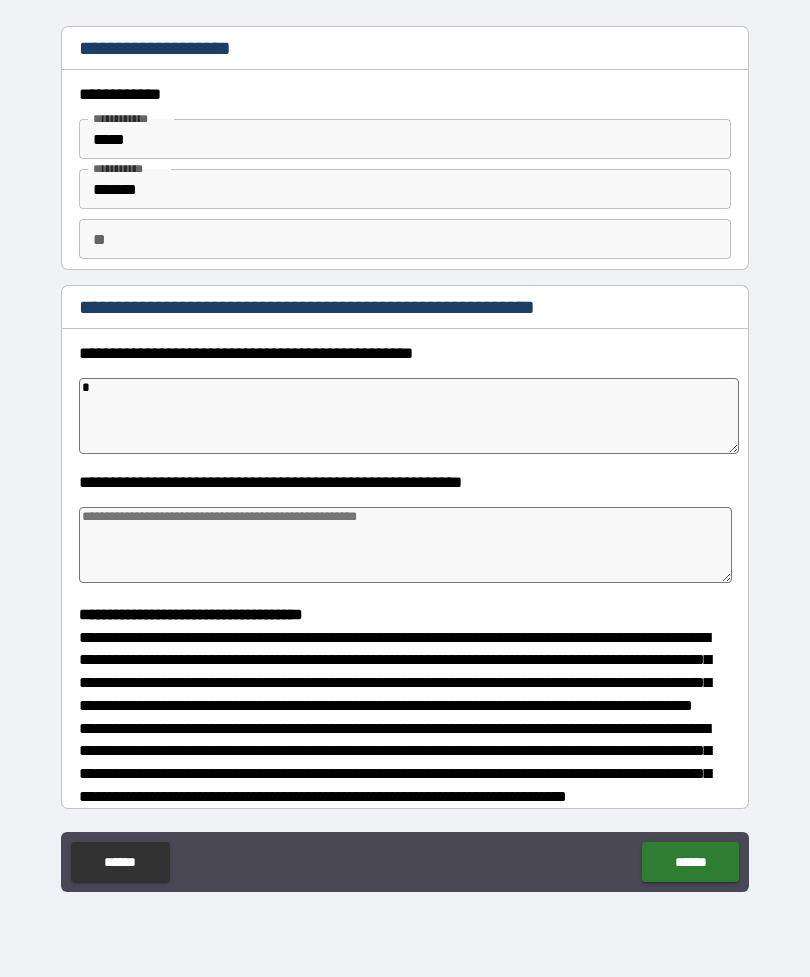 type on "*" 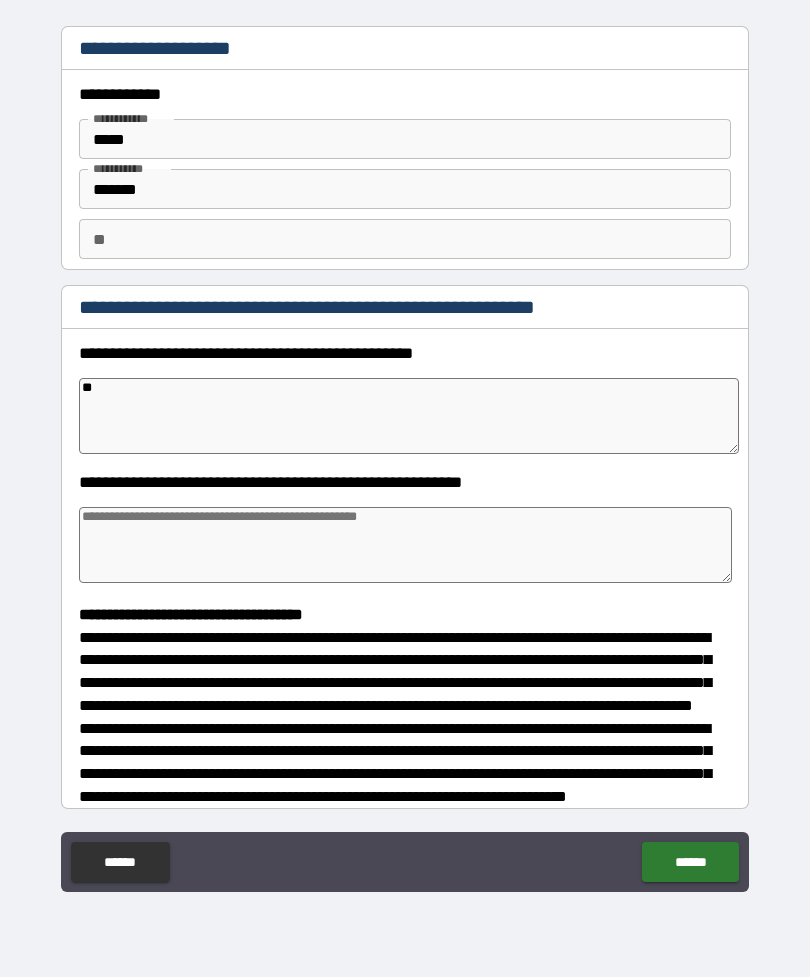 type on "*" 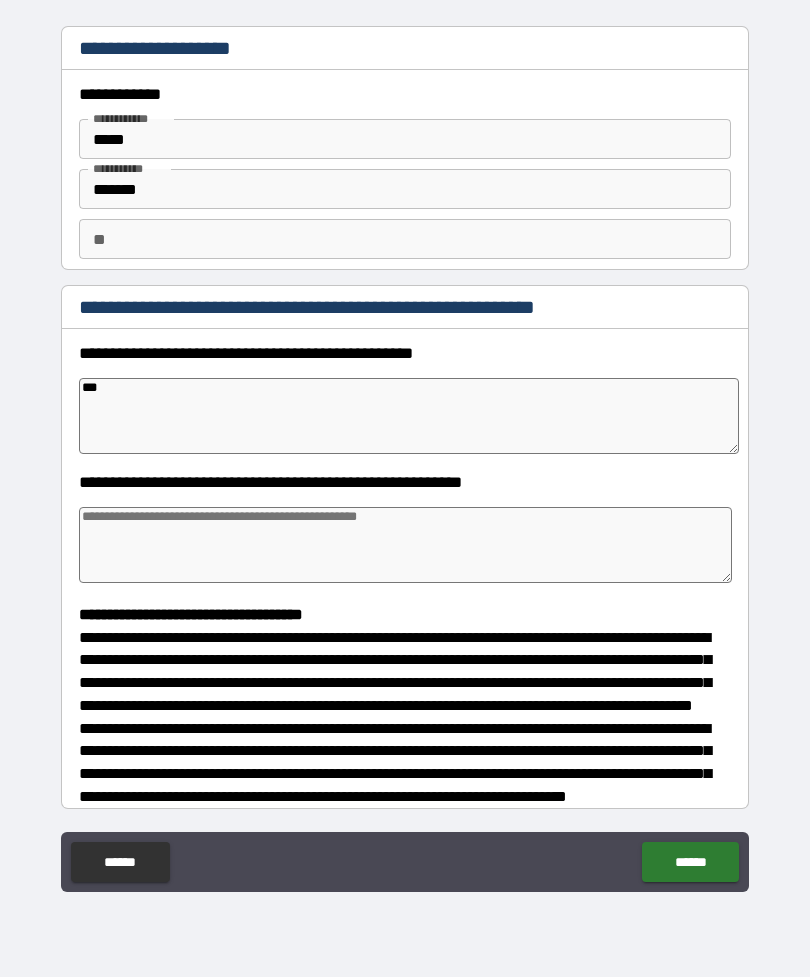 type on "****" 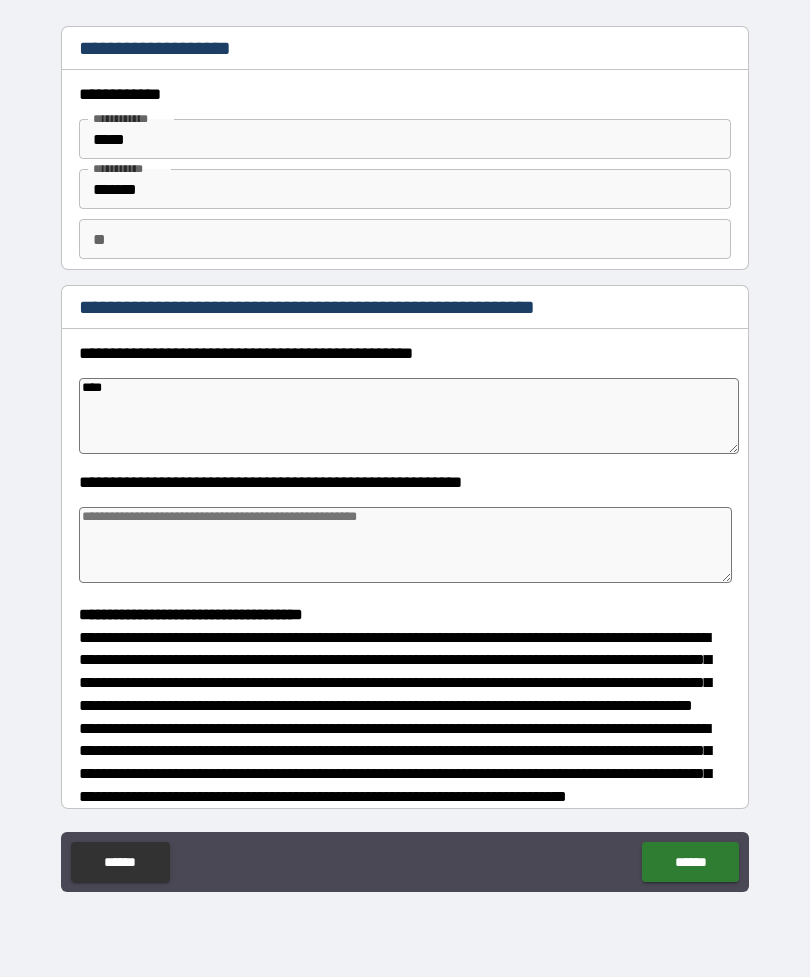 type on "*" 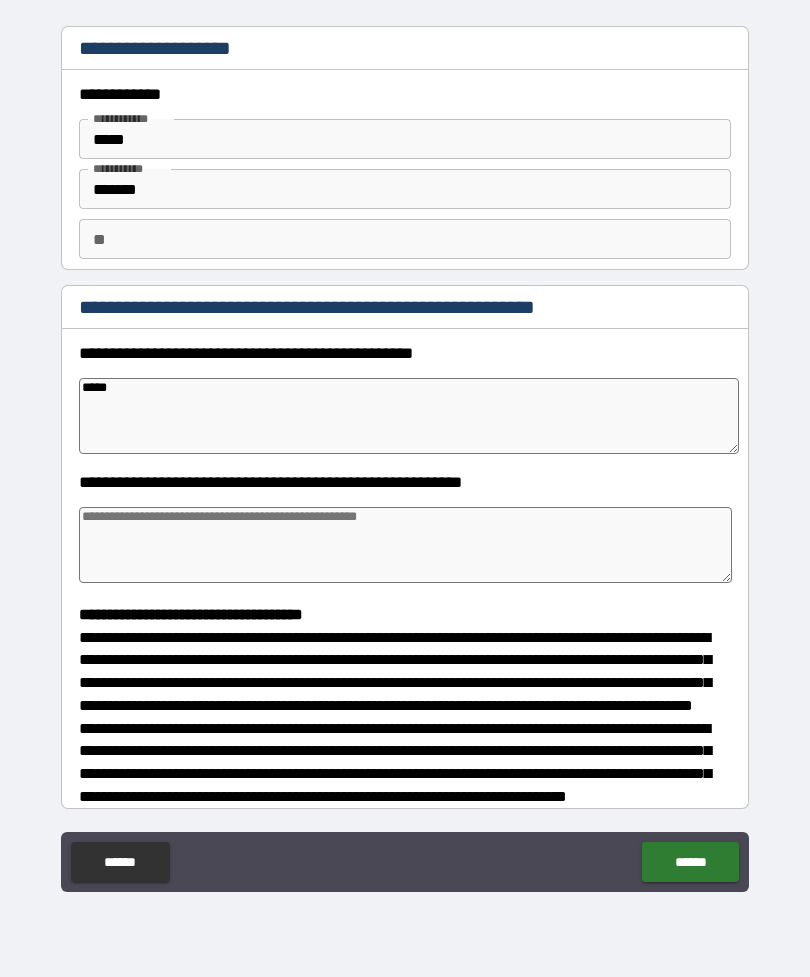 type on "*" 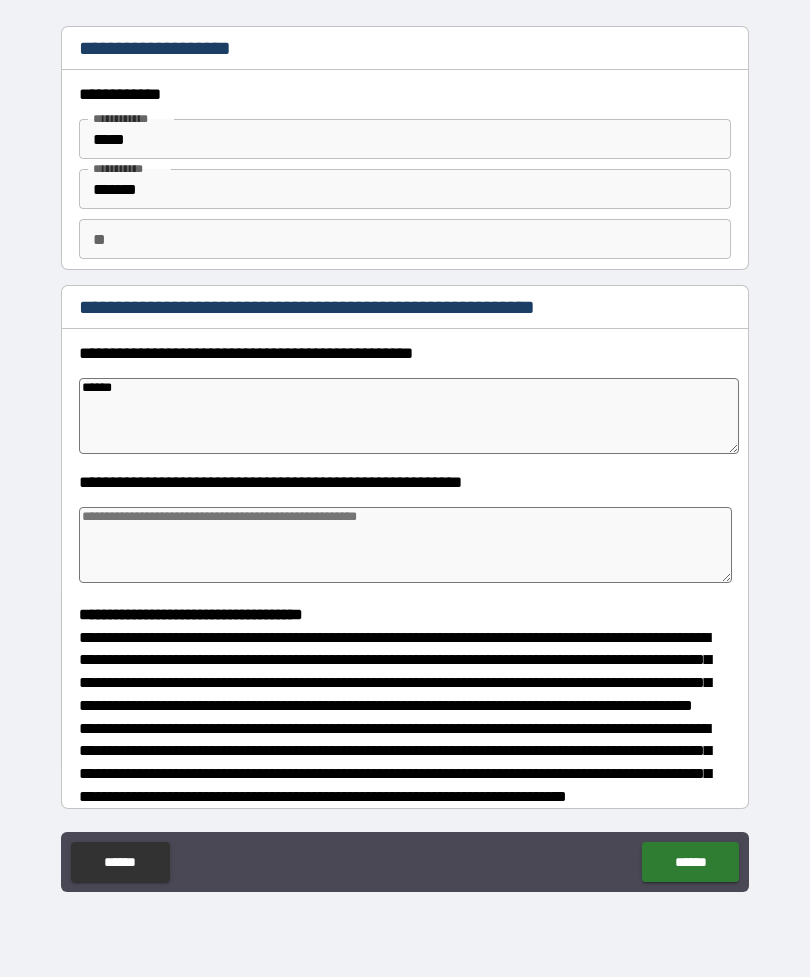 type on "*" 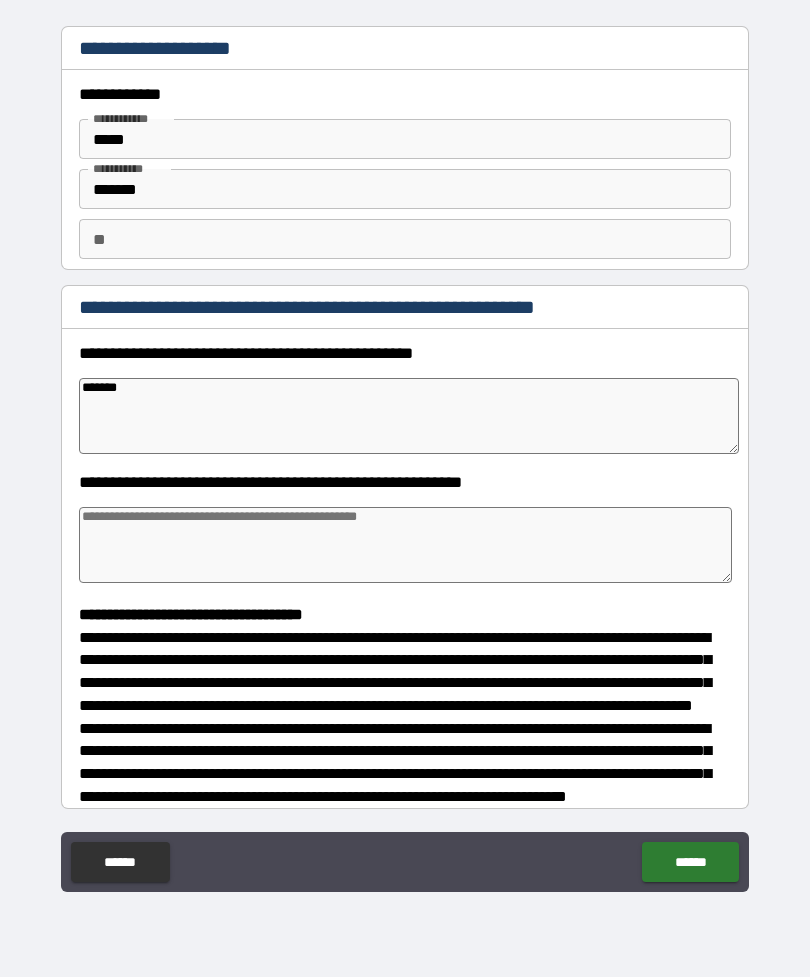 type on "*" 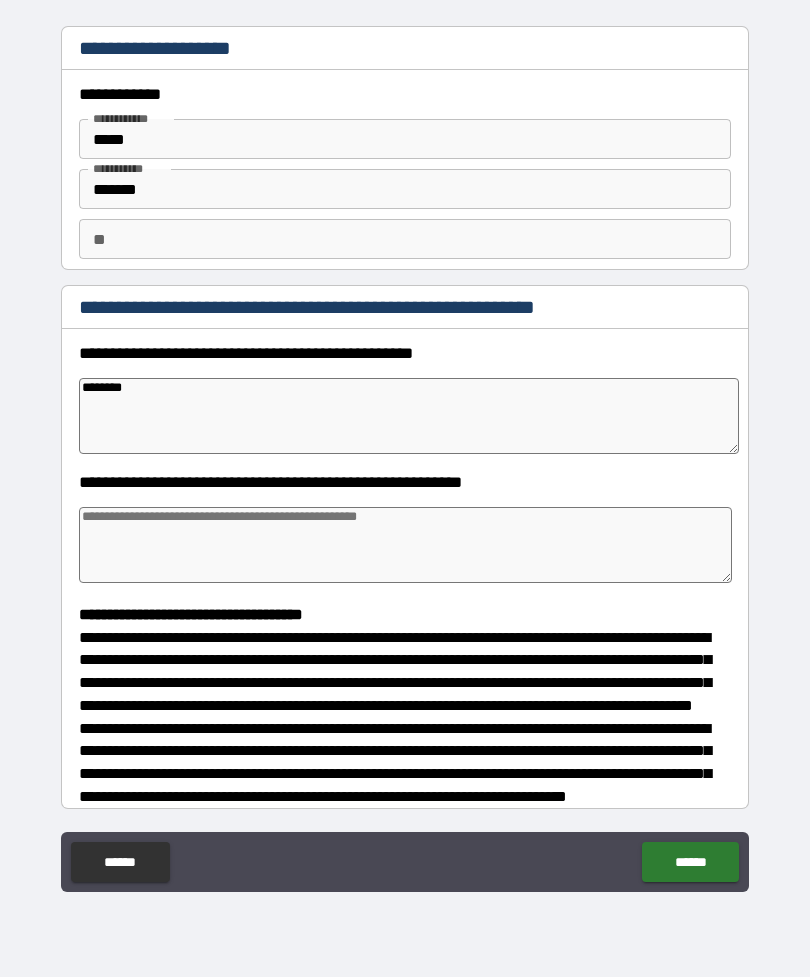 type on "*" 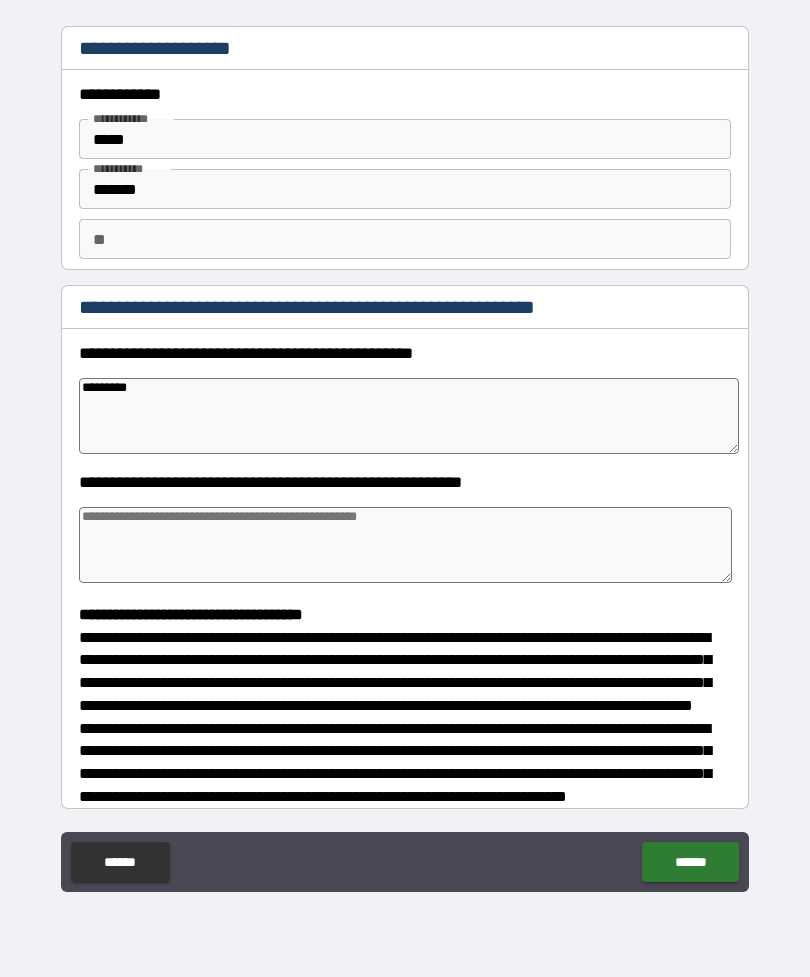 type on "*" 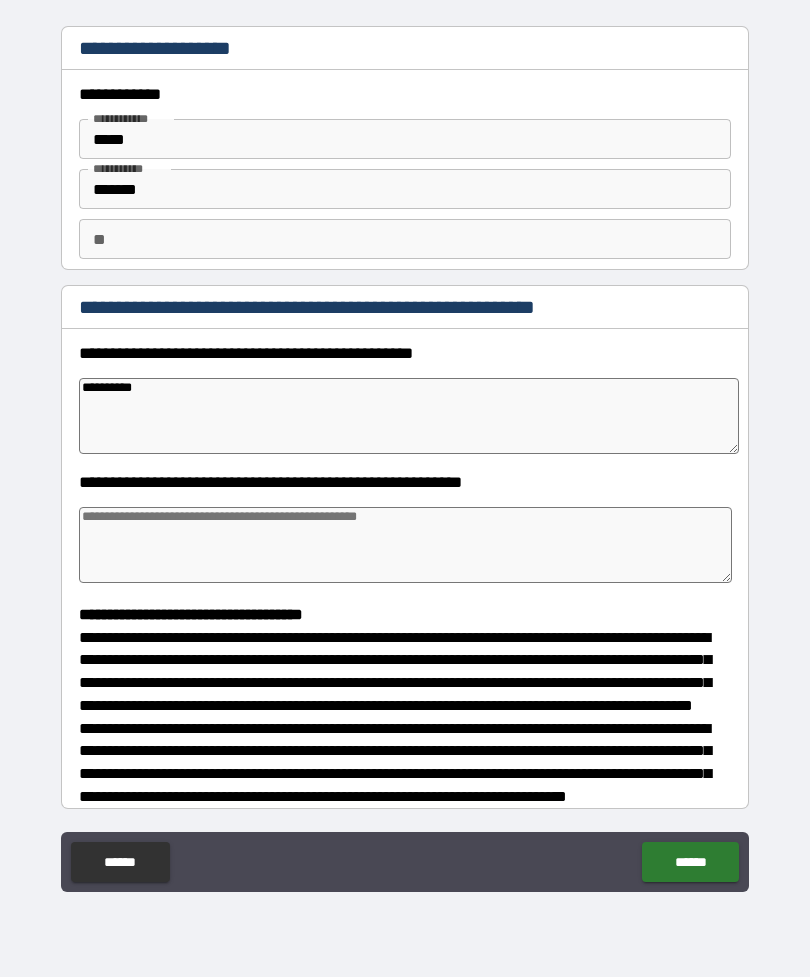 type on "*" 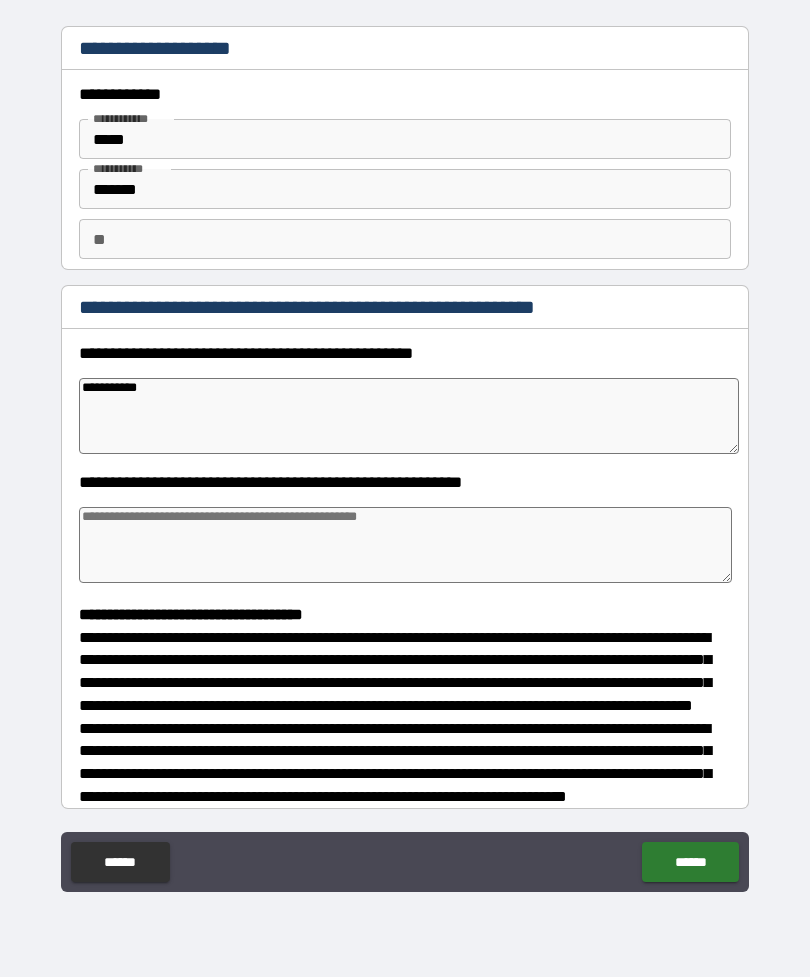 type on "*" 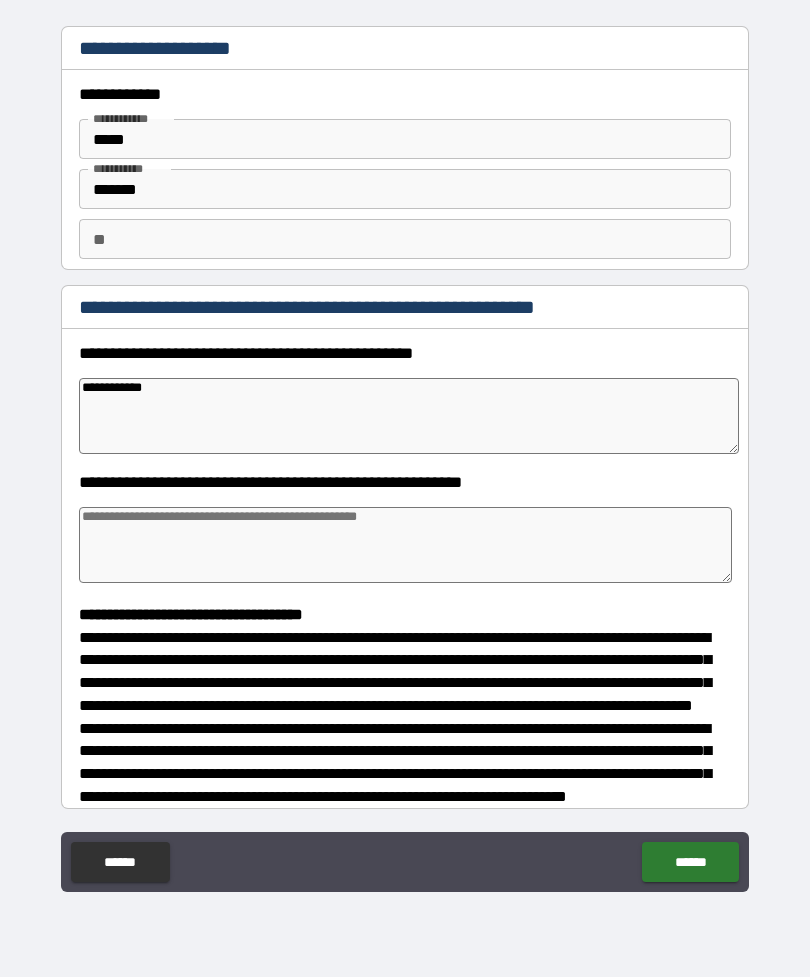 type on "*" 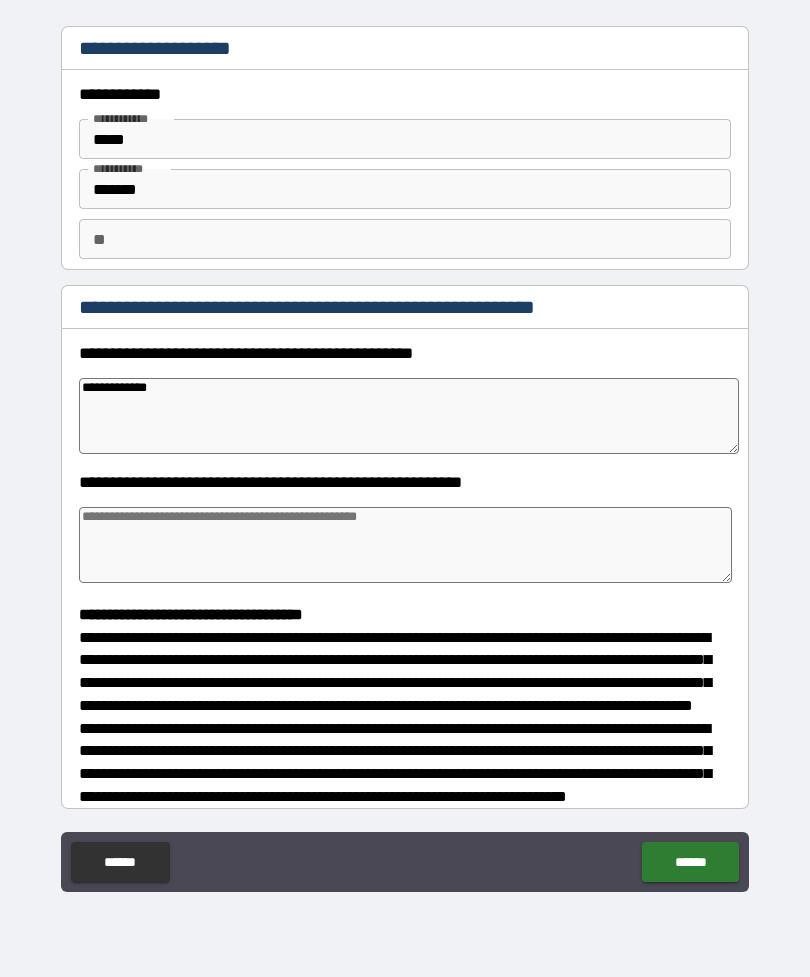 type on "*" 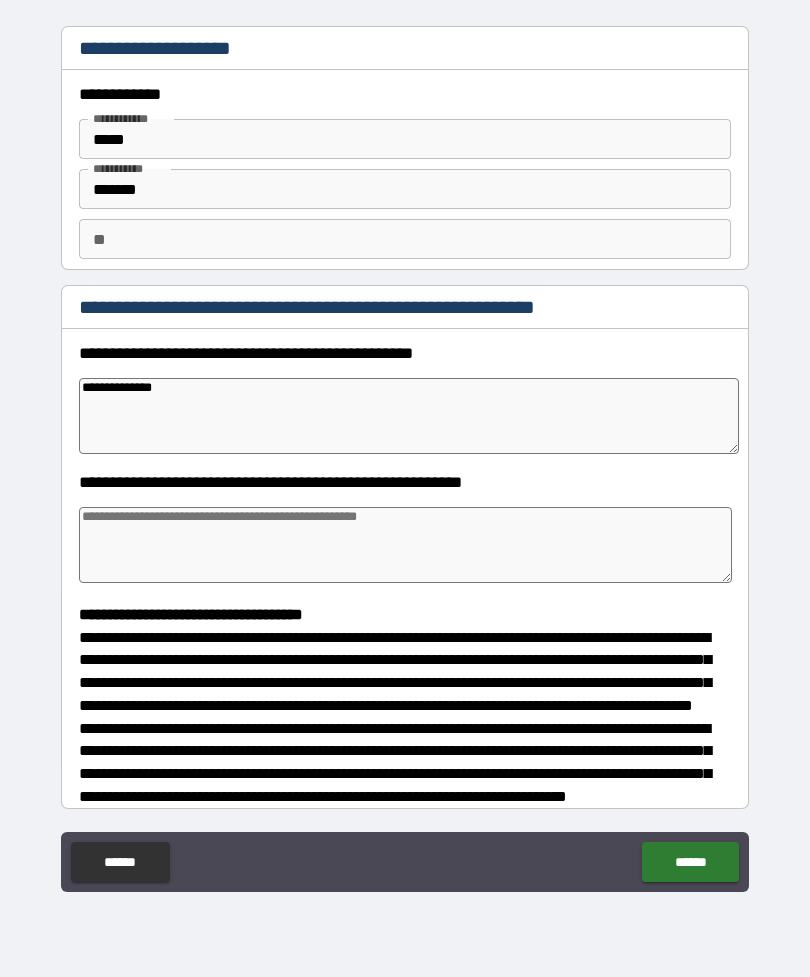 type on "*" 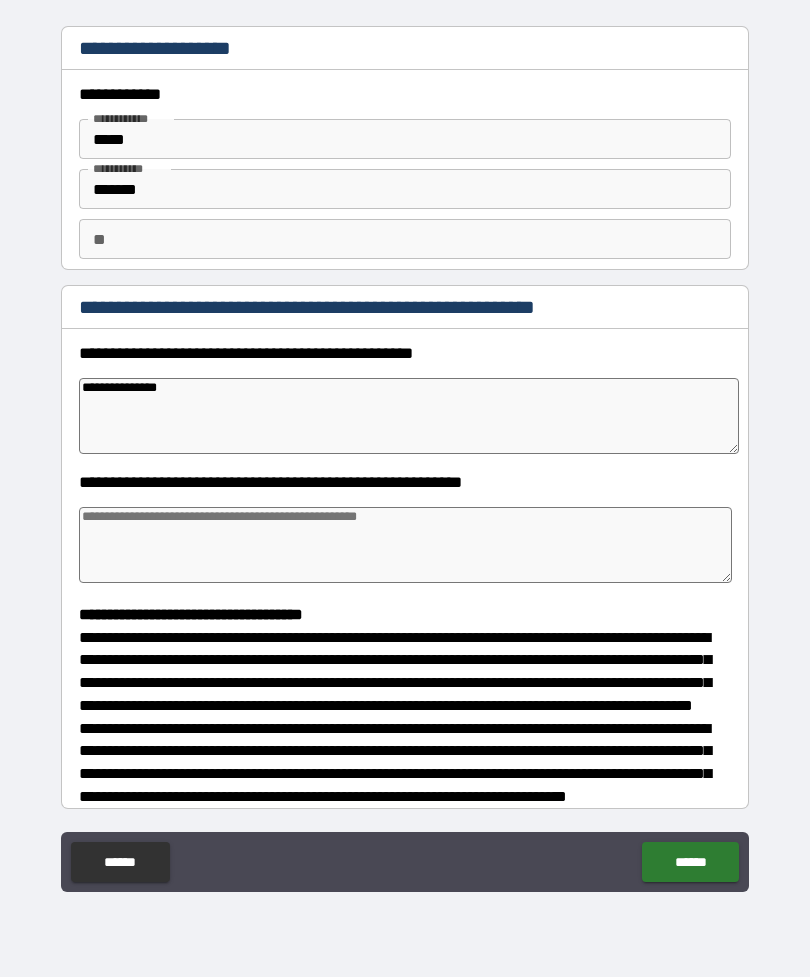 type on "*" 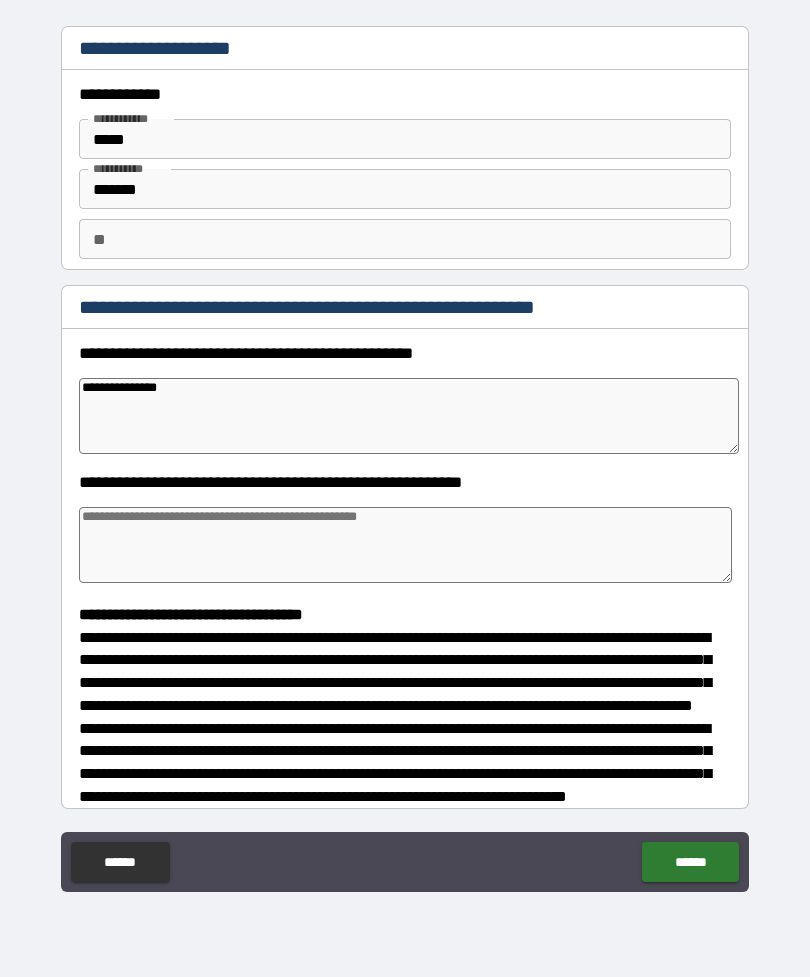 type on "**********" 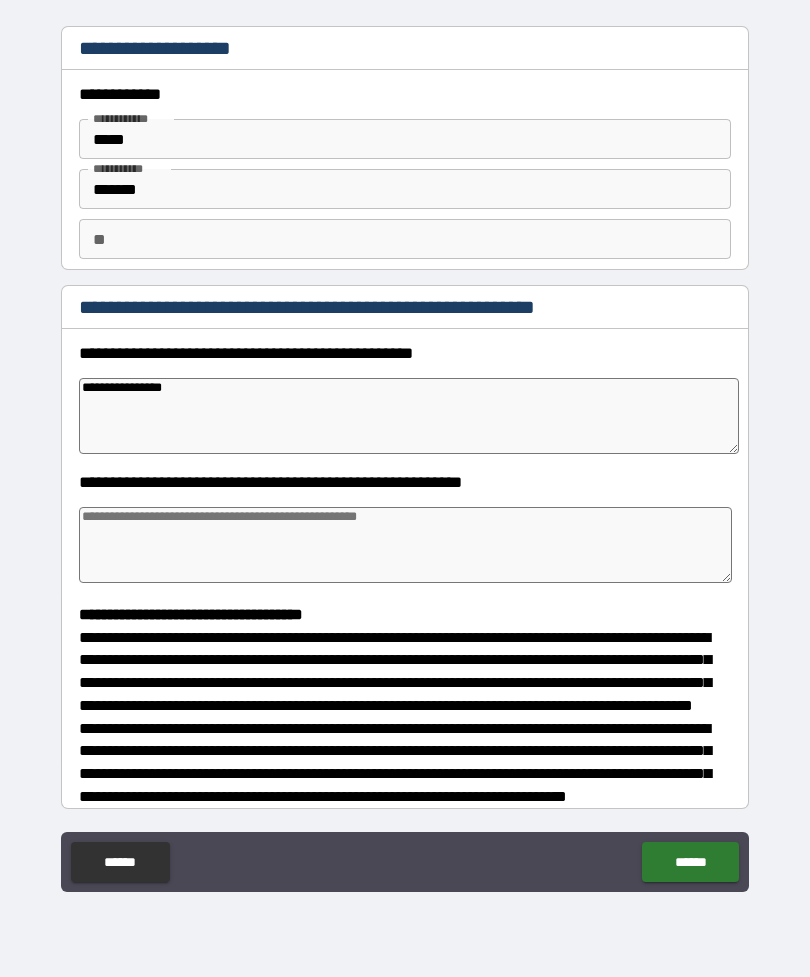 type on "**********" 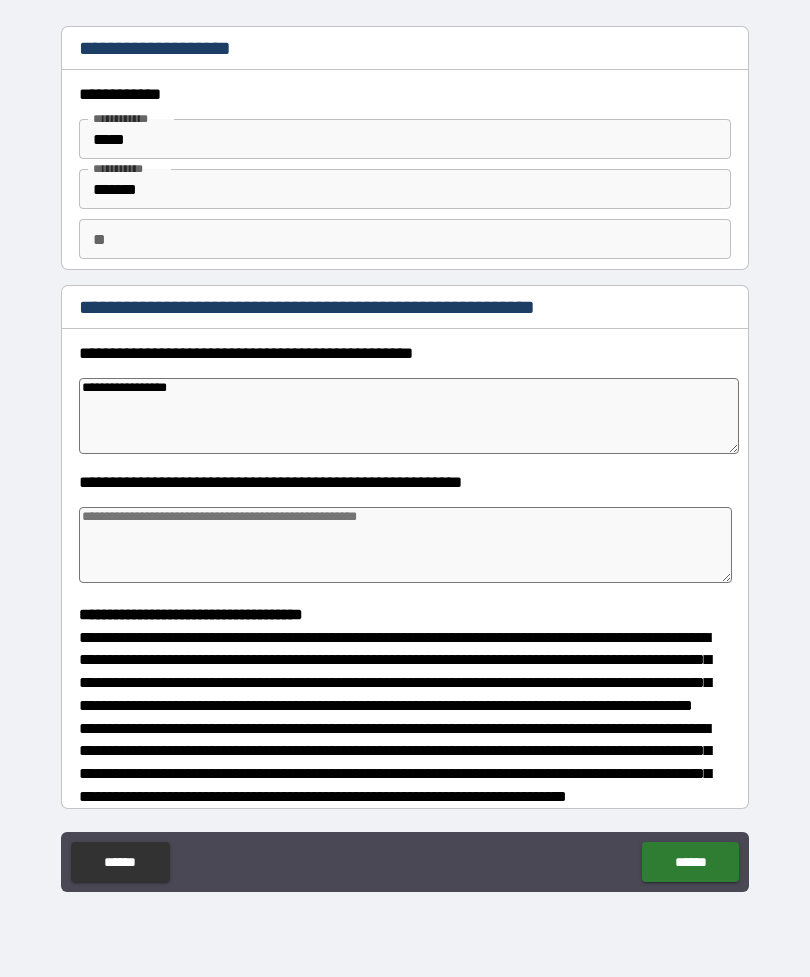 type on "*" 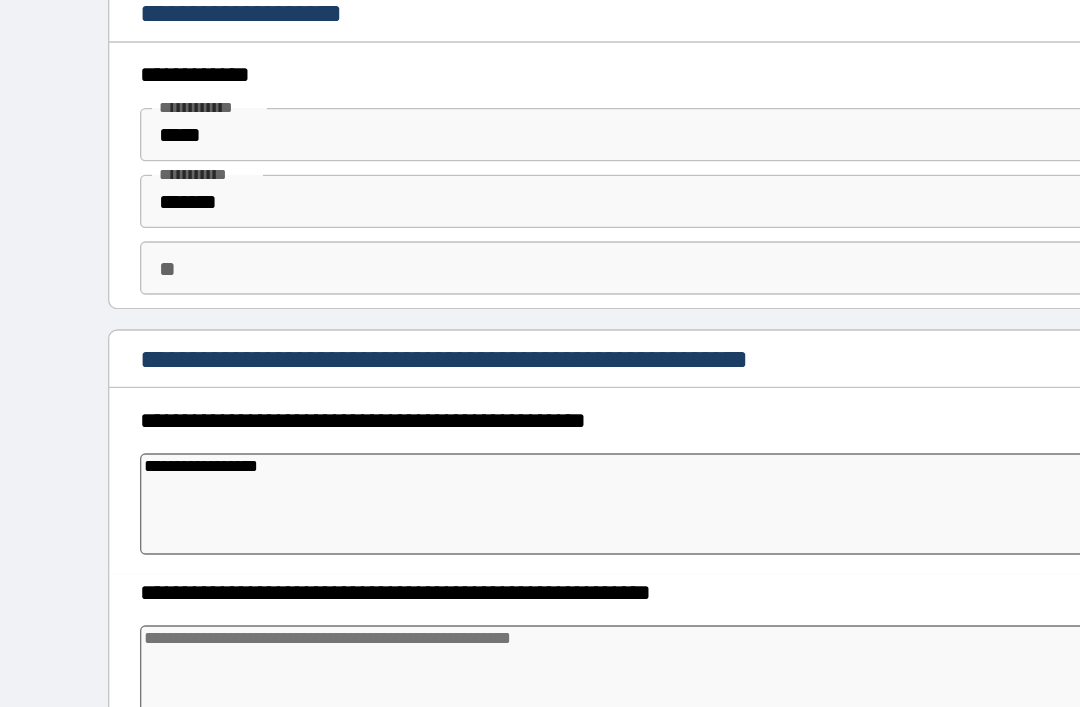 type on "*" 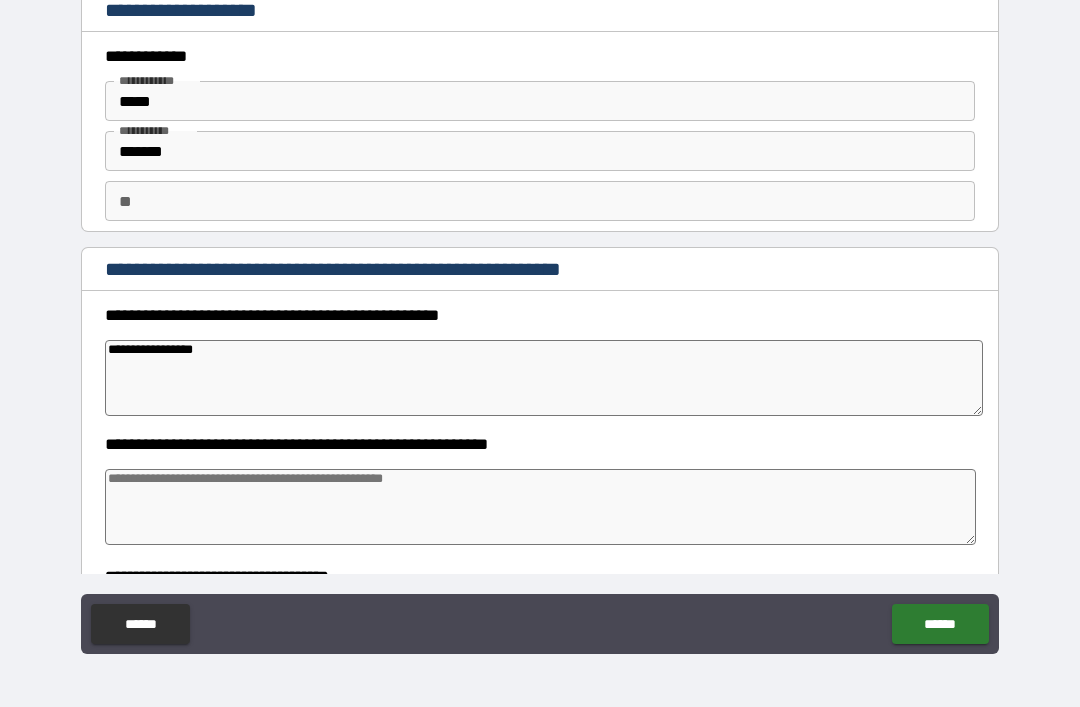 type on "*" 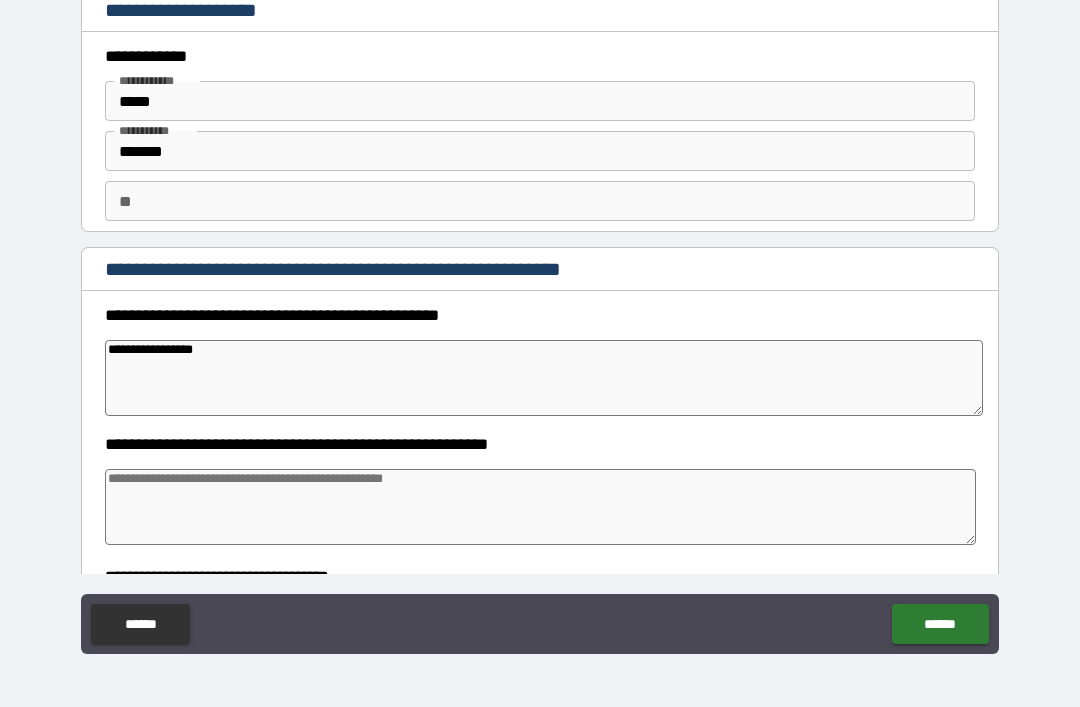type on "*" 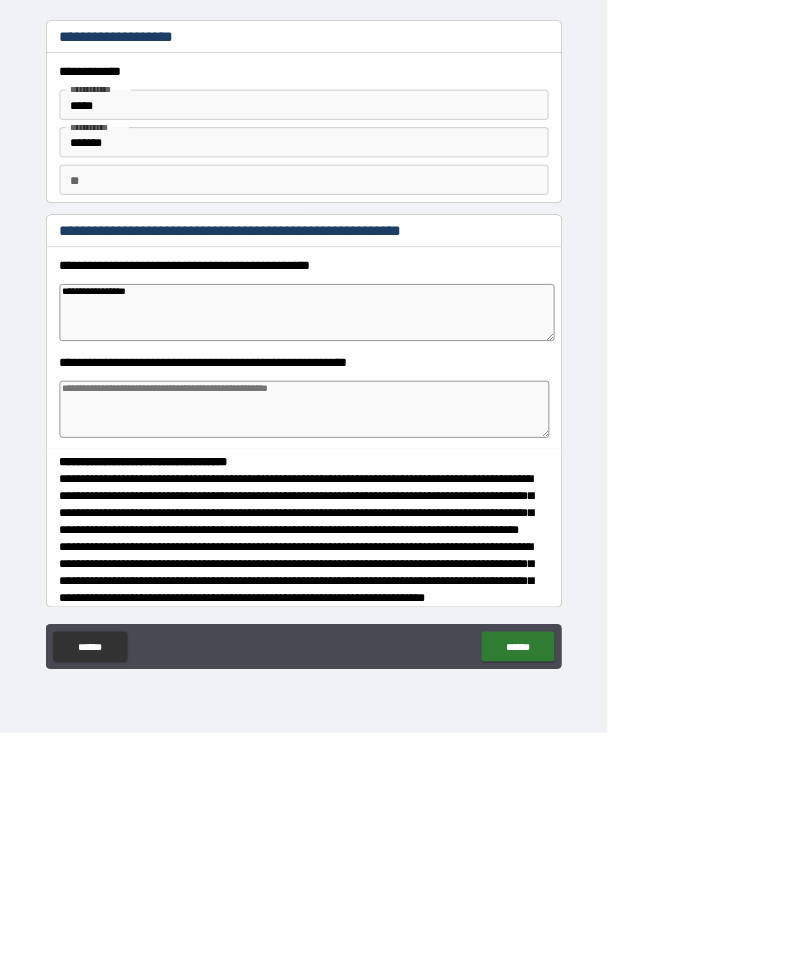 type on "*" 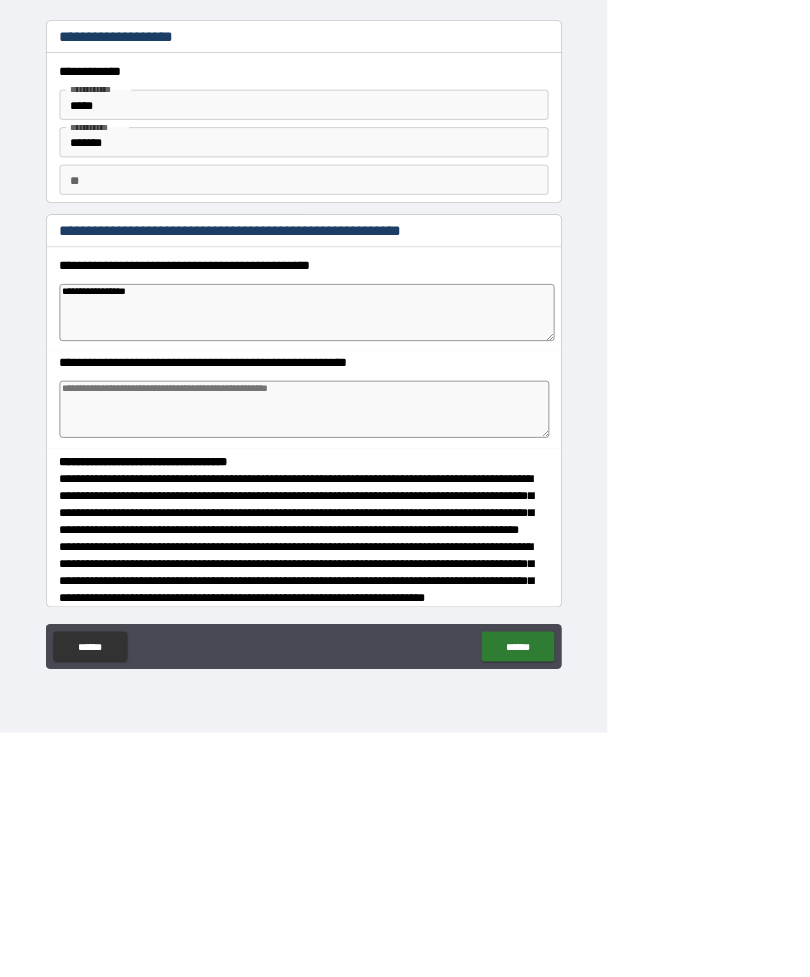 type on "*" 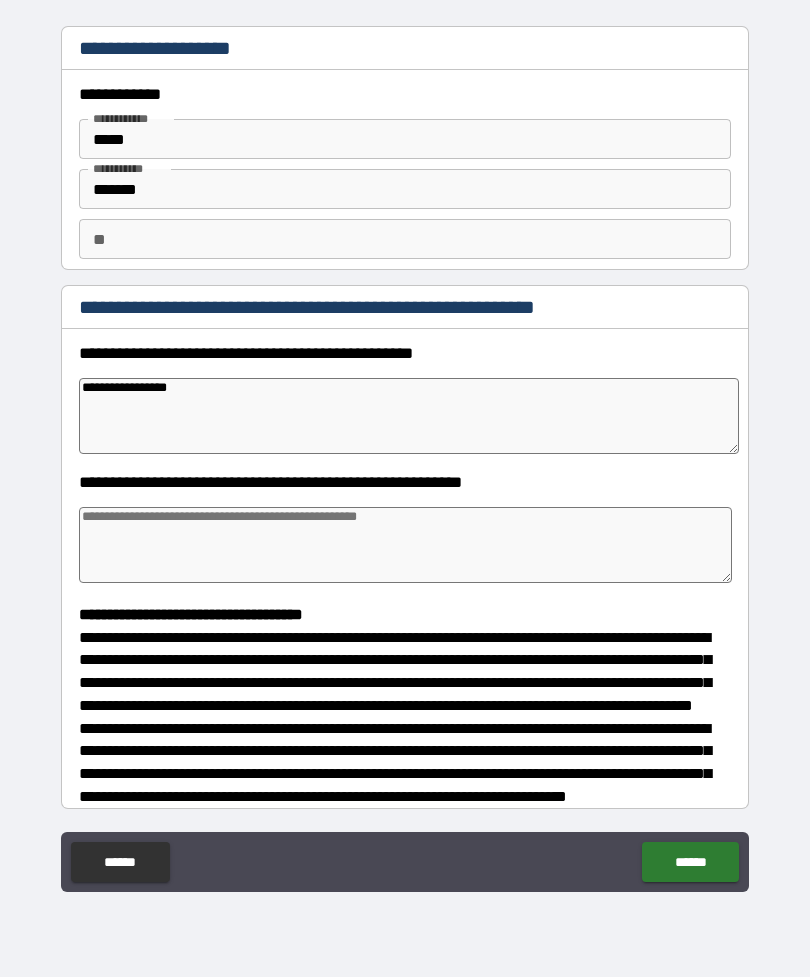 type on "**********" 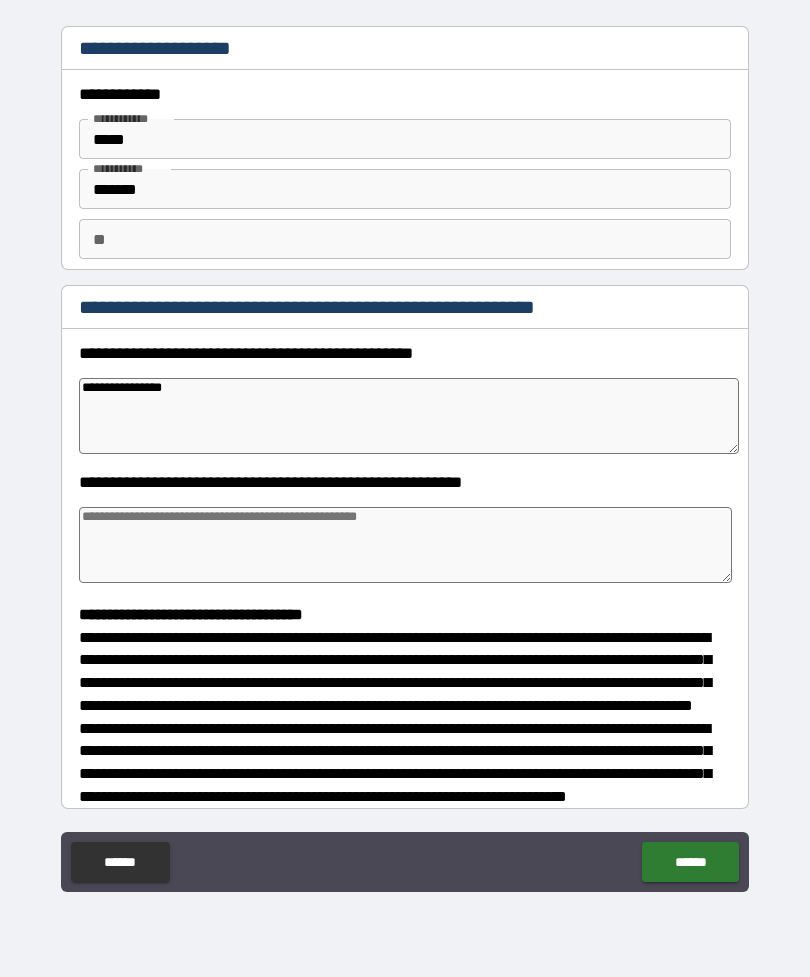 type on "*" 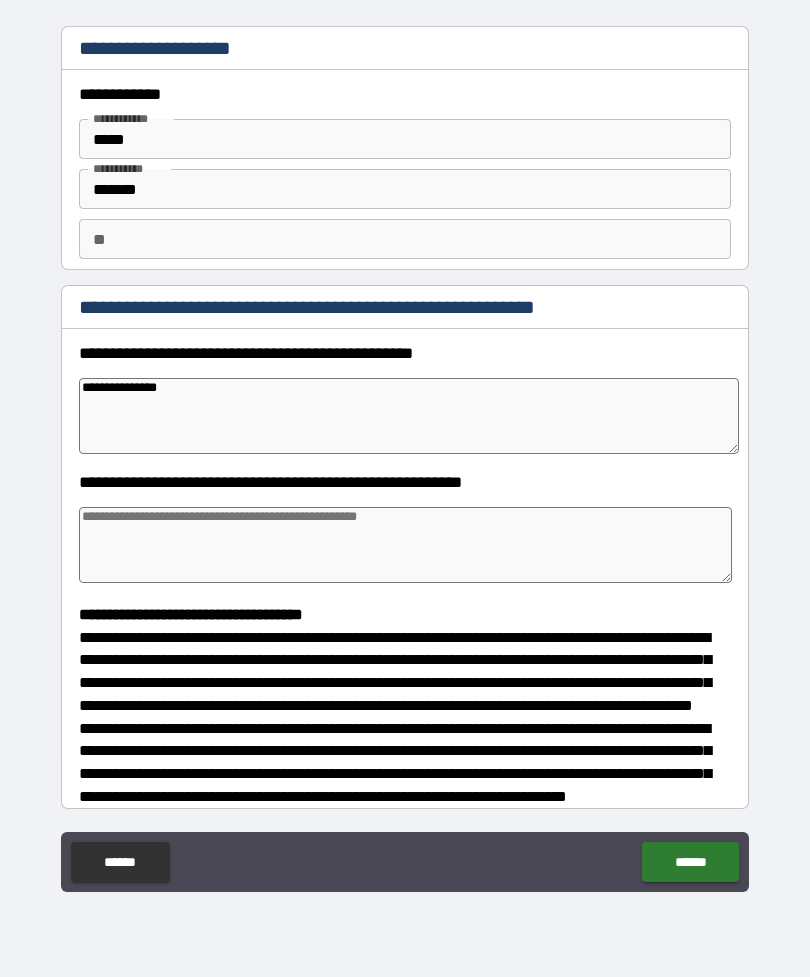 type on "**********" 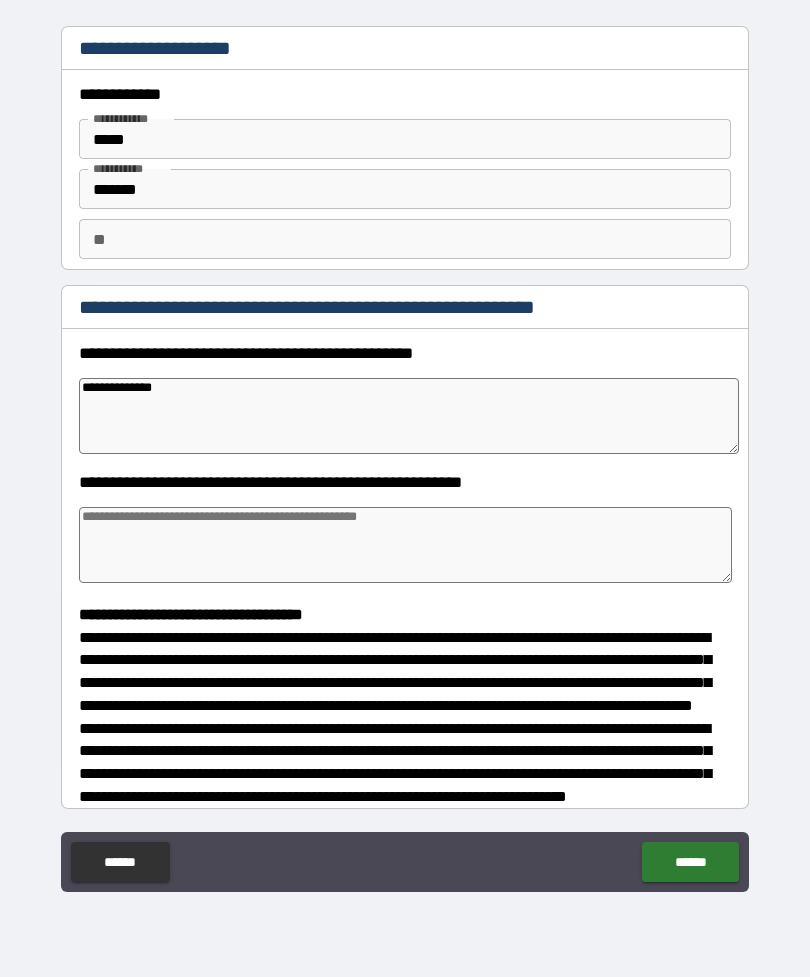 type on "**********" 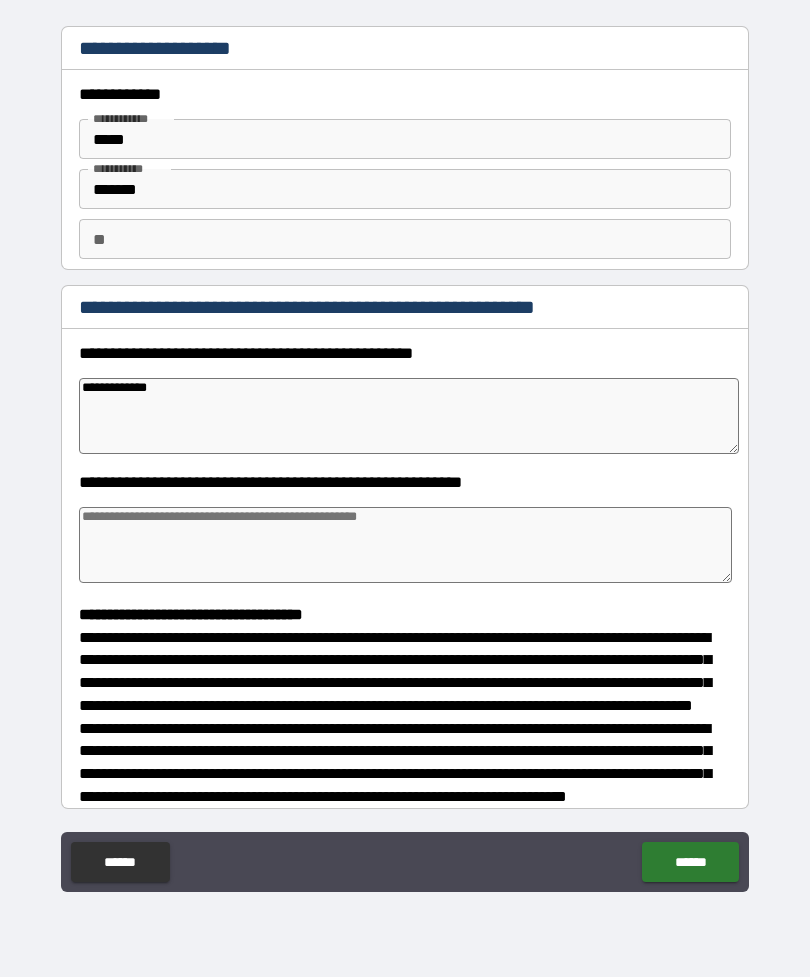 type on "*" 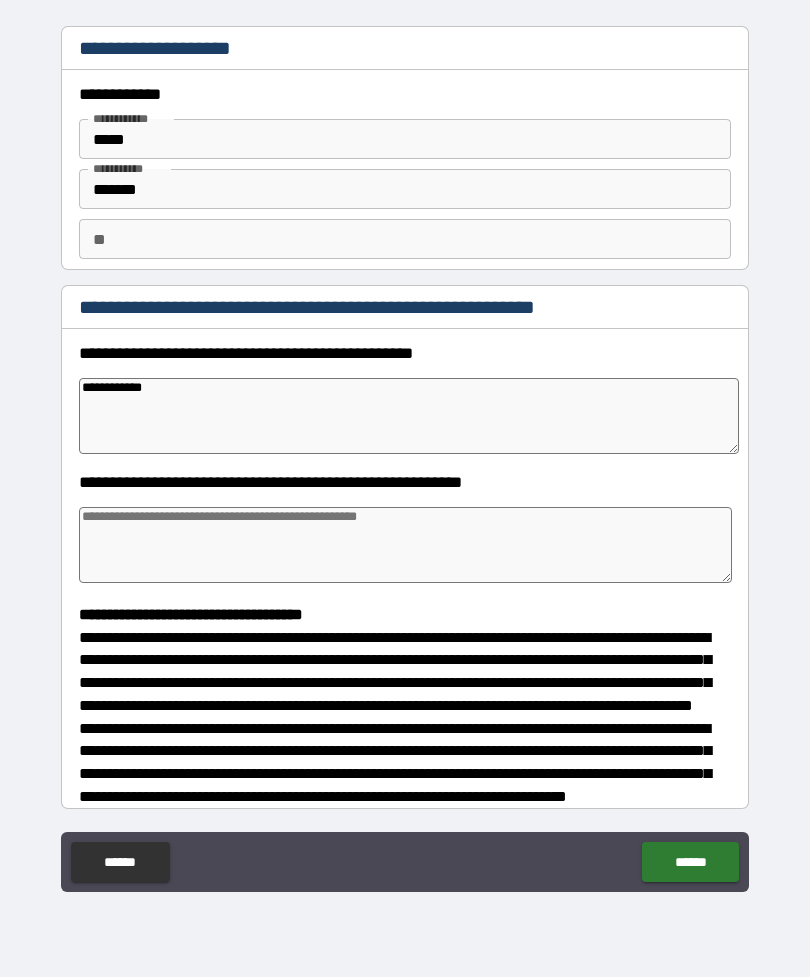 type on "*" 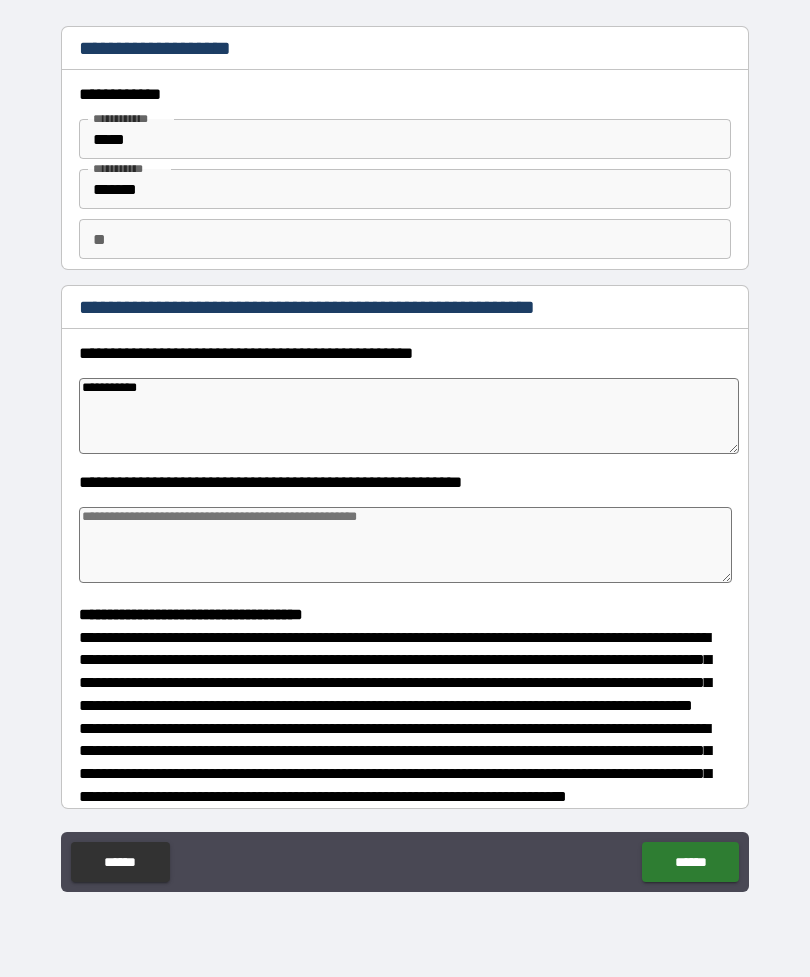 type on "*" 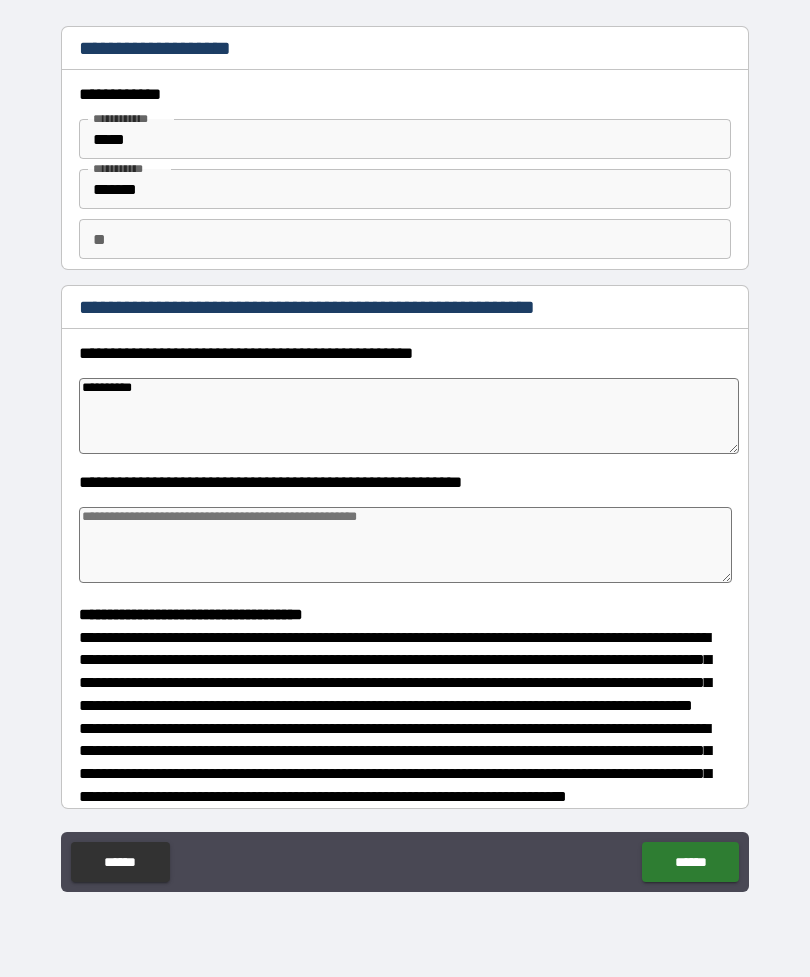 type on "*********" 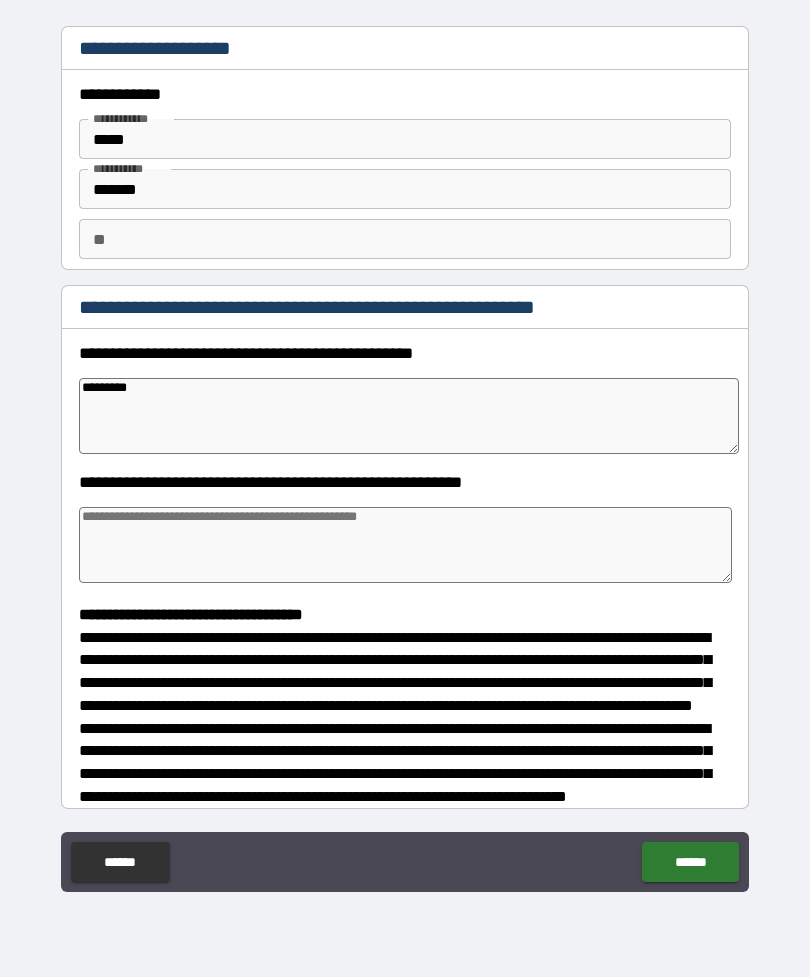 type on "*" 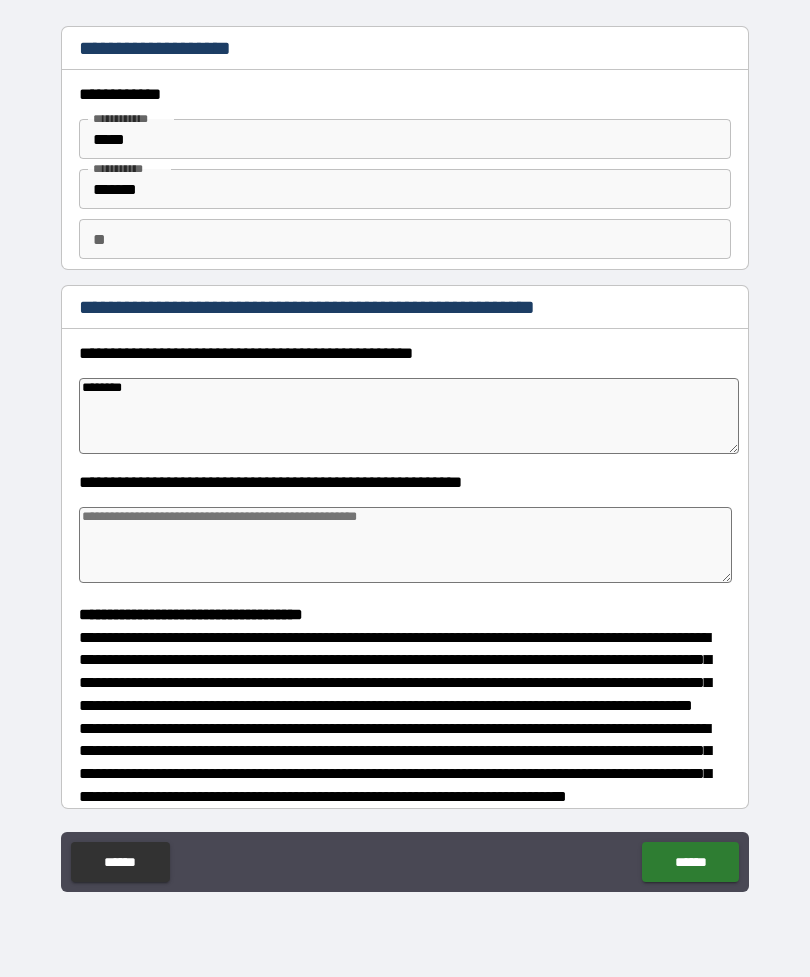 type on "*" 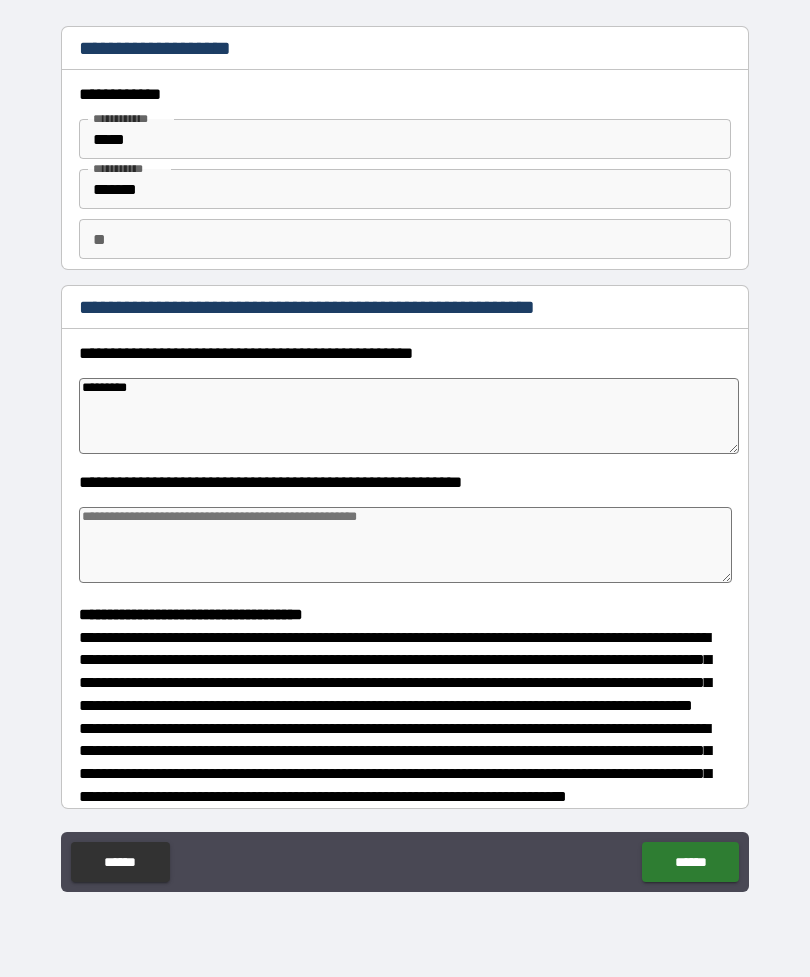 type on "*" 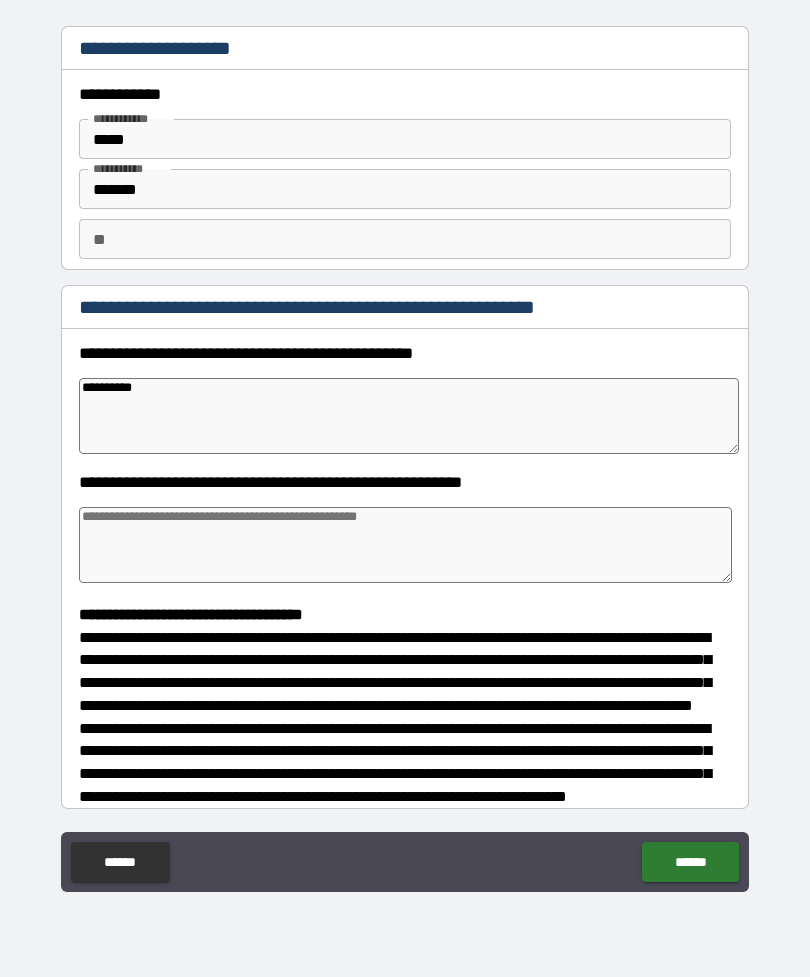 type on "*" 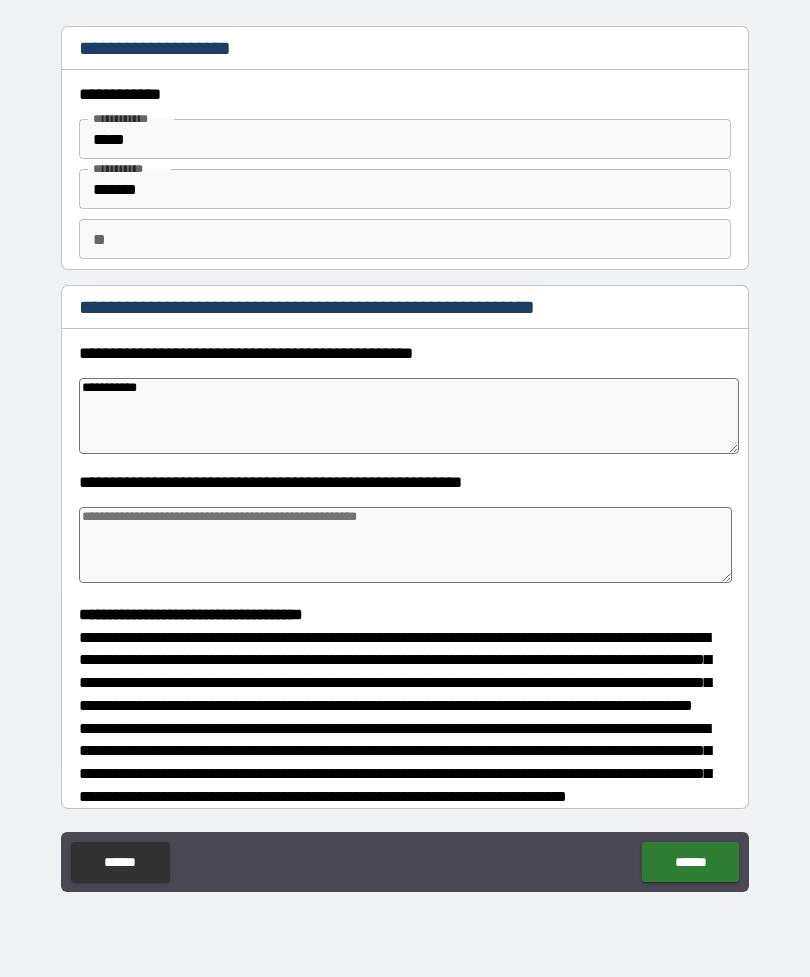 type on "*" 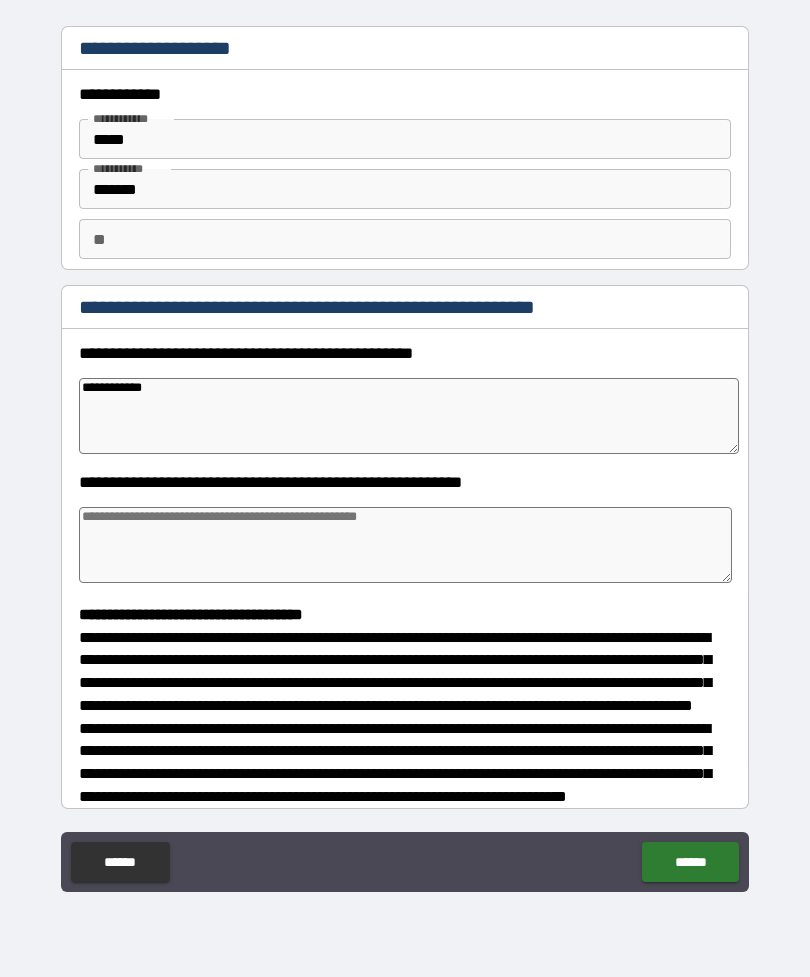 type on "*" 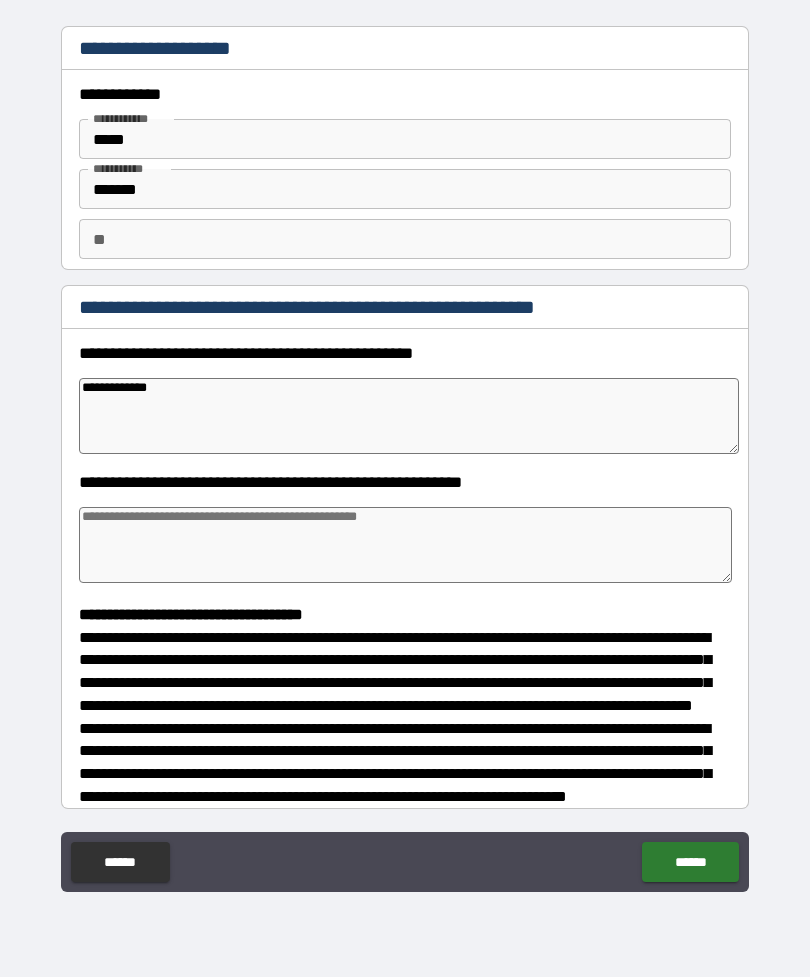 type on "*" 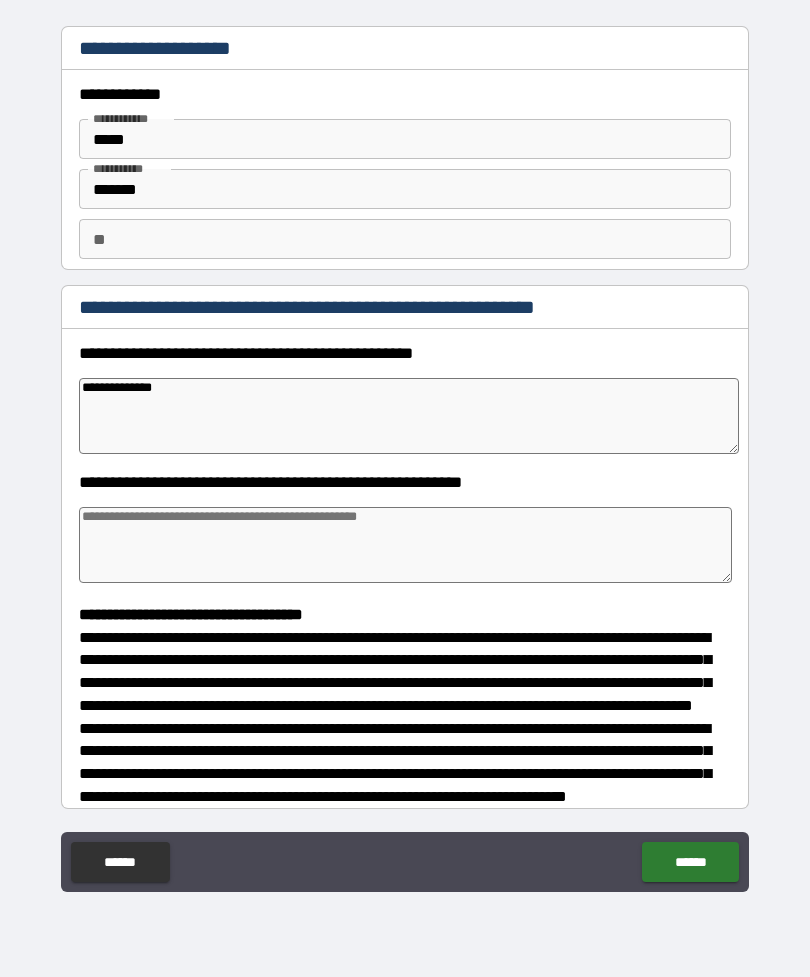 type on "*" 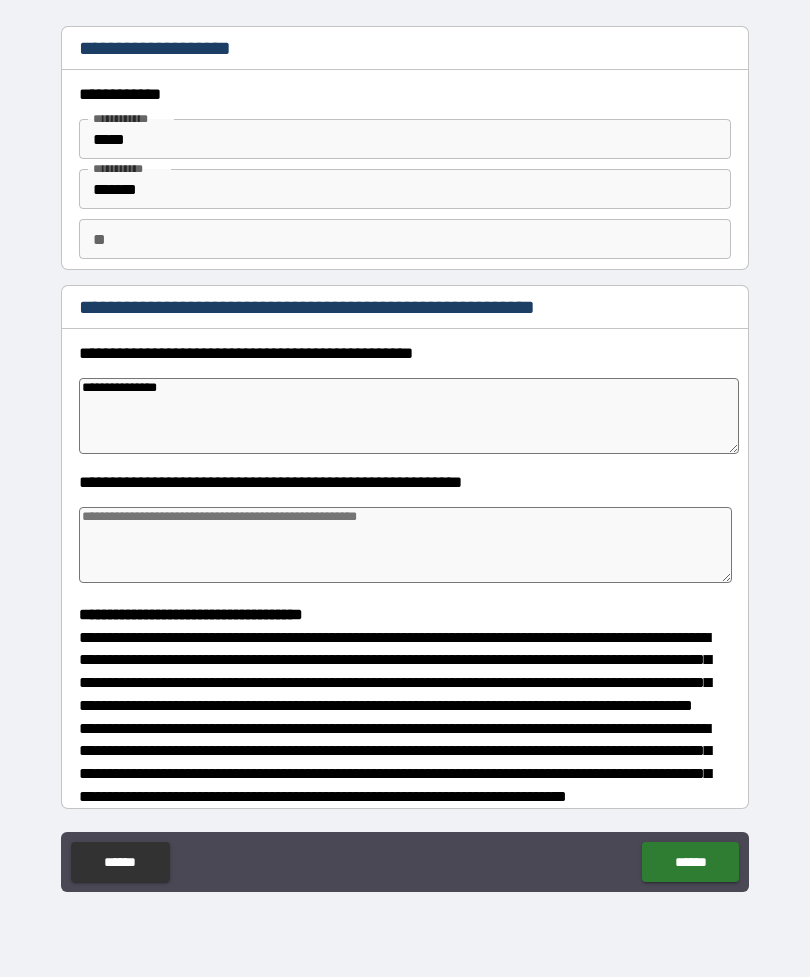 type on "*" 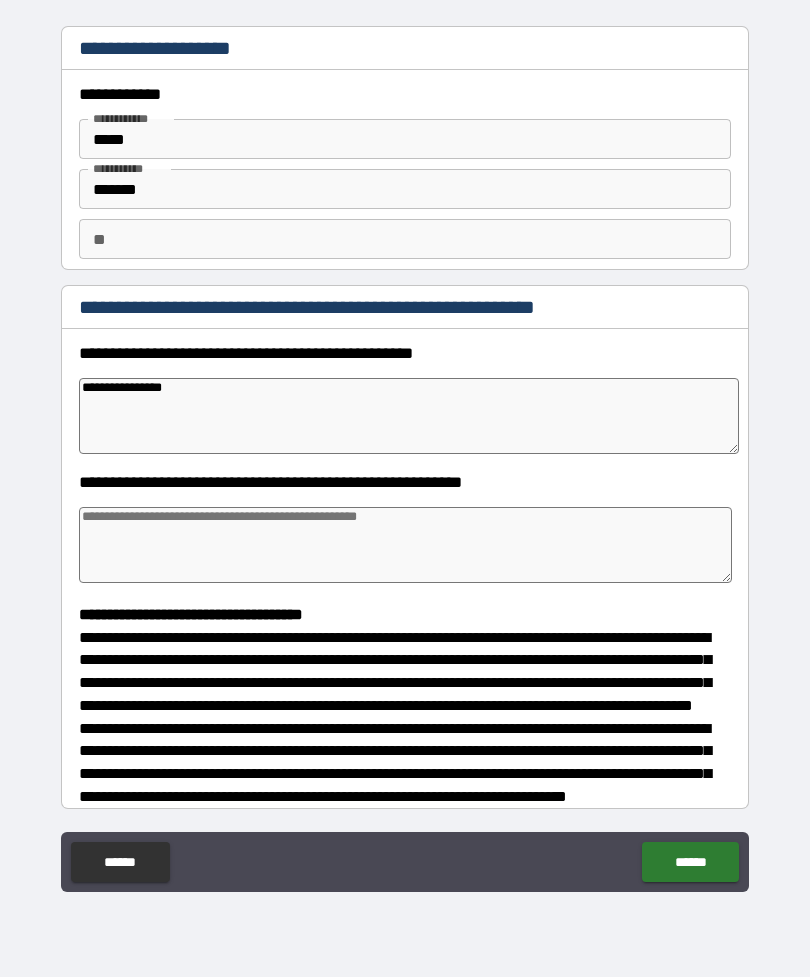 type on "*" 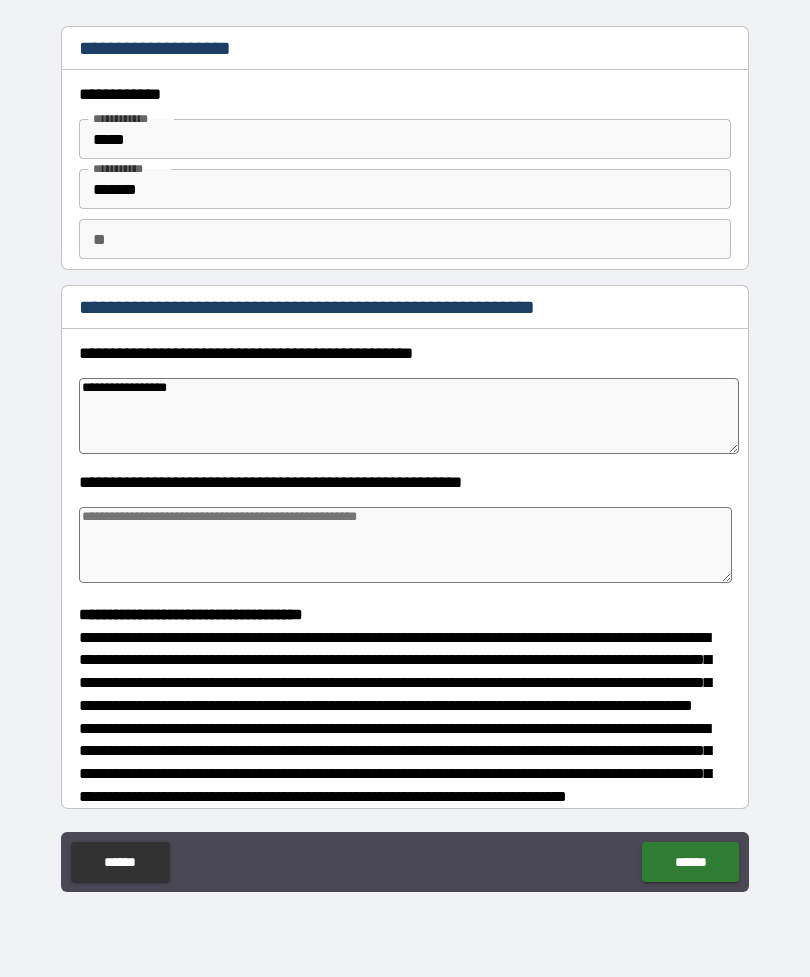 type on "*" 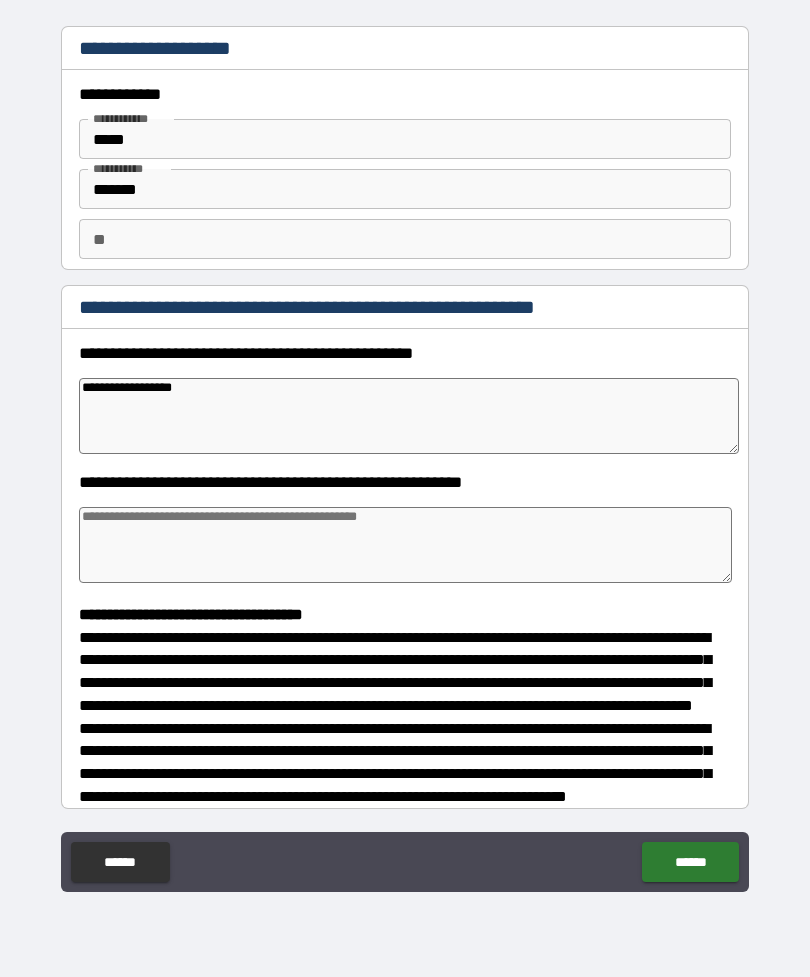 type on "*" 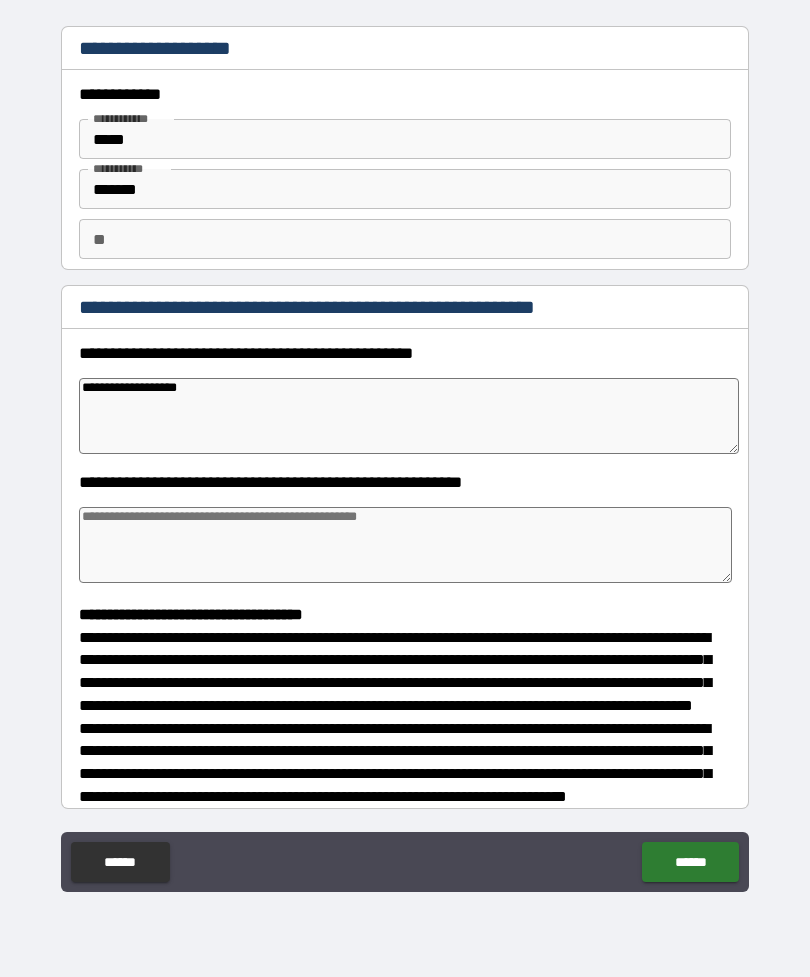 type on "*" 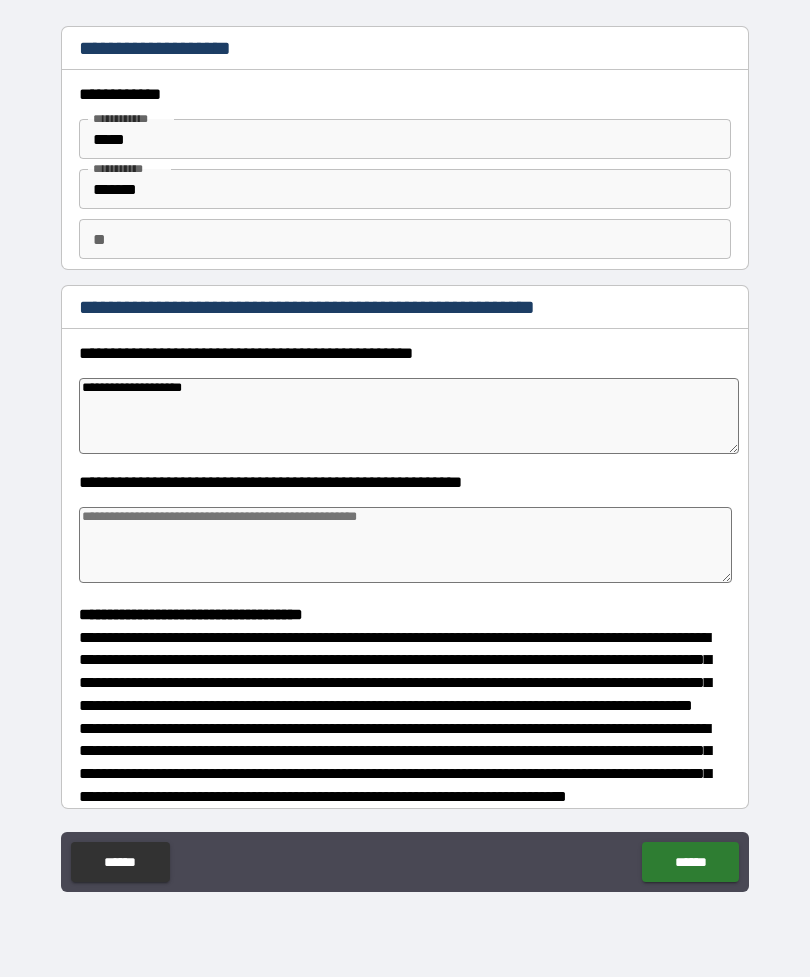 type on "*" 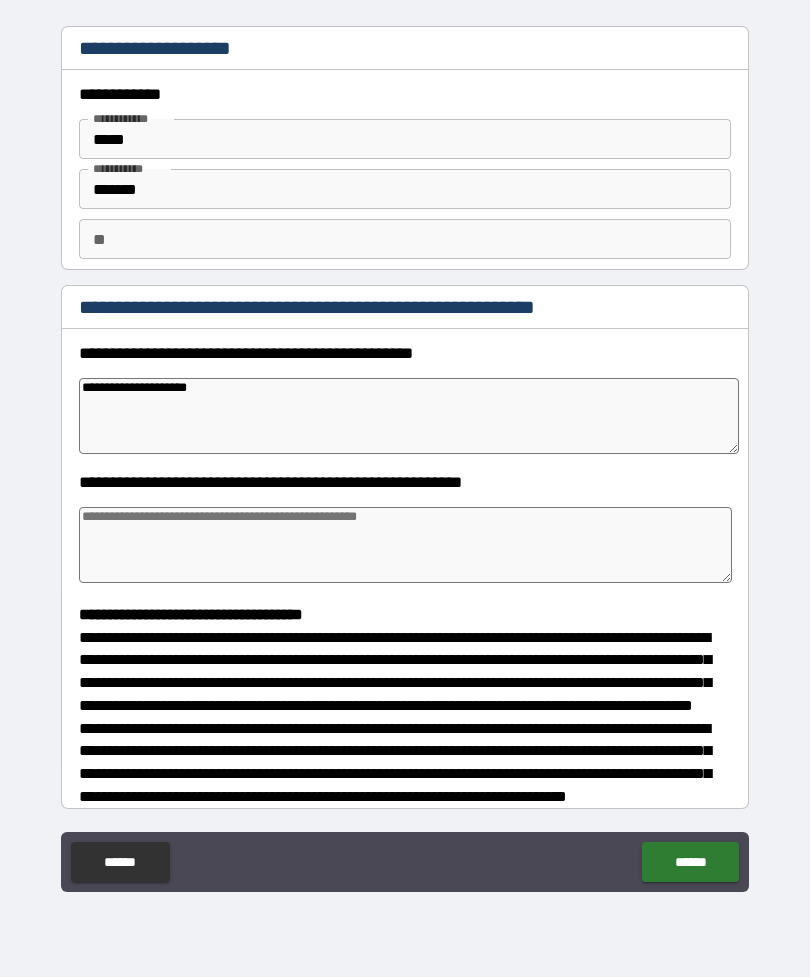 type on "*" 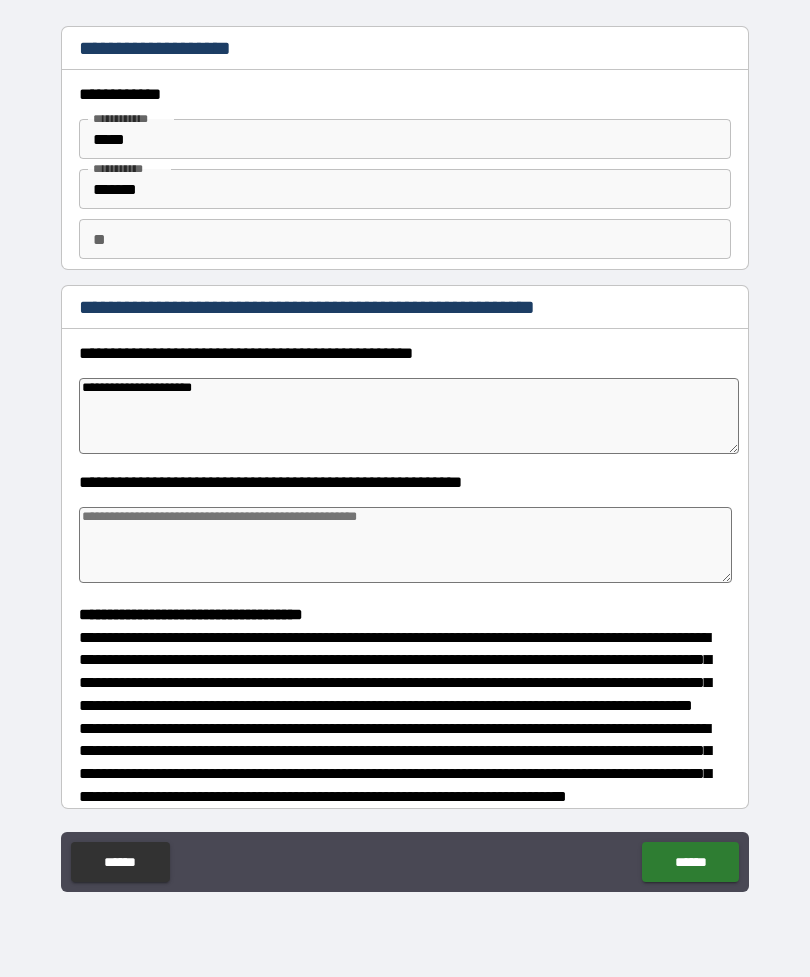 type on "*" 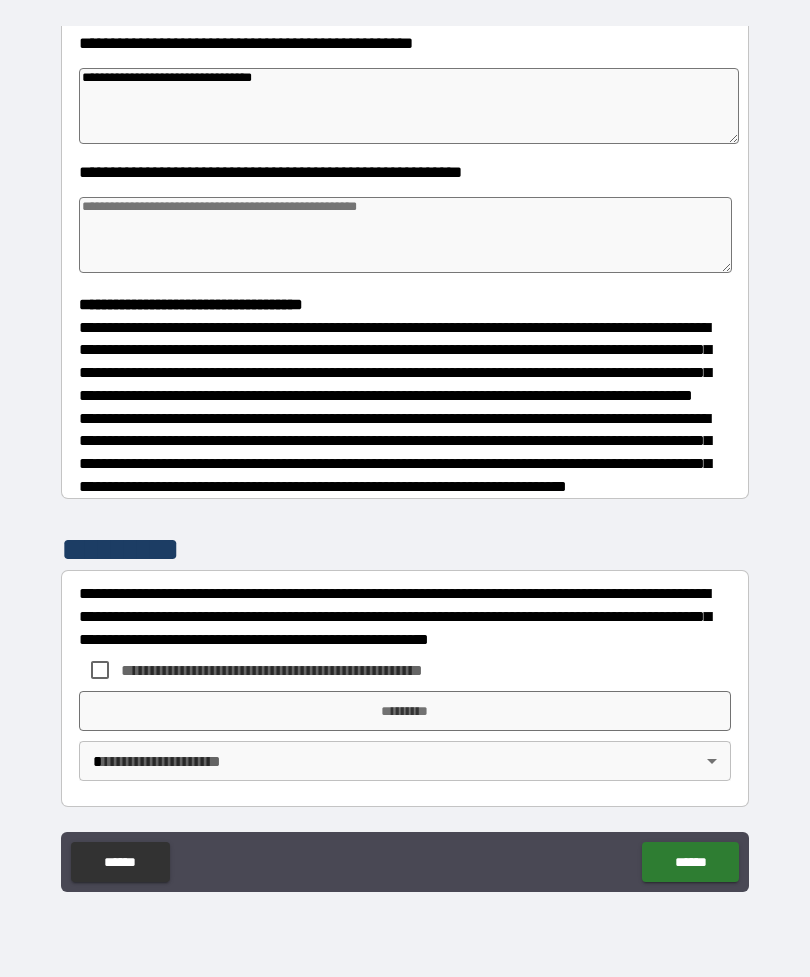 scroll, scrollTop: 342, scrollLeft: 0, axis: vertical 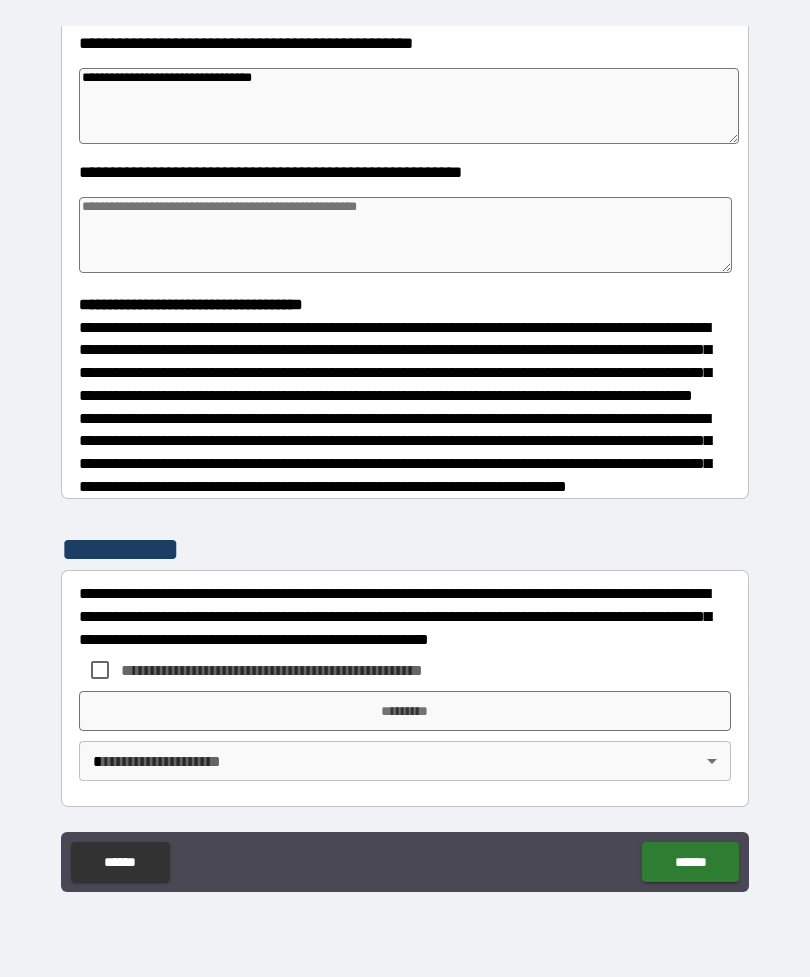 click at bounding box center (405, 235) 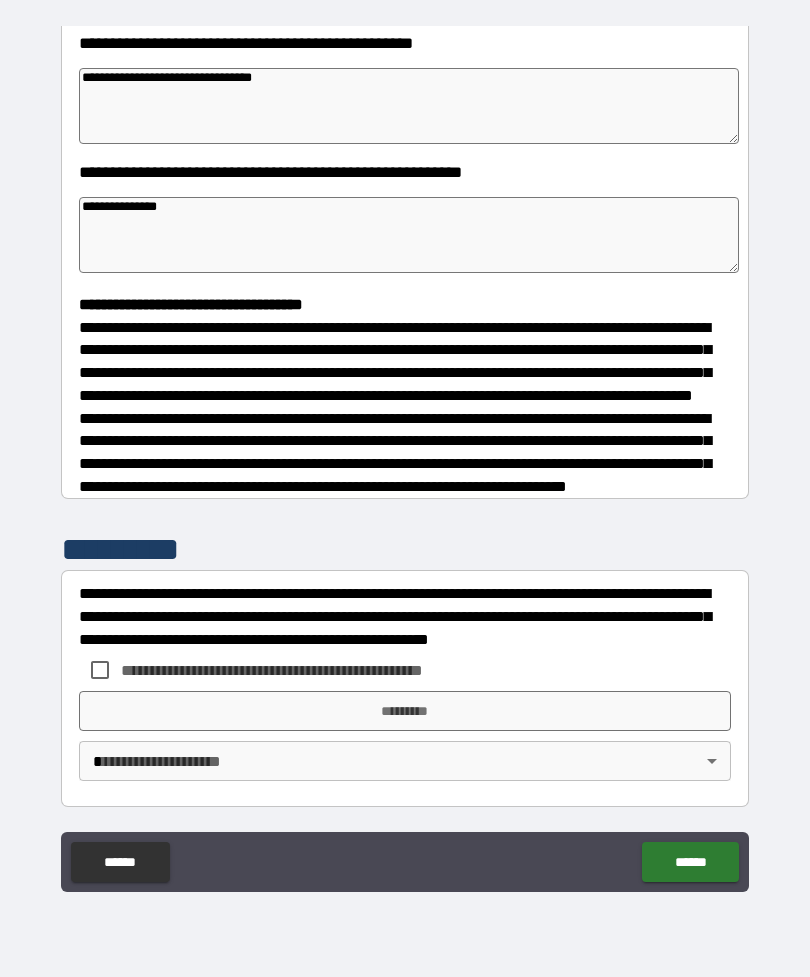scroll, scrollTop: 348, scrollLeft: 0, axis: vertical 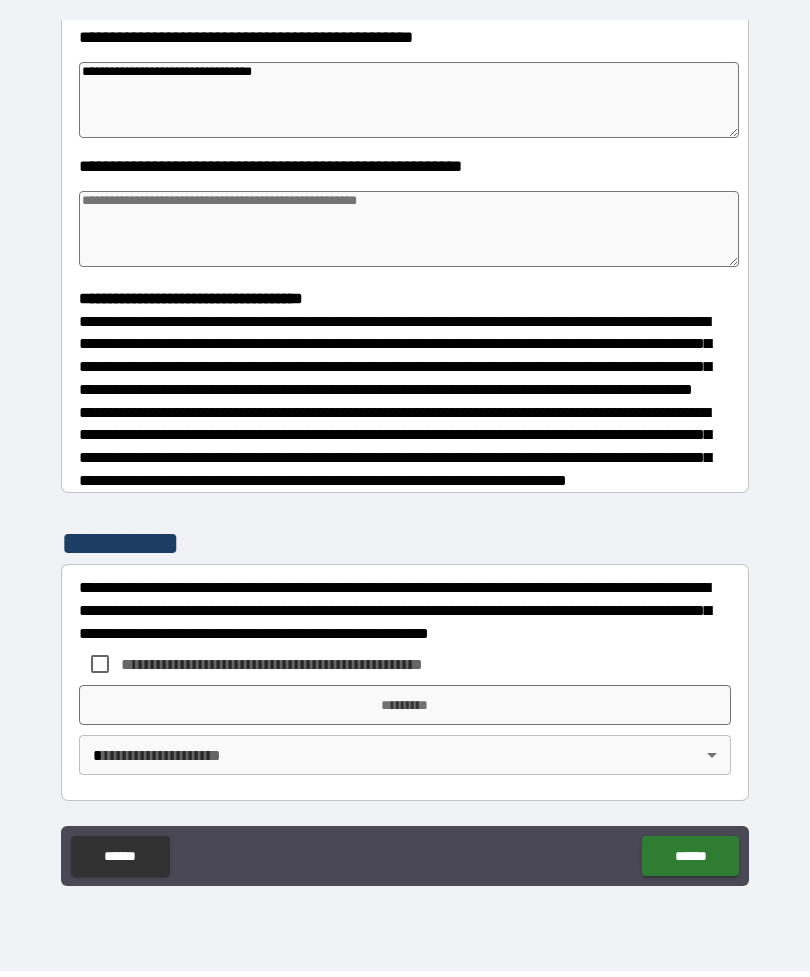 click on "**********" at bounding box center [405, 459] 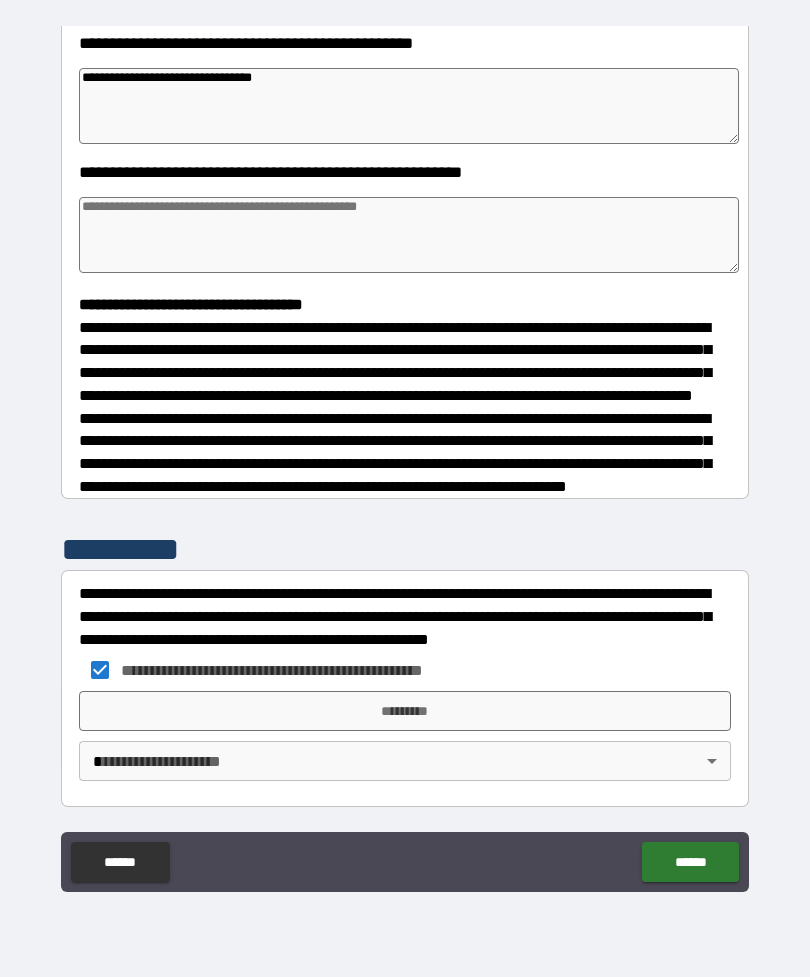click on "*********" at bounding box center [405, 711] 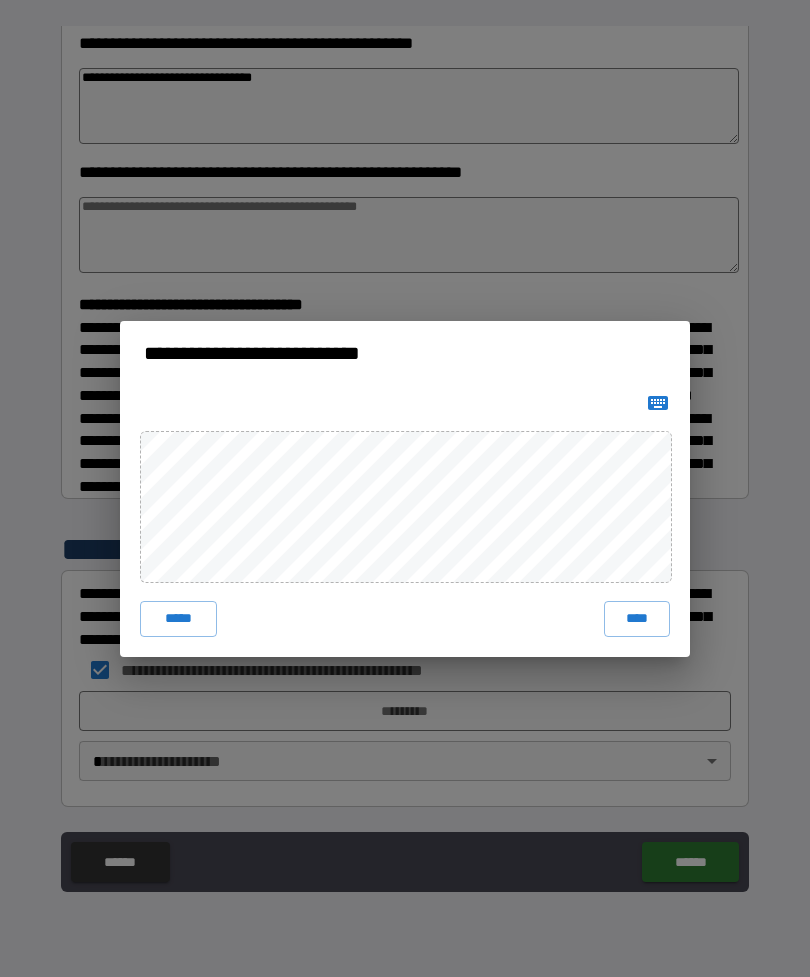 click on "****" at bounding box center [637, 619] 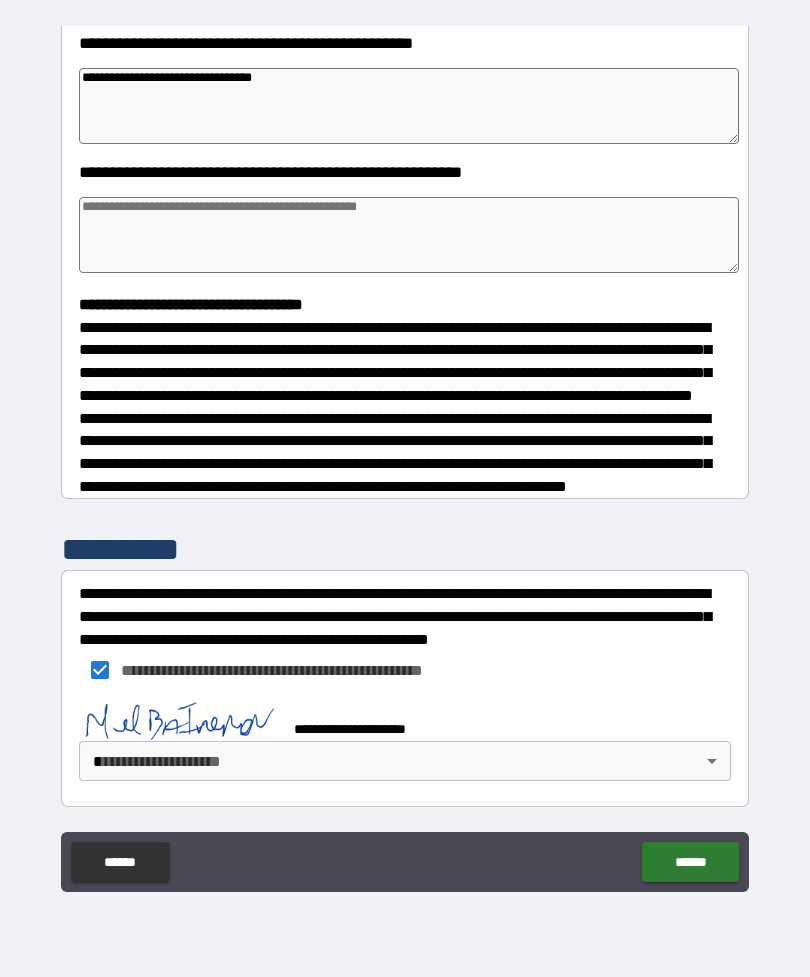 scroll, scrollTop: 338, scrollLeft: 0, axis: vertical 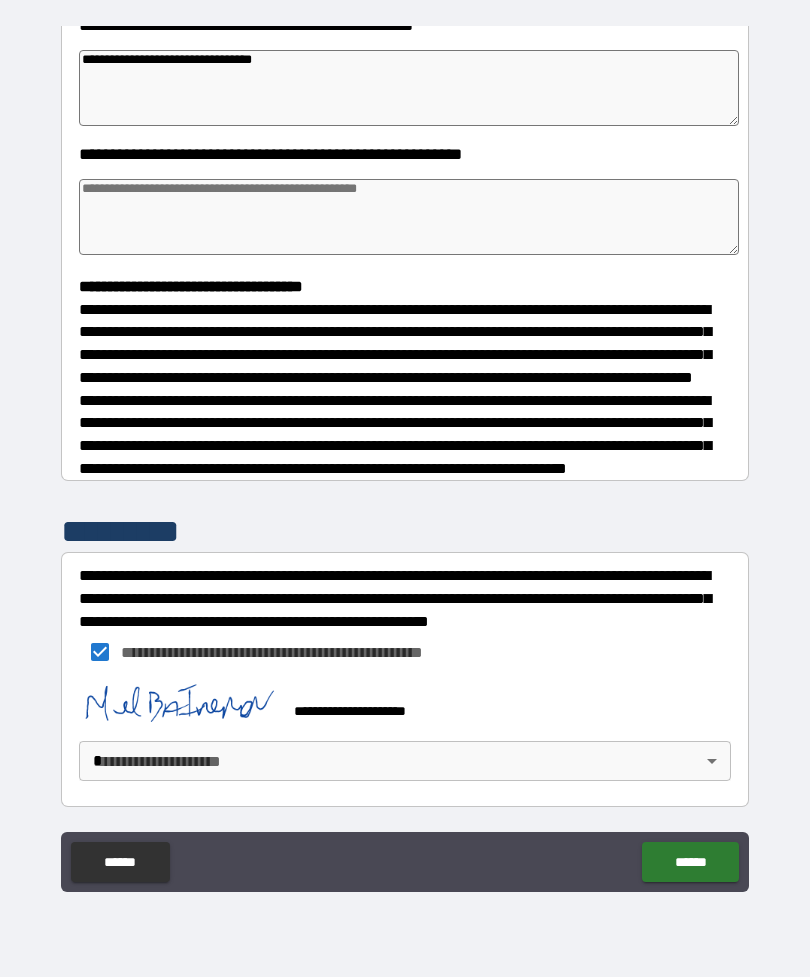 click on "******" at bounding box center [690, 862] 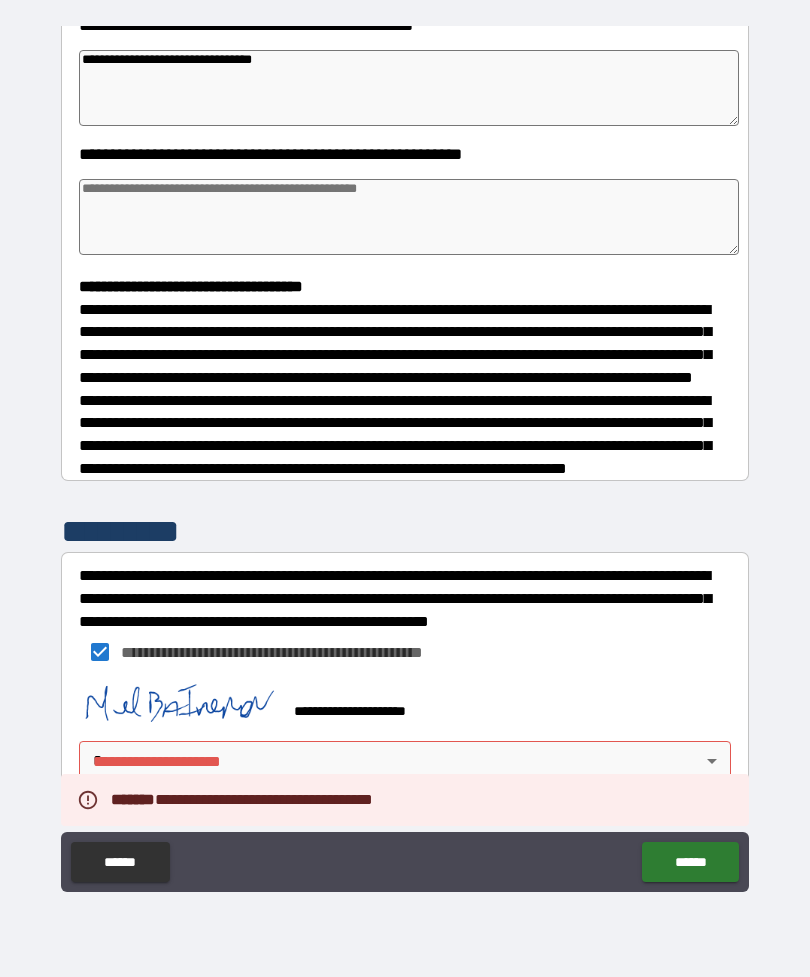 scroll, scrollTop: 365, scrollLeft: 0, axis: vertical 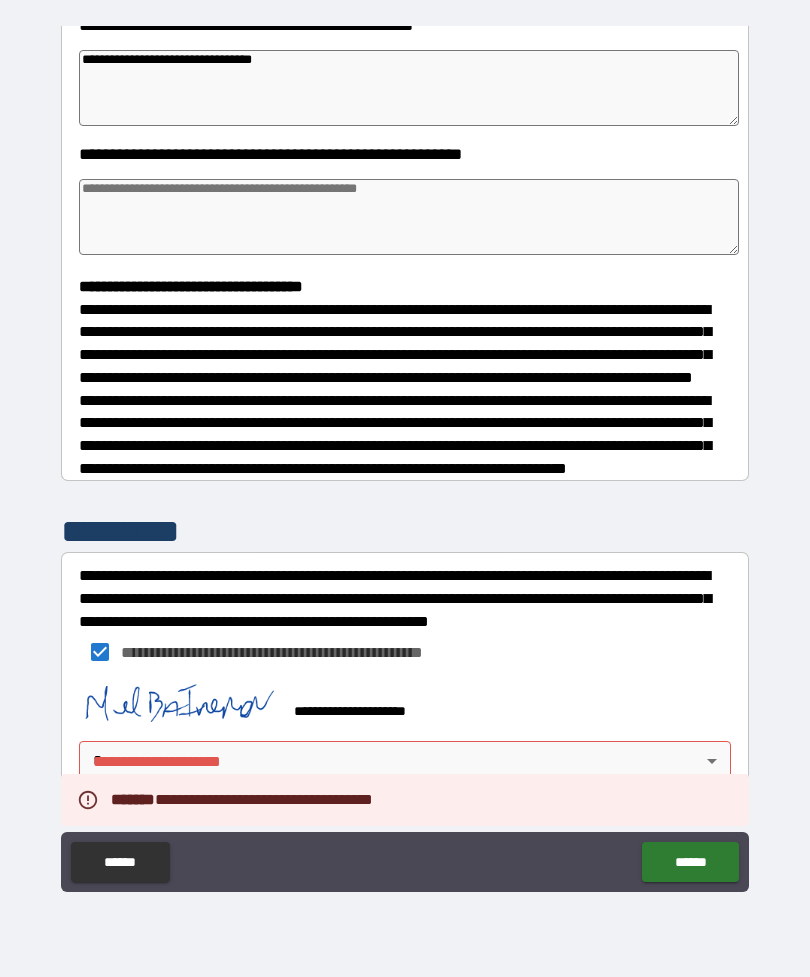 click on "**********" at bounding box center (405, 456) 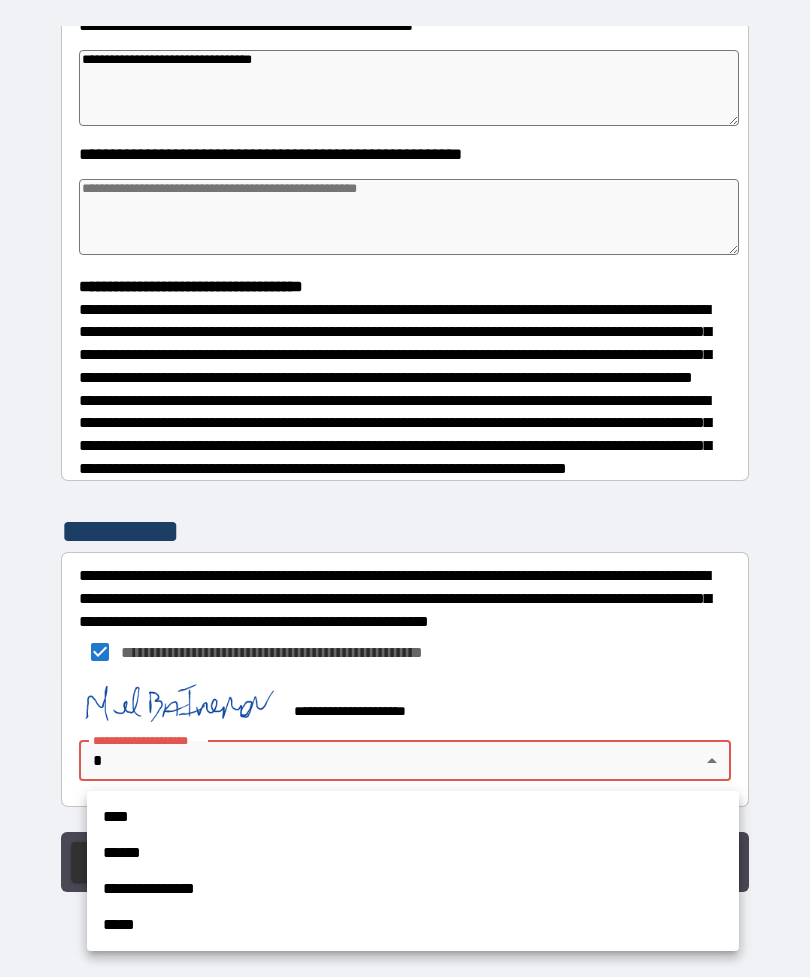 click on "****" at bounding box center [413, 817] 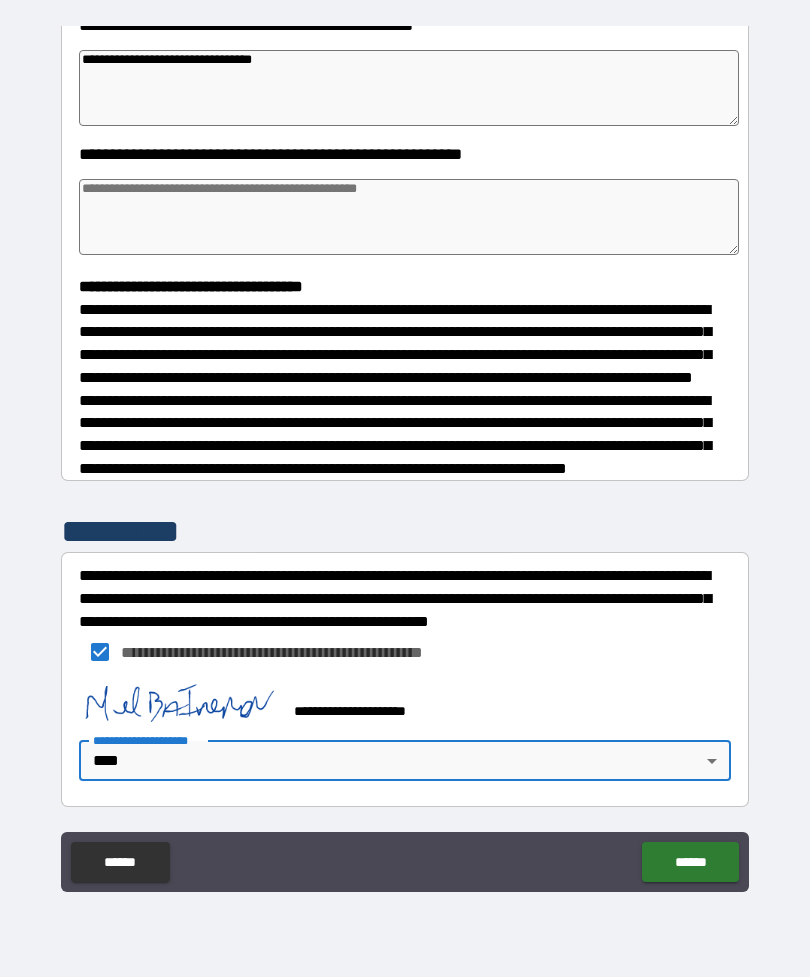 click on "******" at bounding box center [690, 862] 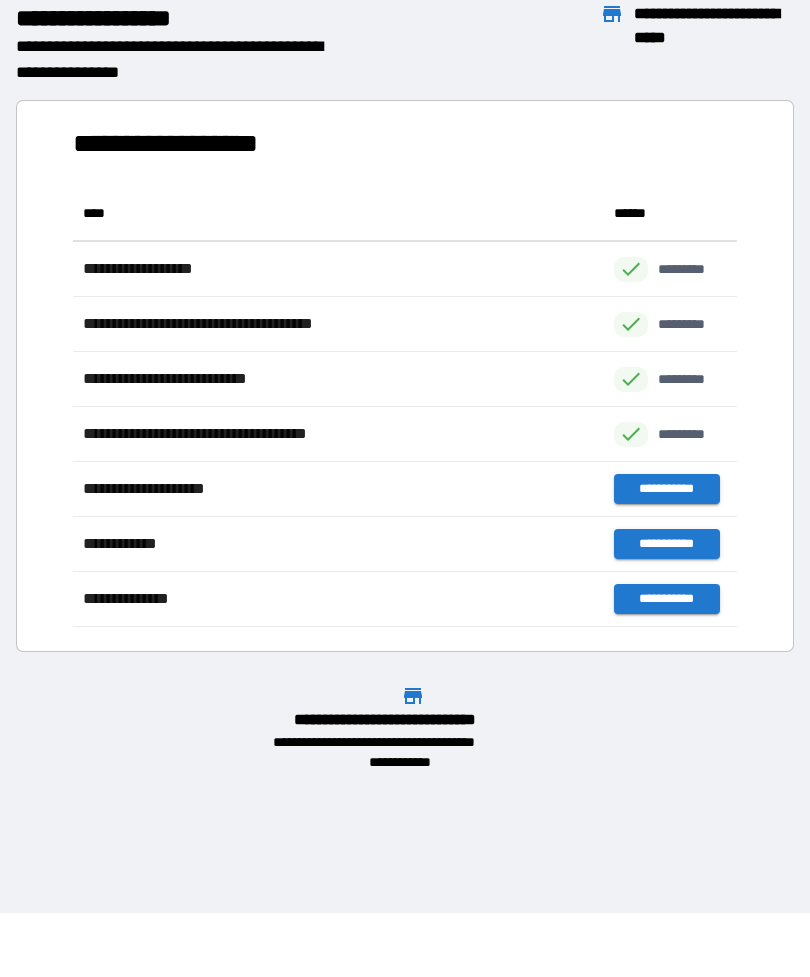 scroll, scrollTop: 441, scrollLeft: 664, axis: both 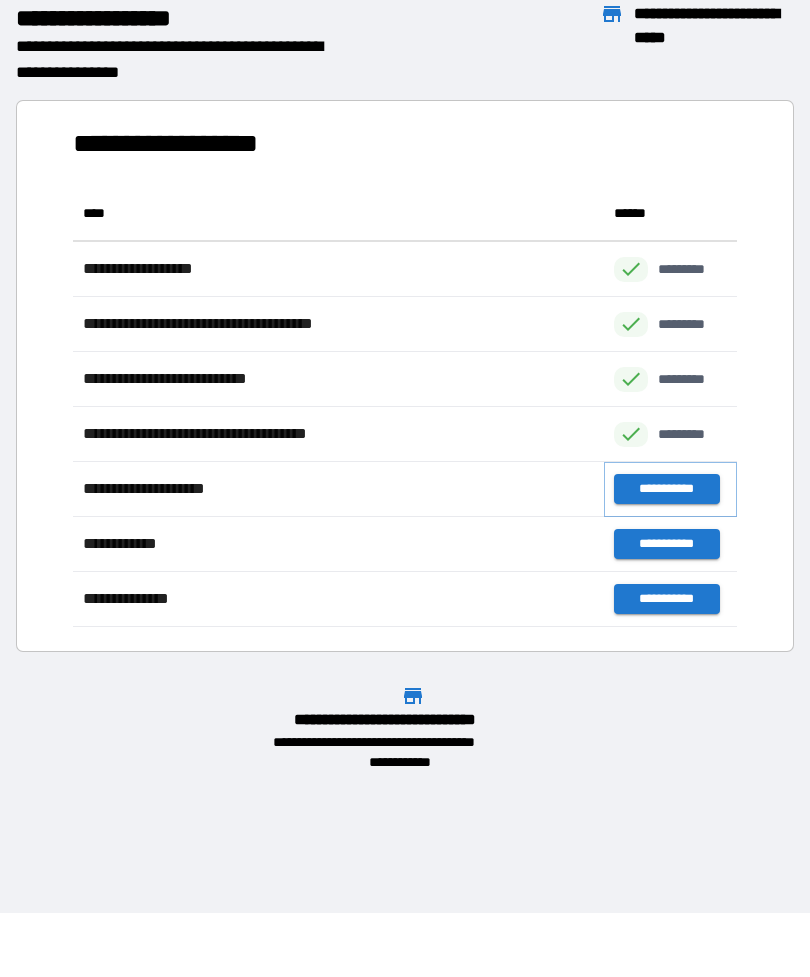click on "**********" at bounding box center (666, 489) 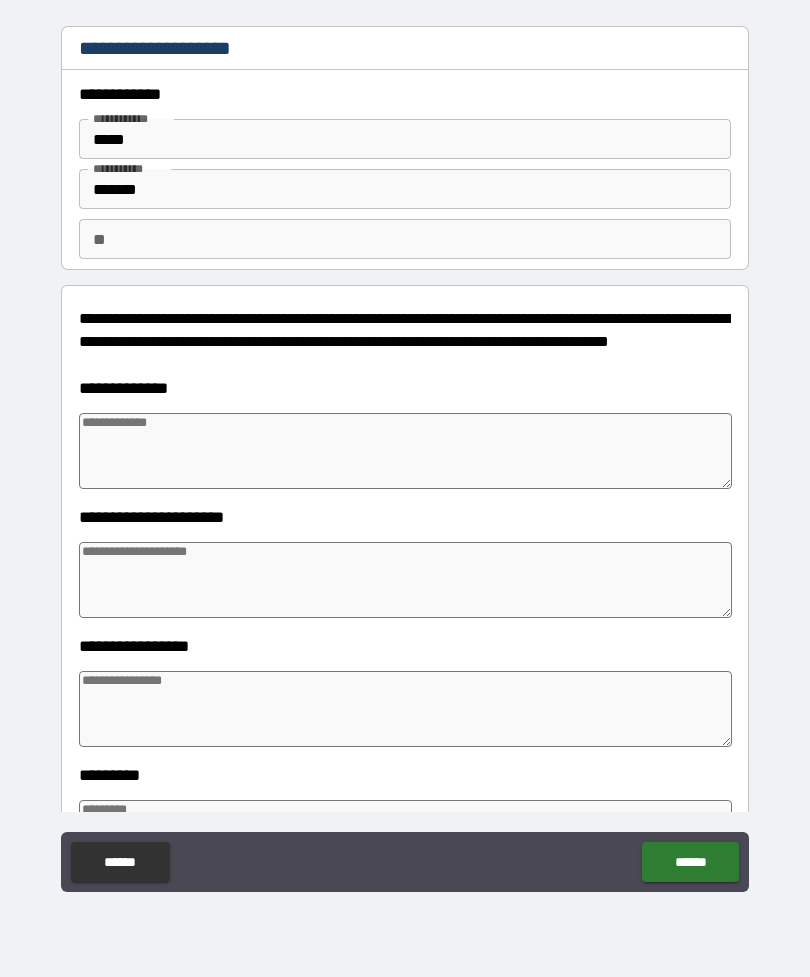 click at bounding box center (405, 451) 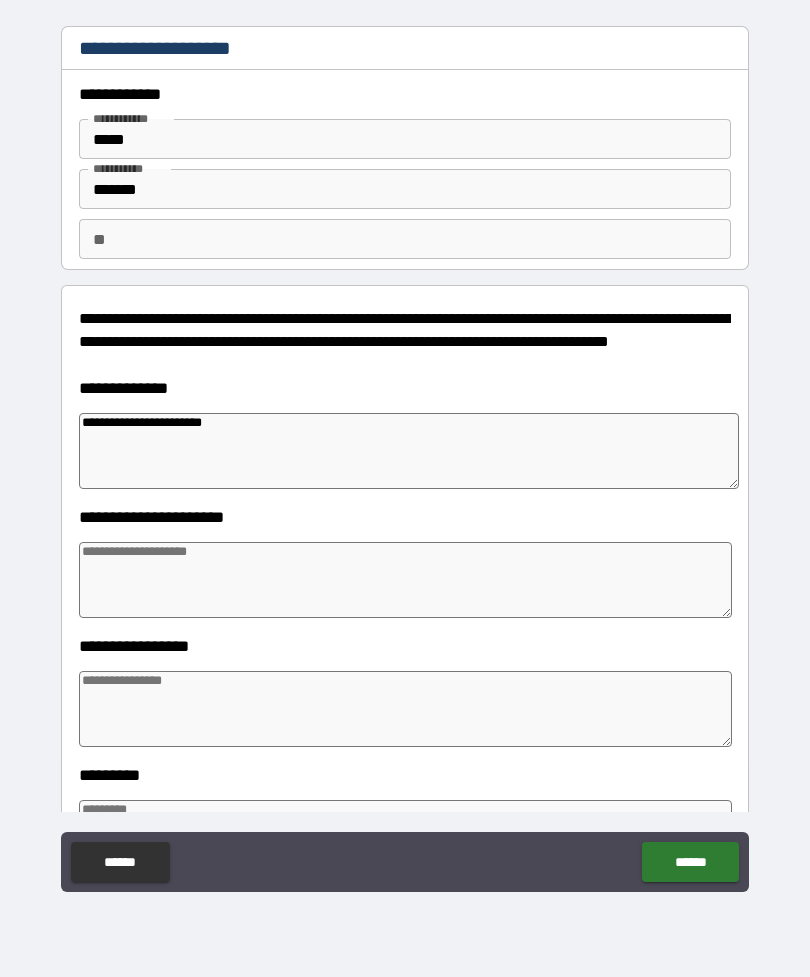 click at bounding box center (405, 580) 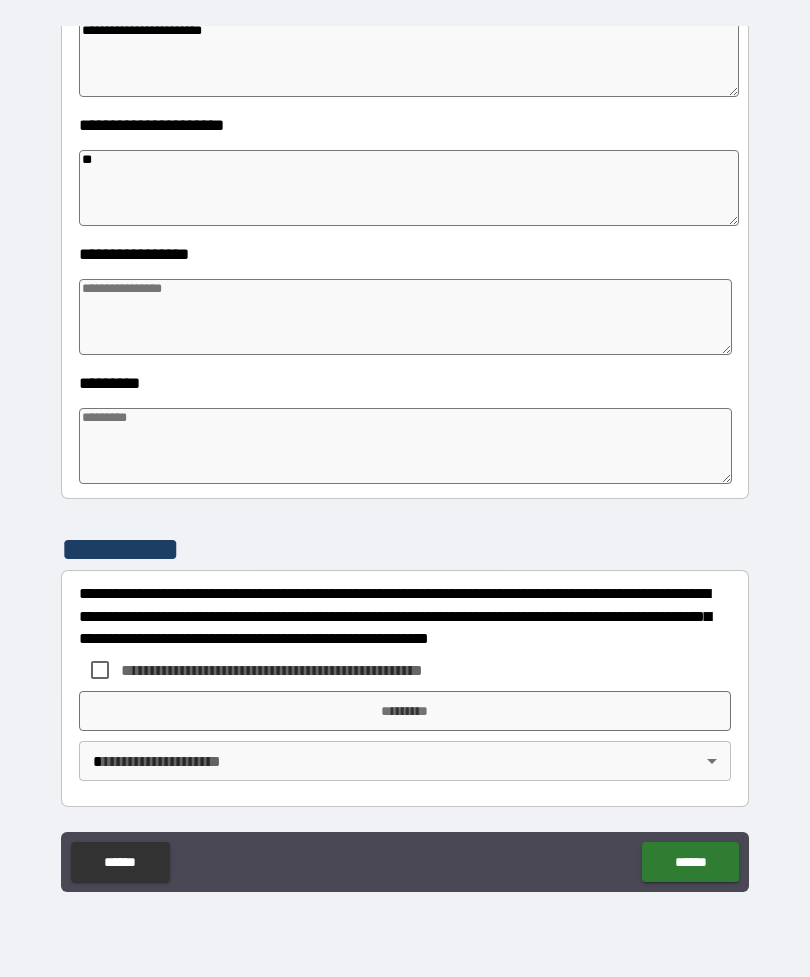 scroll, scrollTop: 392, scrollLeft: 0, axis: vertical 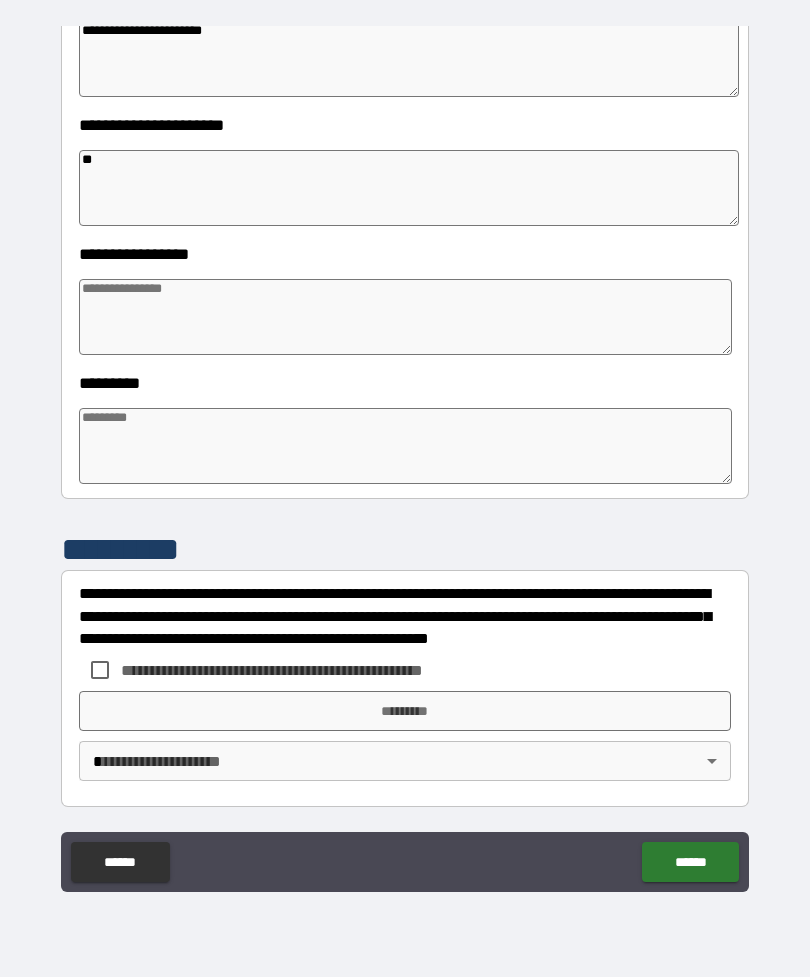 click at bounding box center (405, 446) 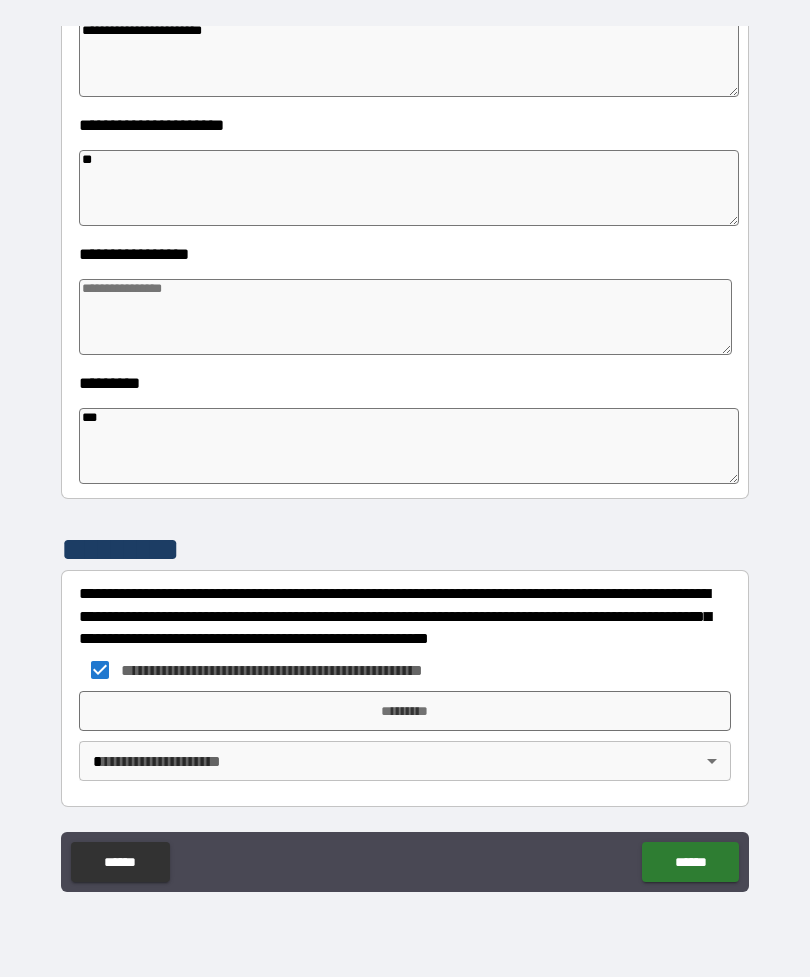 click on "*********" at bounding box center [405, 711] 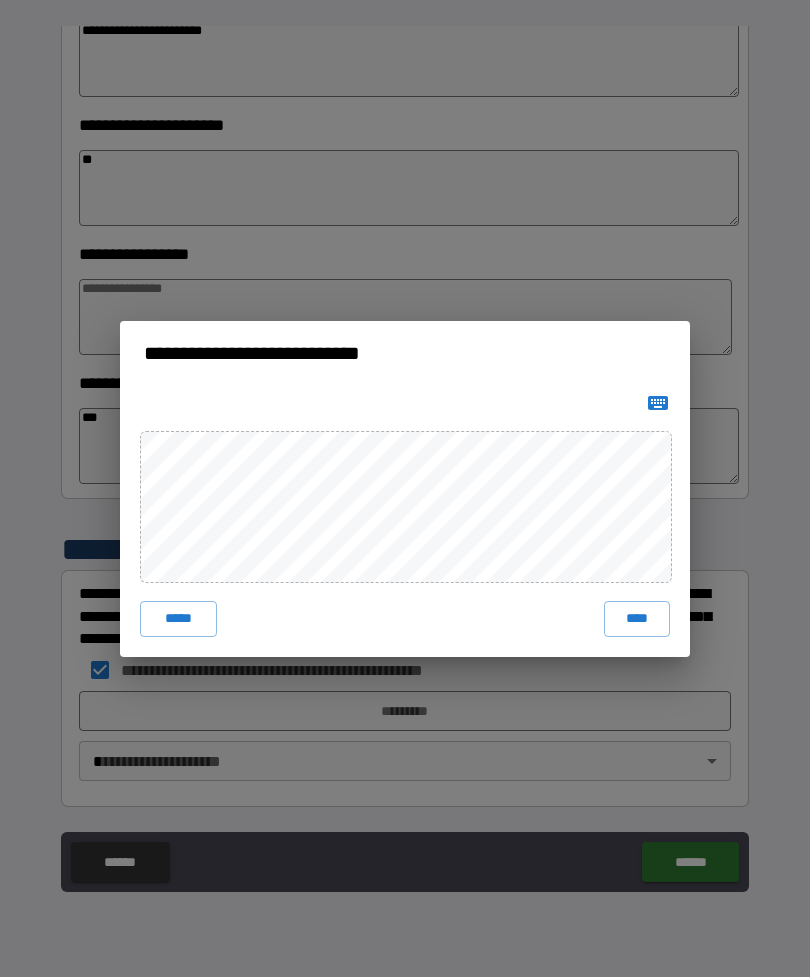 click on "****" at bounding box center [637, 619] 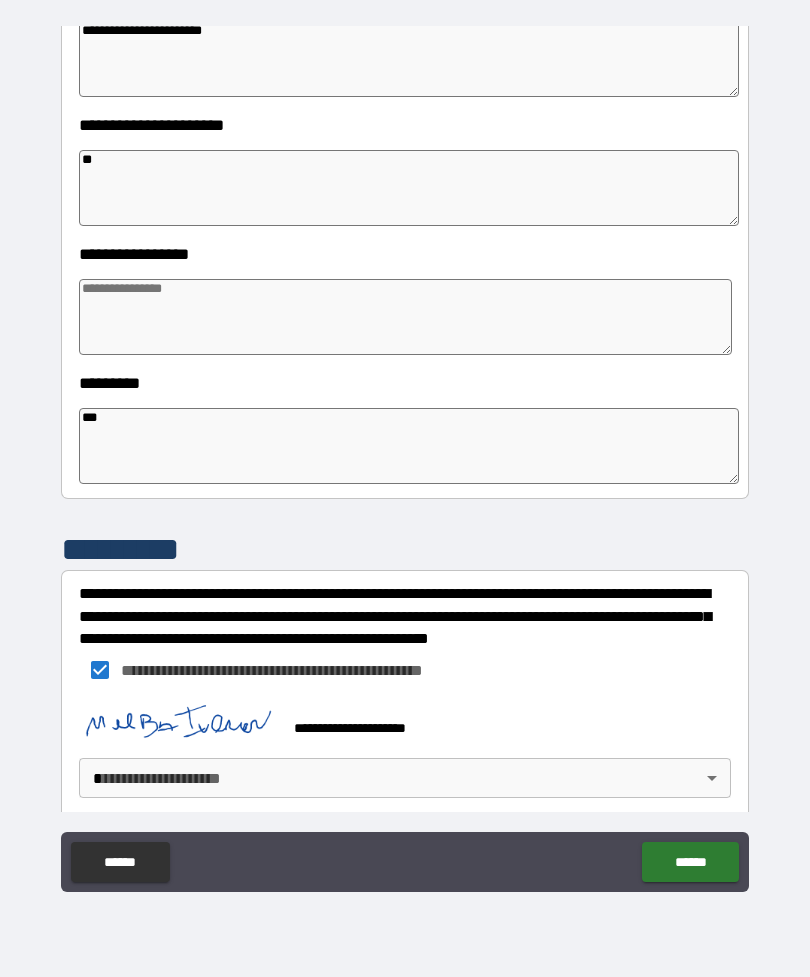 scroll, scrollTop: 382, scrollLeft: 0, axis: vertical 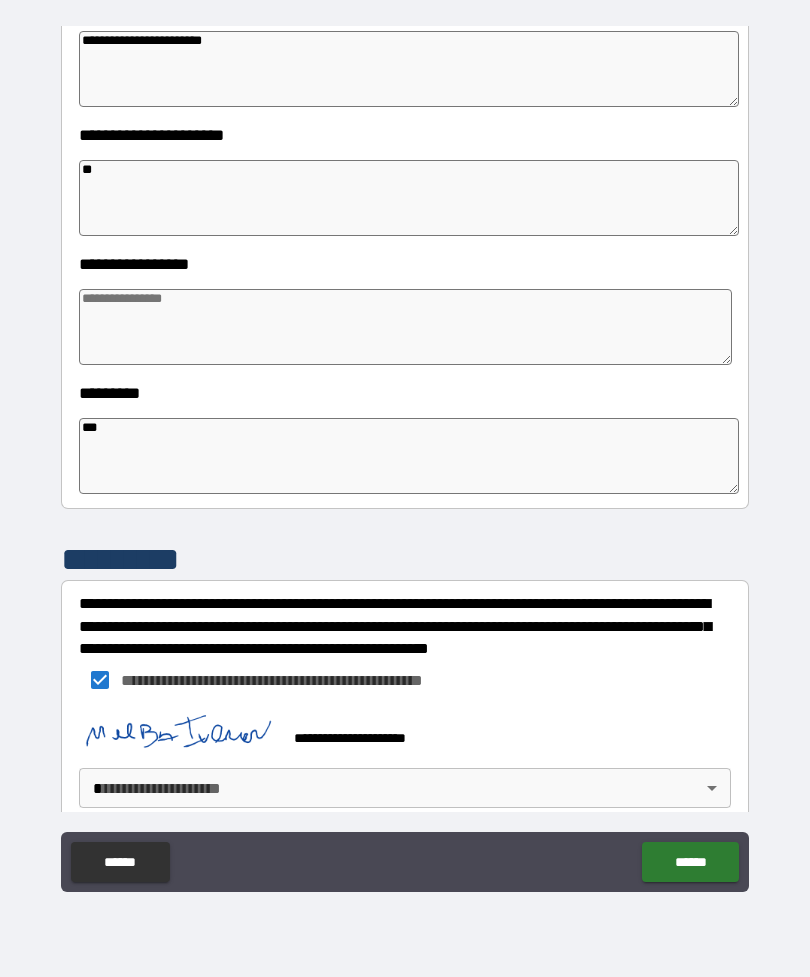 click on "******" at bounding box center [690, 862] 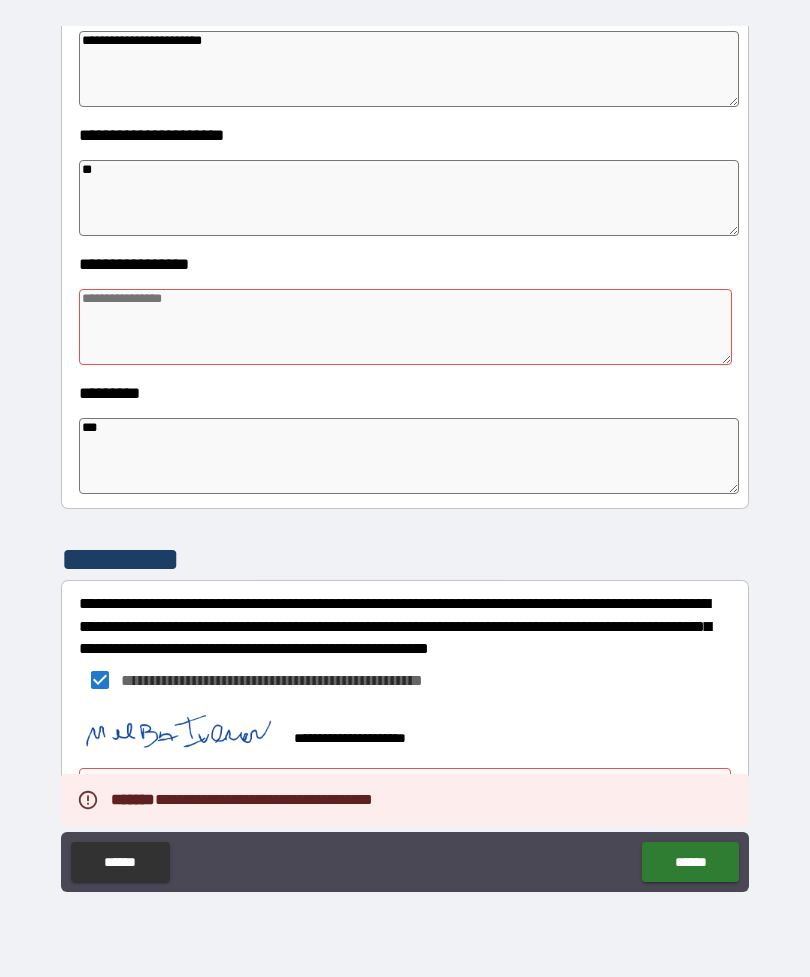 click on "******" at bounding box center [690, 862] 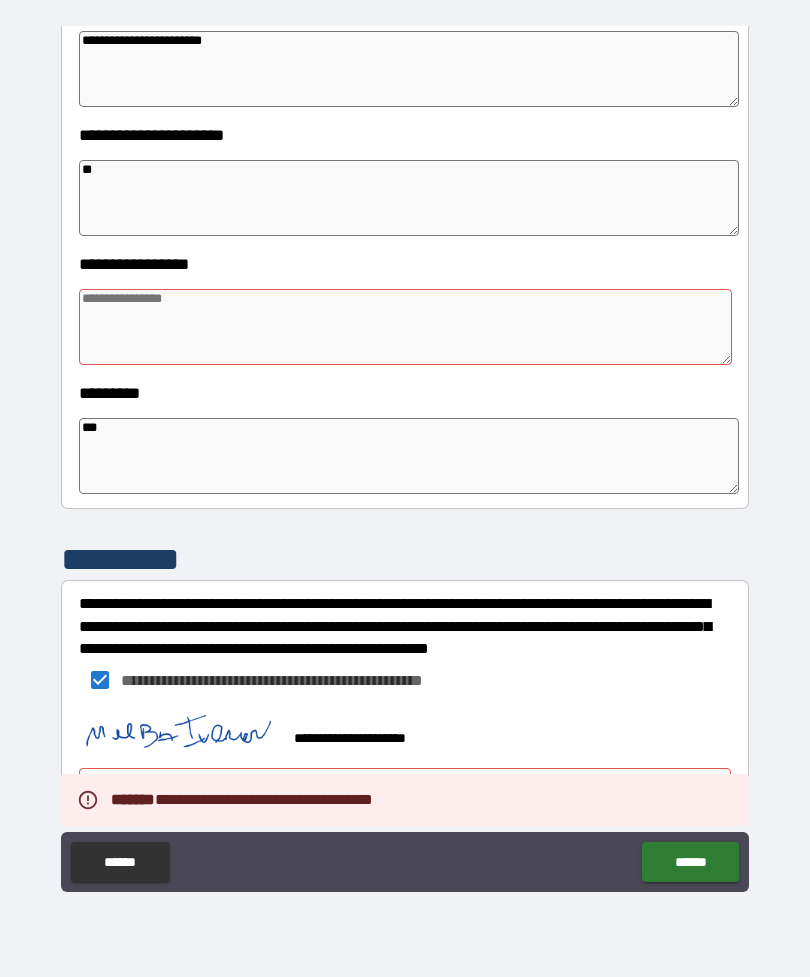 click on "******" at bounding box center [690, 862] 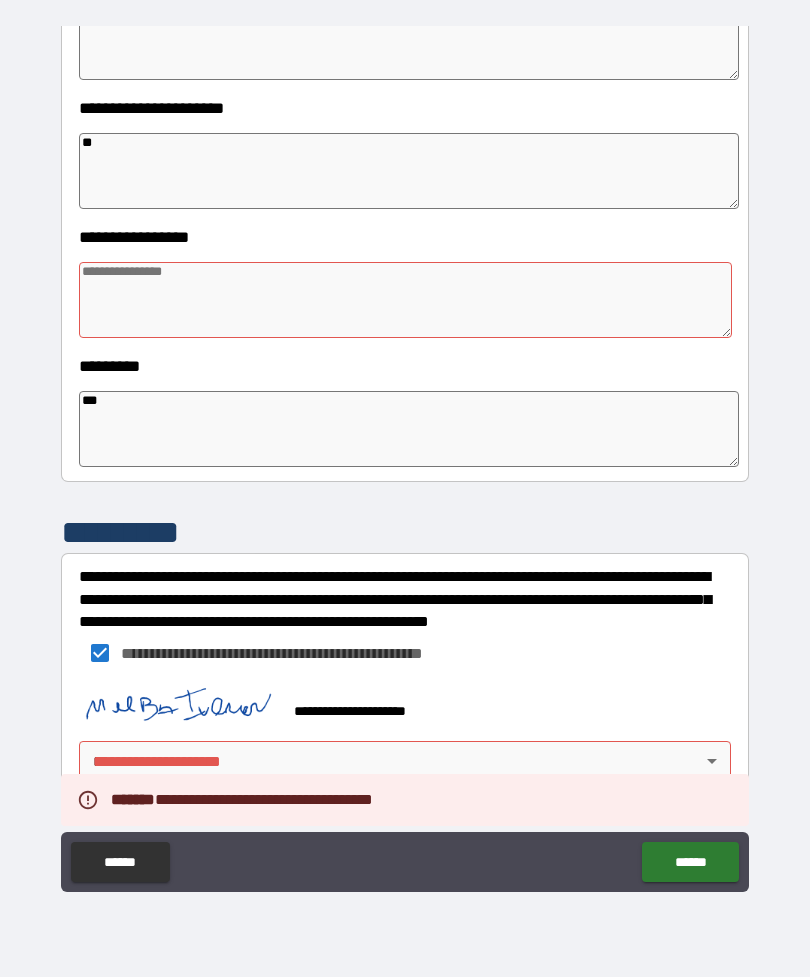 scroll, scrollTop: 409, scrollLeft: 0, axis: vertical 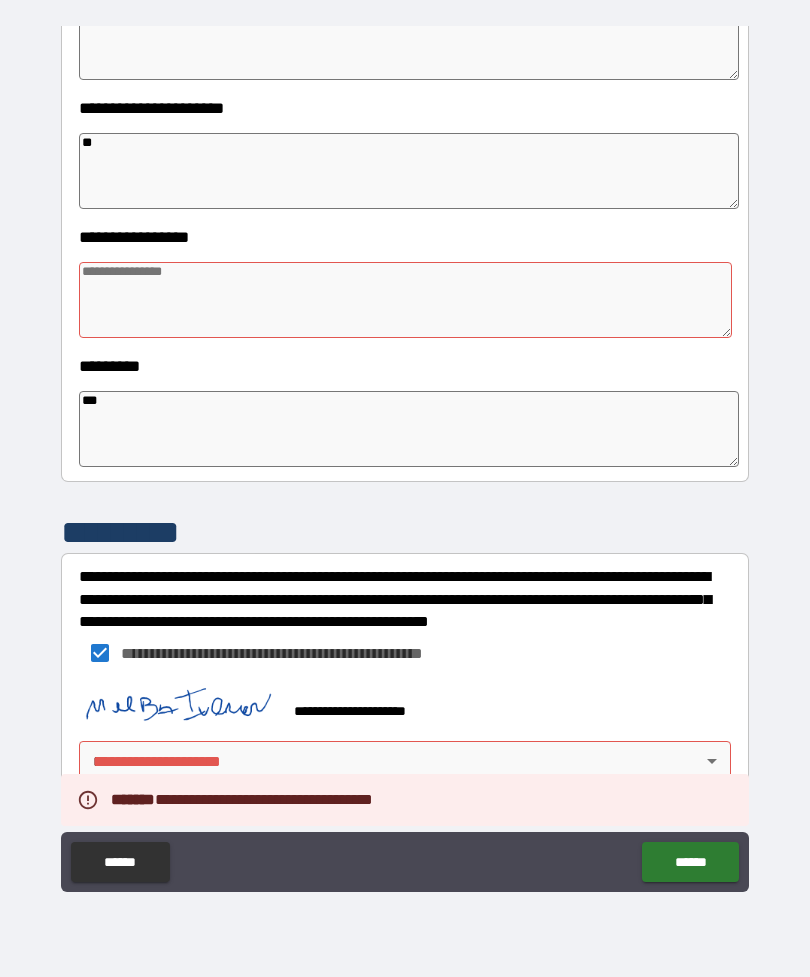 click on "**********" at bounding box center [405, 456] 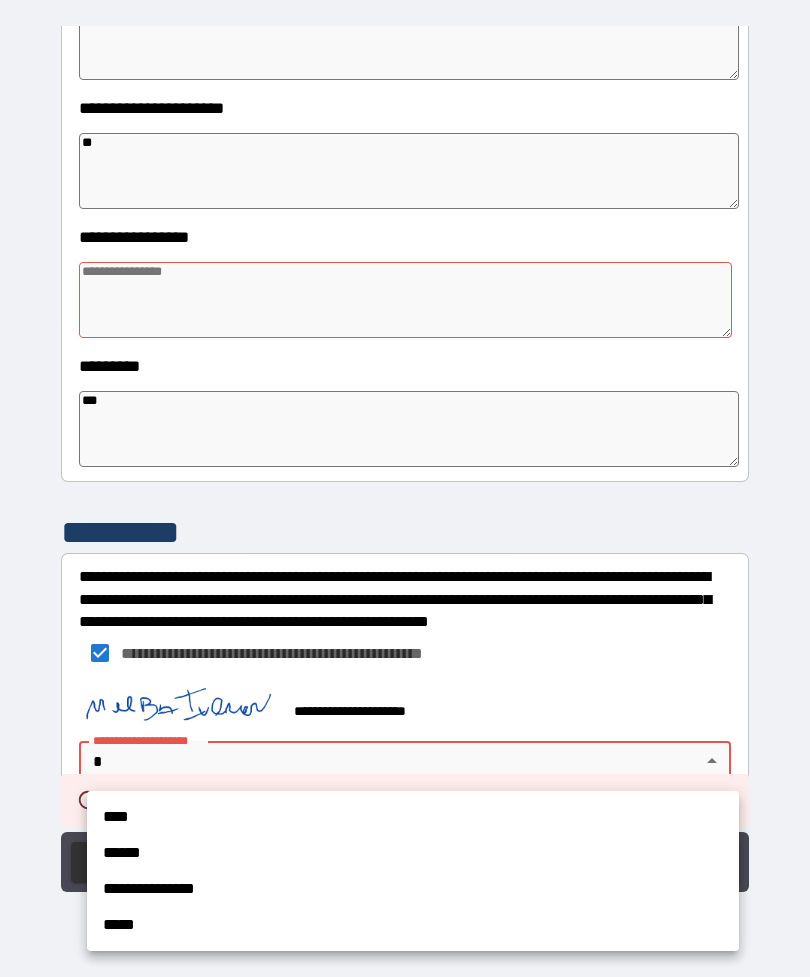 click on "****" at bounding box center [413, 817] 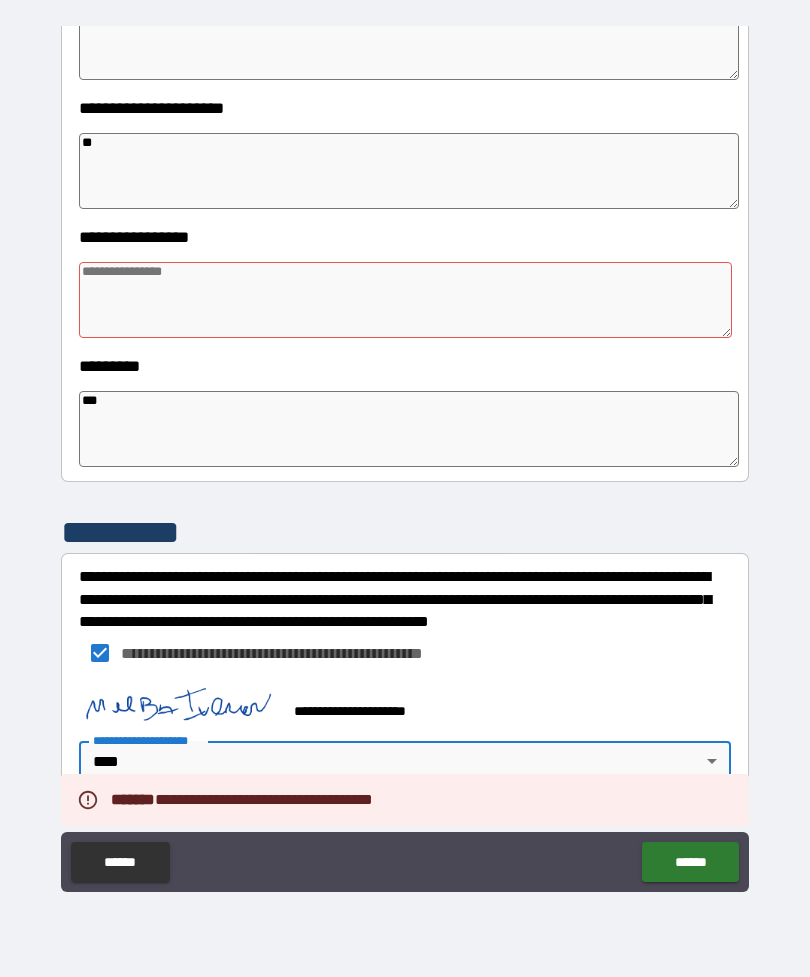 click on "******" at bounding box center (690, 862) 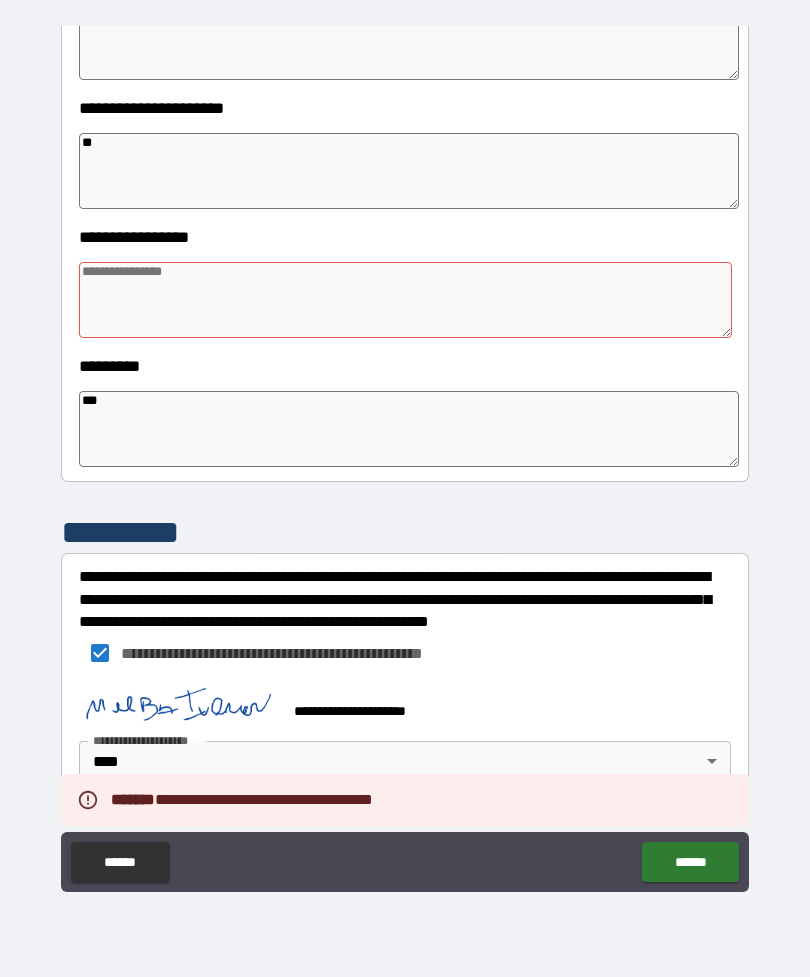 click on "******" at bounding box center (690, 862) 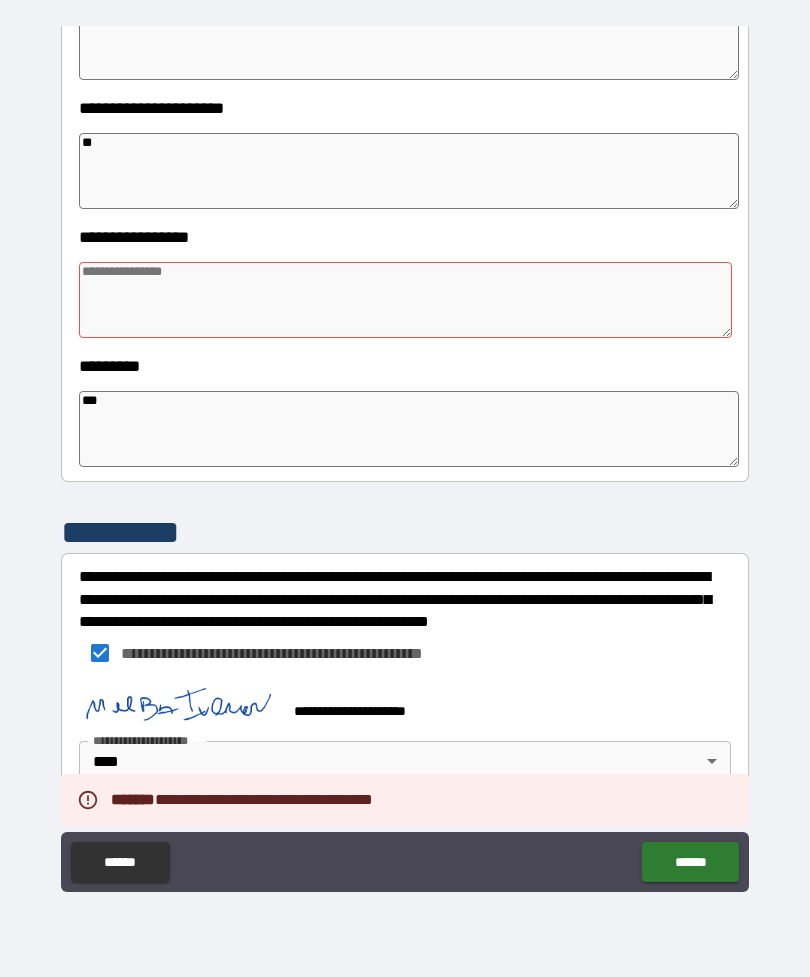 scroll, scrollTop: 409, scrollLeft: 0, axis: vertical 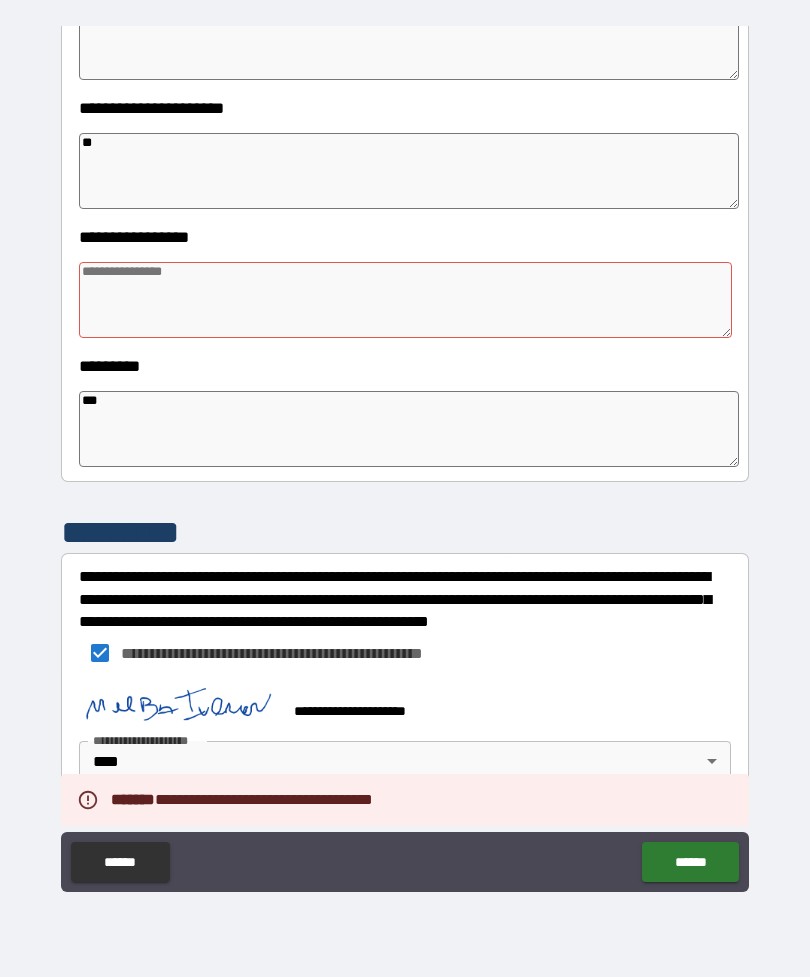 click at bounding box center (405, 300) 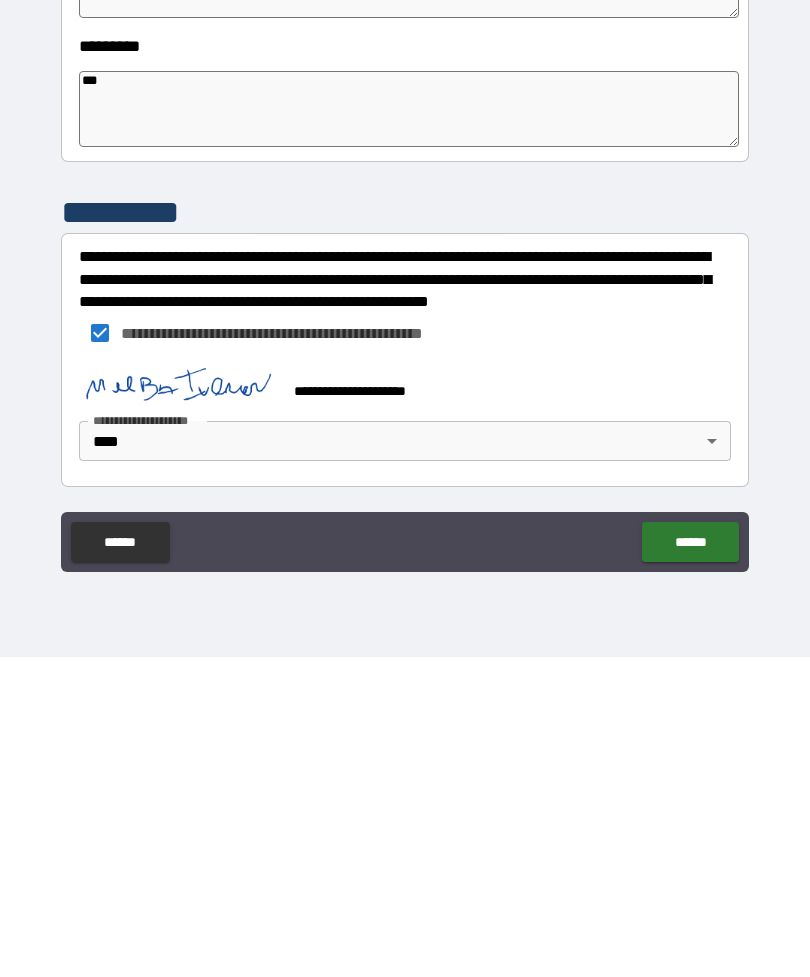 click on "******" at bounding box center [690, 862] 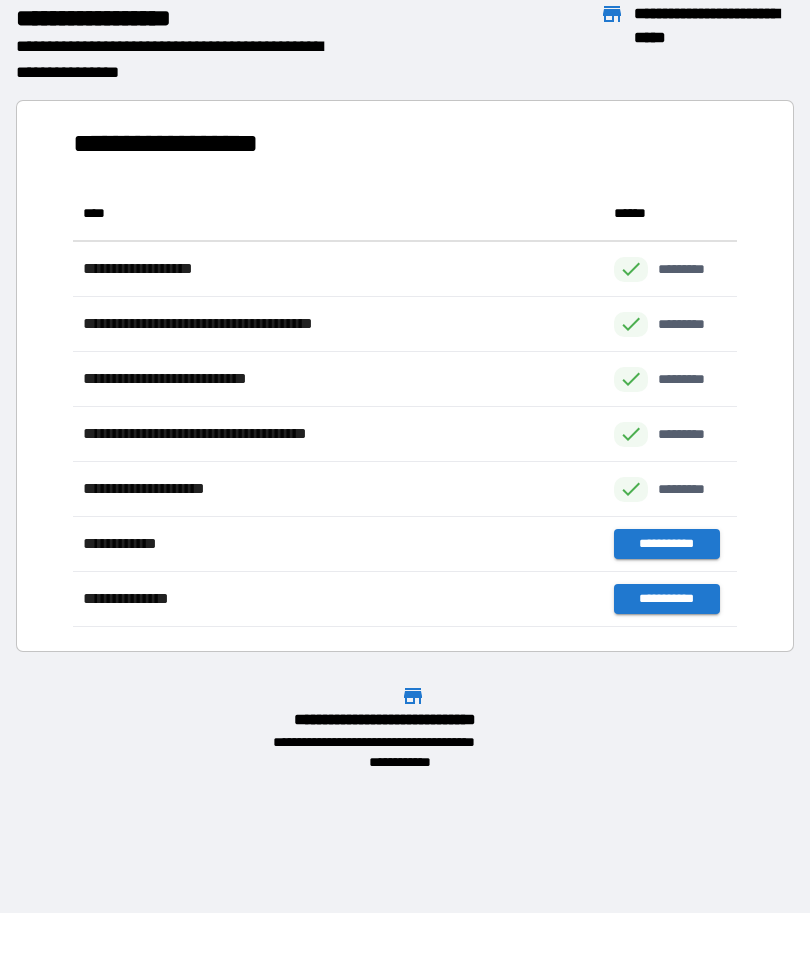 scroll, scrollTop: 441, scrollLeft: 664, axis: both 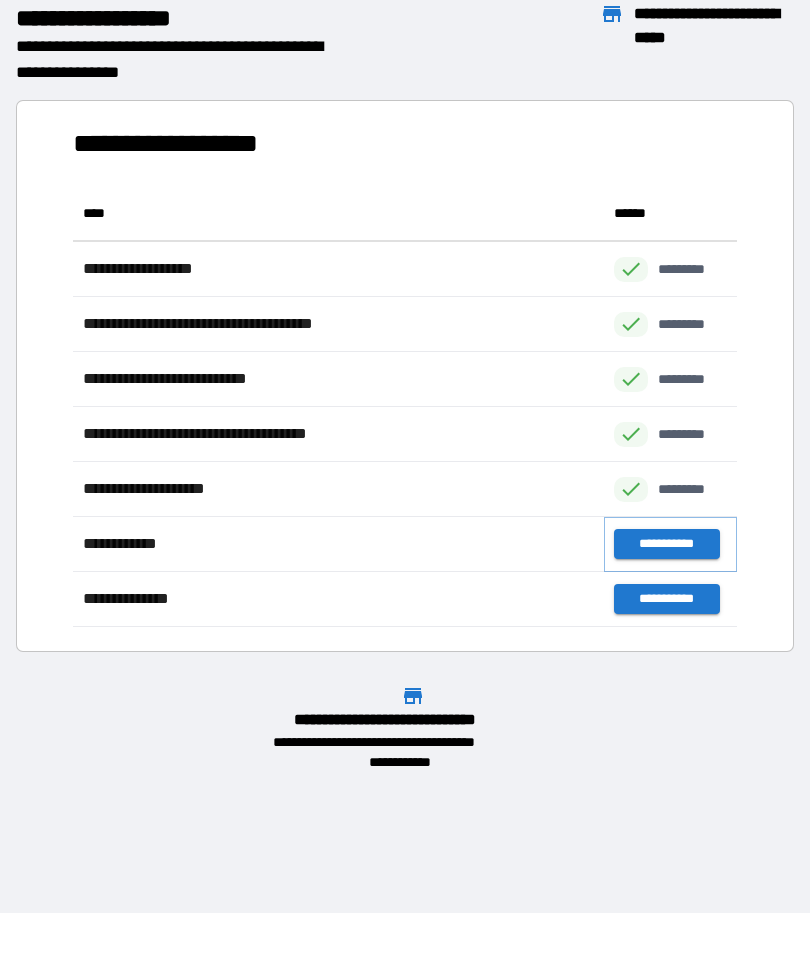 click on "**********" at bounding box center [666, 544] 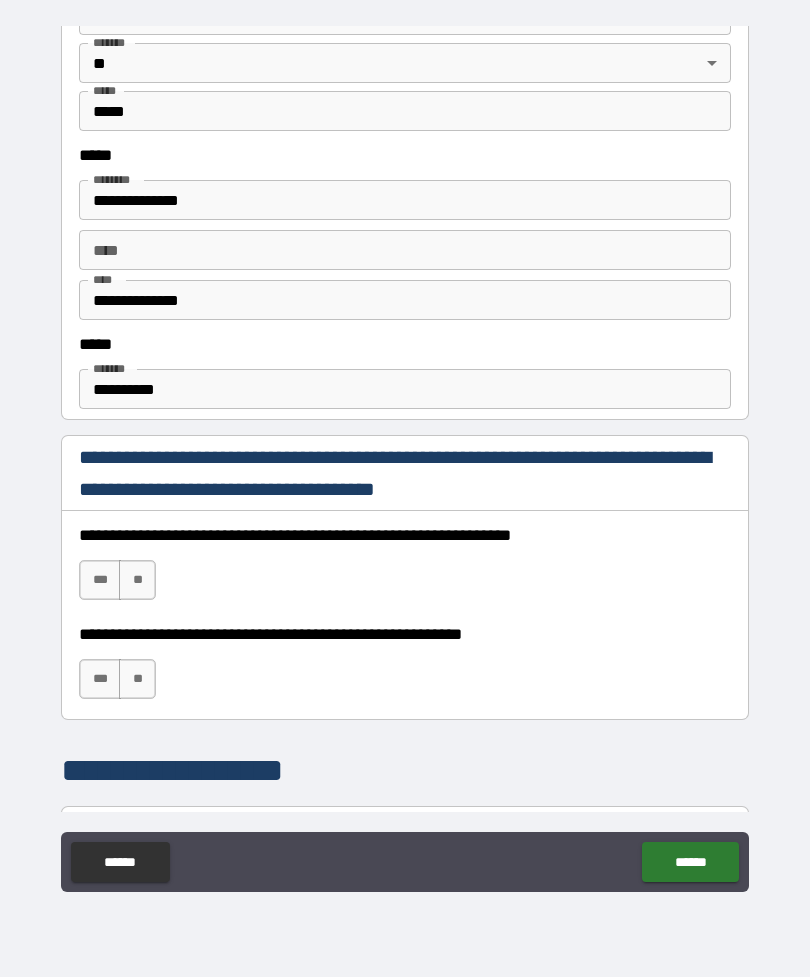 scroll, scrollTop: 949, scrollLeft: 0, axis: vertical 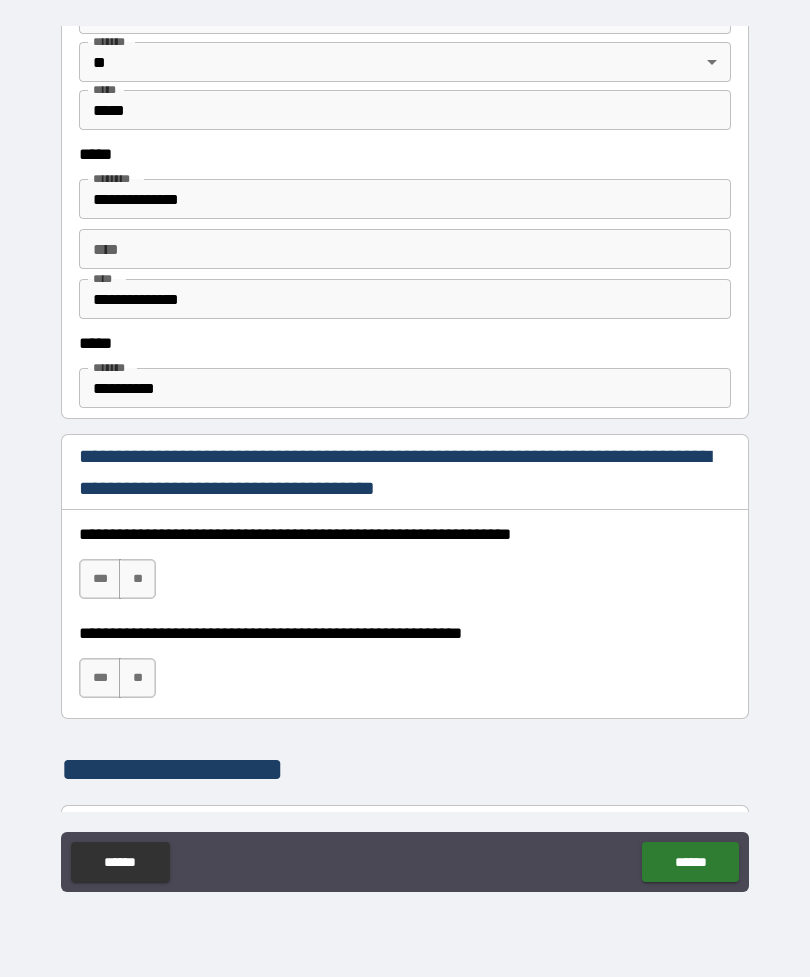 click on "***" at bounding box center [100, 579] 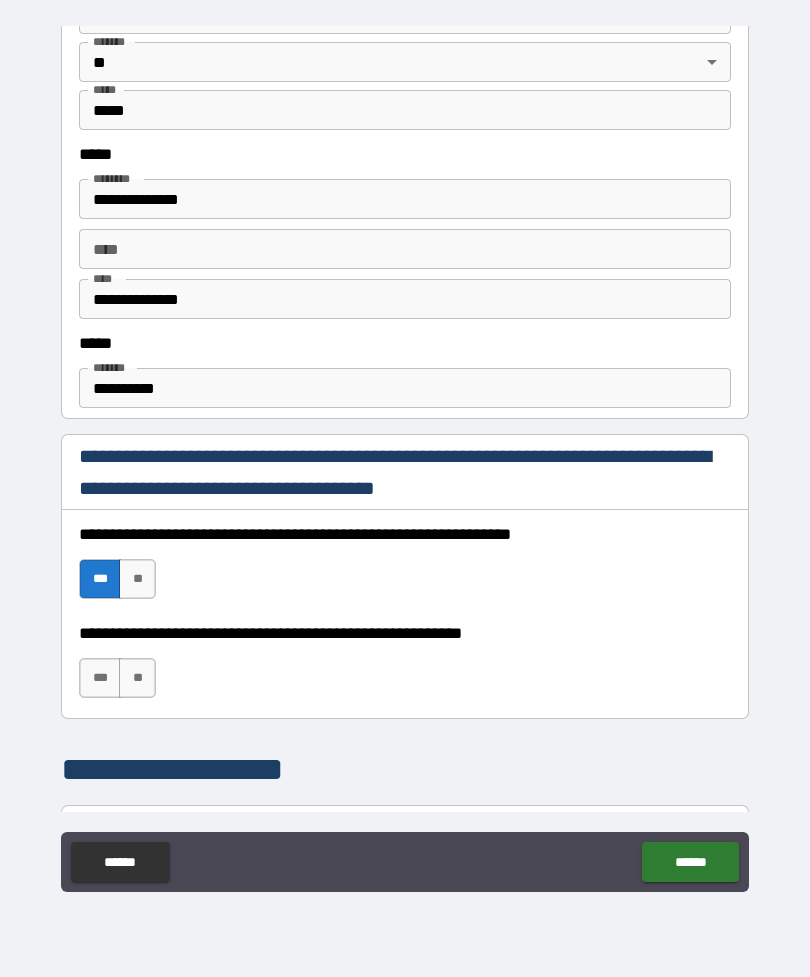 click on "***" at bounding box center [100, 678] 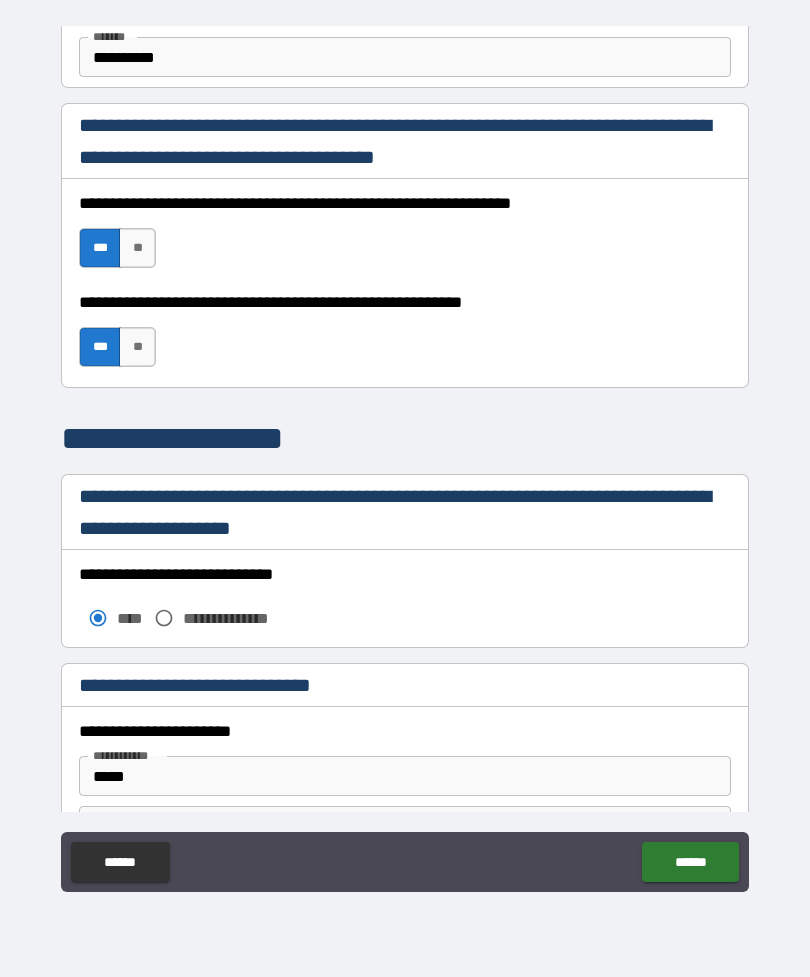 scroll, scrollTop: 1304, scrollLeft: 0, axis: vertical 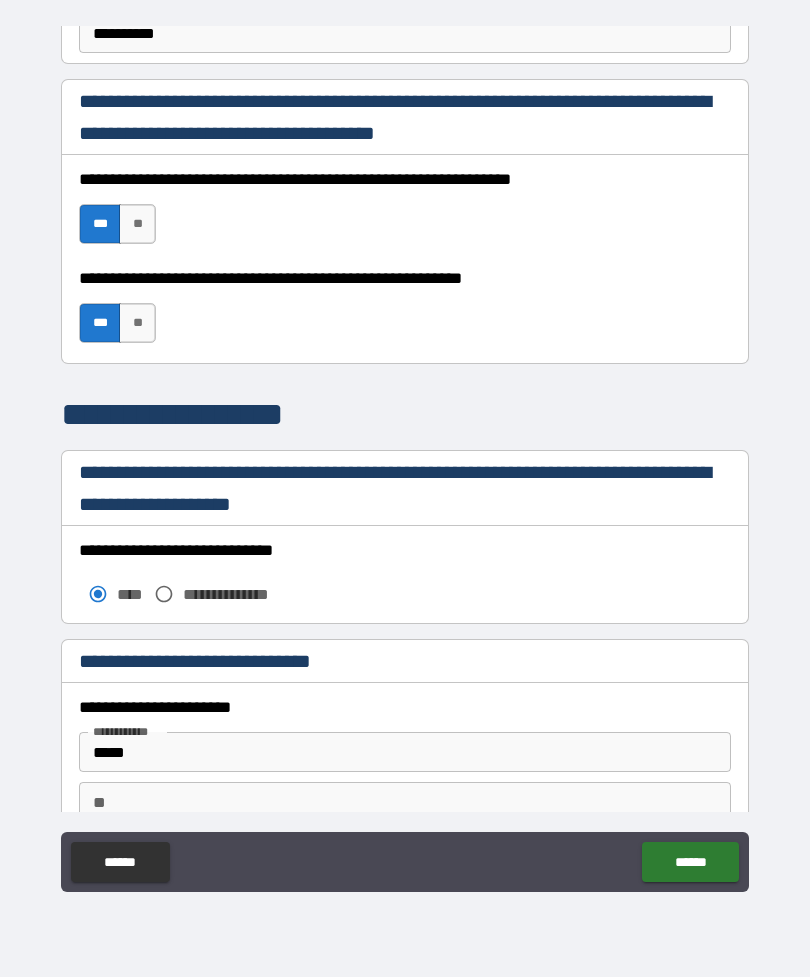 click on "******" at bounding box center [690, 862] 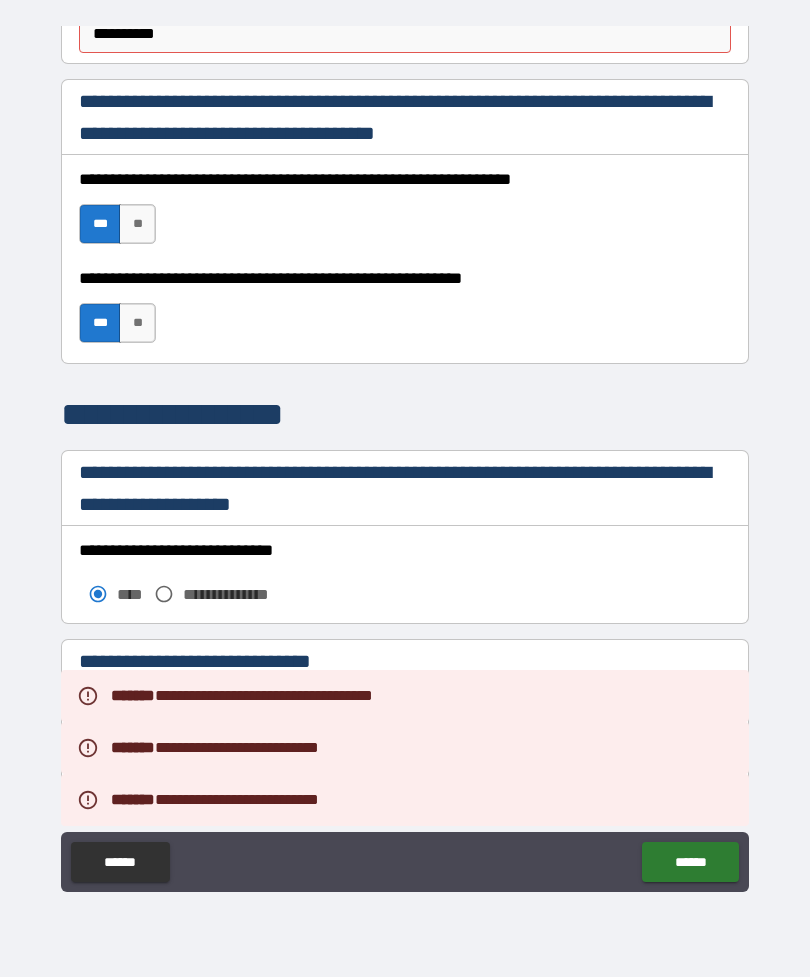 click on "**********" at bounding box center (405, 459) 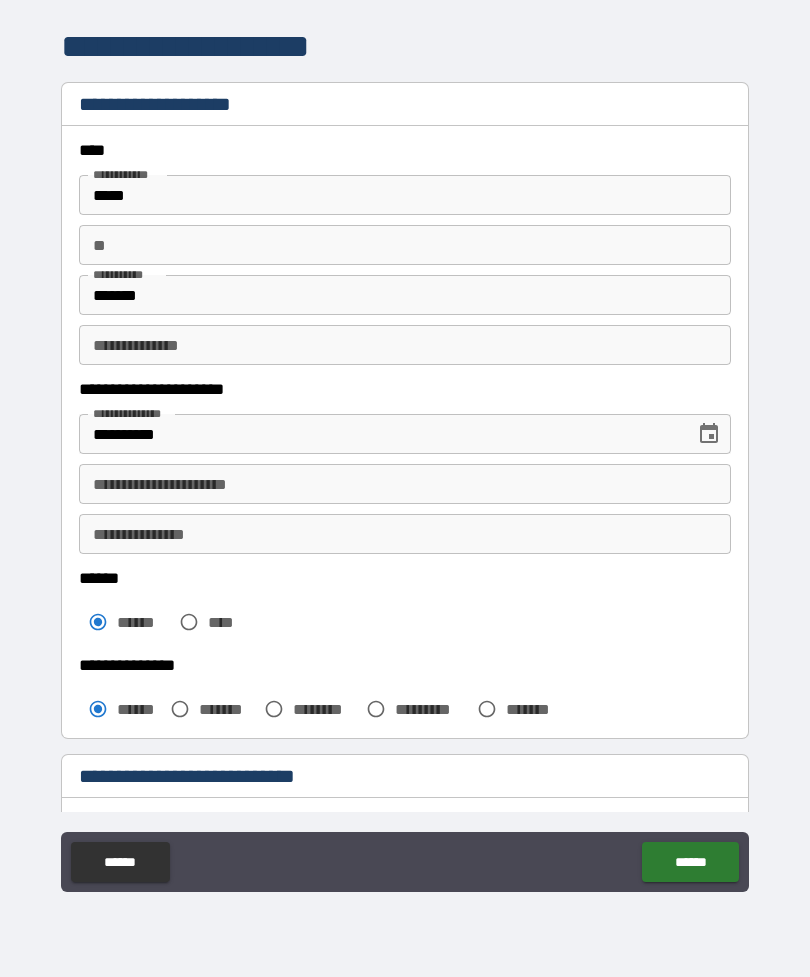 scroll, scrollTop: 0, scrollLeft: 0, axis: both 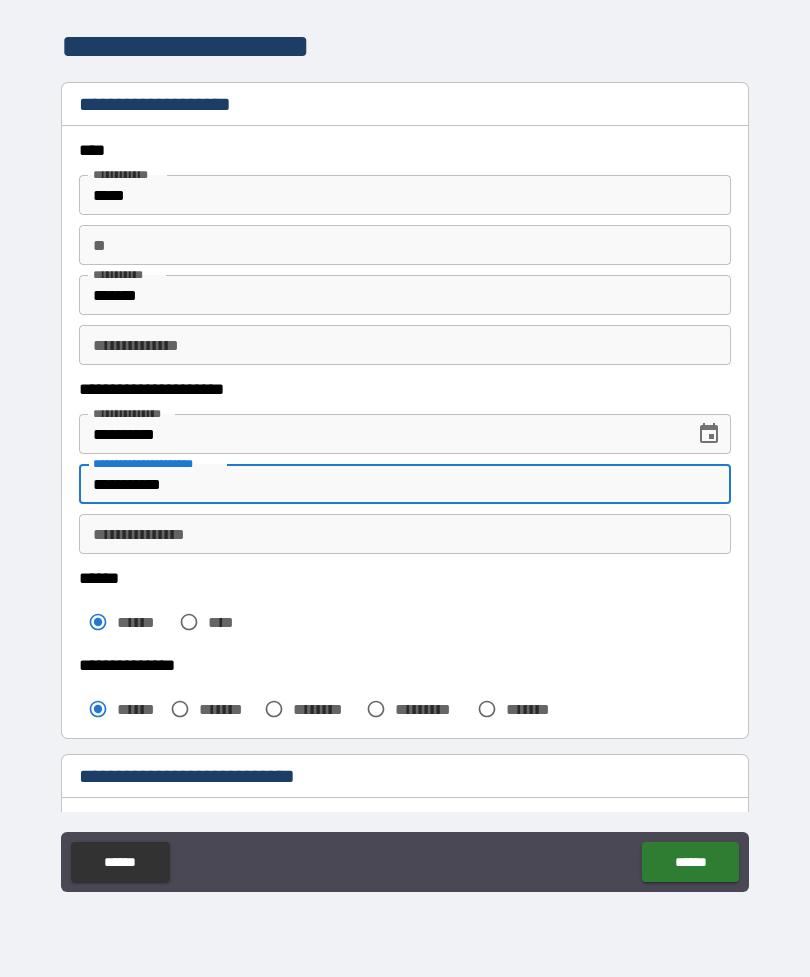 click on "**********" at bounding box center [405, 534] 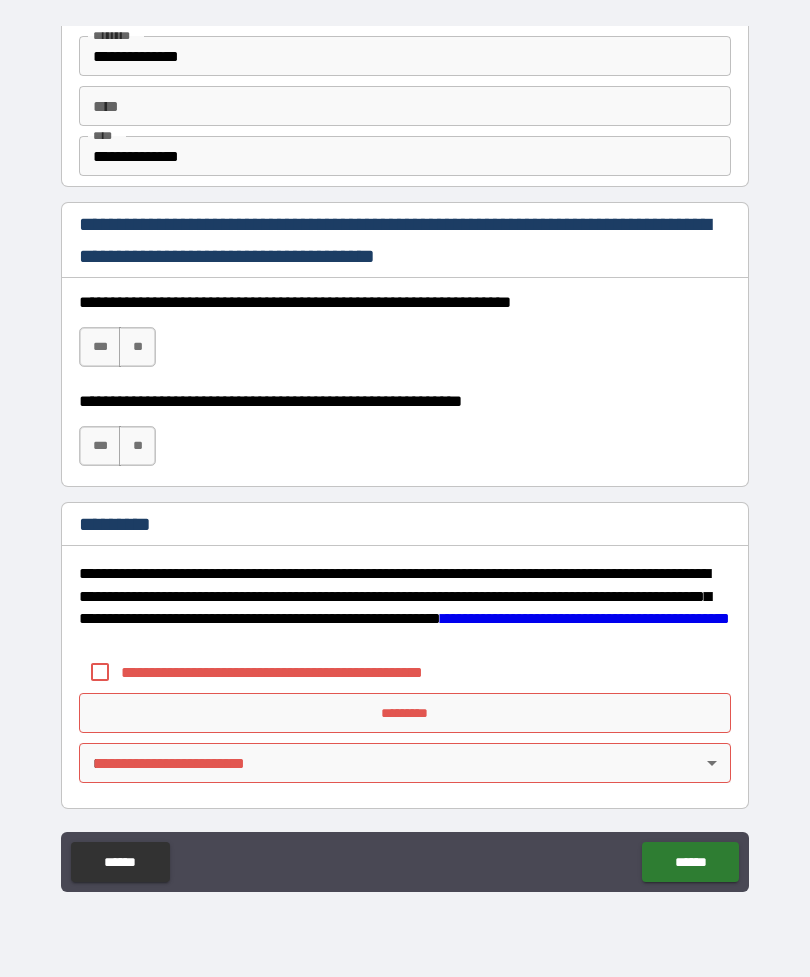 scroll, scrollTop: 2820, scrollLeft: 0, axis: vertical 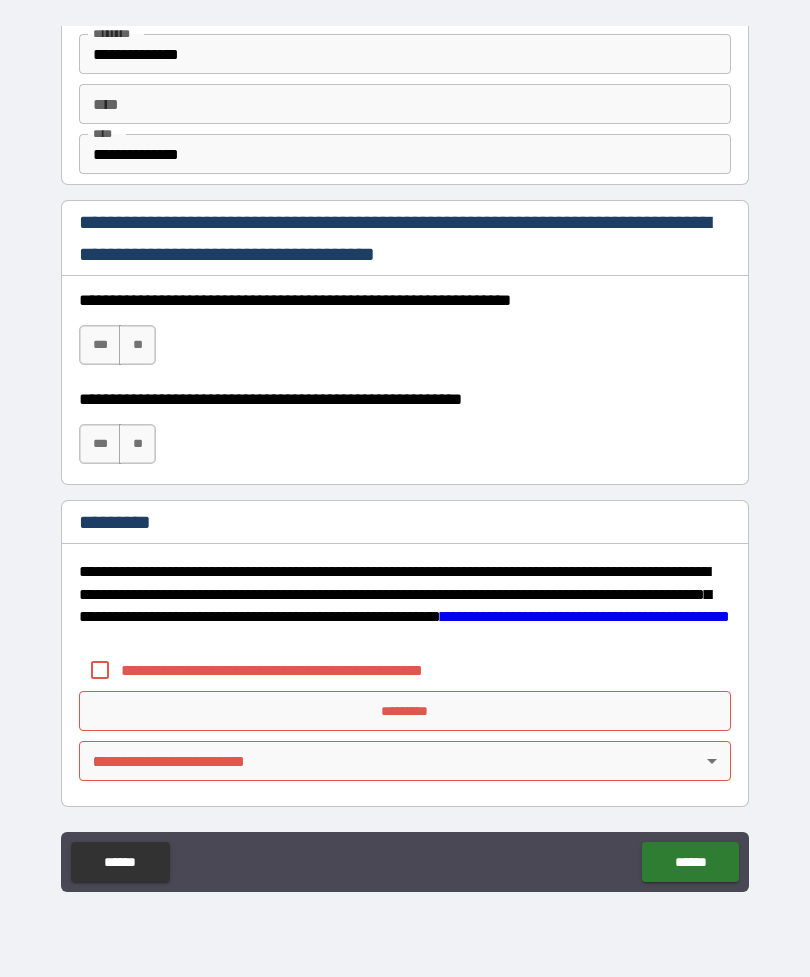 click on "***" at bounding box center [100, 345] 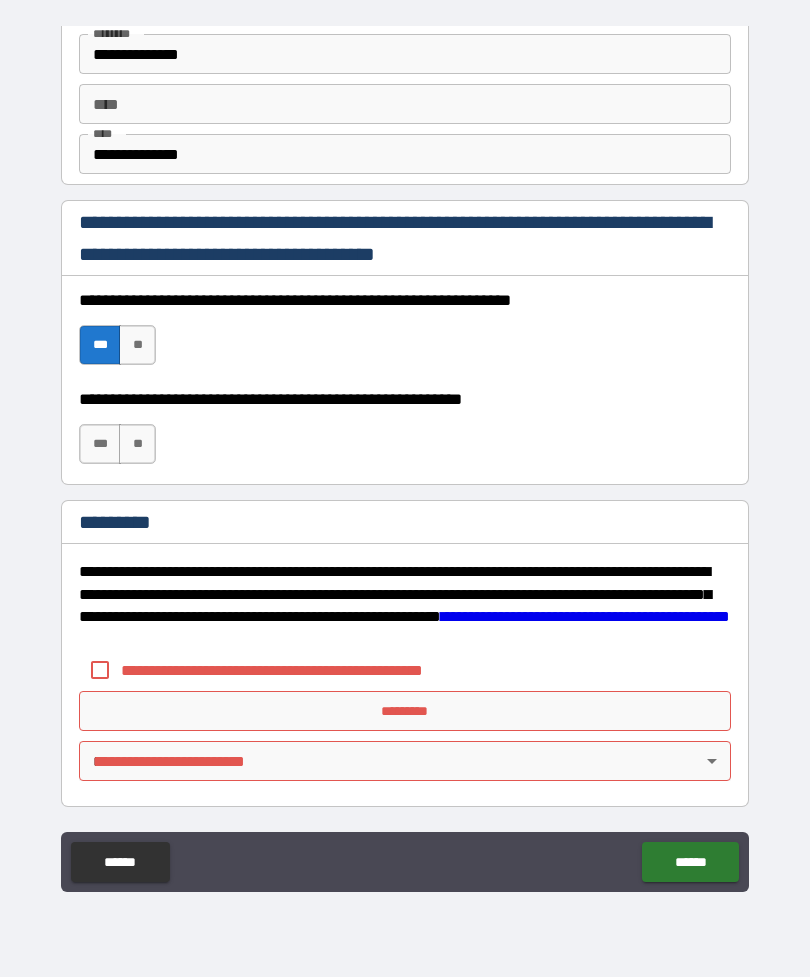 click on "***" at bounding box center [100, 444] 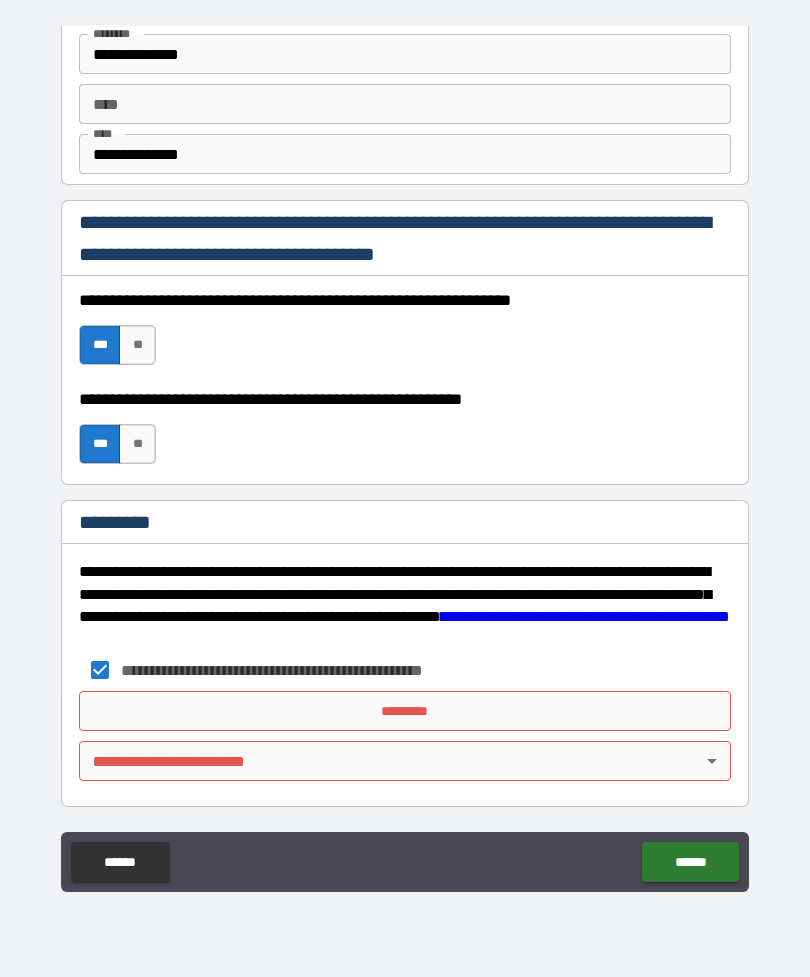 click on "*********" at bounding box center [405, 711] 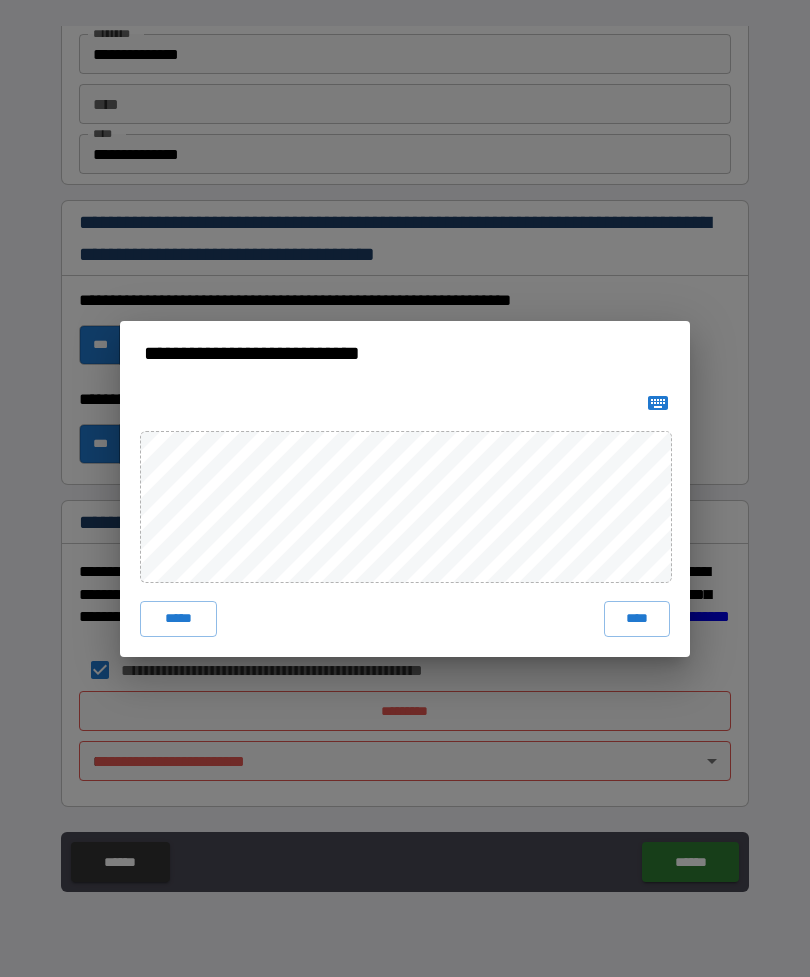 click on "****" at bounding box center [637, 619] 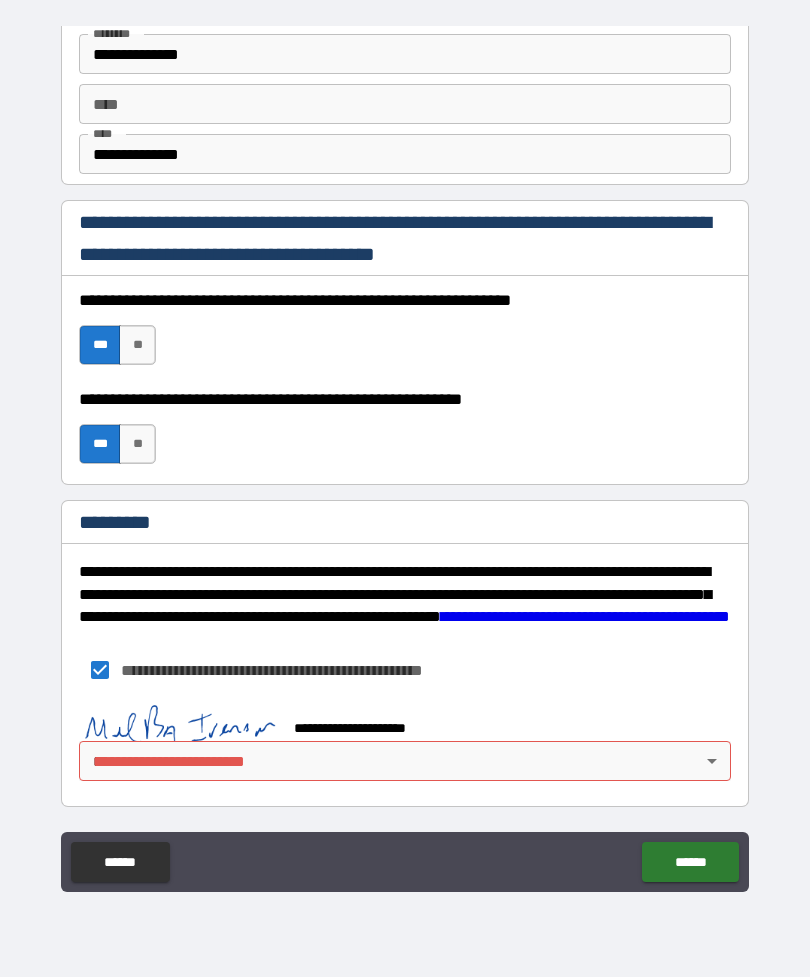 scroll, scrollTop: 2810, scrollLeft: 0, axis: vertical 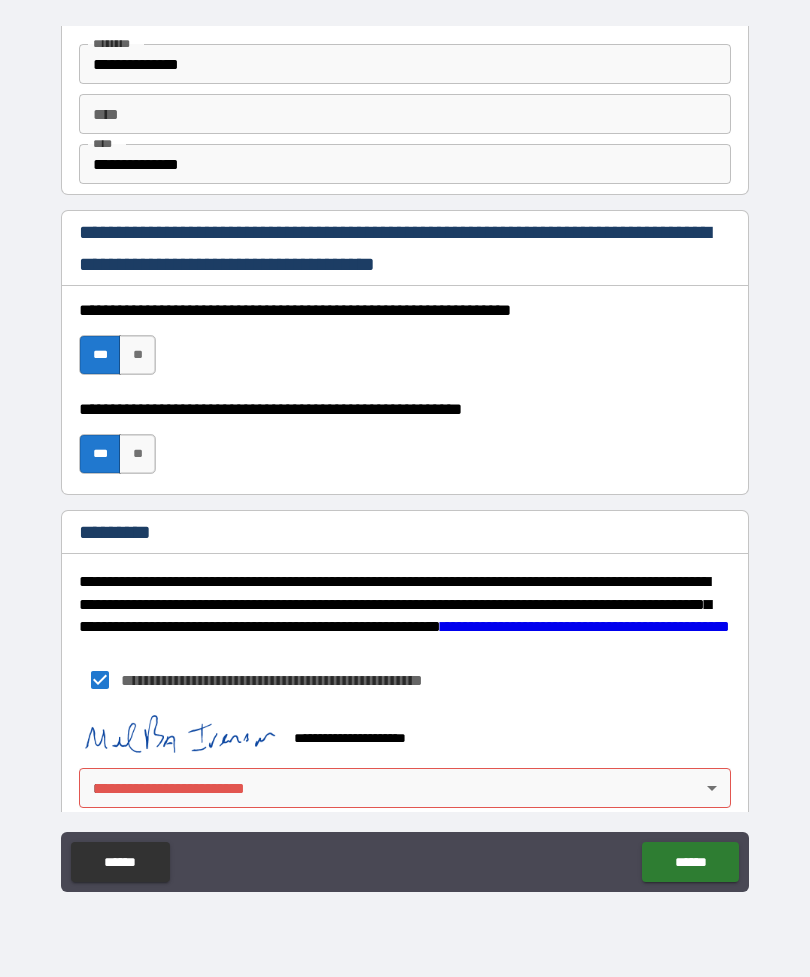 click on "**********" at bounding box center [405, 456] 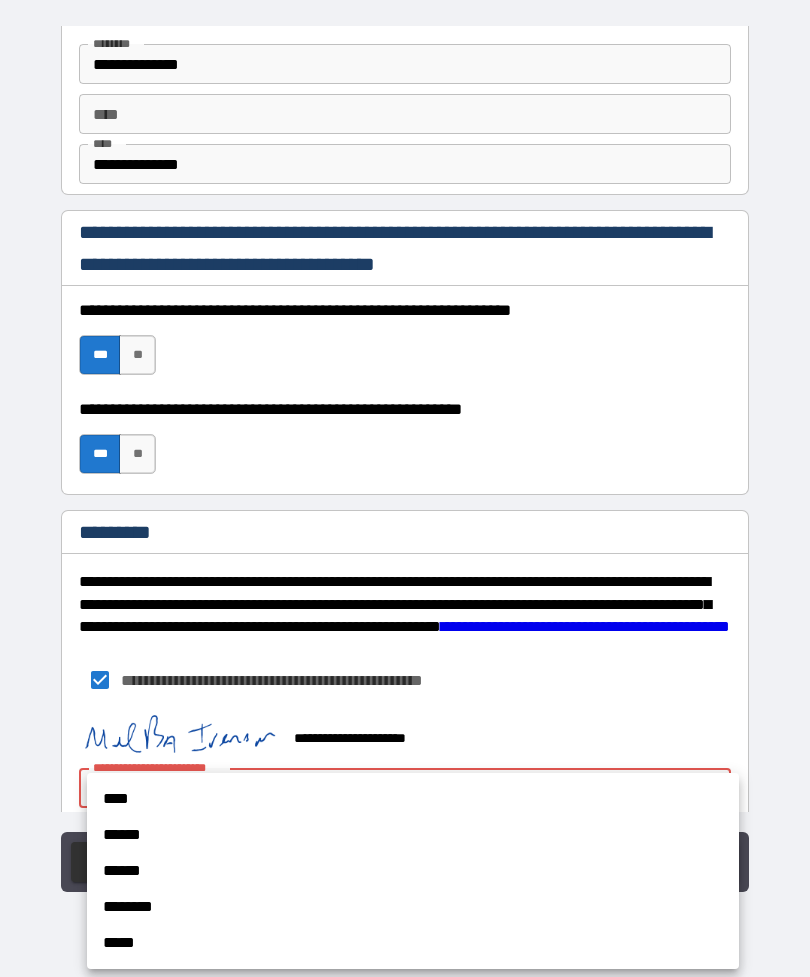 click on "****" at bounding box center (413, 799) 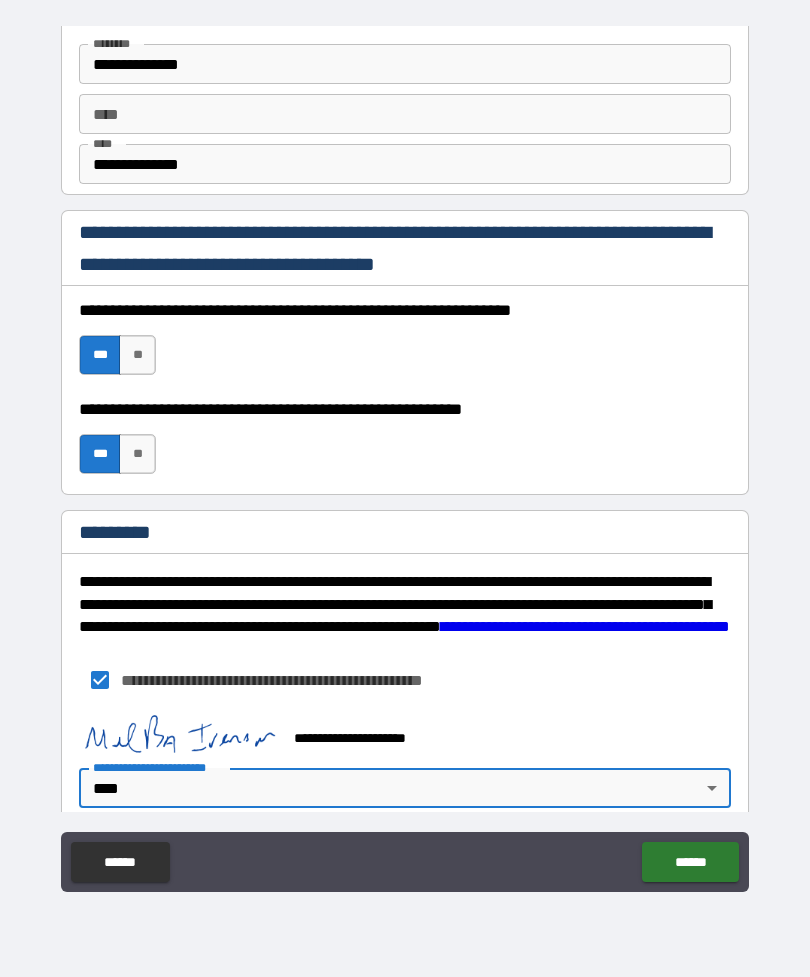 click on "******" at bounding box center (690, 862) 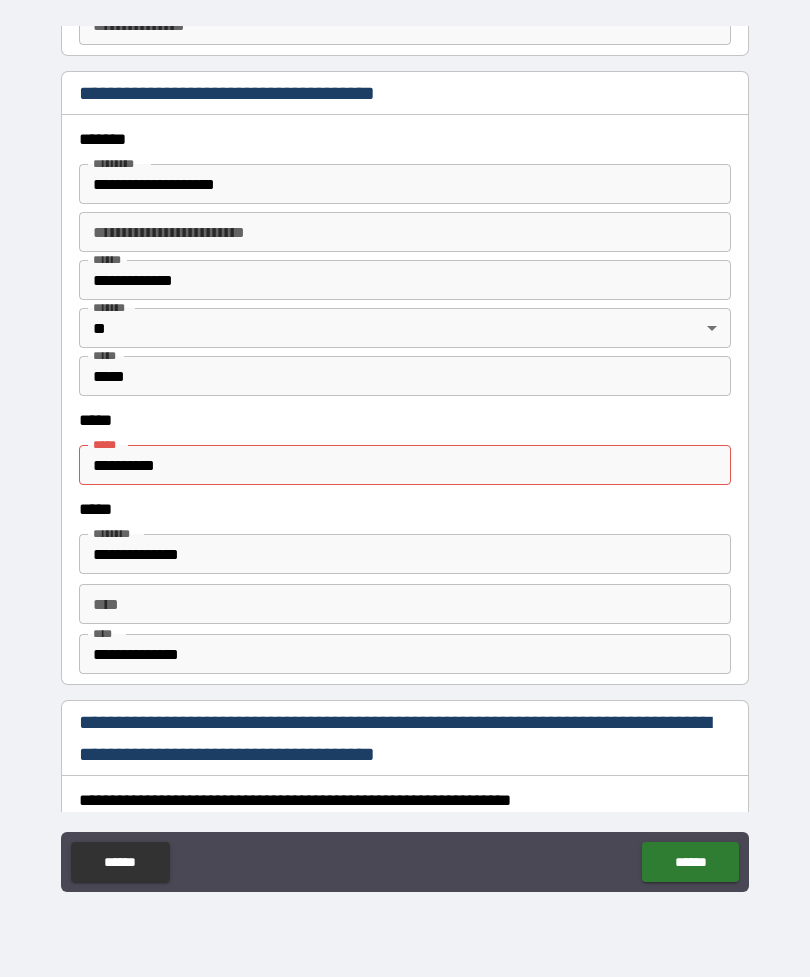 scroll, scrollTop: 2320, scrollLeft: 0, axis: vertical 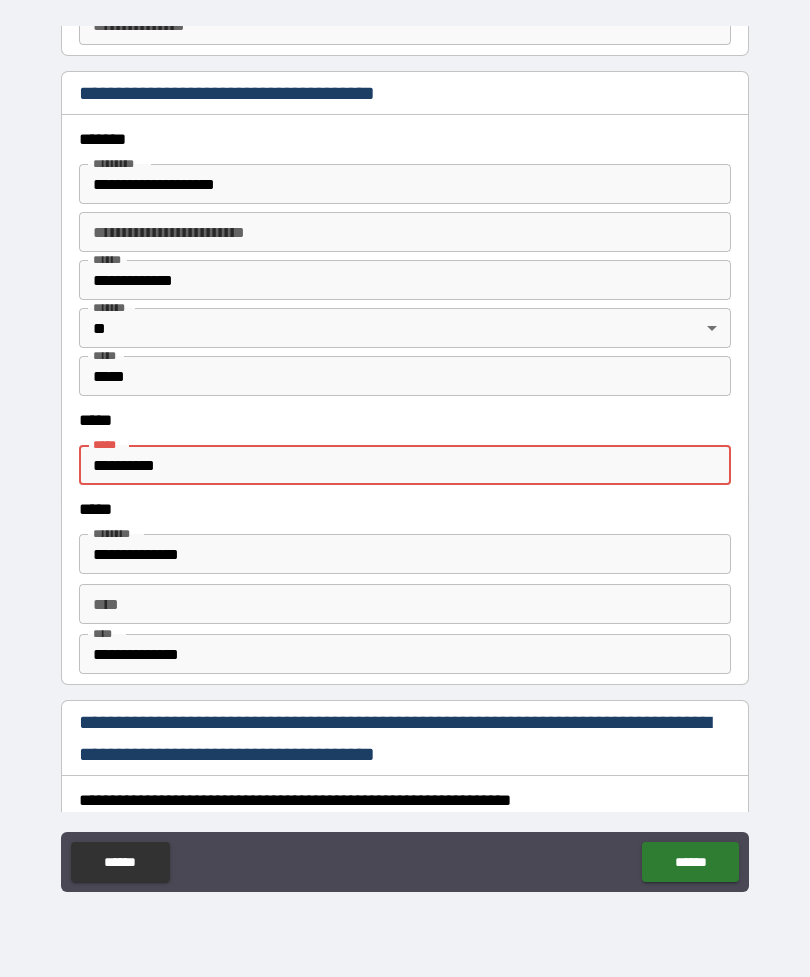click on "**********" at bounding box center [405, 465] 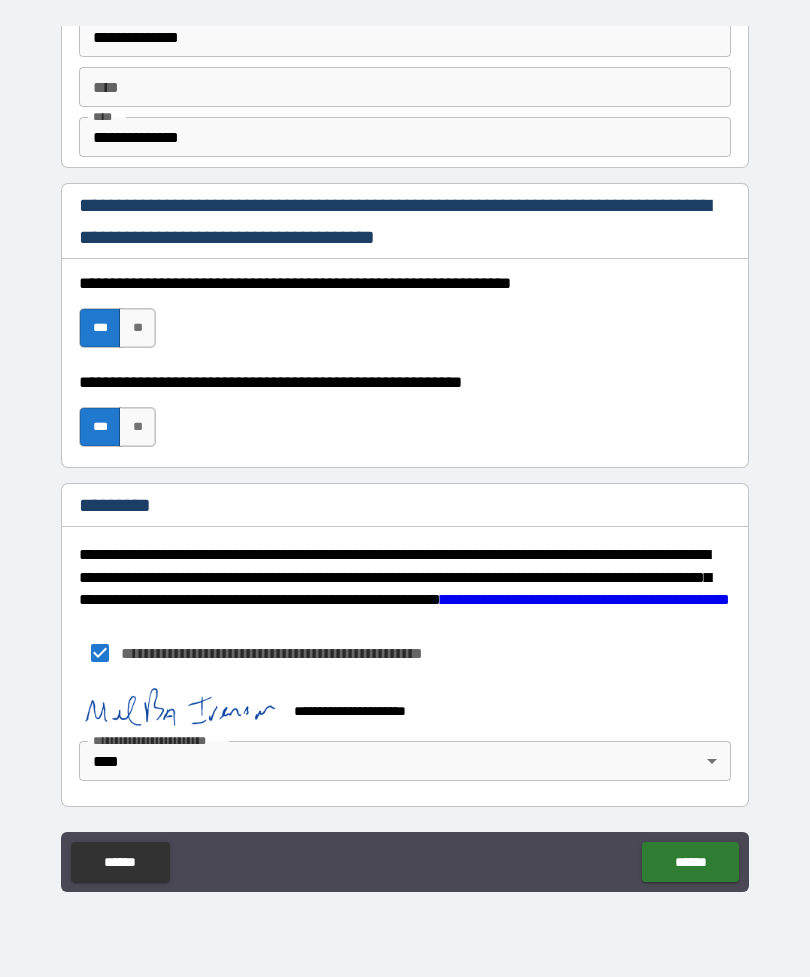 scroll, scrollTop: 2837, scrollLeft: 0, axis: vertical 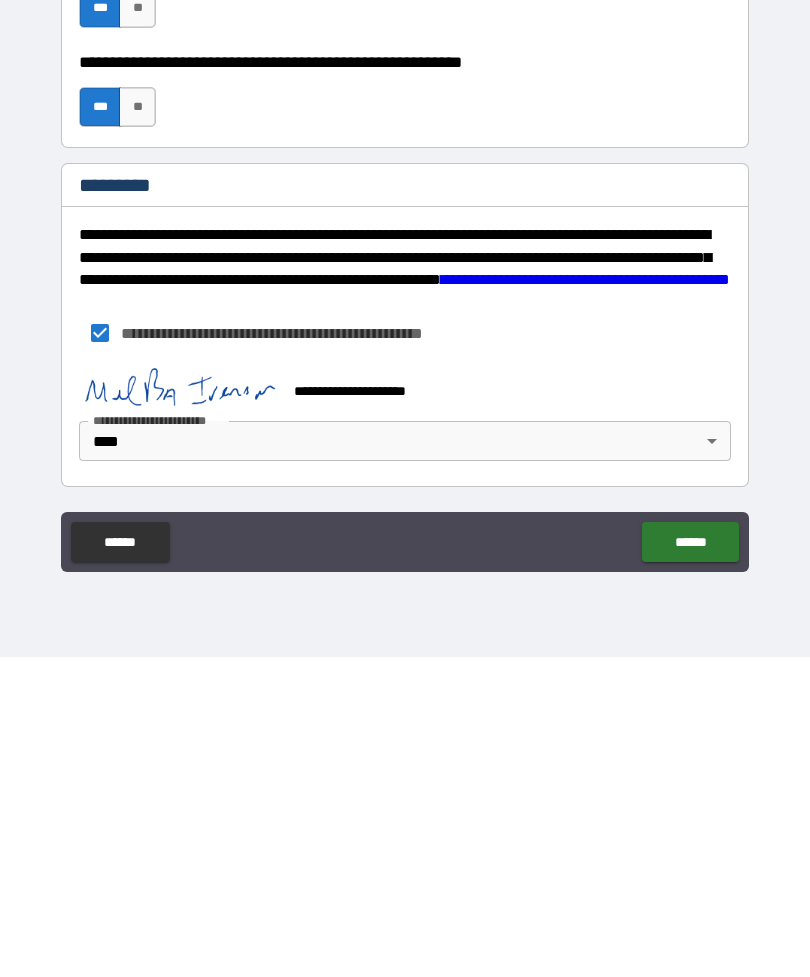click on "******" at bounding box center [690, 862] 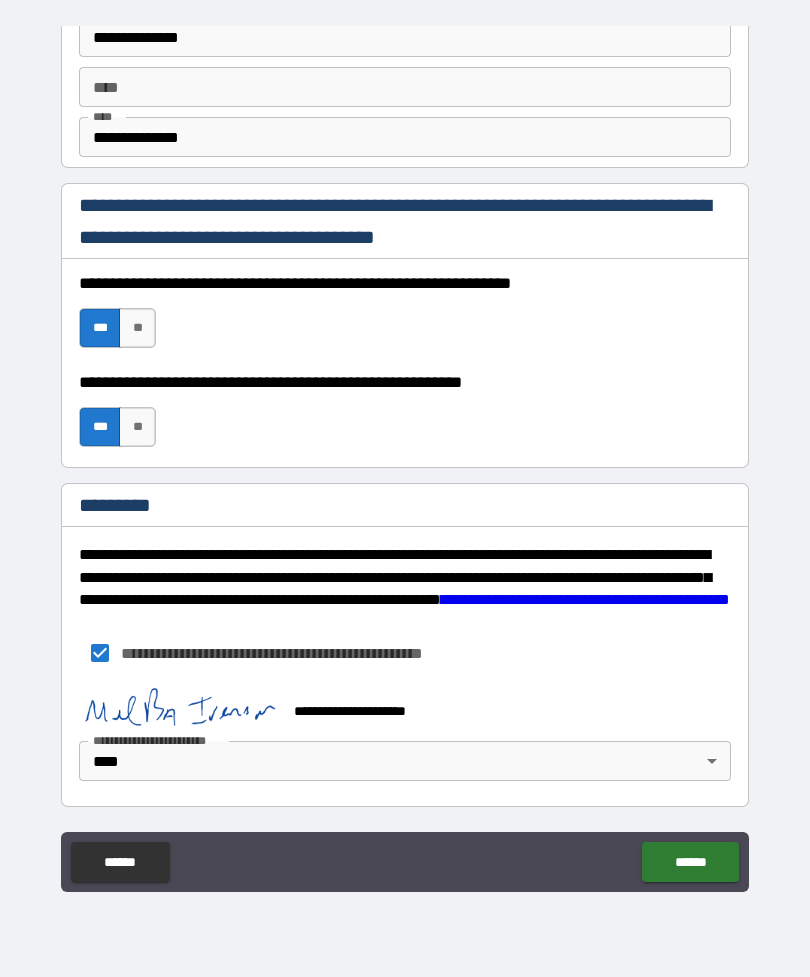 scroll, scrollTop: 2837, scrollLeft: 0, axis: vertical 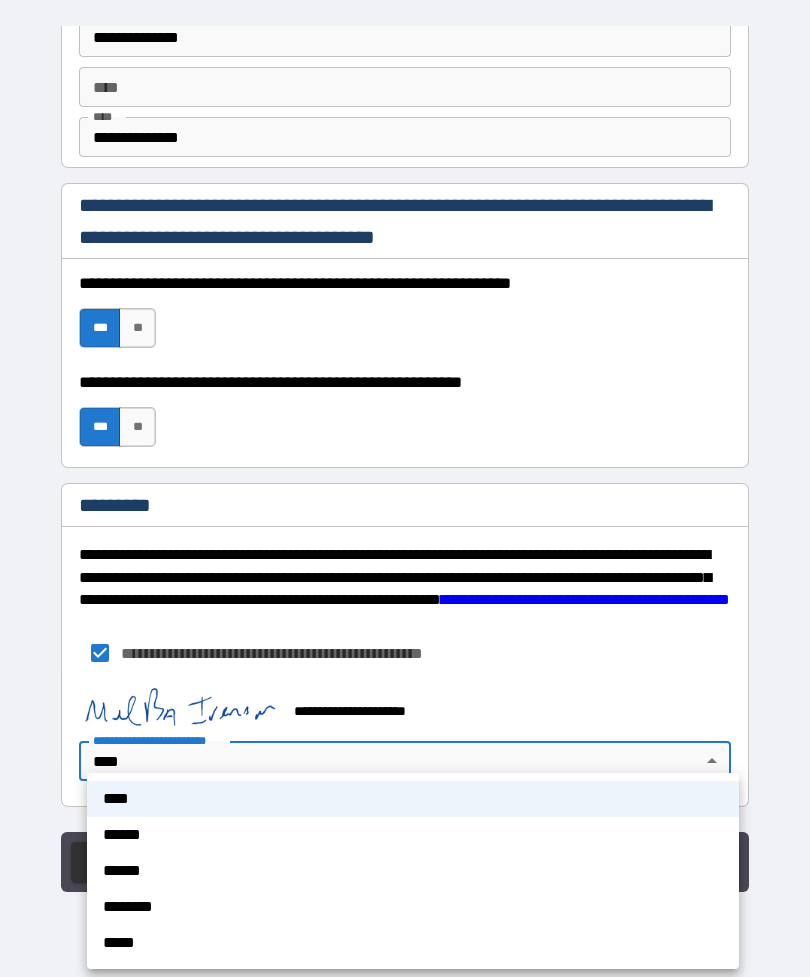 click on "****" at bounding box center (413, 799) 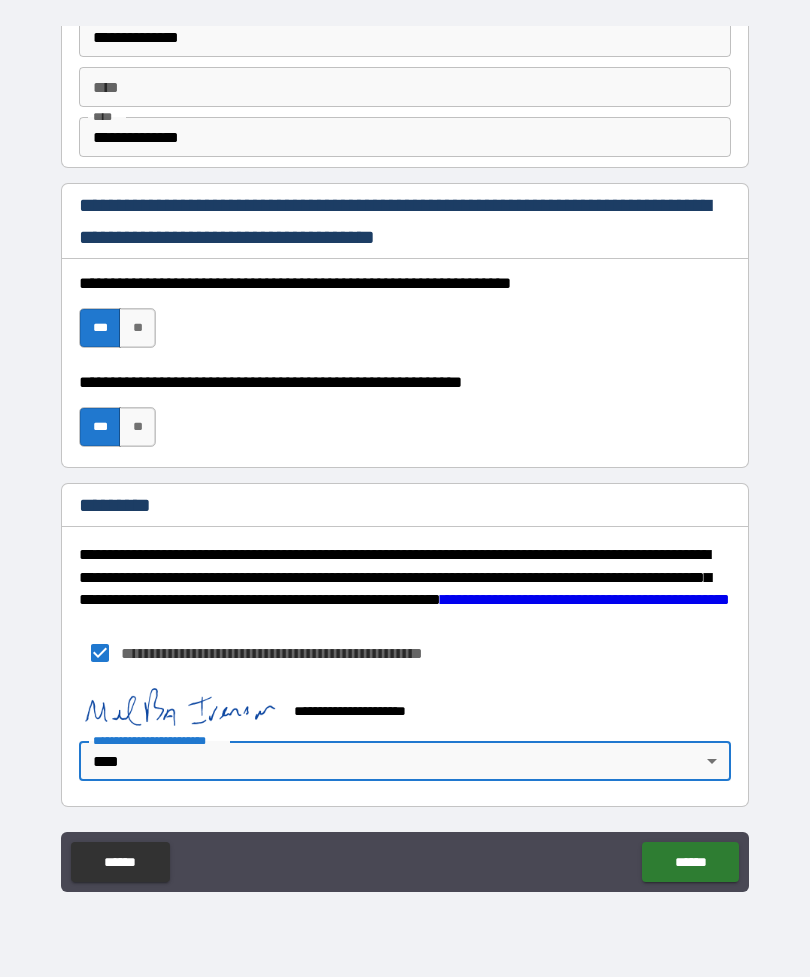 click on "******" at bounding box center (690, 862) 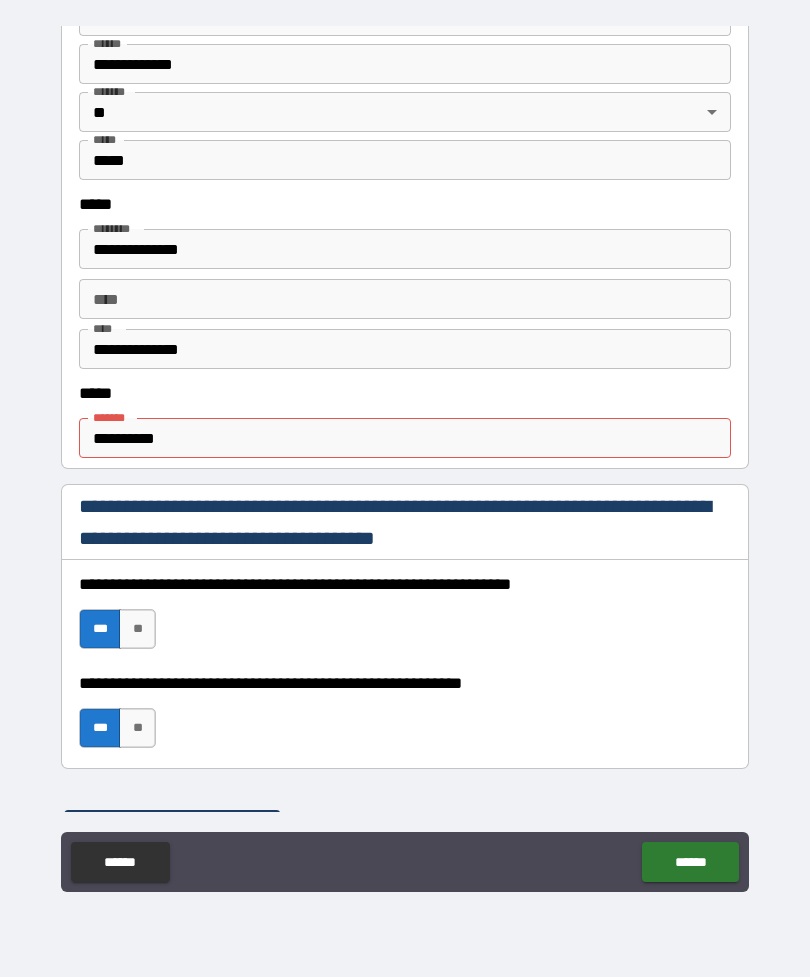 scroll, scrollTop: 898, scrollLeft: 0, axis: vertical 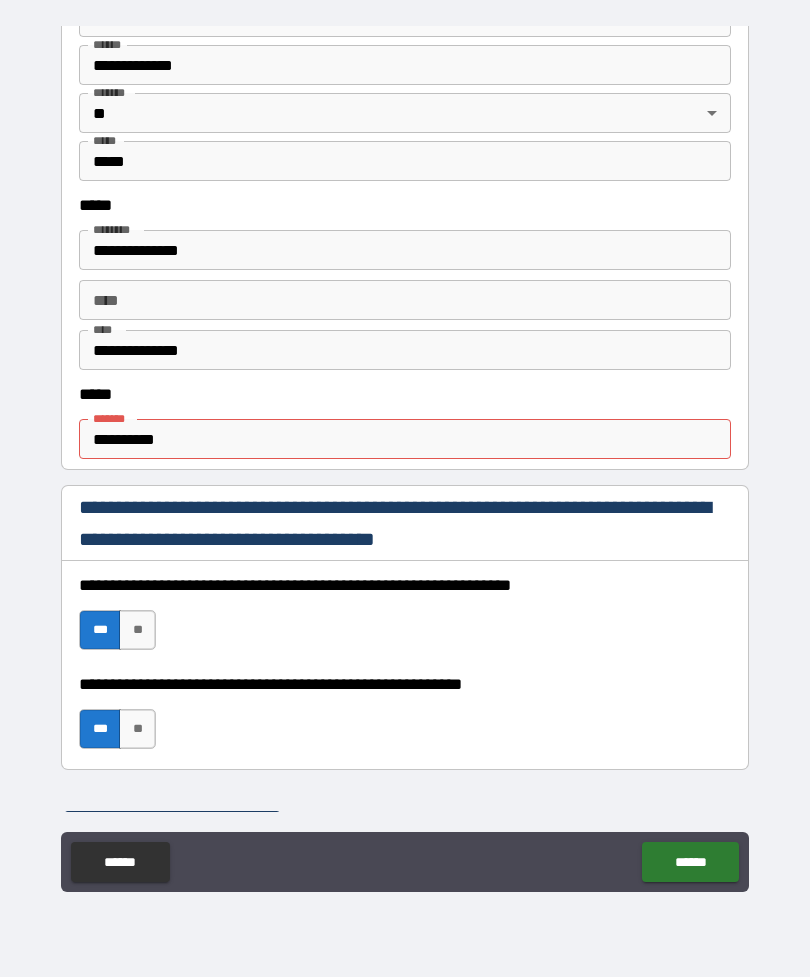 click on "**********" at bounding box center [405, 439] 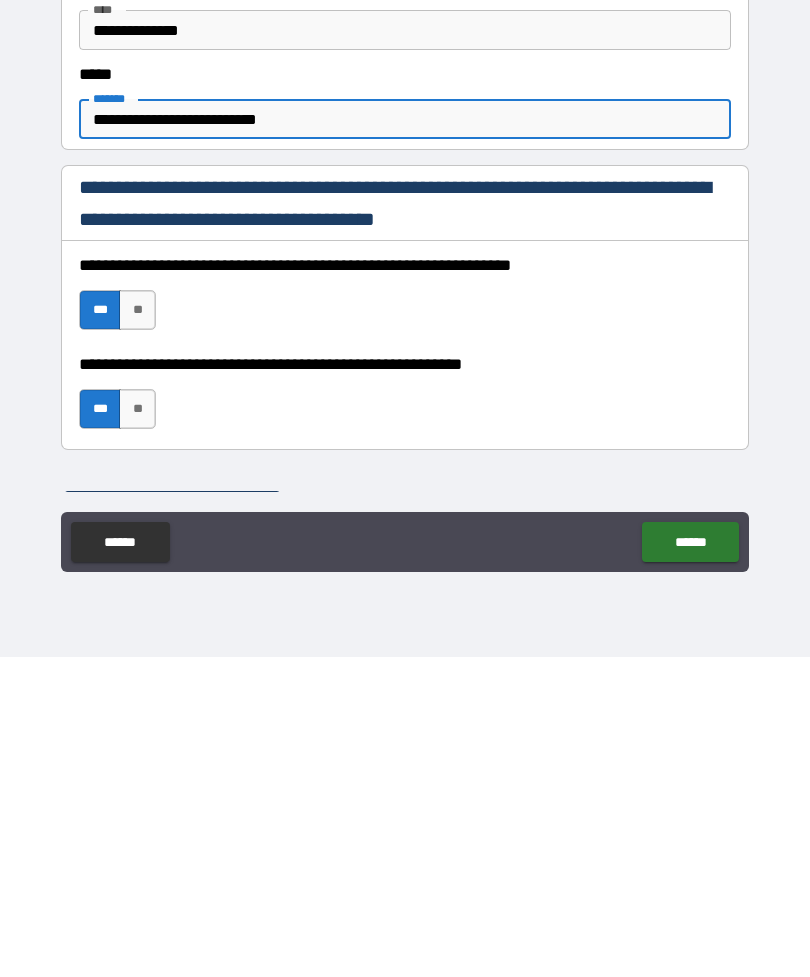 click on "******" at bounding box center [690, 862] 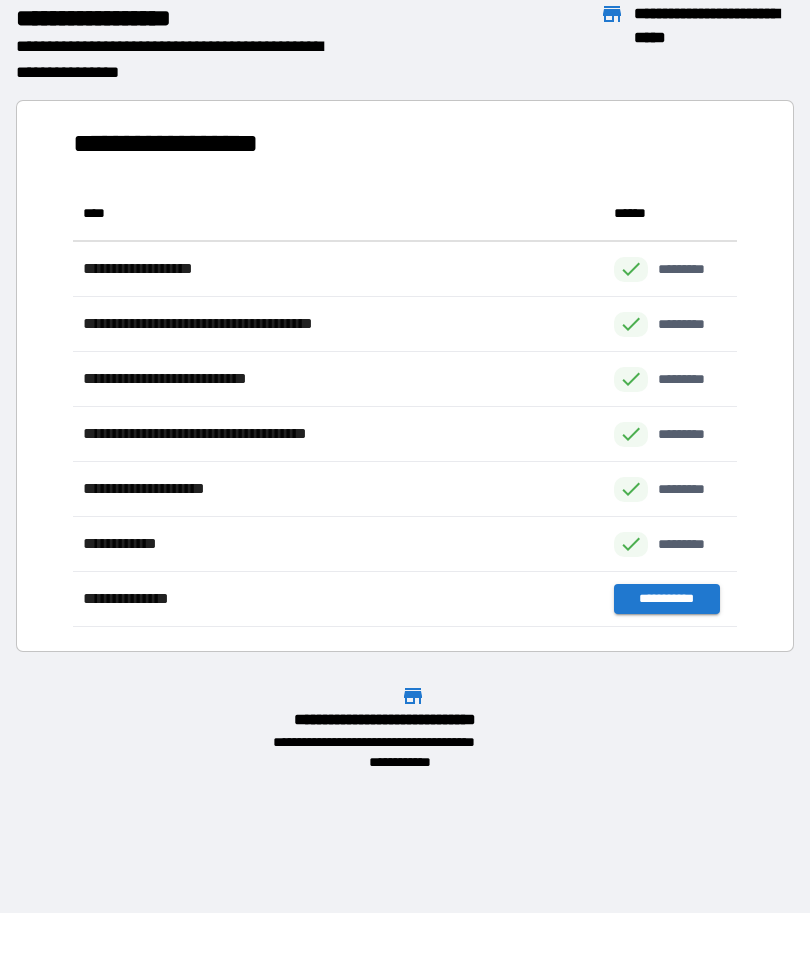 scroll, scrollTop: 1, scrollLeft: 1, axis: both 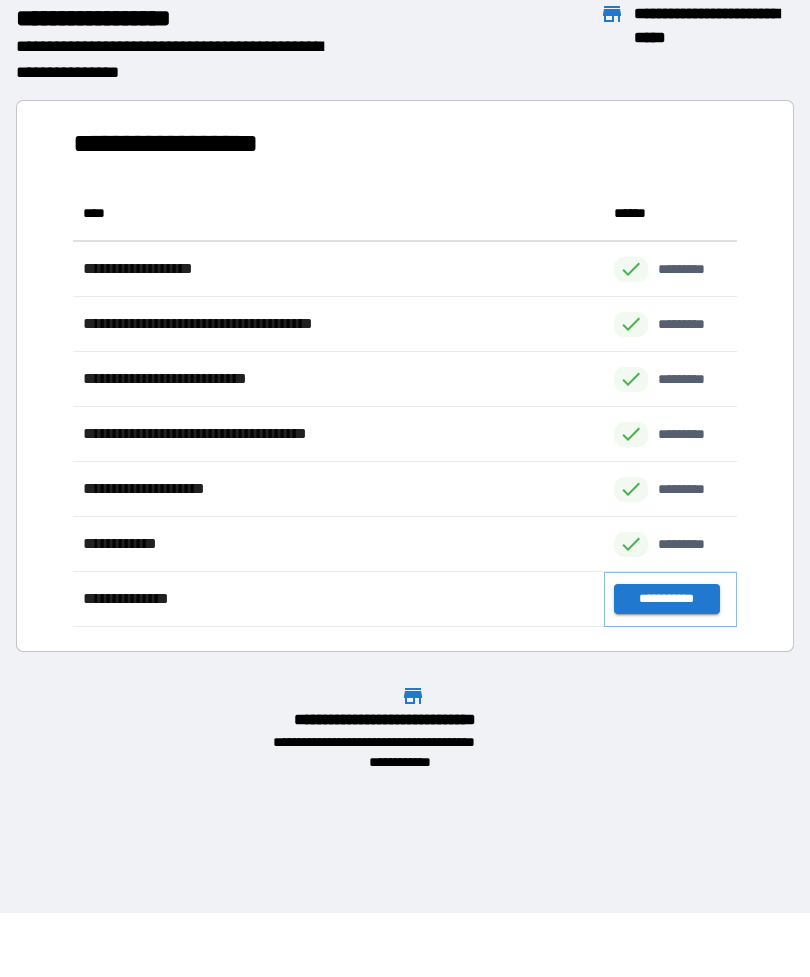 click on "**********" at bounding box center [666, 599] 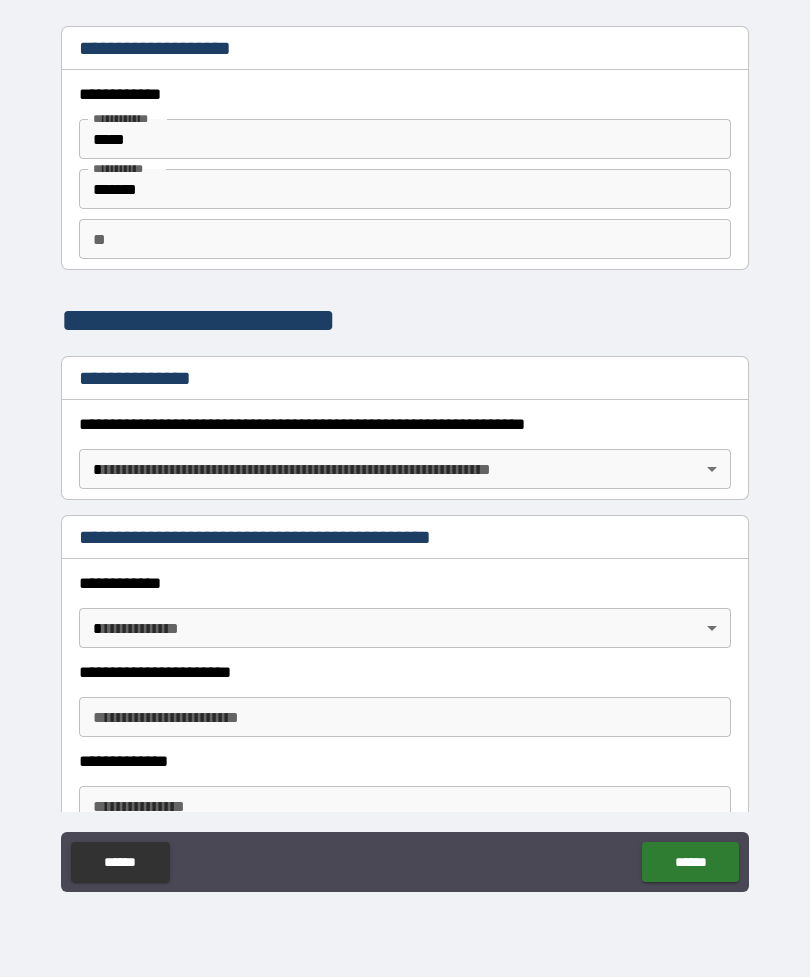 click on "**********" at bounding box center (405, 456) 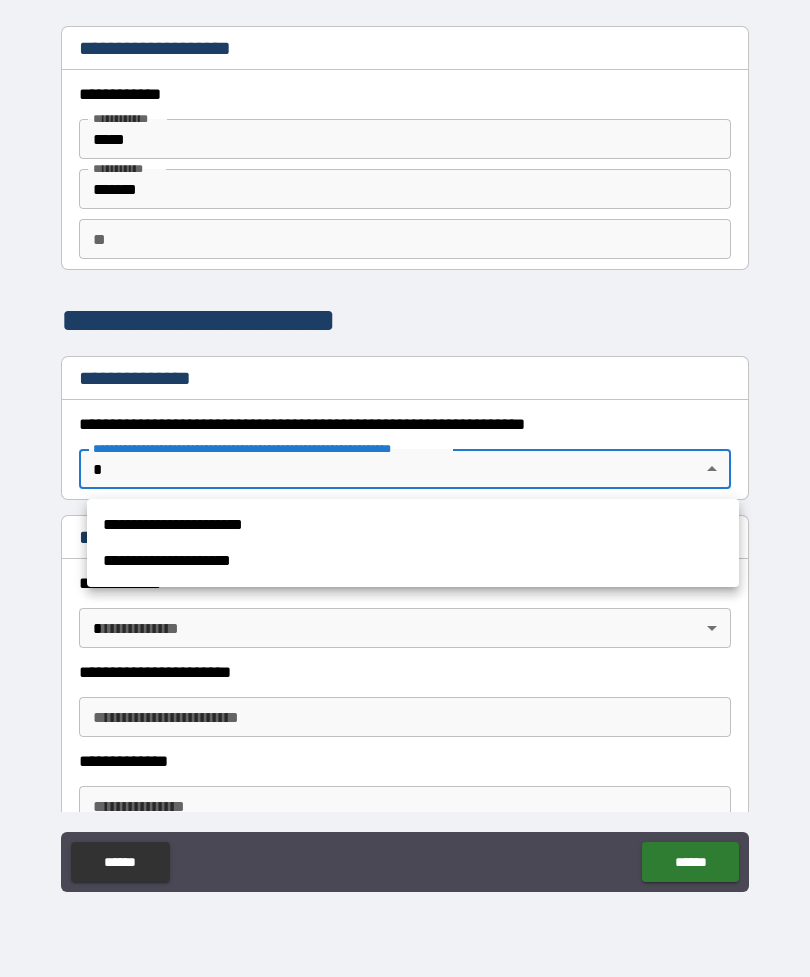 click at bounding box center [405, 488] 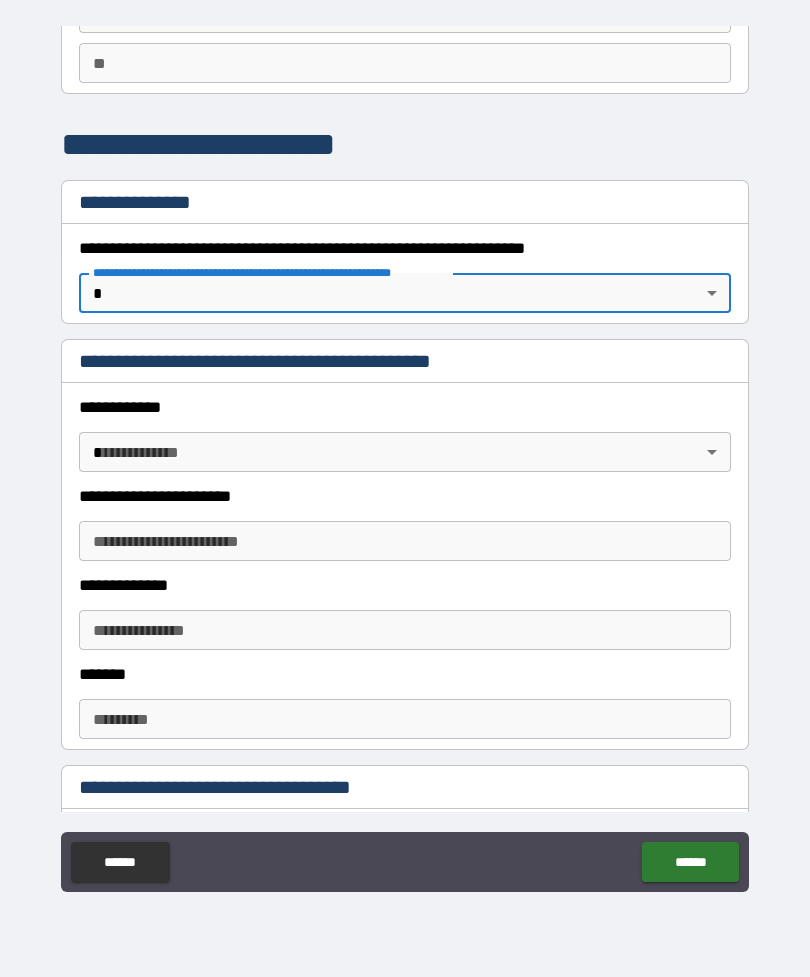 scroll, scrollTop: 189, scrollLeft: 0, axis: vertical 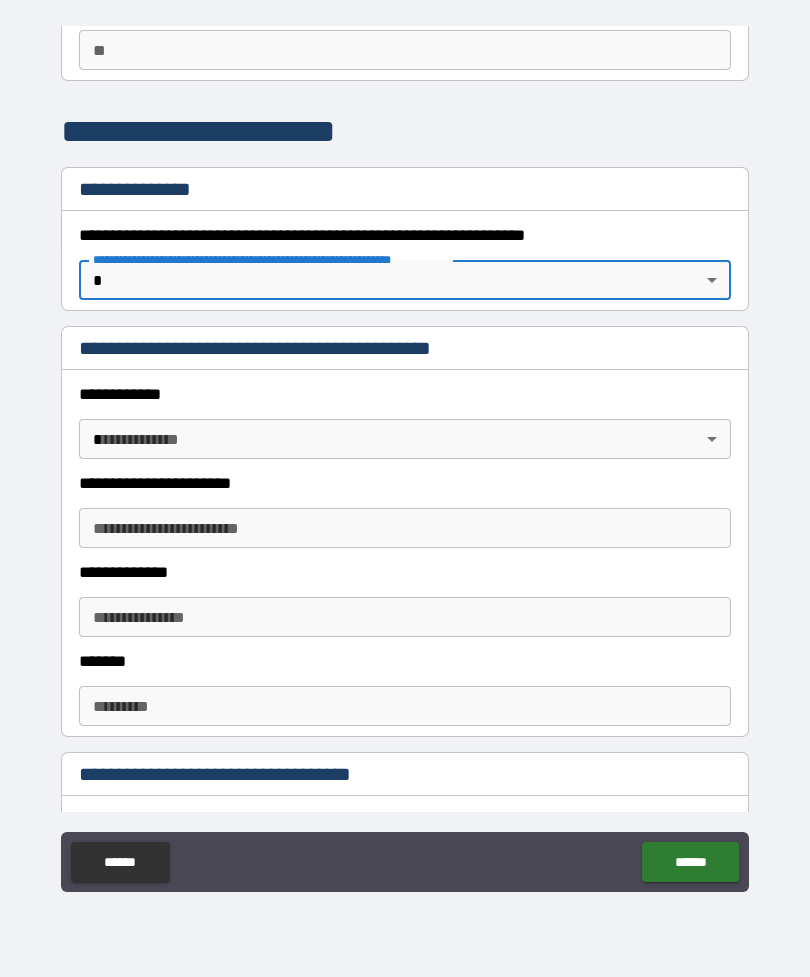 click on "**********" at bounding box center (405, 456) 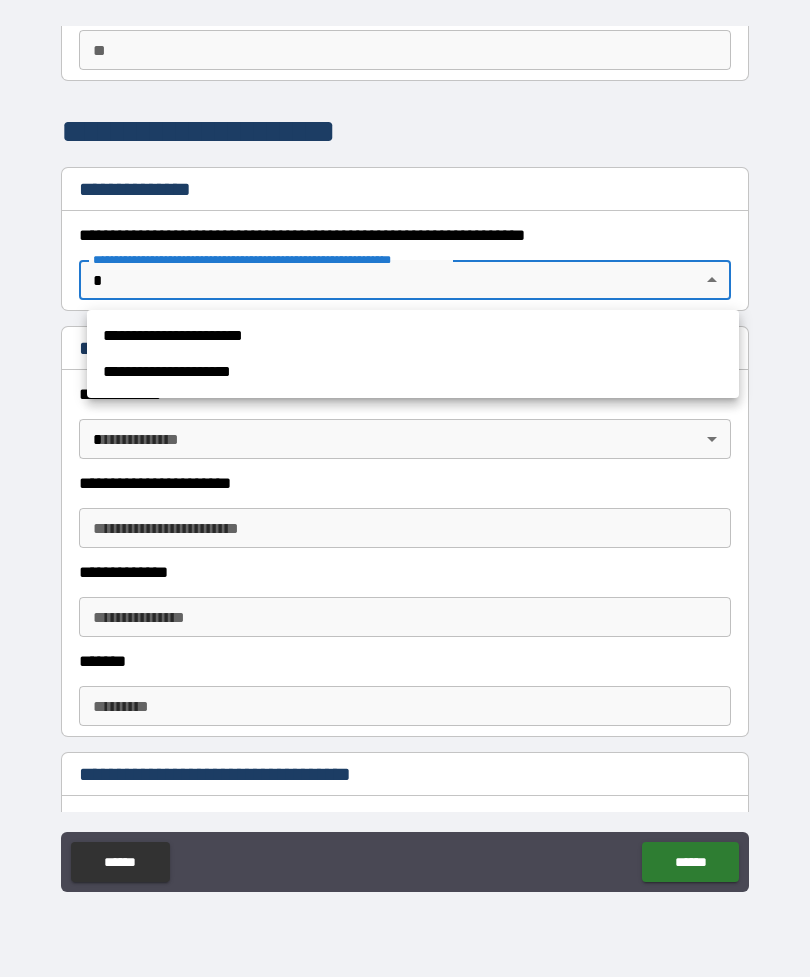 click at bounding box center [405, 488] 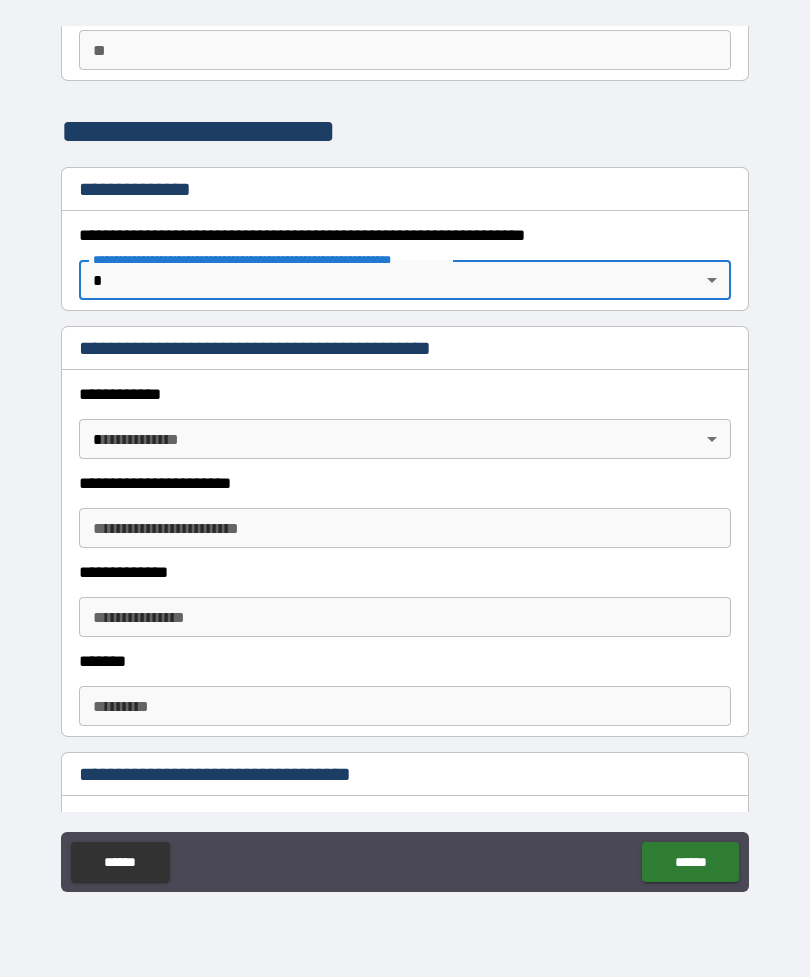 click on "**********" at bounding box center (405, 456) 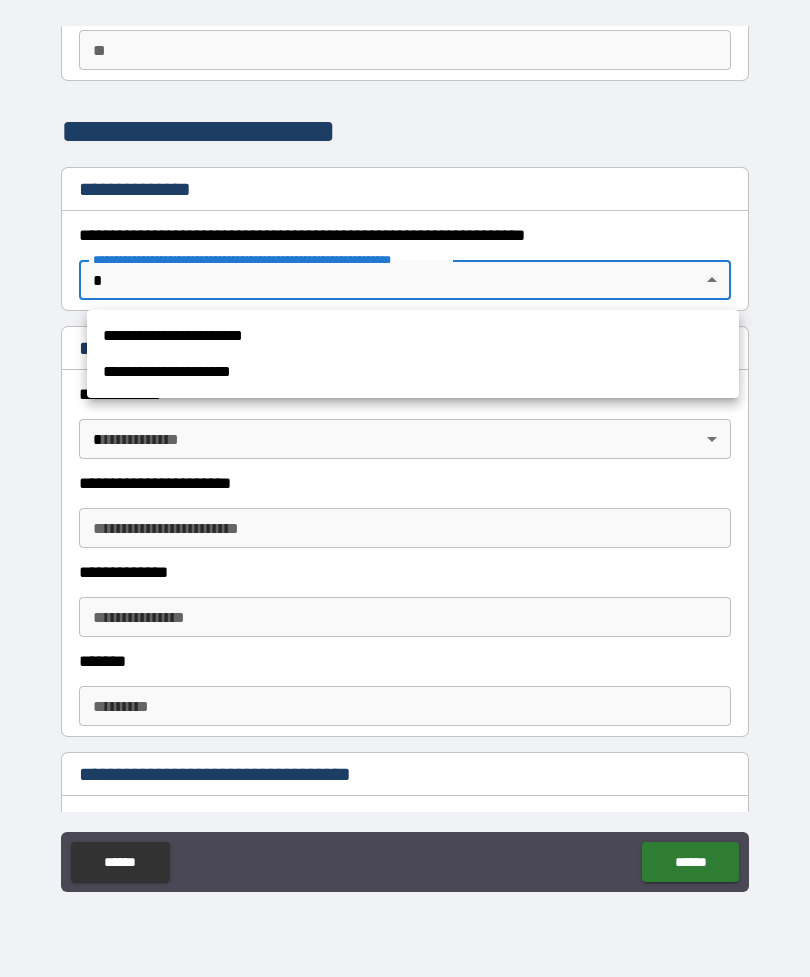 click on "**********" at bounding box center [413, 336] 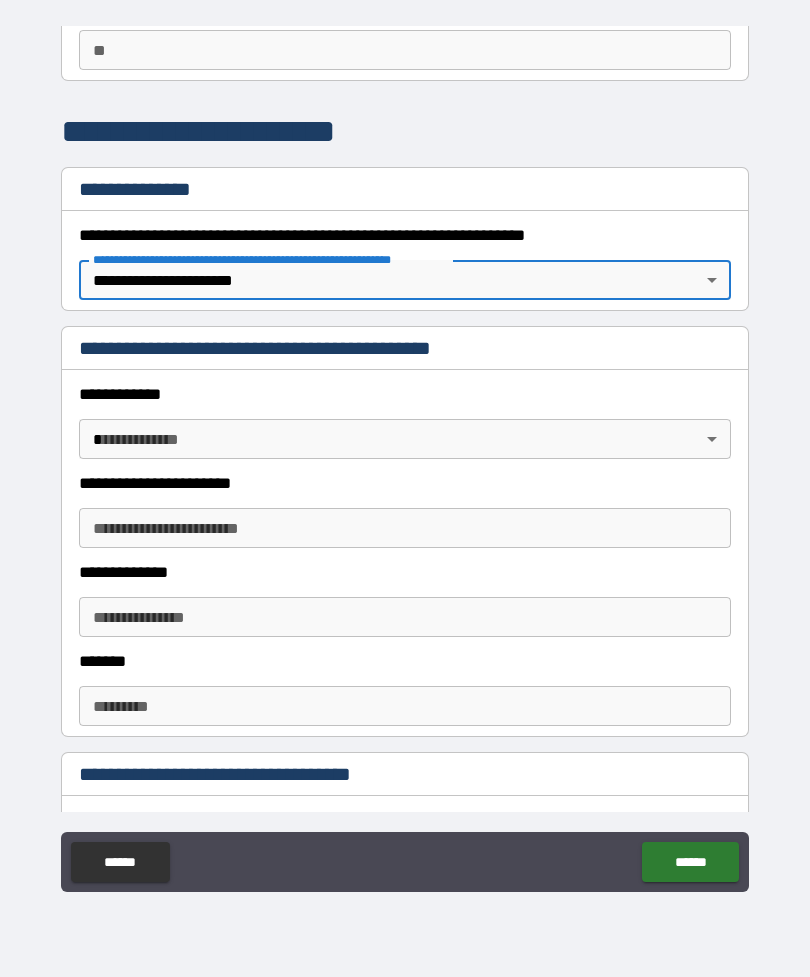click on "**********" at bounding box center [405, 528] 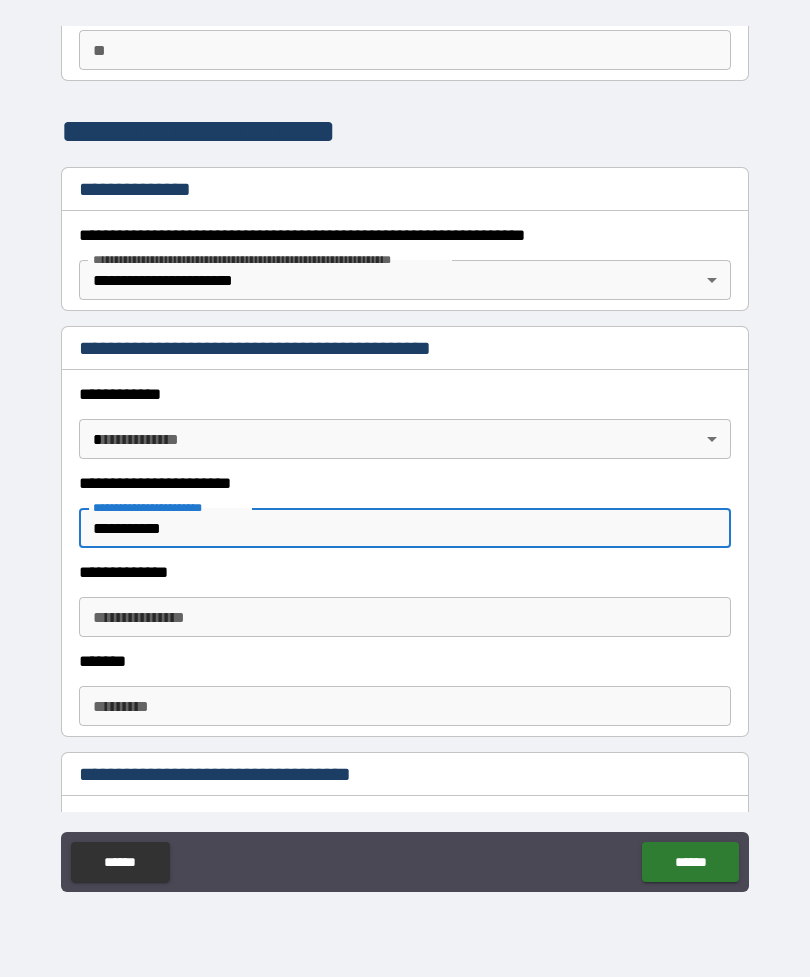 click on "**********" at bounding box center [405, 617] 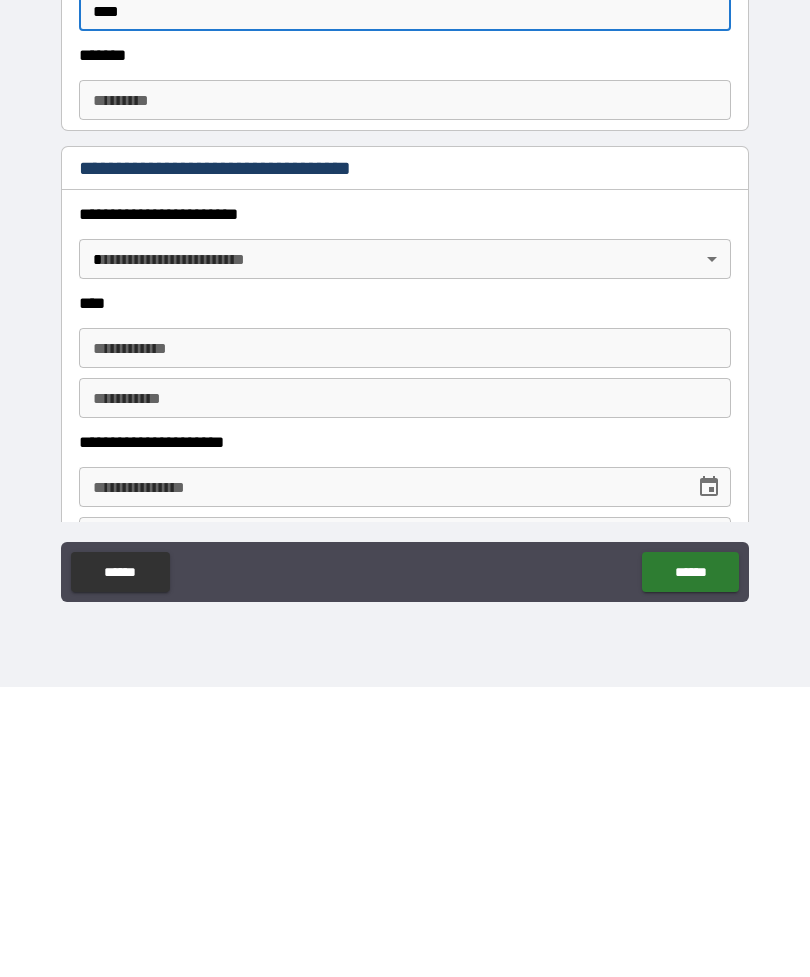 scroll, scrollTop: 506, scrollLeft: 0, axis: vertical 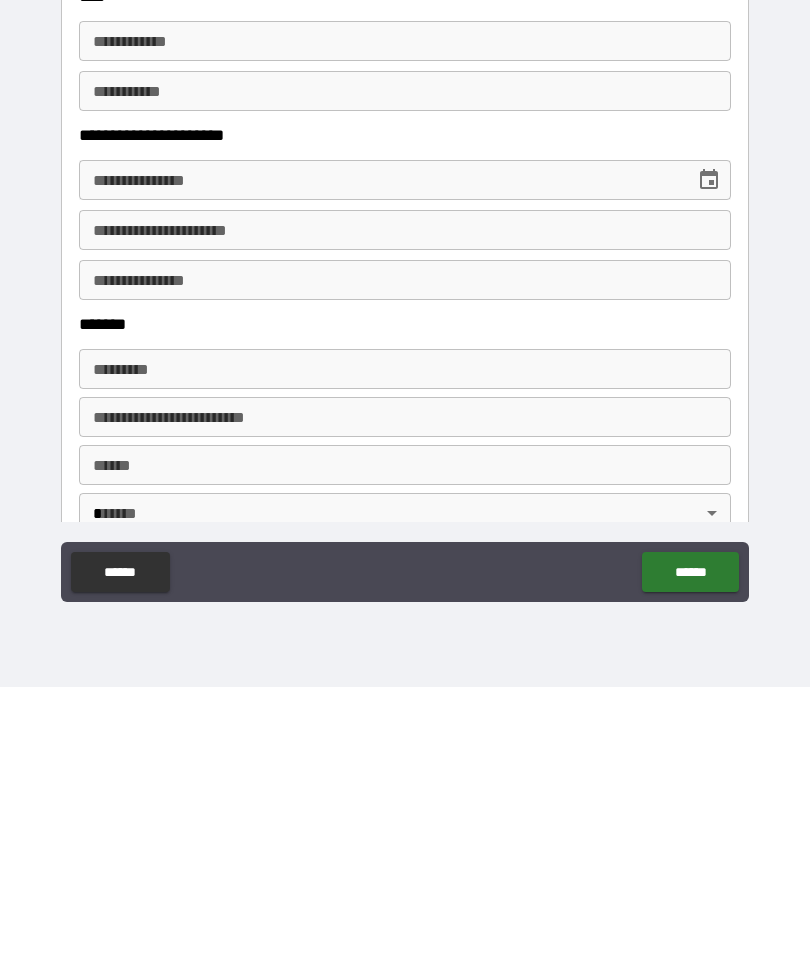 click on "******" at bounding box center [690, 862] 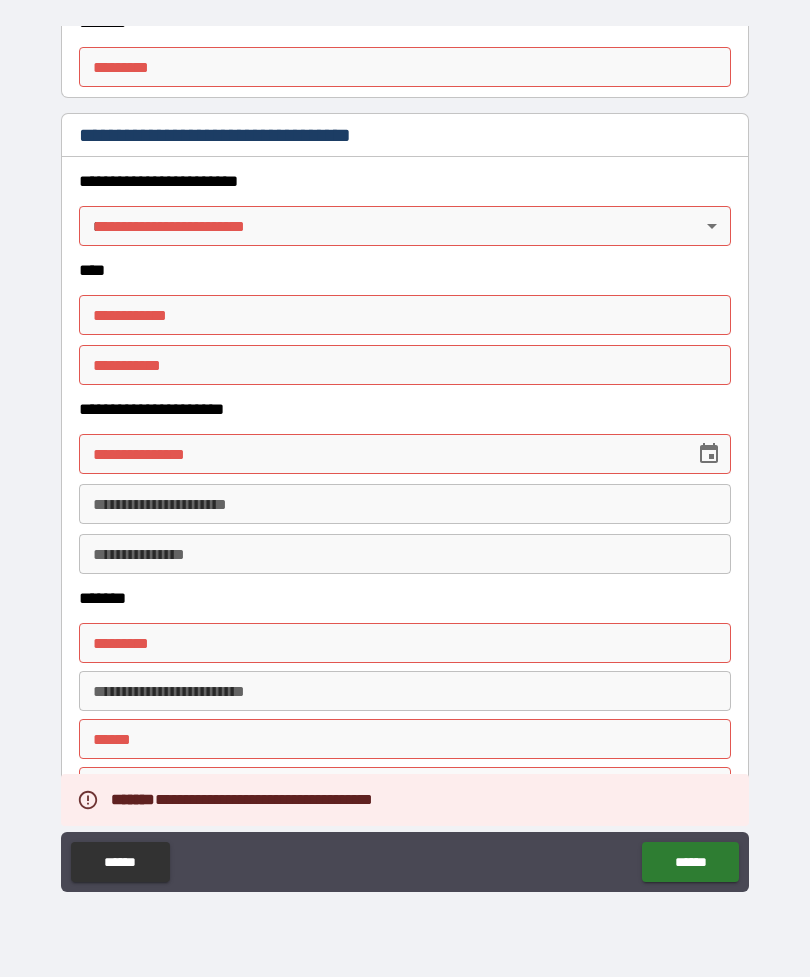 scroll, scrollTop: 830, scrollLeft: 0, axis: vertical 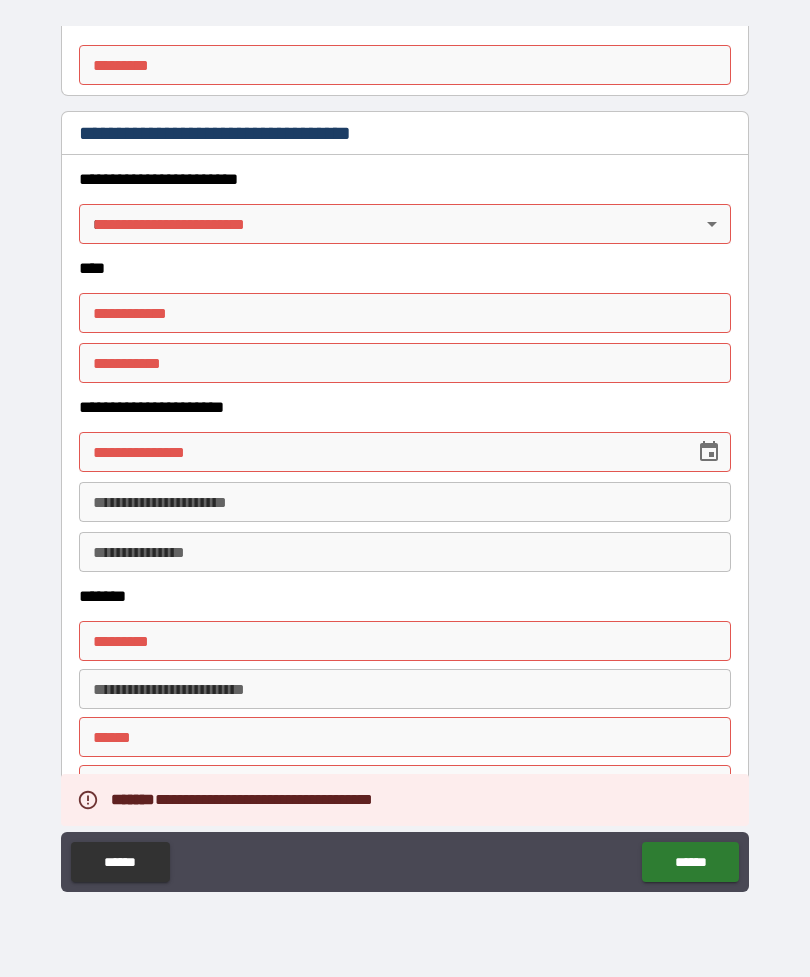 click on "**********" at bounding box center (405, 456) 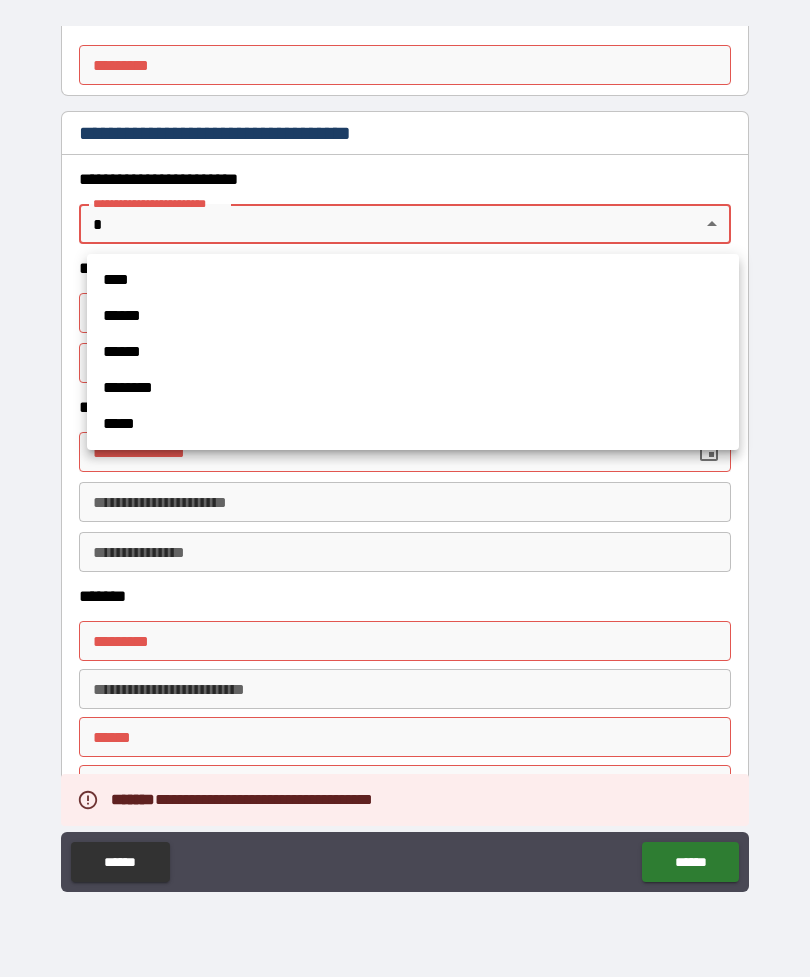 click on "****" at bounding box center (413, 280) 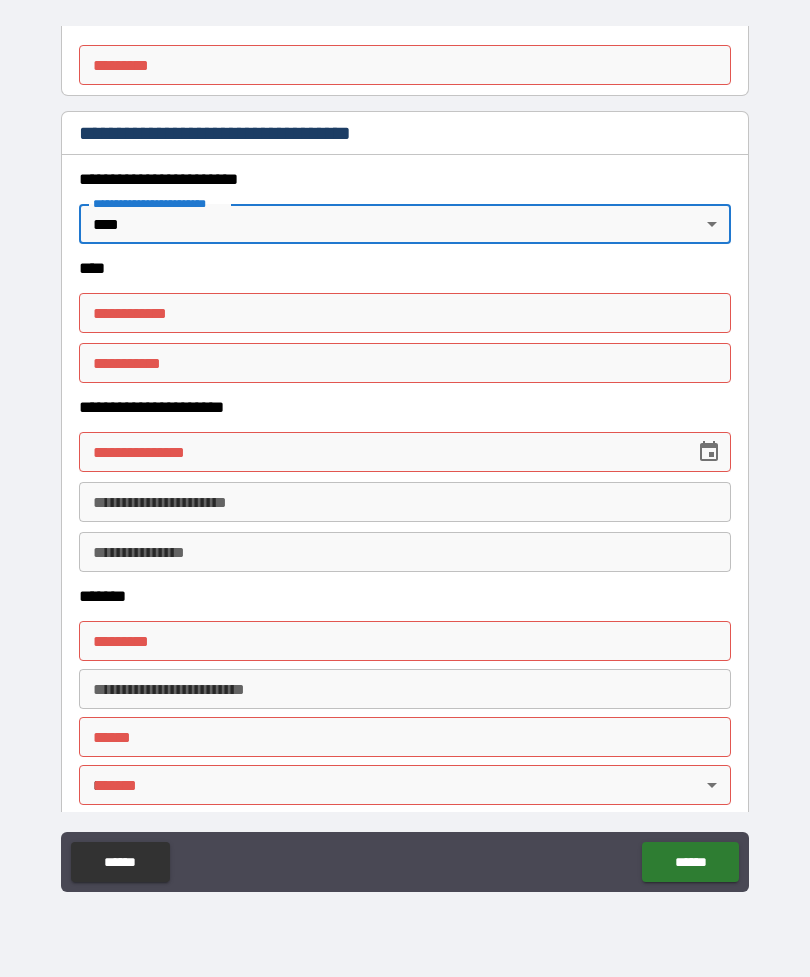 click on "**********" at bounding box center [405, 313] 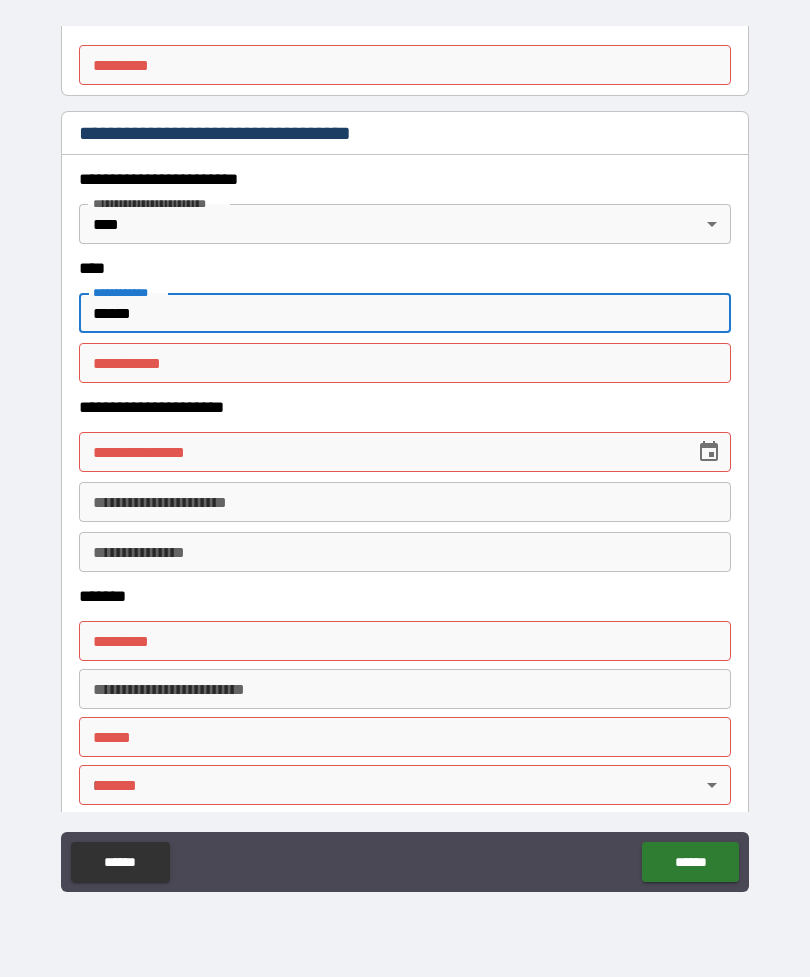 click on "*********   *" at bounding box center [405, 363] 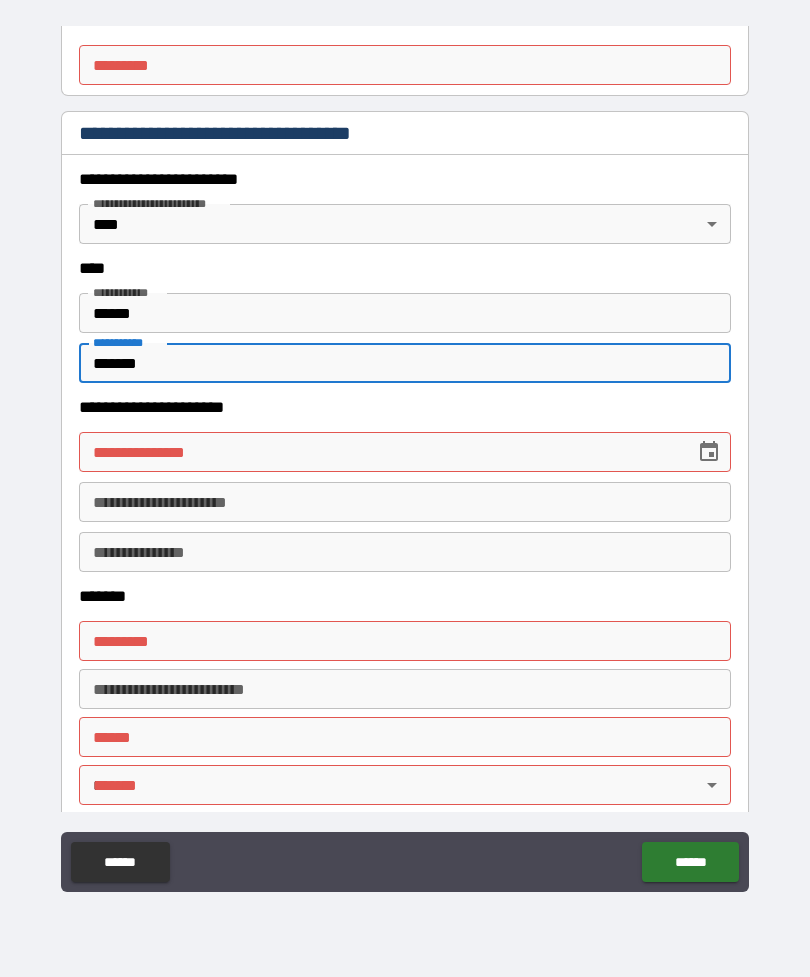 click on "**********" at bounding box center (380, 452) 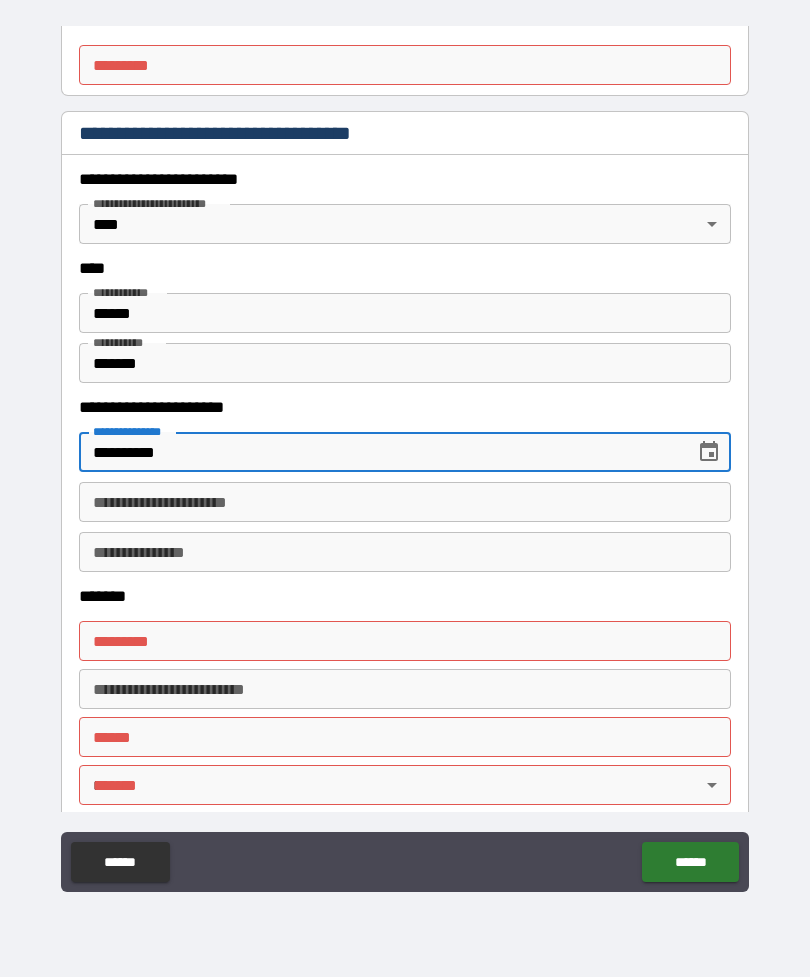 click on "**********" at bounding box center (405, 502) 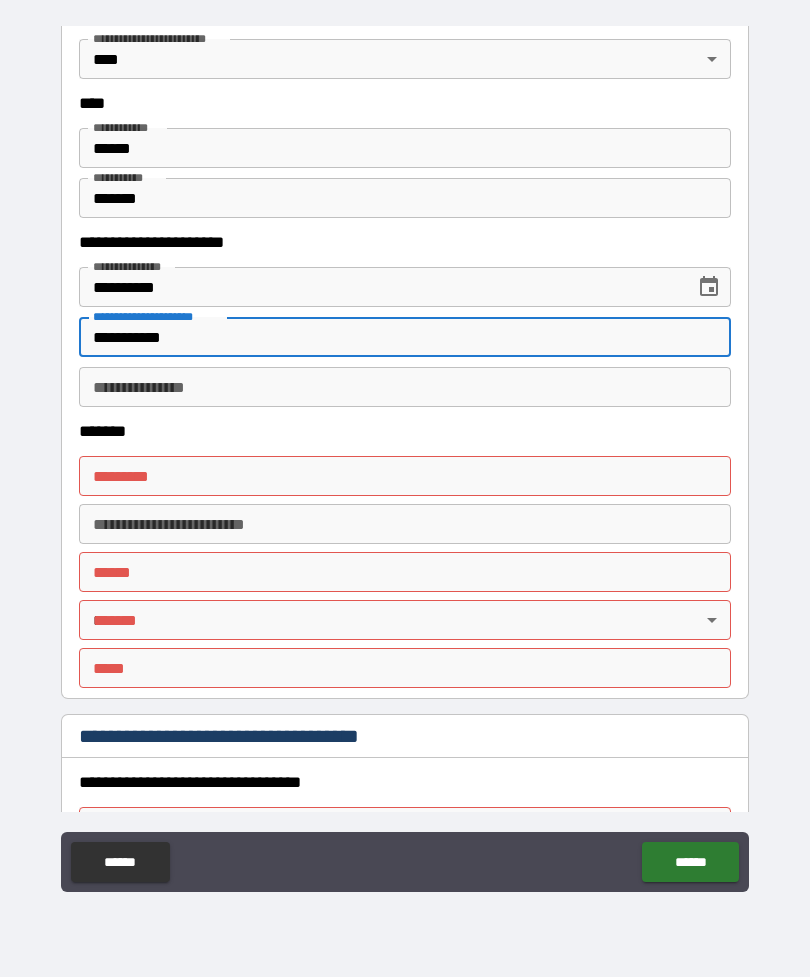 scroll, scrollTop: 996, scrollLeft: 0, axis: vertical 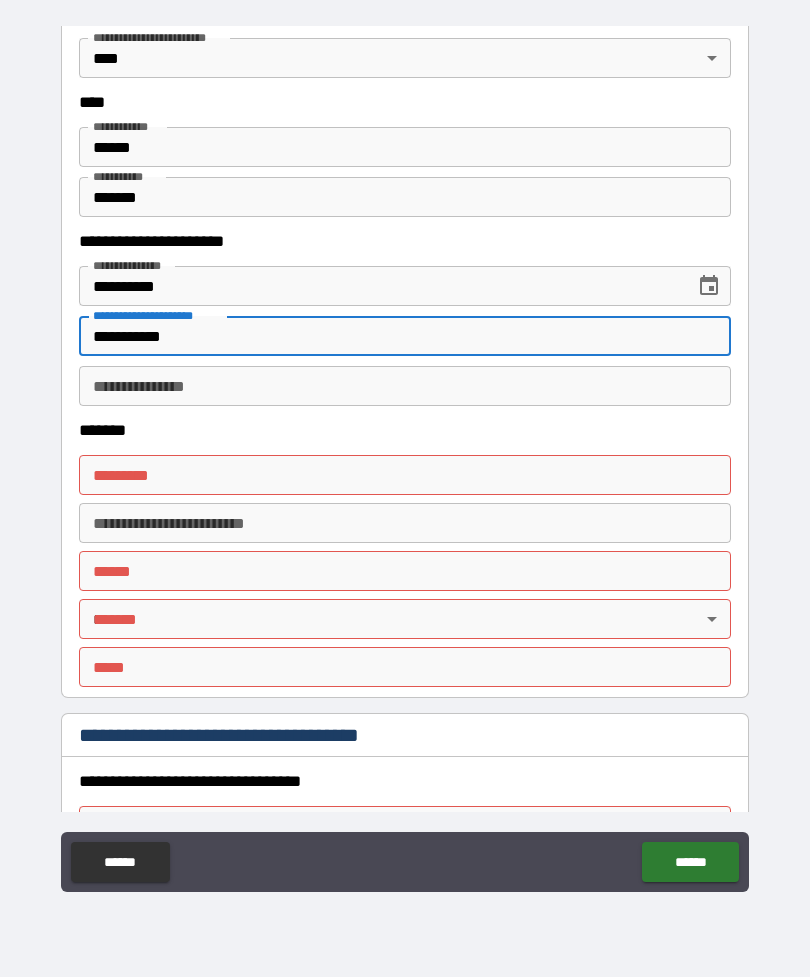 click on "*******   *" at bounding box center (405, 475) 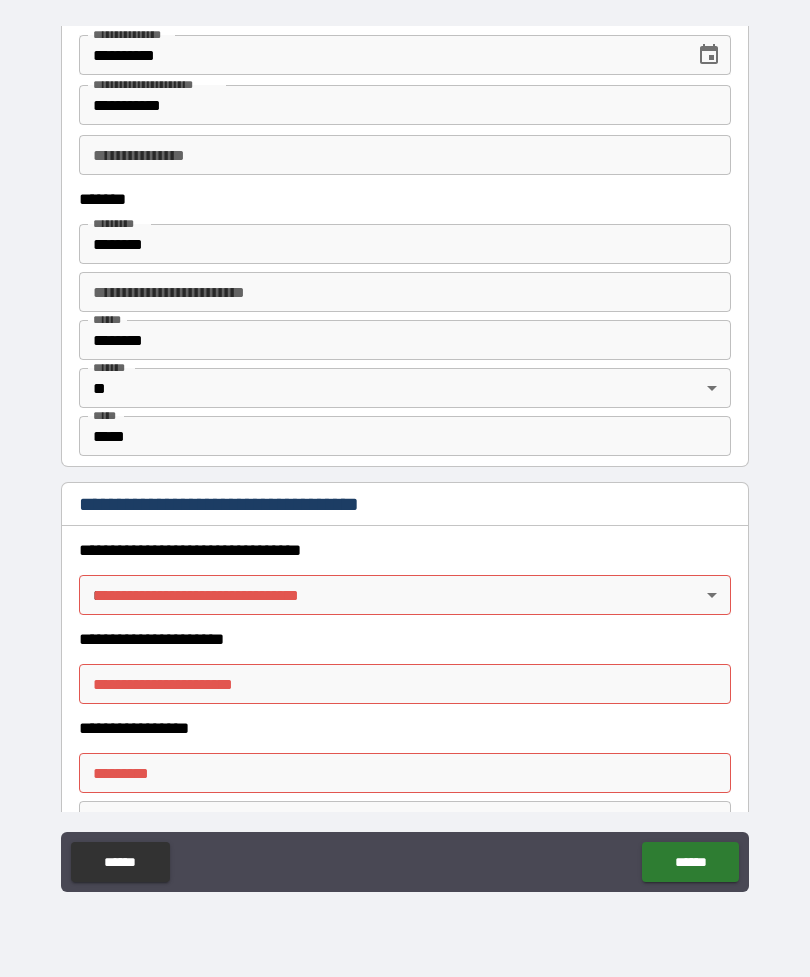 scroll, scrollTop: 1229, scrollLeft: 0, axis: vertical 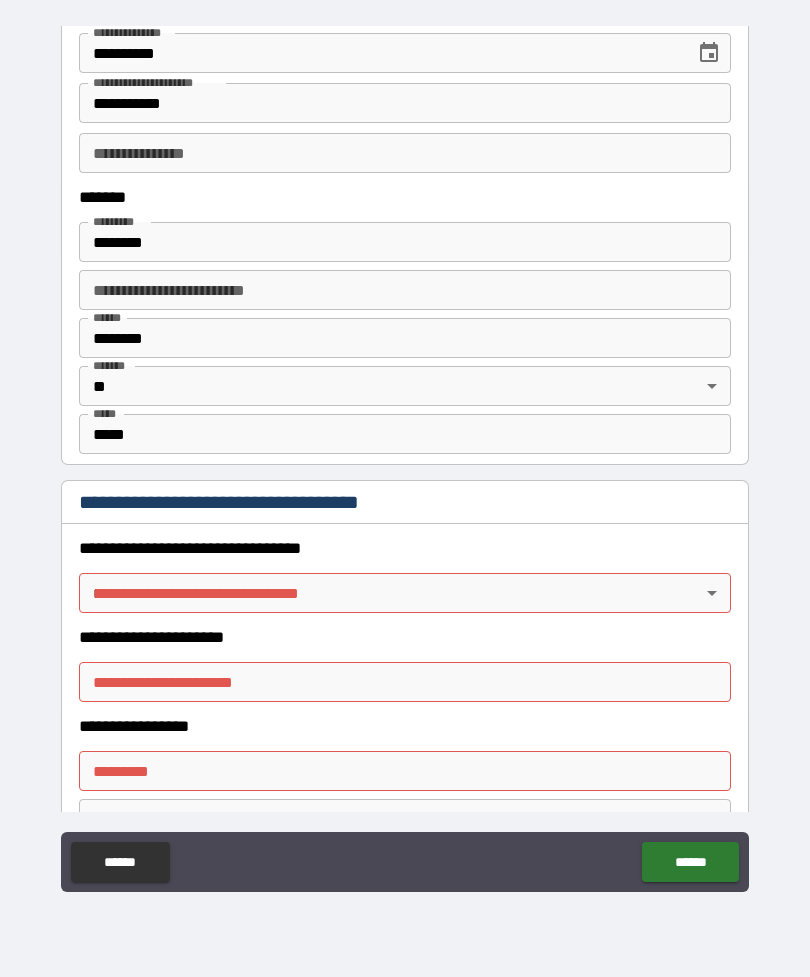 click on "**********" at bounding box center (405, 456) 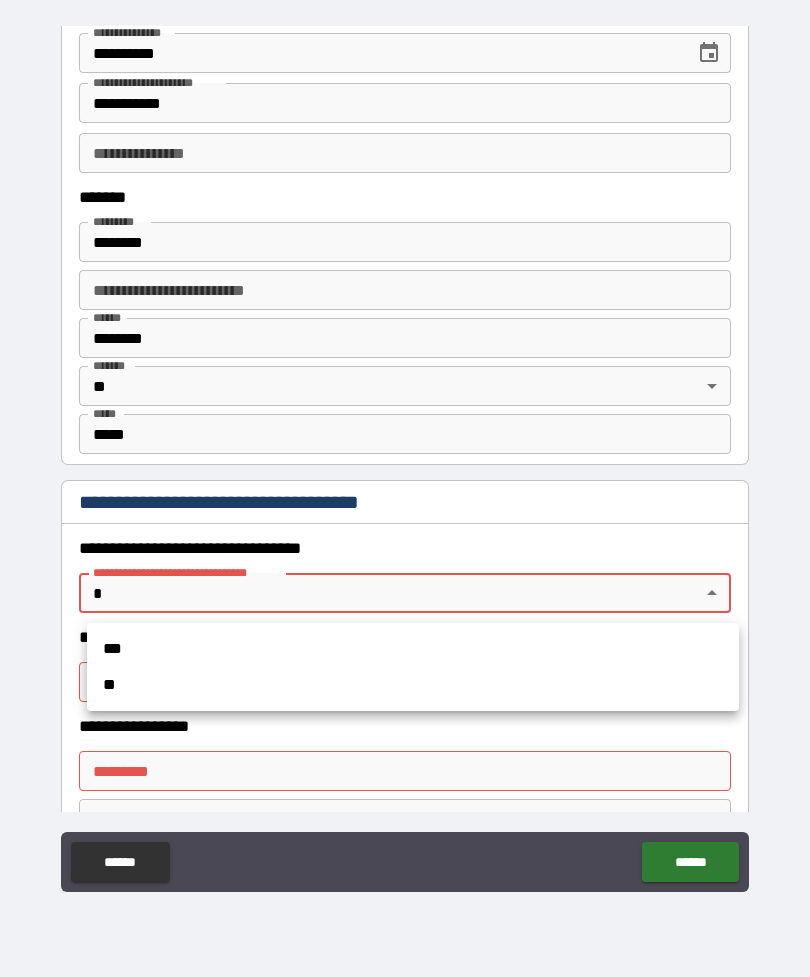 click on "**" at bounding box center [413, 685] 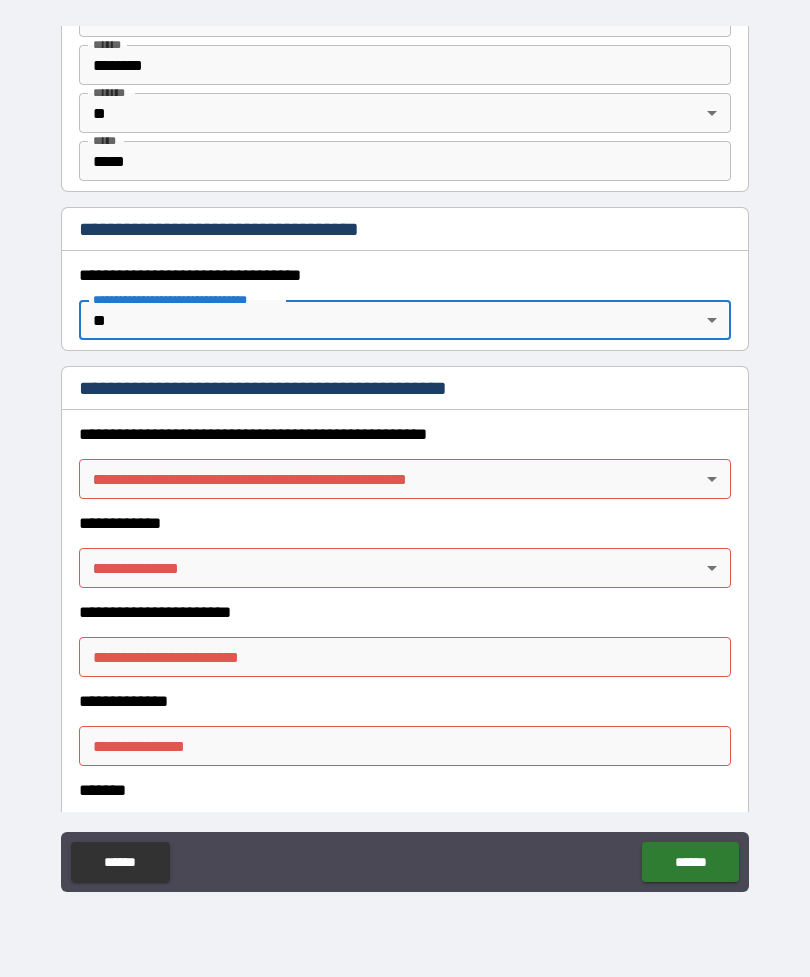 scroll, scrollTop: 1503, scrollLeft: 0, axis: vertical 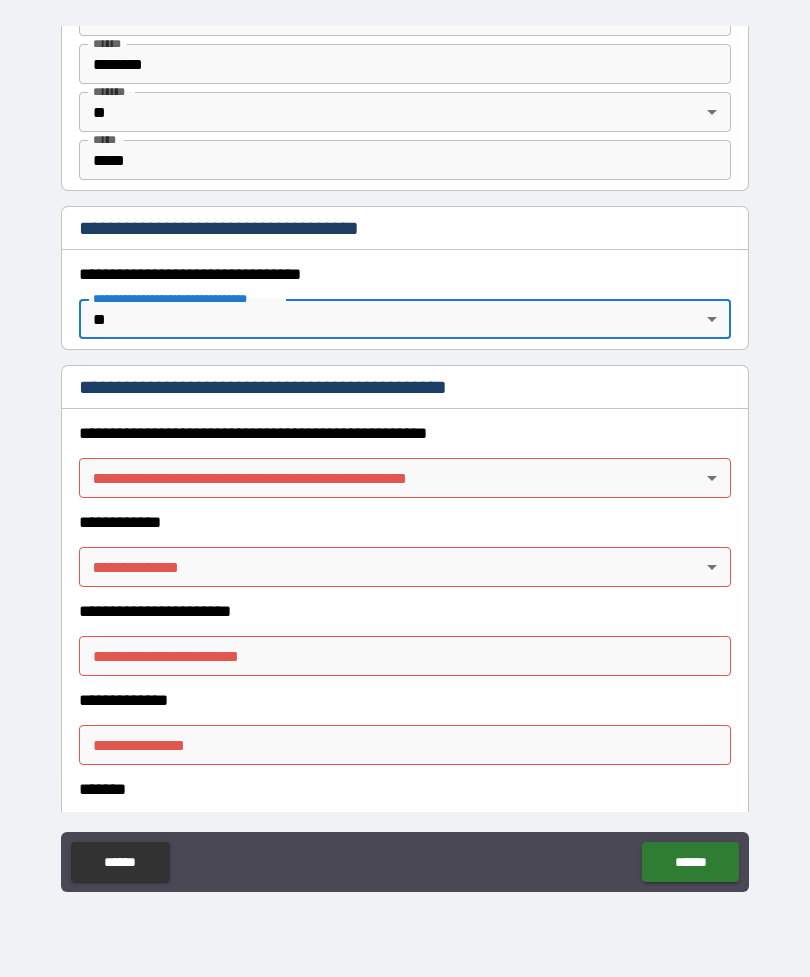 click on "**********" at bounding box center [405, 456] 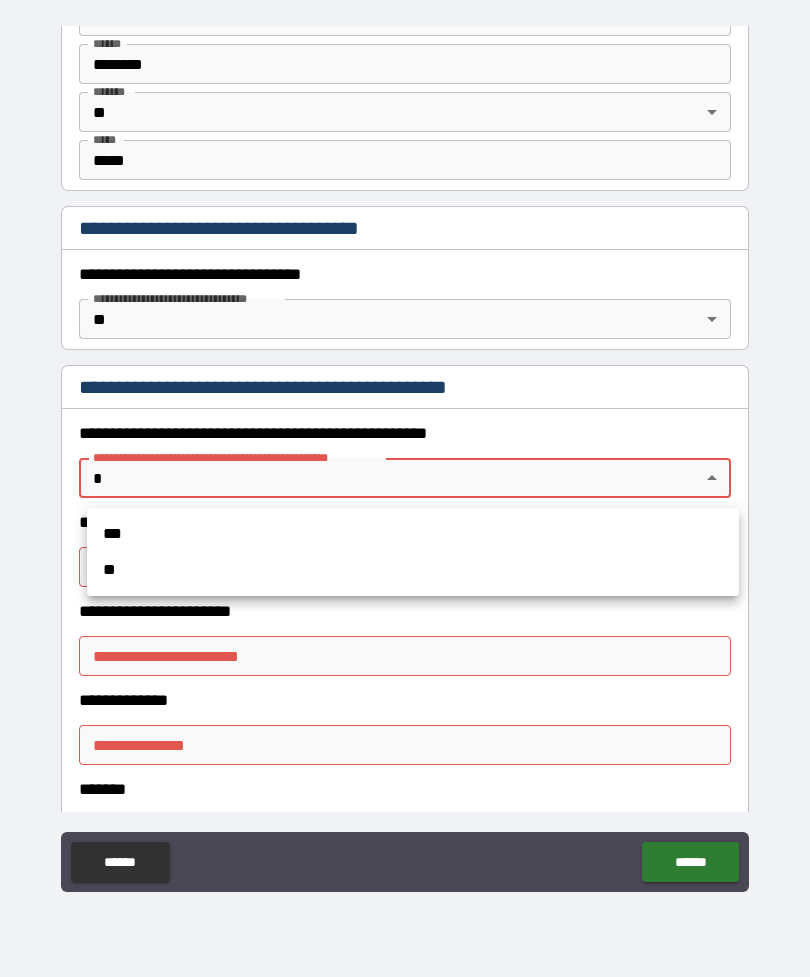 click on "**" at bounding box center (413, 570) 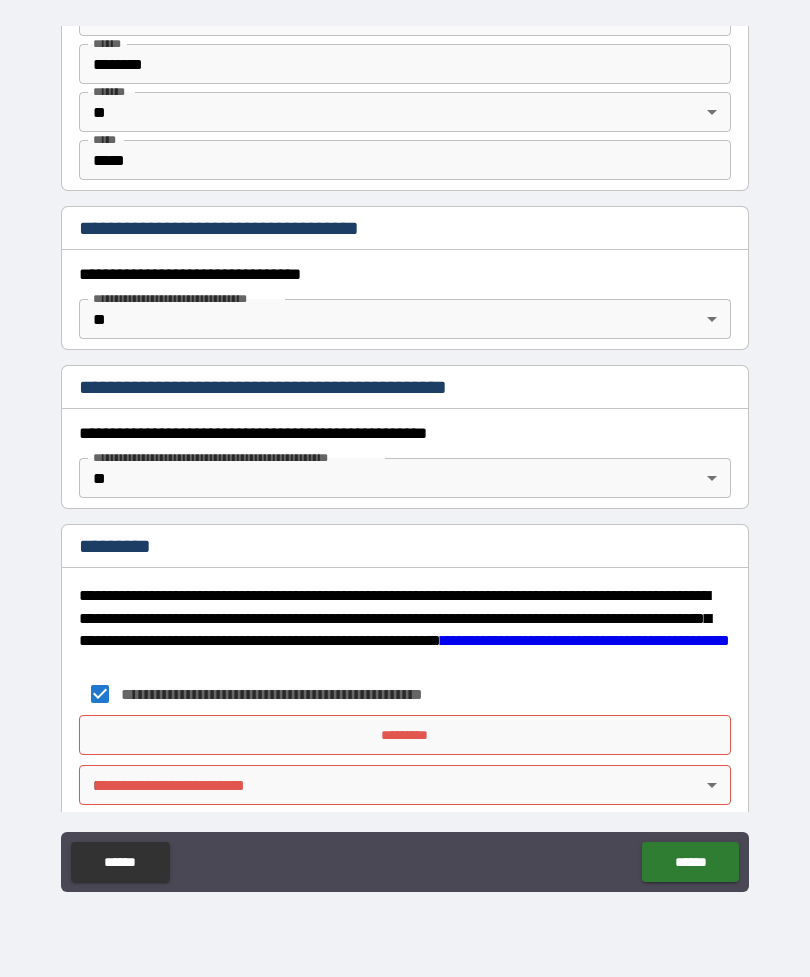 click on "*********" at bounding box center (405, 735) 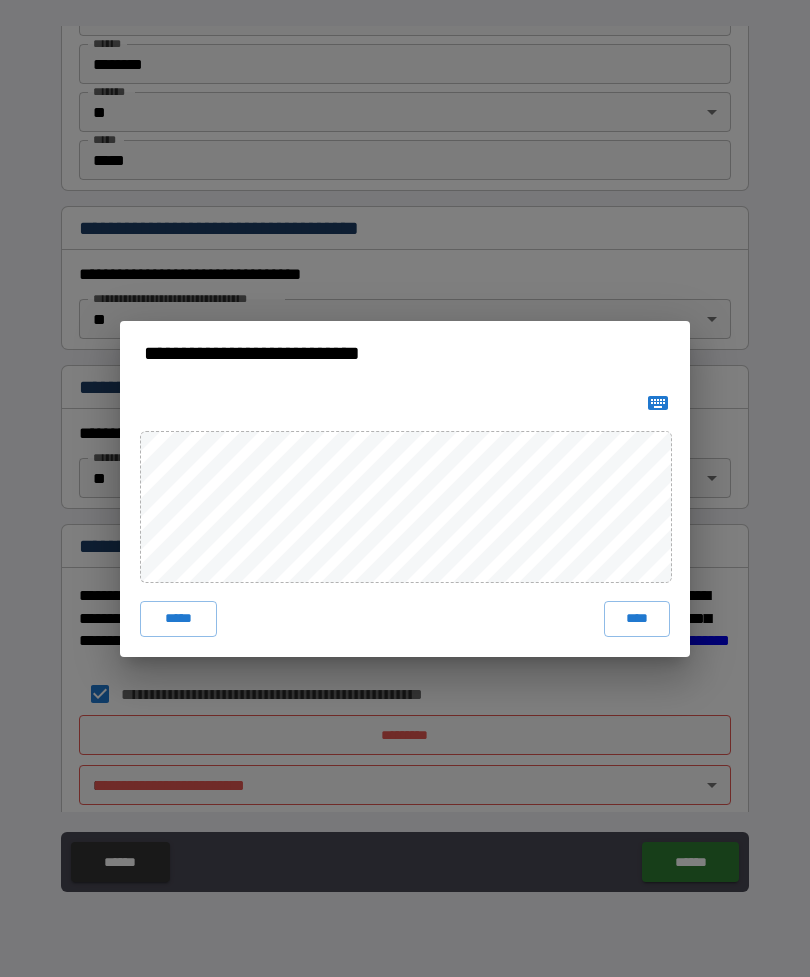click on "****" at bounding box center (637, 619) 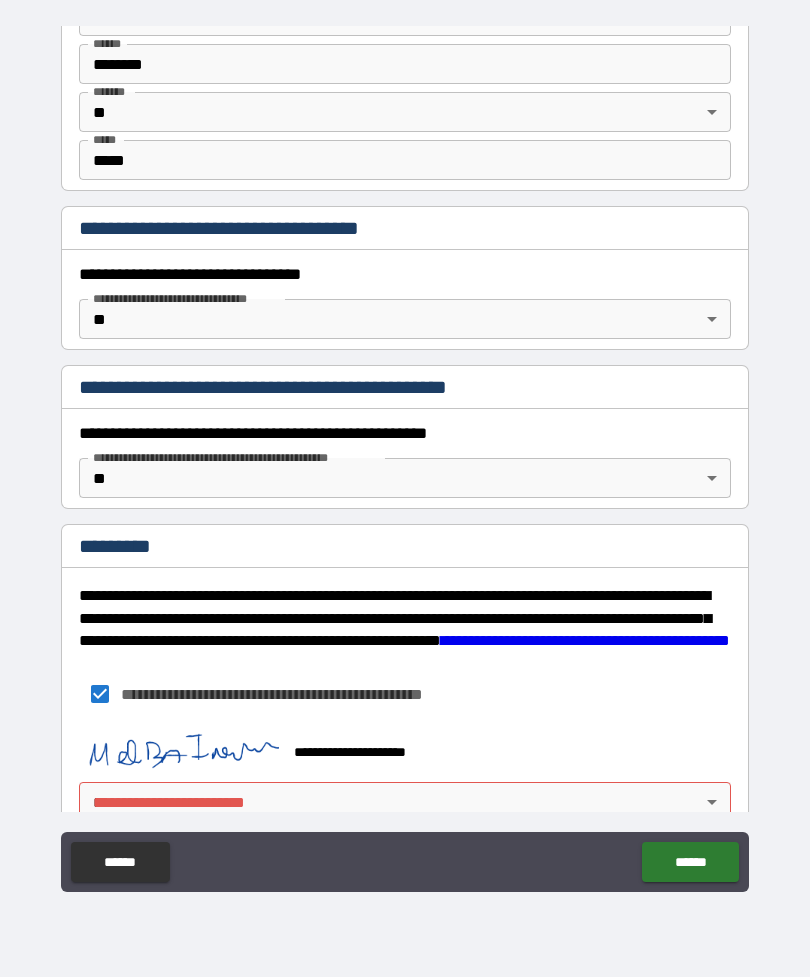 click on "******" at bounding box center (690, 862) 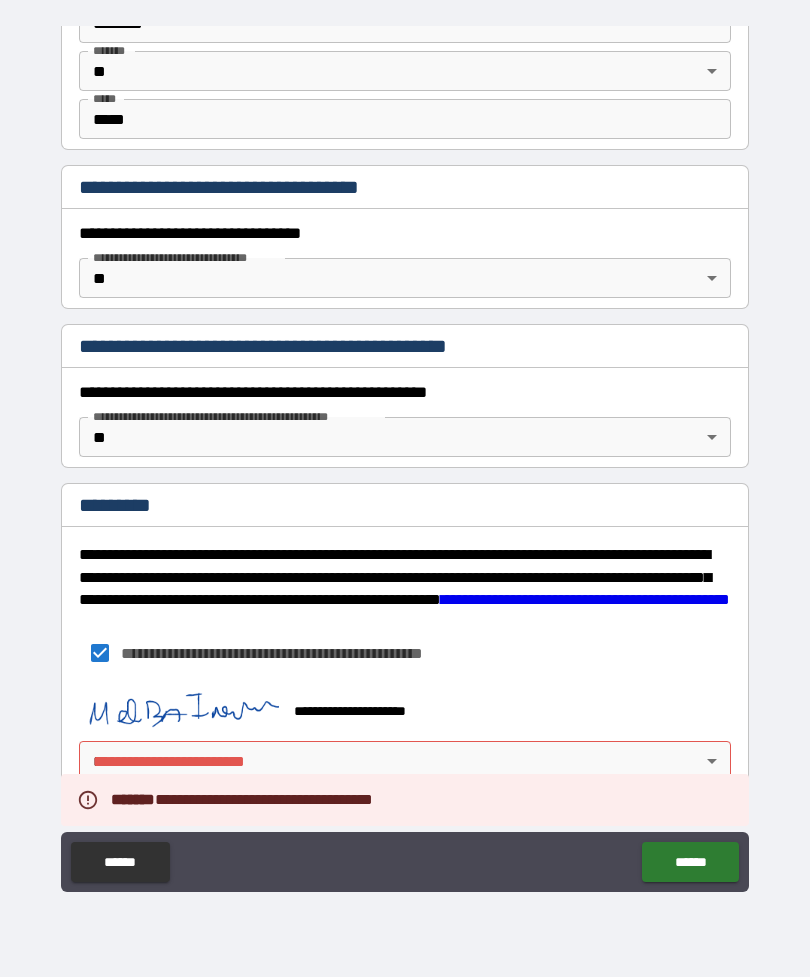 scroll, scrollTop: 1544, scrollLeft: 0, axis: vertical 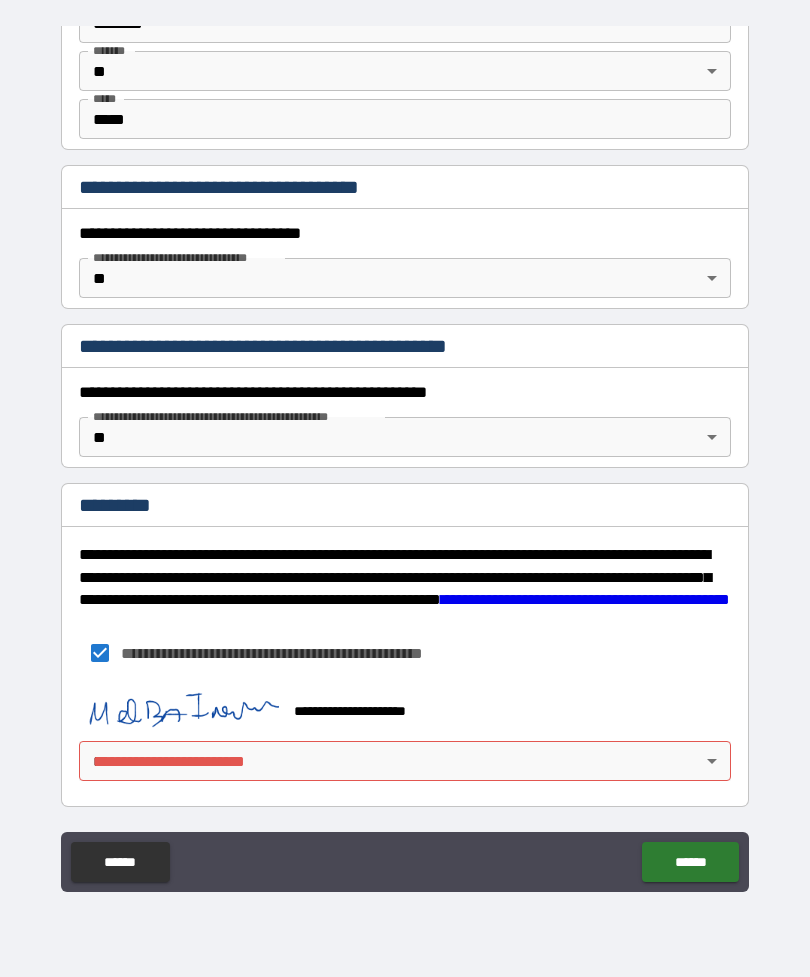 click on "**********" at bounding box center (405, 456) 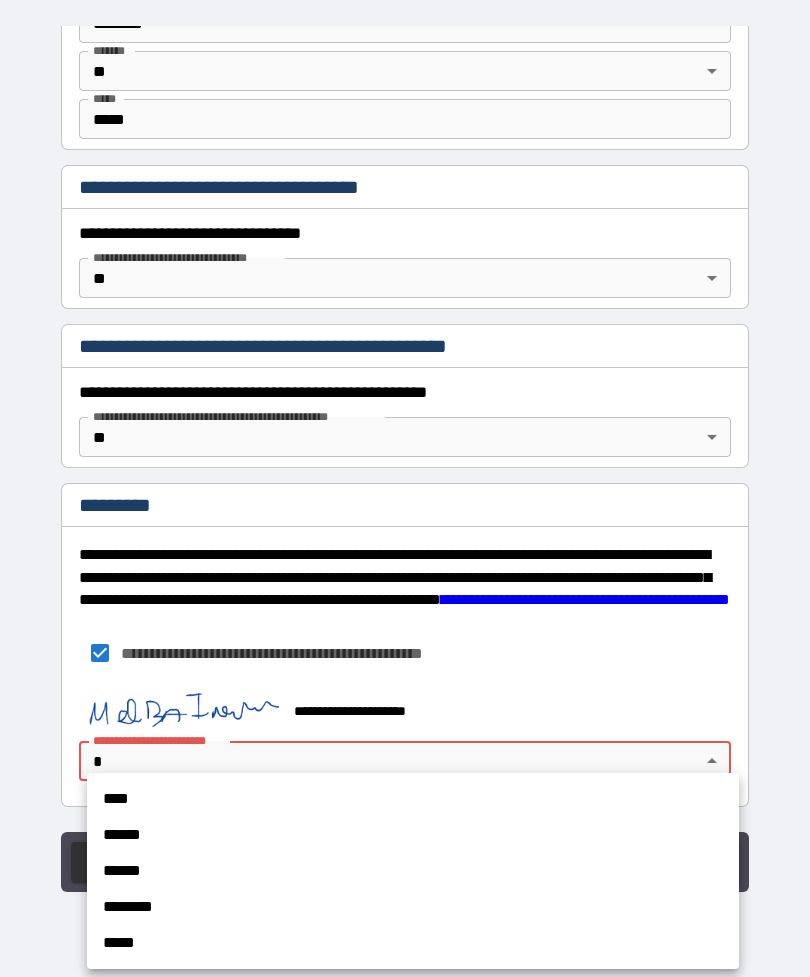 click on "****" at bounding box center [413, 799] 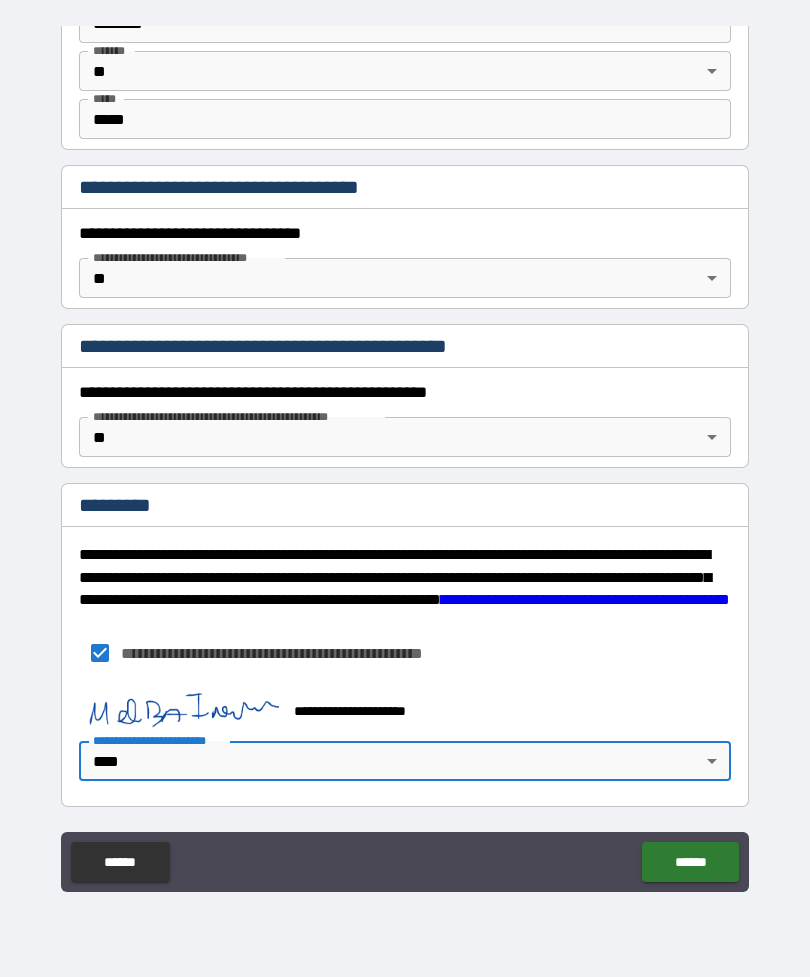click on "******" at bounding box center [690, 862] 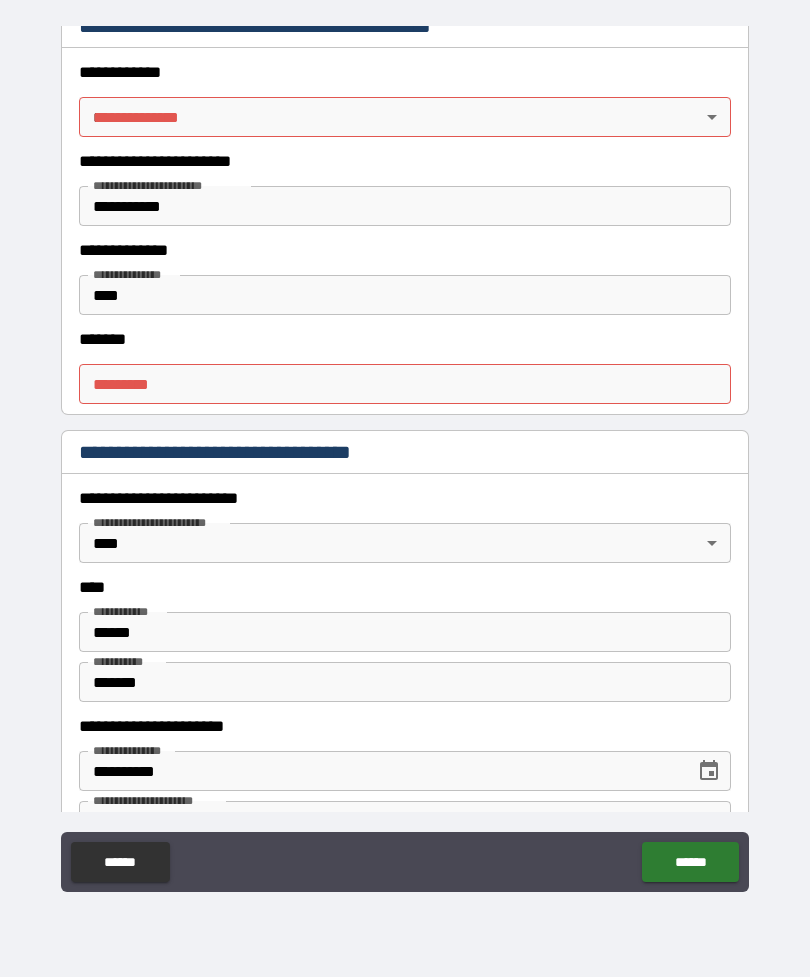 scroll, scrollTop: 510, scrollLeft: 0, axis: vertical 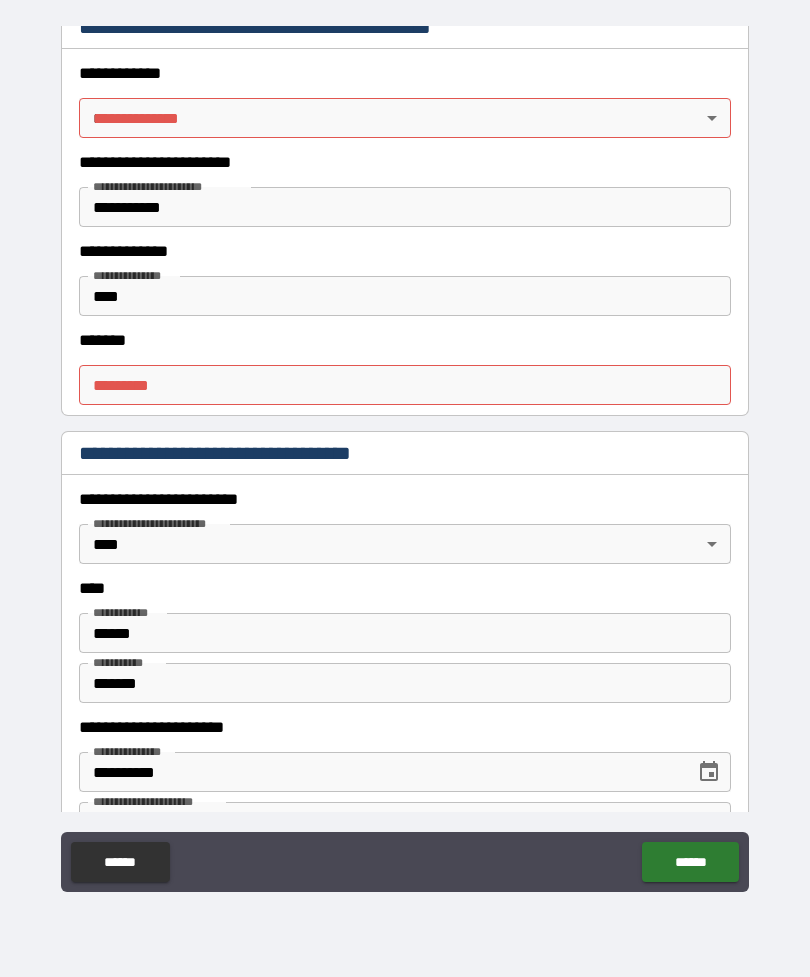 click on "*******   *" at bounding box center (405, 385) 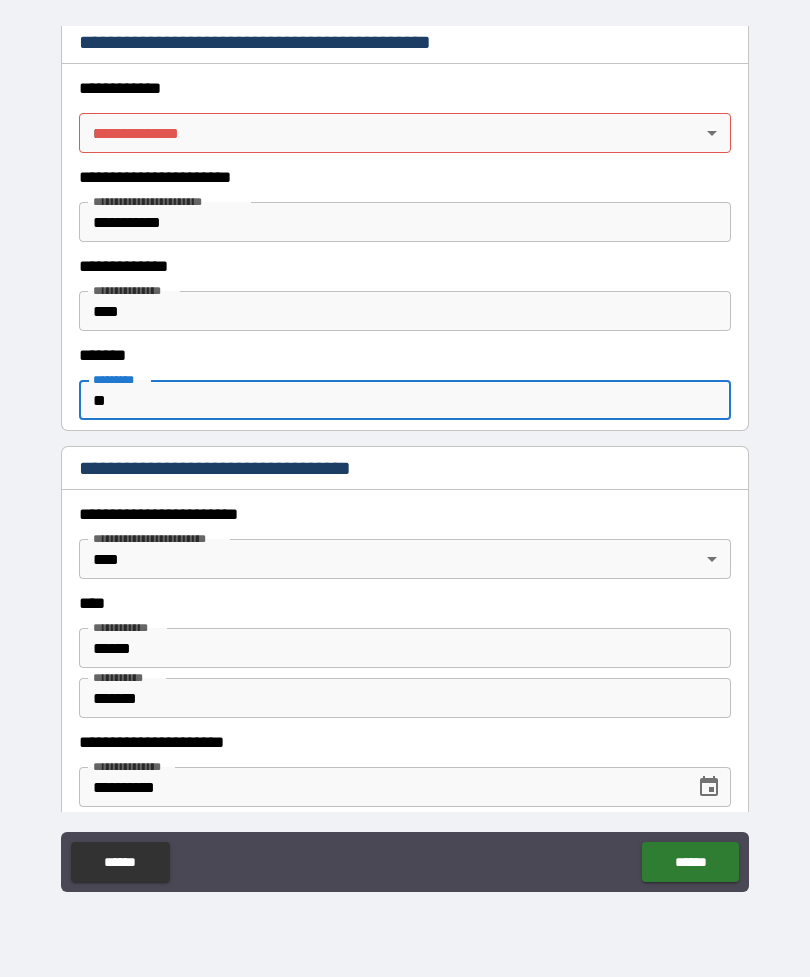 scroll, scrollTop: 492, scrollLeft: 0, axis: vertical 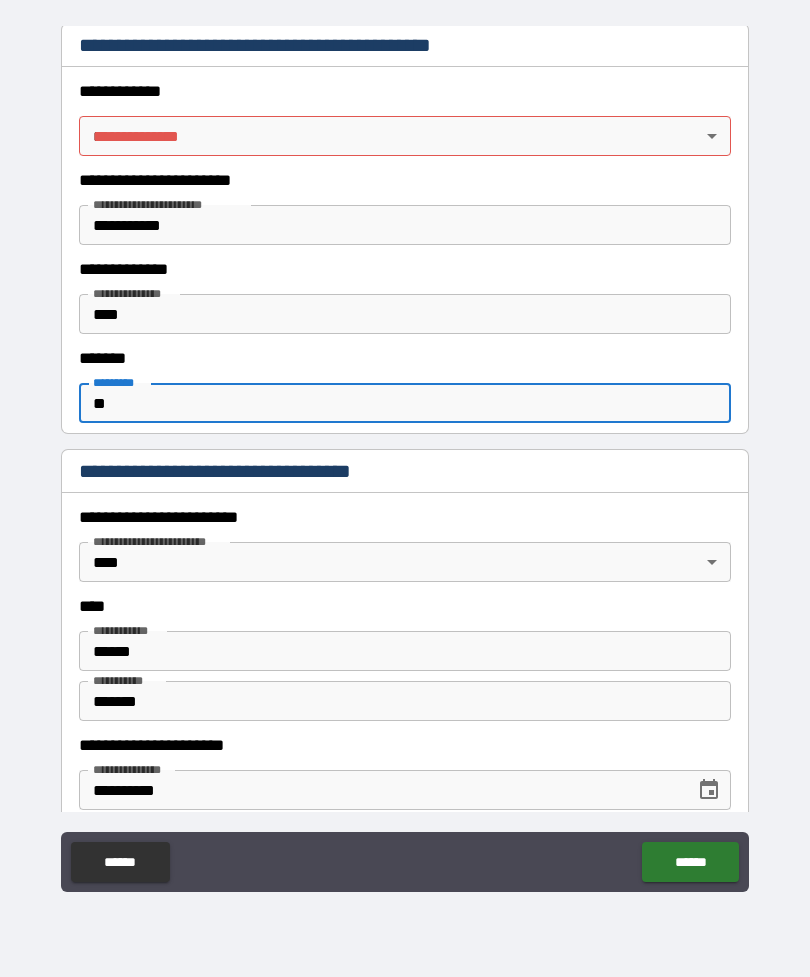 click on "**********" at bounding box center (405, 456) 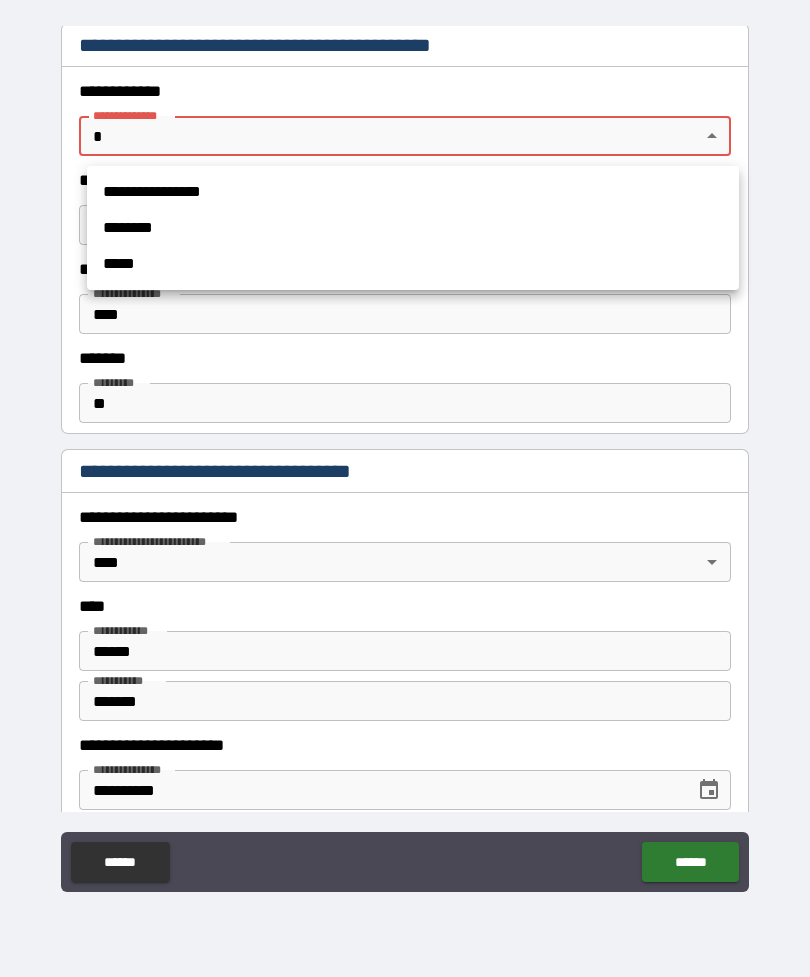click on "********" at bounding box center (413, 228) 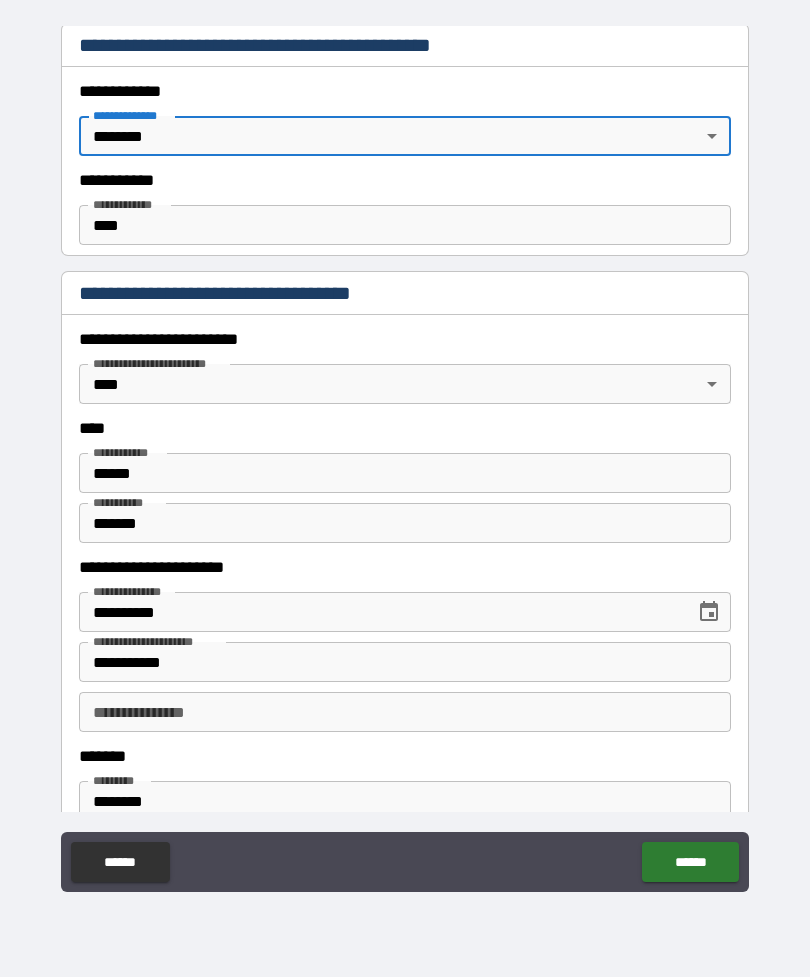 click on "******" at bounding box center [690, 862] 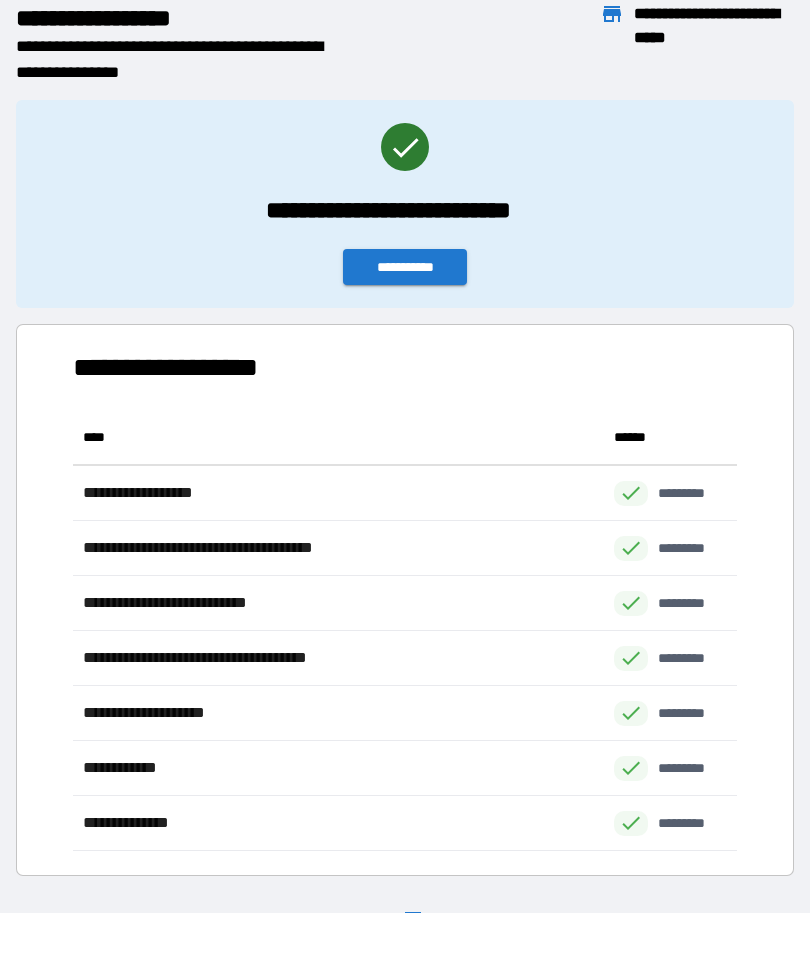 scroll, scrollTop: 1, scrollLeft: 1, axis: both 